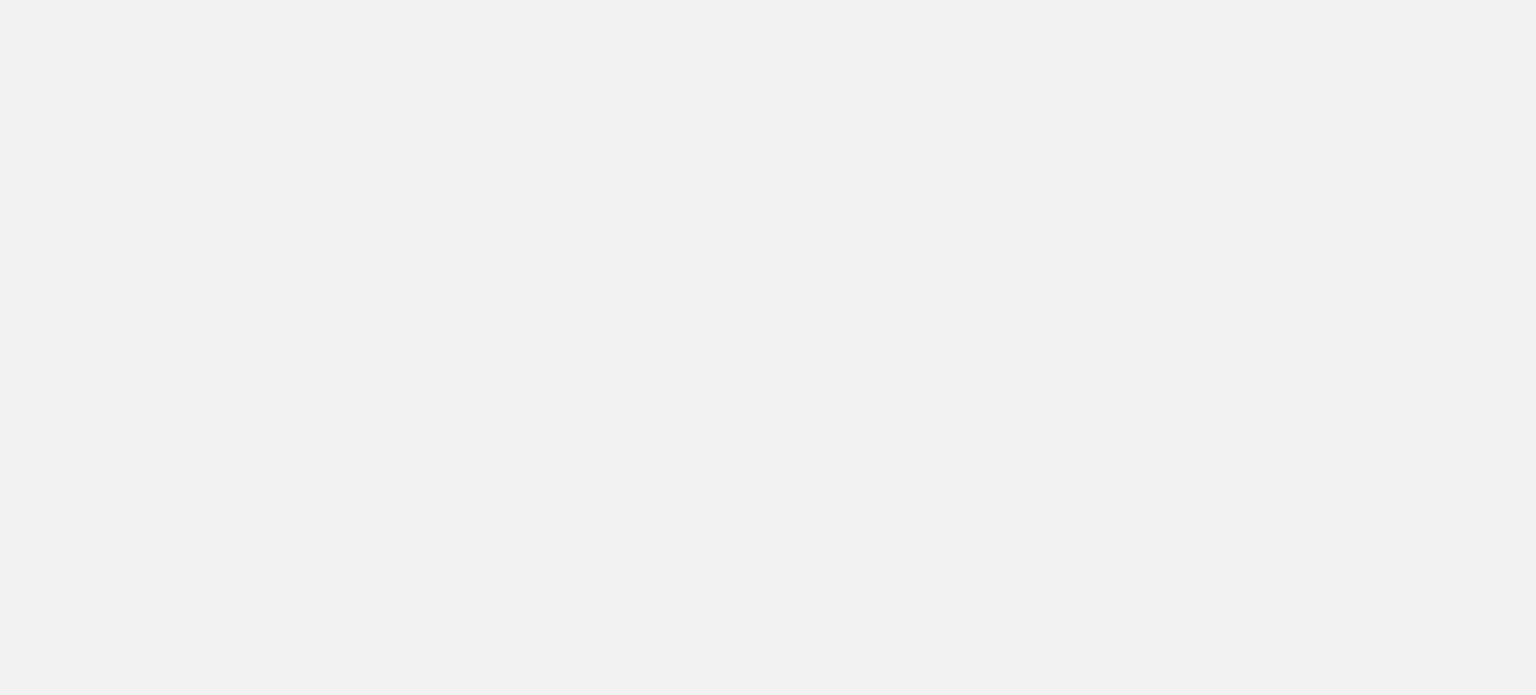 scroll, scrollTop: 0, scrollLeft: 0, axis: both 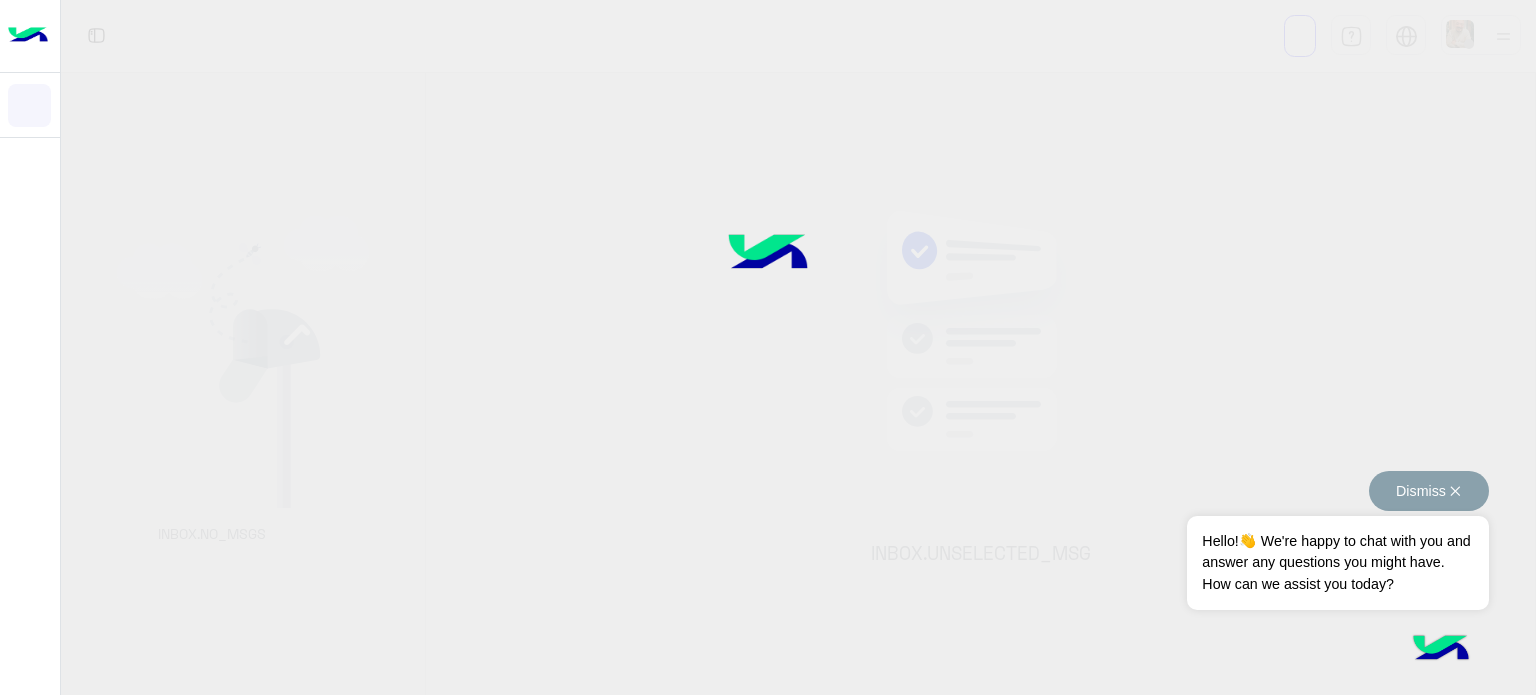click on "Dismiss ✕" at bounding box center [1429, 491] 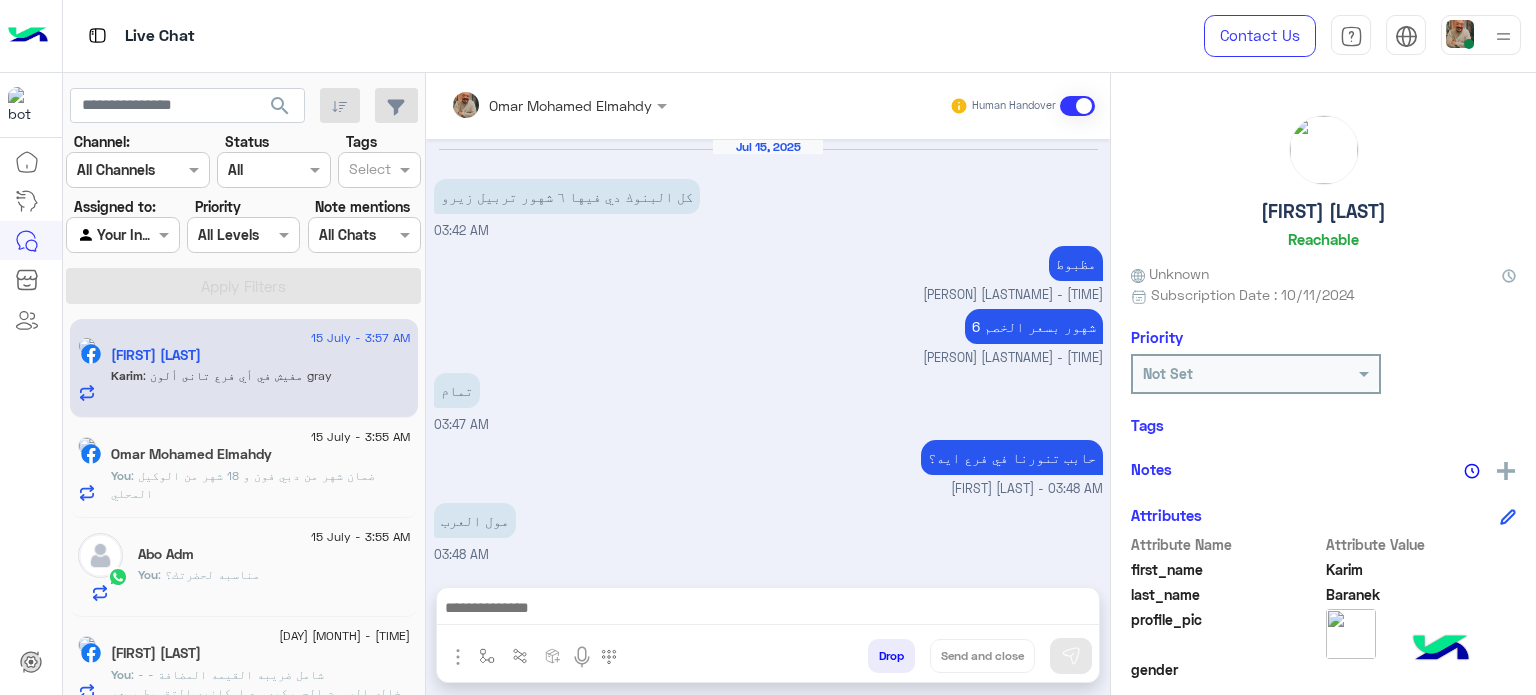 scroll, scrollTop: 254, scrollLeft: 0, axis: vertical 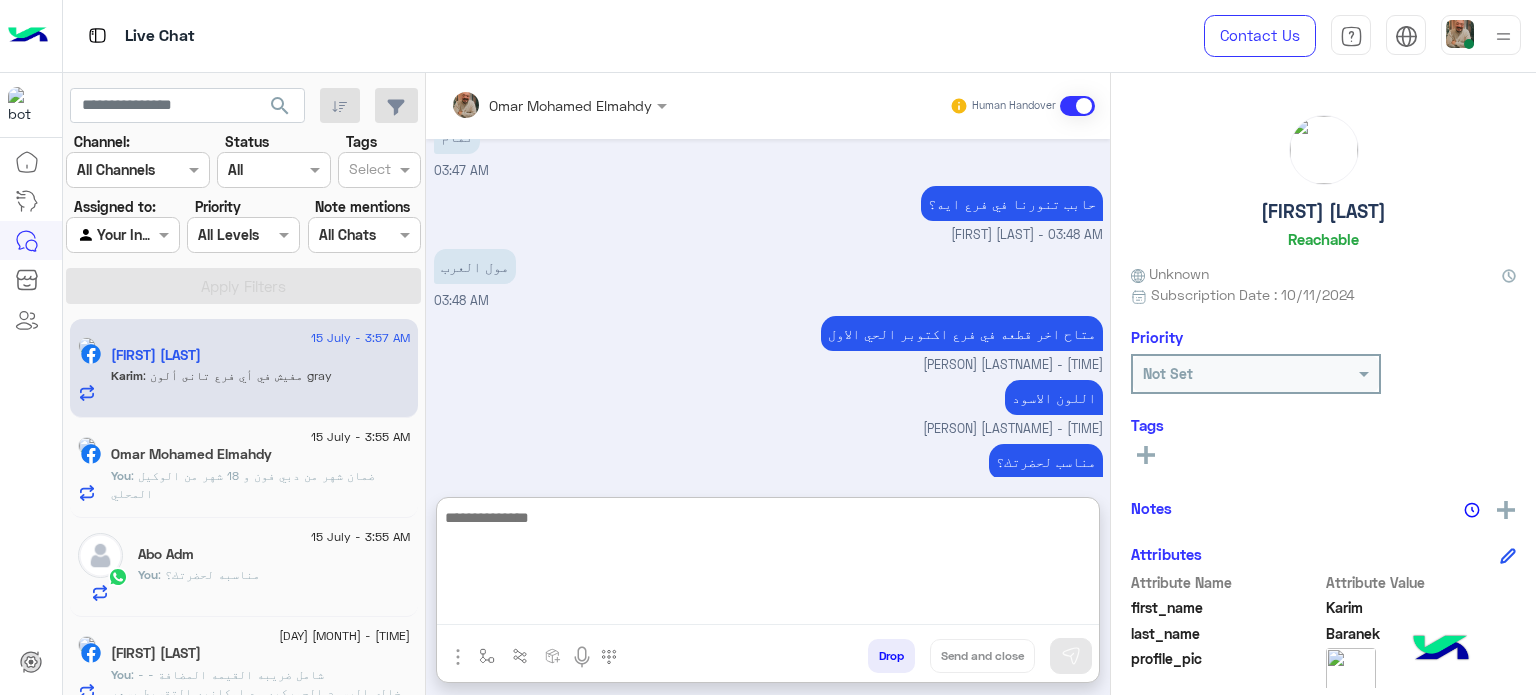 click at bounding box center (768, 565) 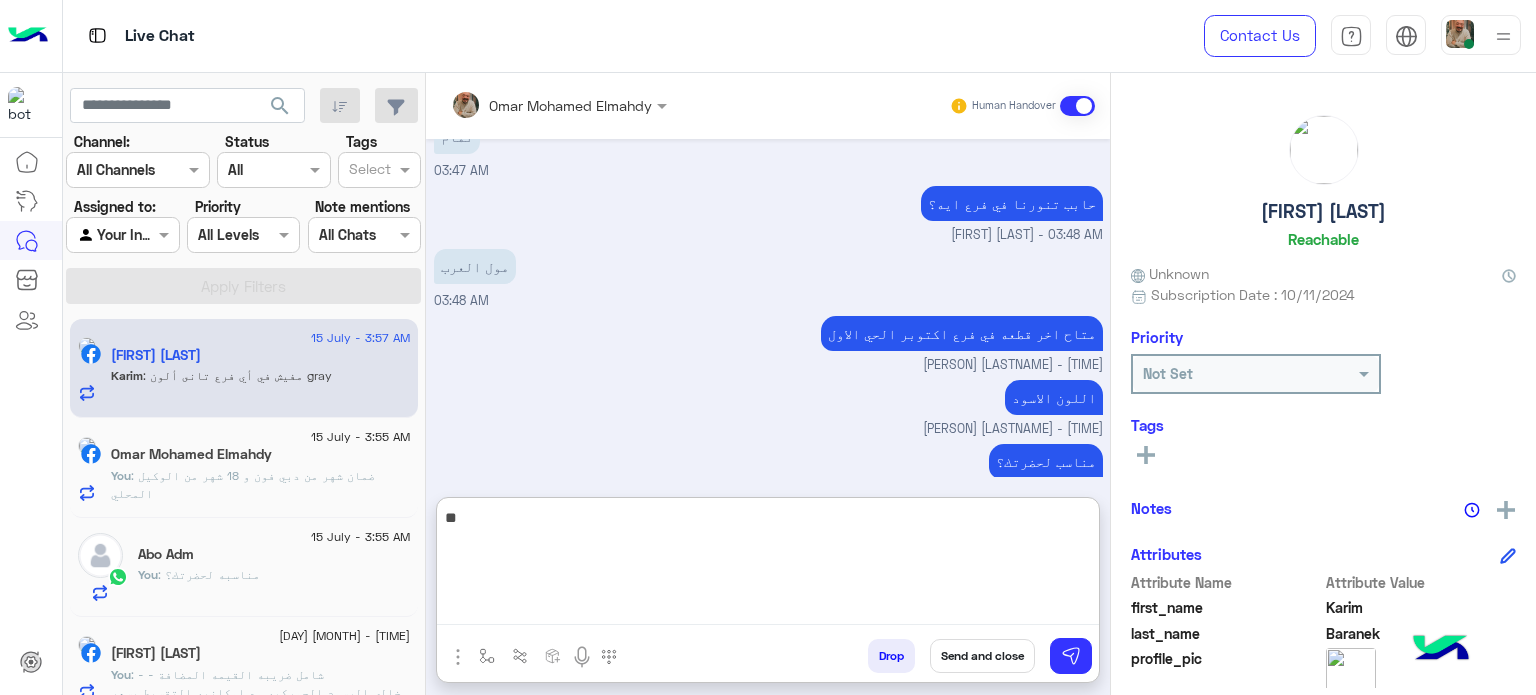 type on "*" 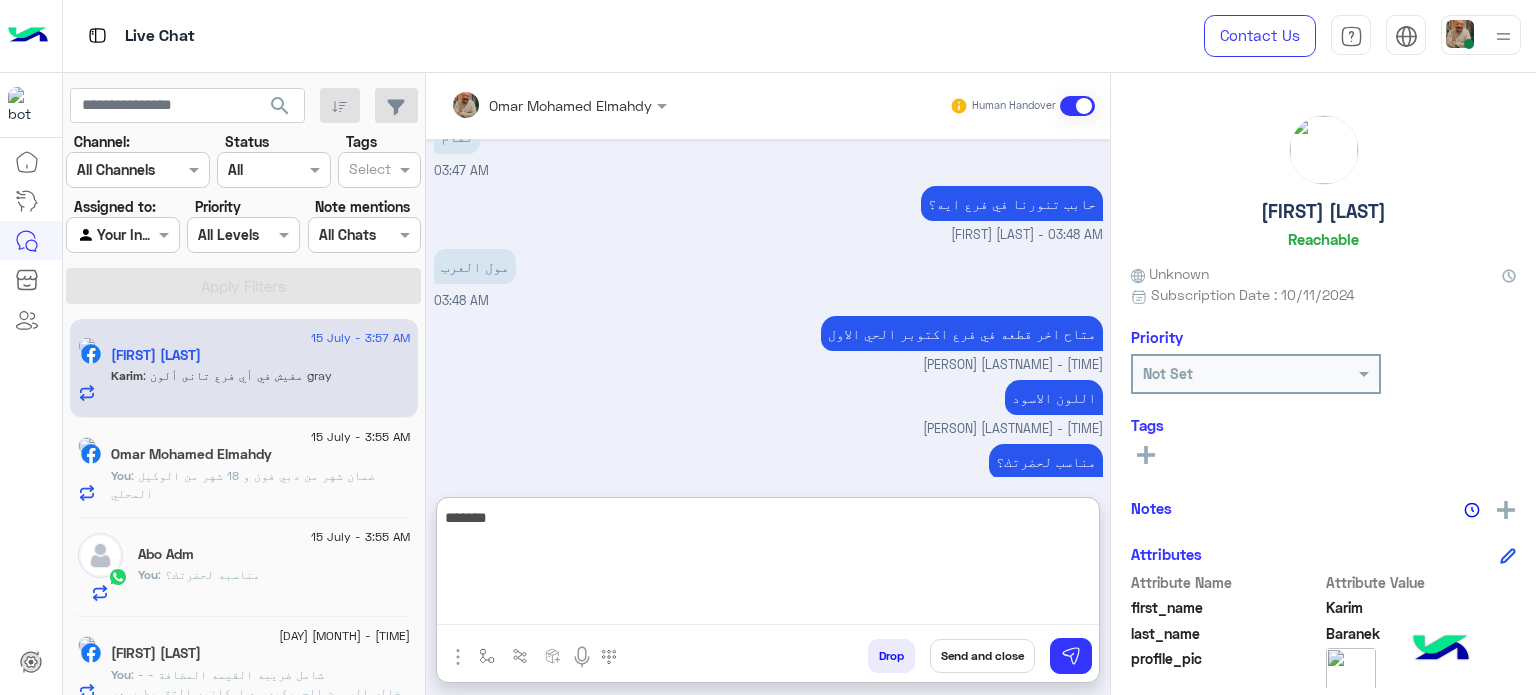 type on "********" 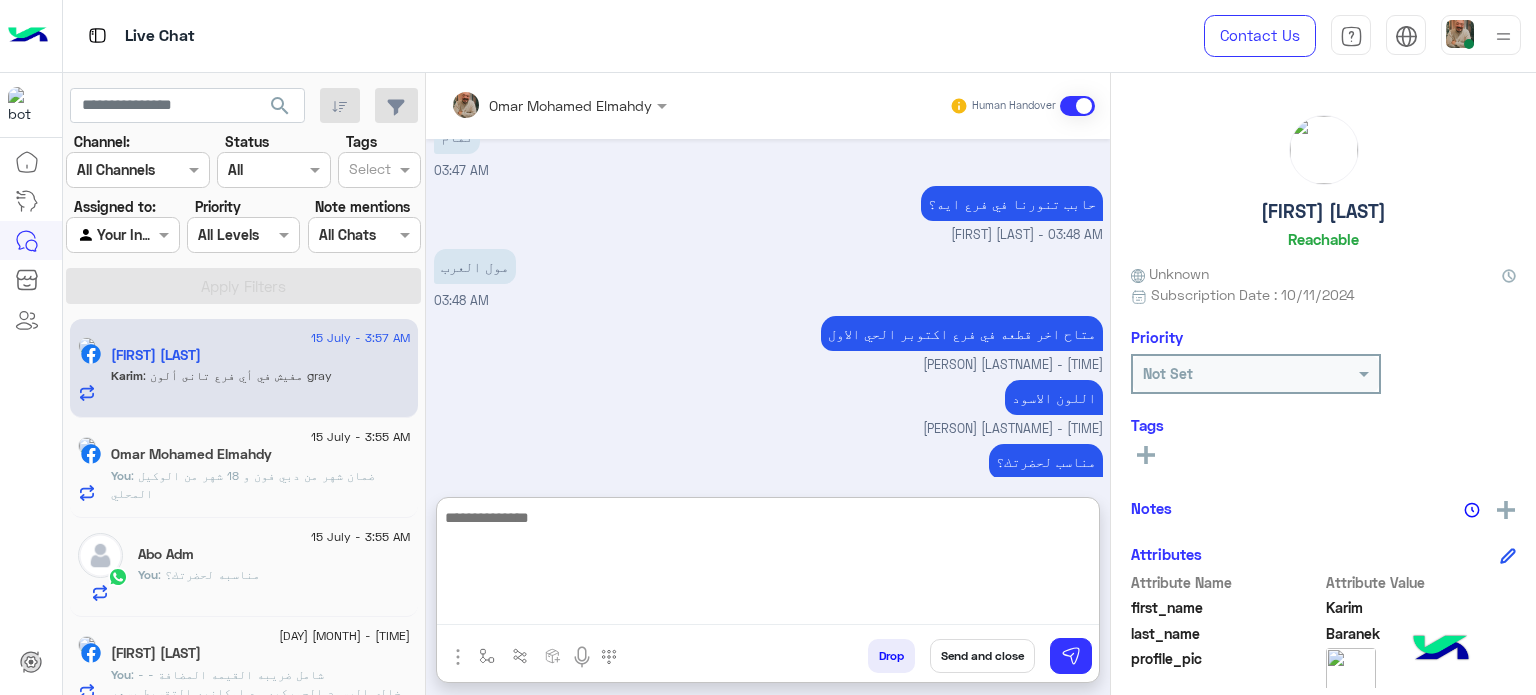 scroll, scrollTop: 408, scrollLeft: 0, axis: vertical 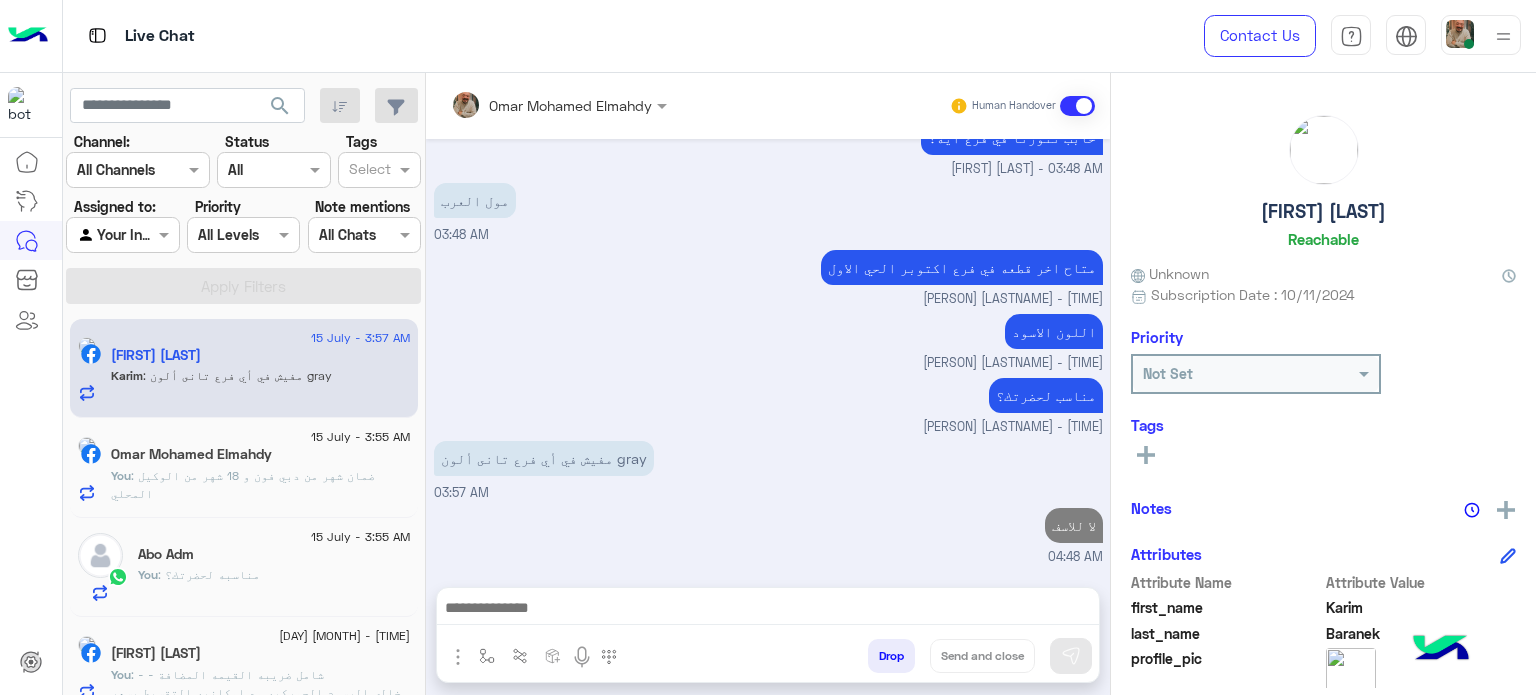 click on "Omar Mohamed Elmahdy" 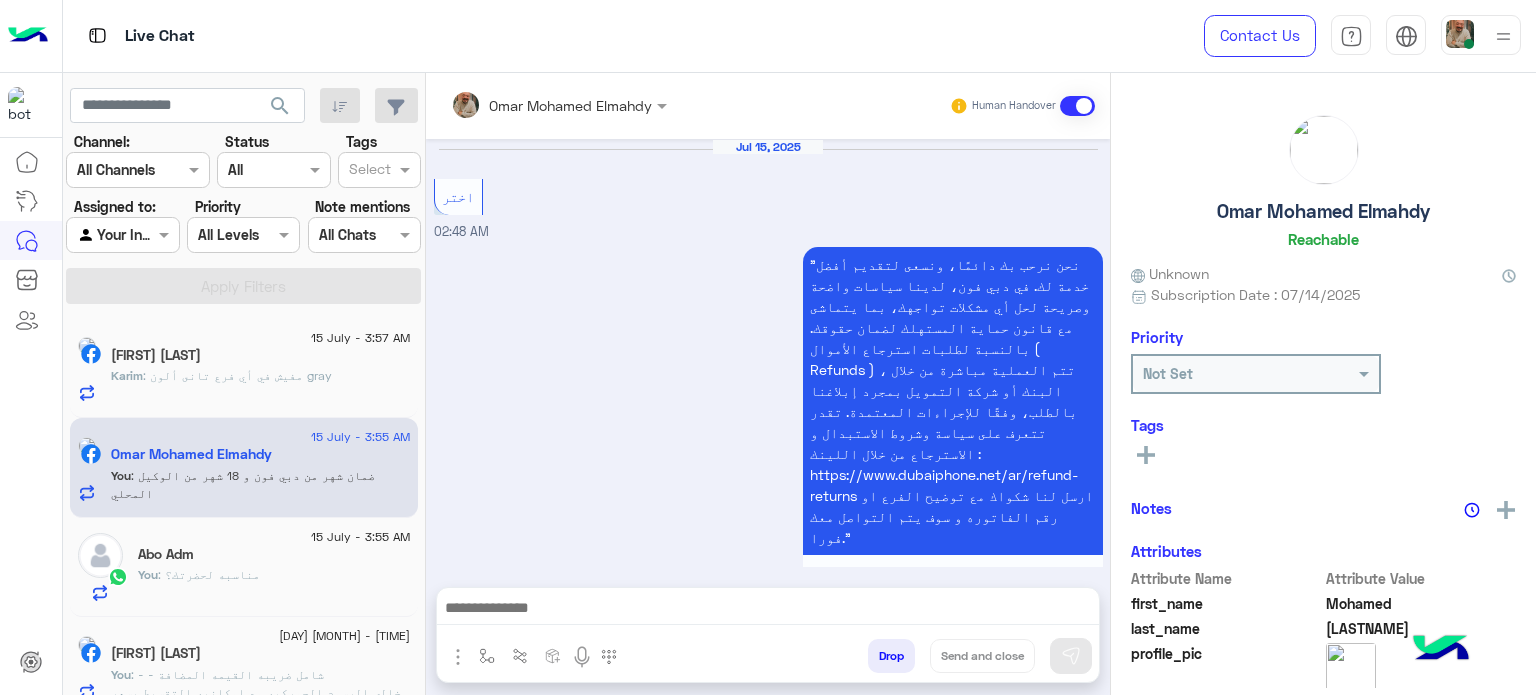 scroll, scrollTop: 772, scrollLeft: 0, axis: vertical 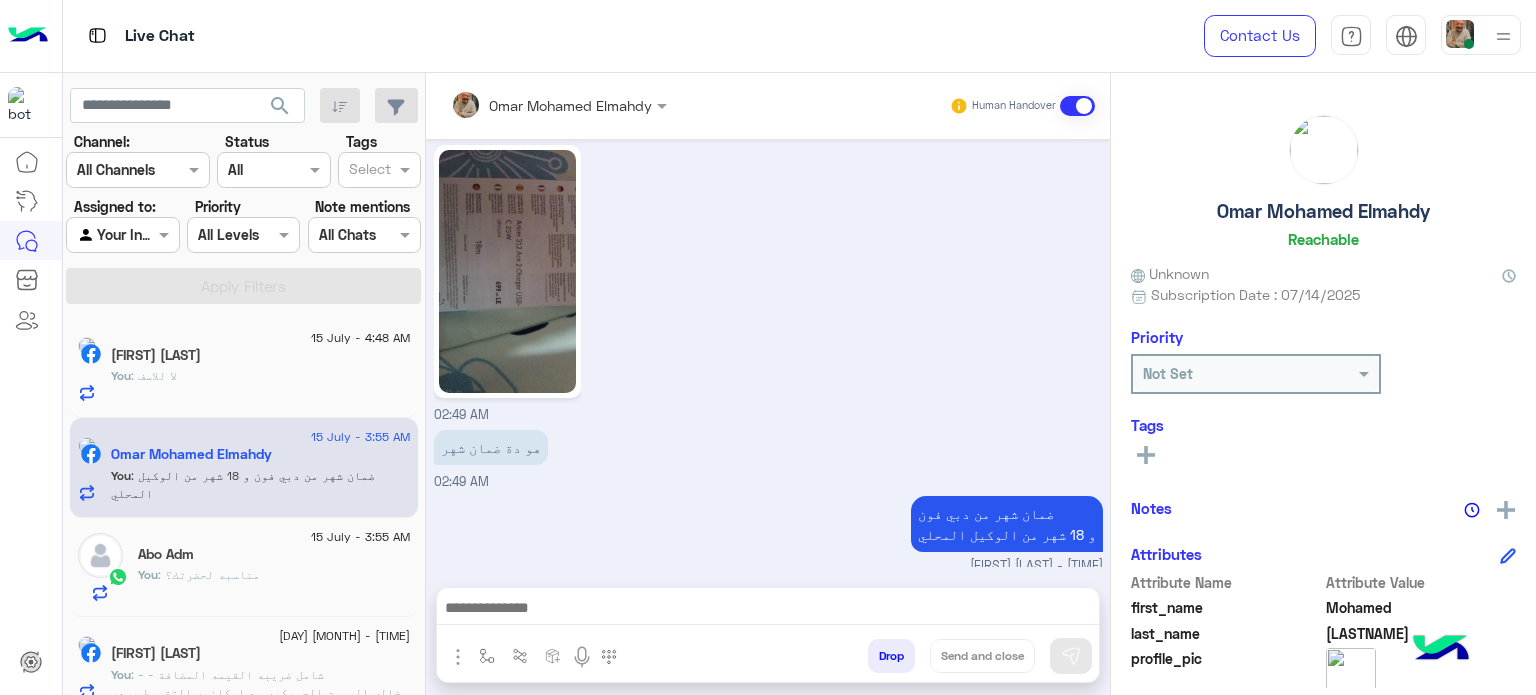 click on "Omar Mohamed Elmahdy Human Handover     Jul 15, 2025   اختر    02:48 AM  "نحن نرحب بك دائمًا، ونسعى لتقديم أفضل خدمة لك. في دبي فون، لدينا سياسات واضحة وصريحة لحل أي مشكلات تواجهك، بما يتماشى مع قانون حماية المستهلك لضمان حقوقك.
بالنسبة لطلبات استرجاع الأموال ( Refunds ) ، تتم العملية مباشرة من خلال البنك أو شركة التمويل بمجرد إبلاغنا بالطلب، وفقًا للإجراءات المعتمدة.
تقدر تتعرف على سياسة  وشروط الاستبدال و الاسترجاع من خلال اللينك : https://www.dubaiphone.net/ar/refund-returns
ارسل لنا شكواك مع توضيح الفرع او رقم الفاتوره
و سوف يتم التواصل معك فورا."     القائمة الرئيسية   التحدث لخدمة العملاء     02:48 AM    02:48 AM   02:49 AM" at bounding box center (768, 388) 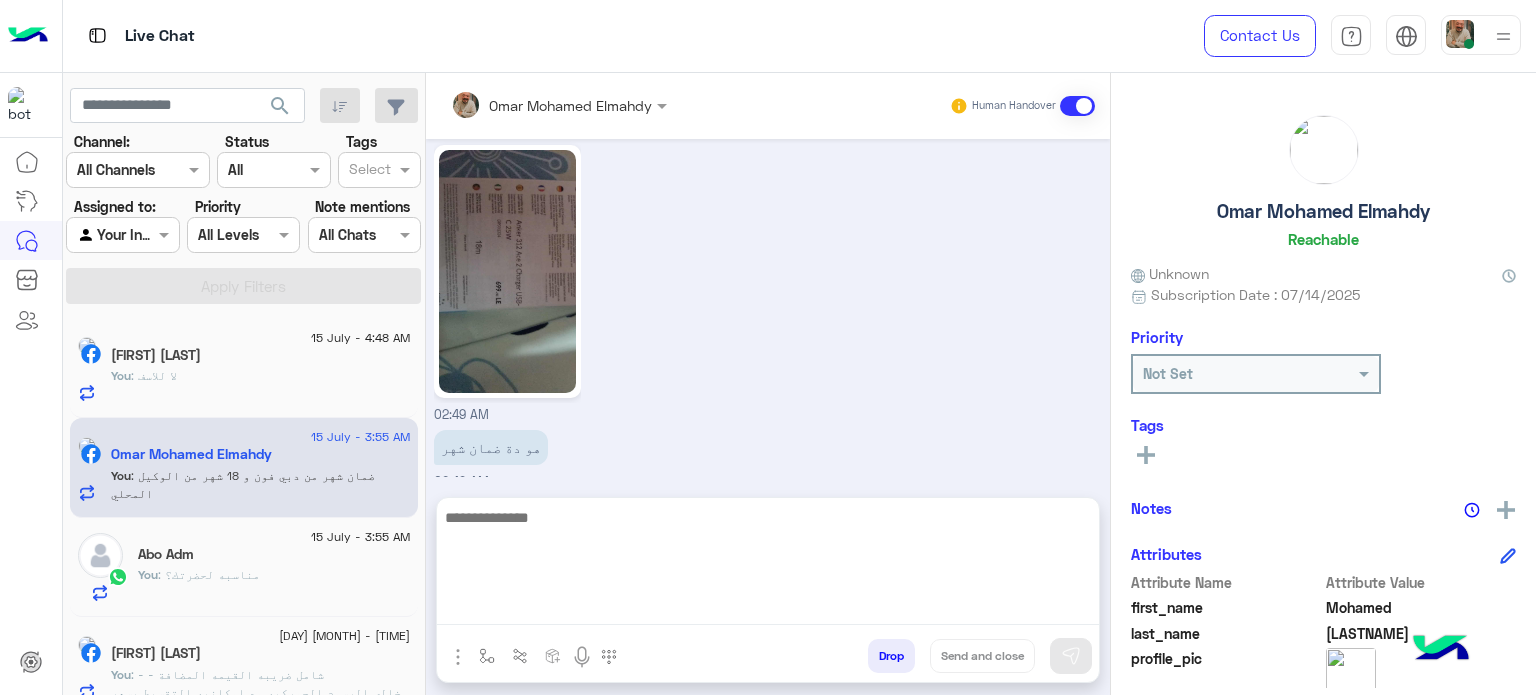 paste on "**********" 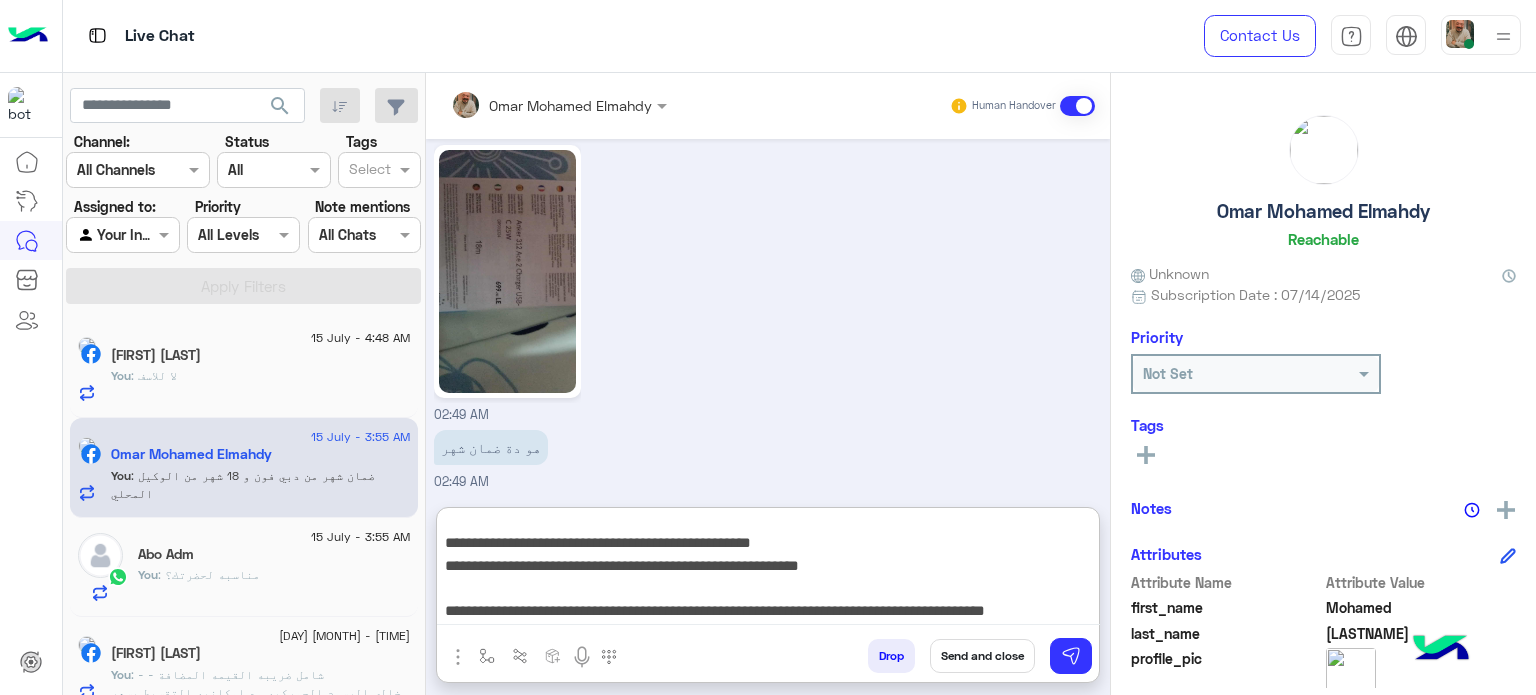 scroll, scrollTop: 177, scrollLeft: 0, axis: vertical 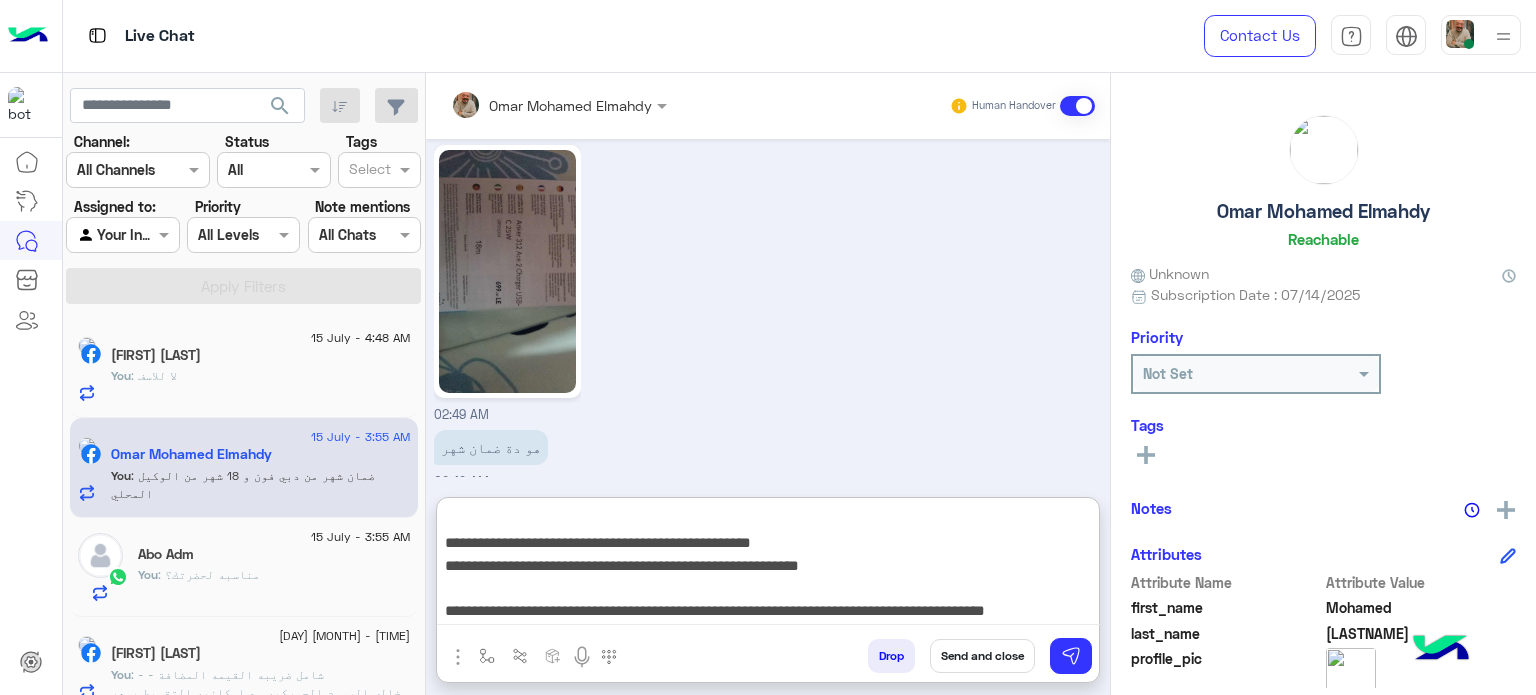 type on "**********" 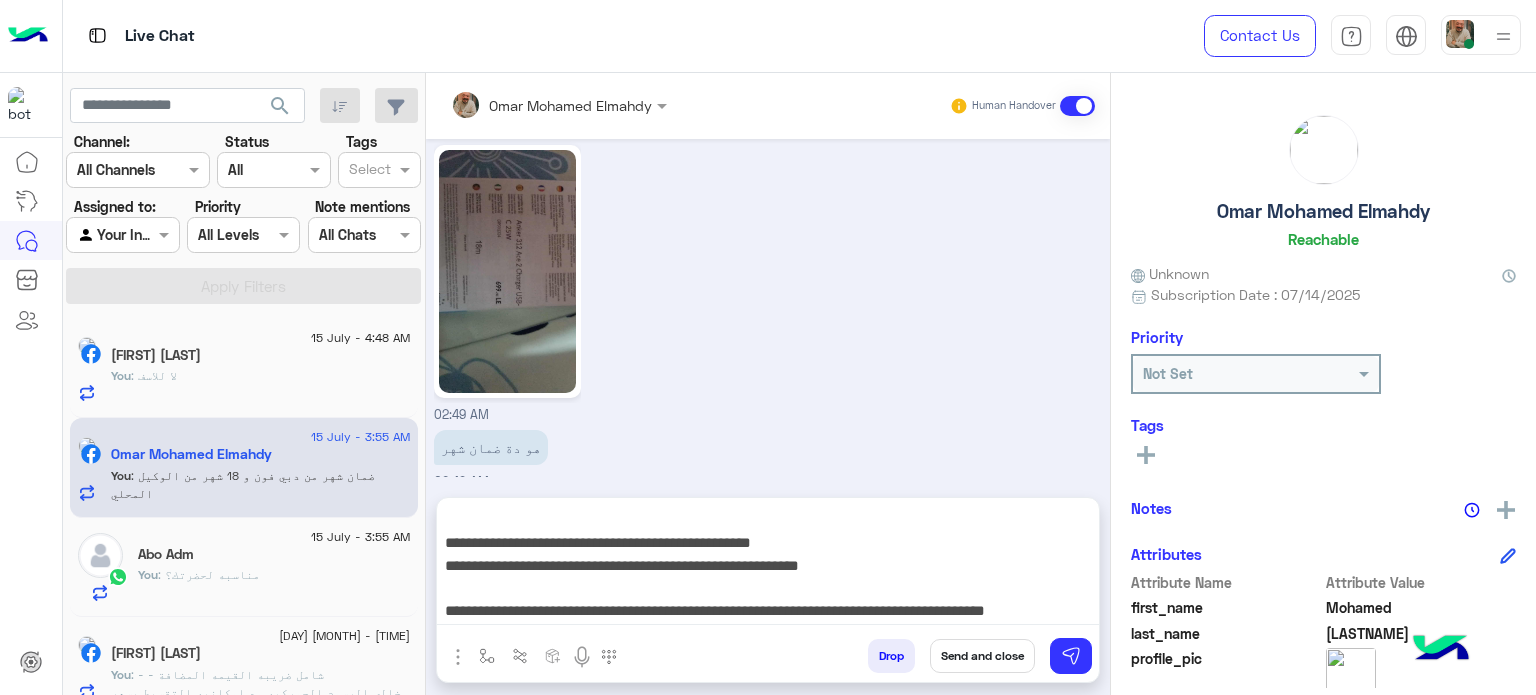 click on "Send and close" at bounding box center (982, 656) 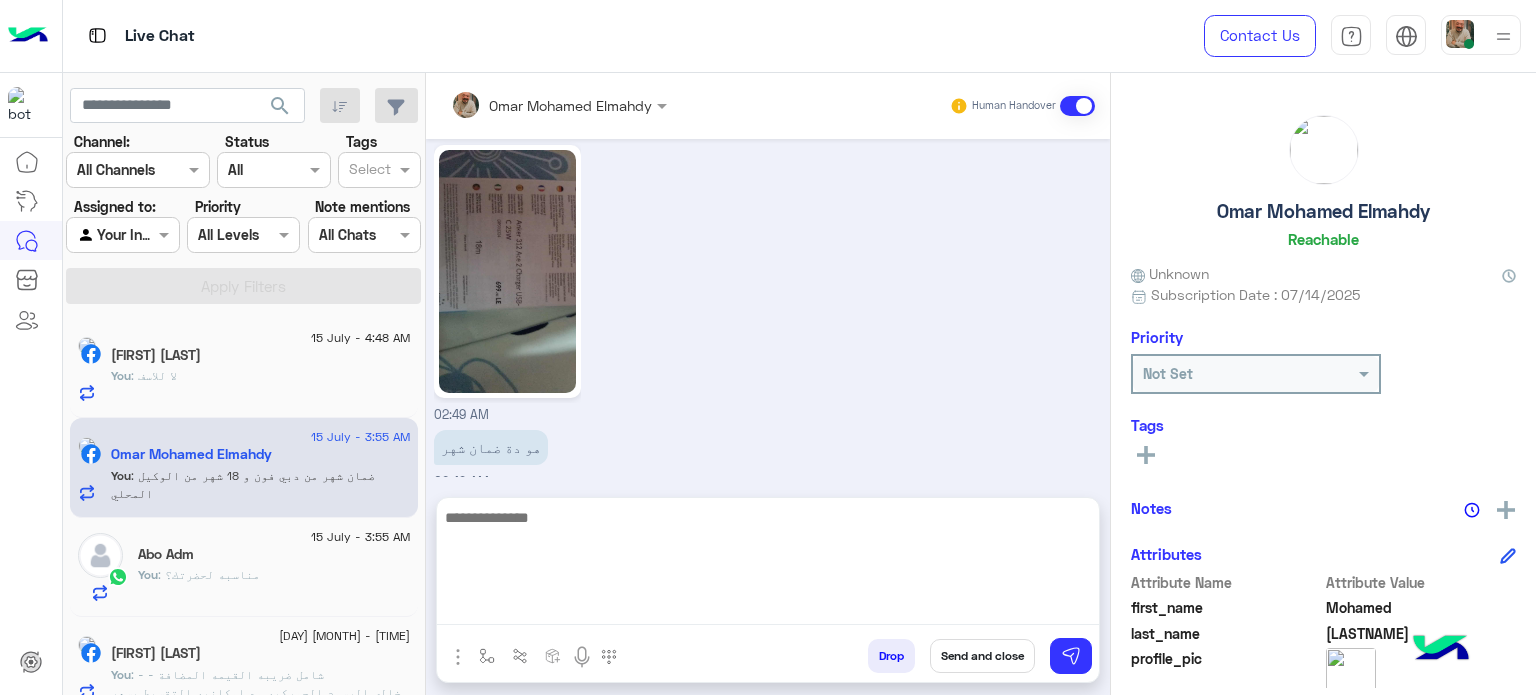 scroll, scrollTop: 0, scrollLeft: 0, axis: both 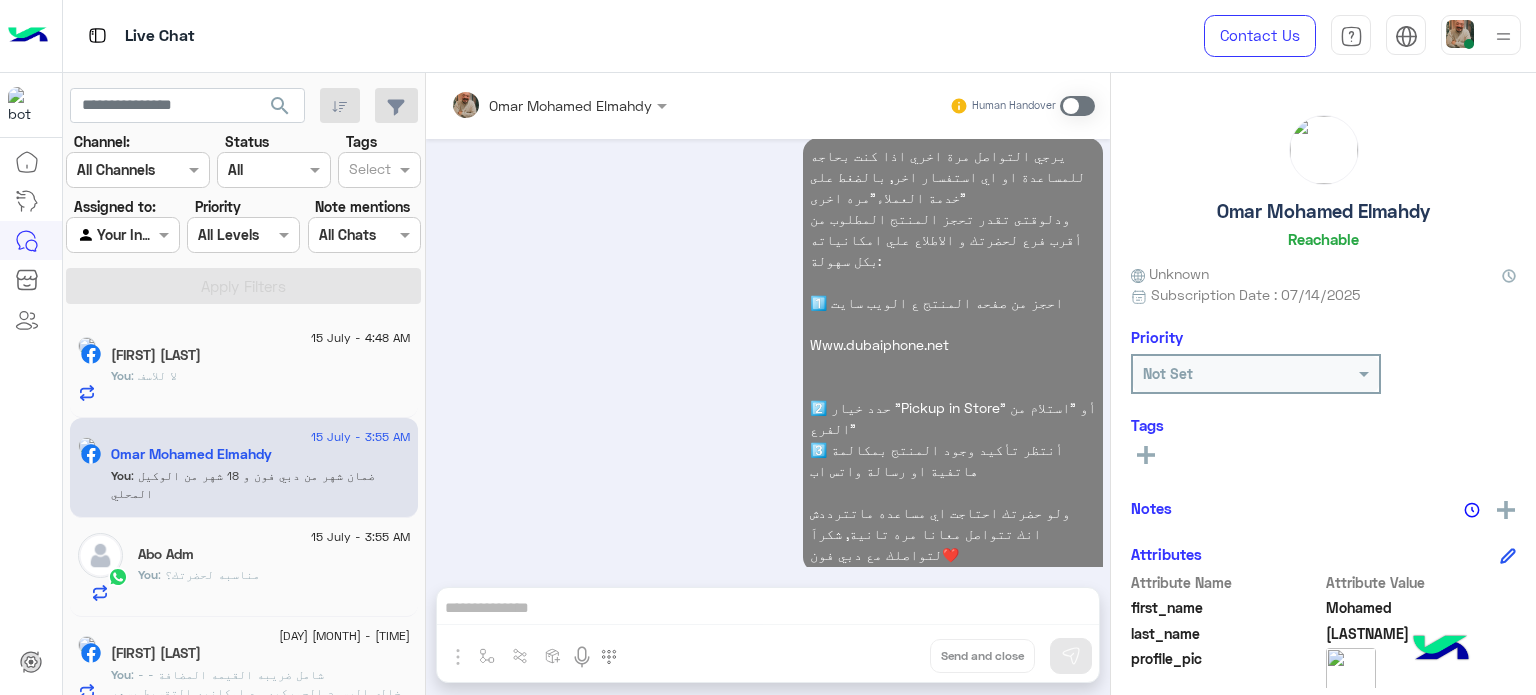 click on ": مناسبه لحضرتك؟" 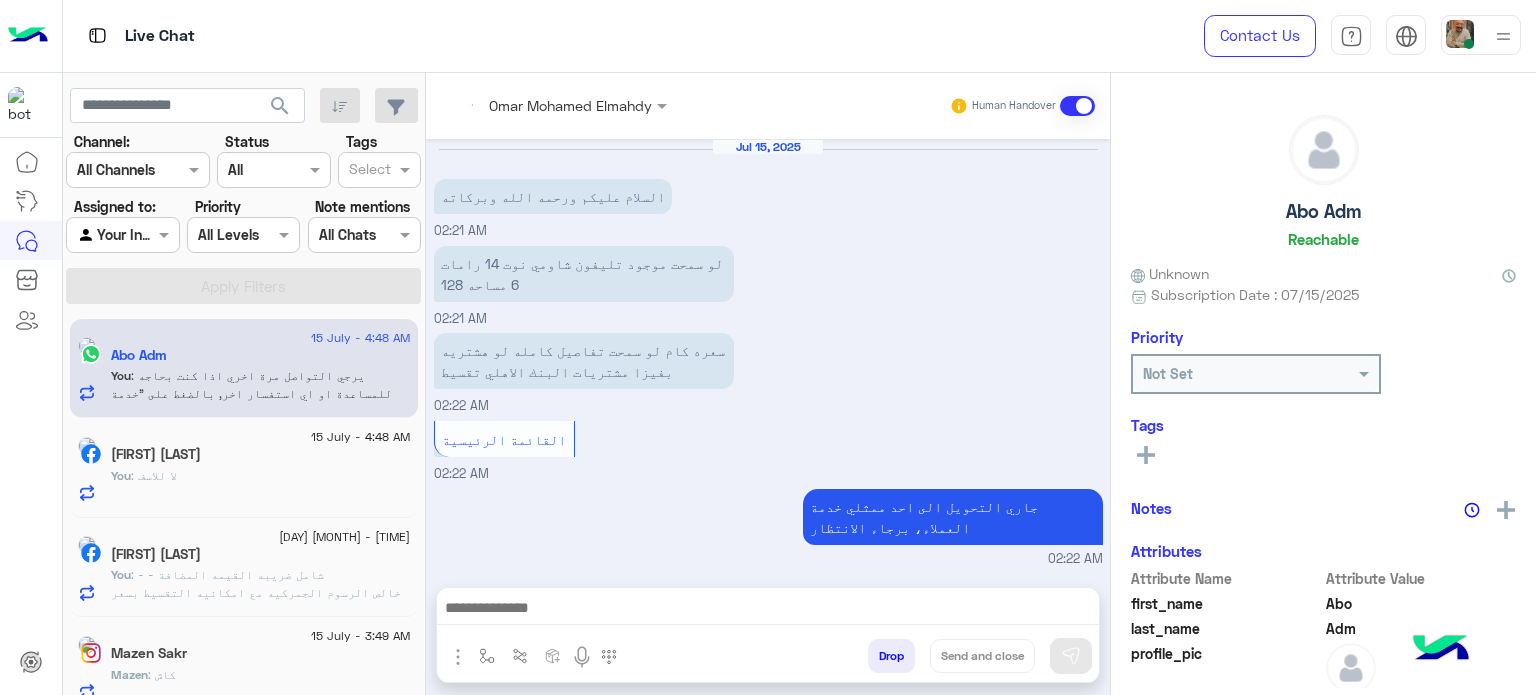 scroll, scrollTop: 332, scrollLeft: 0, axis: vertical 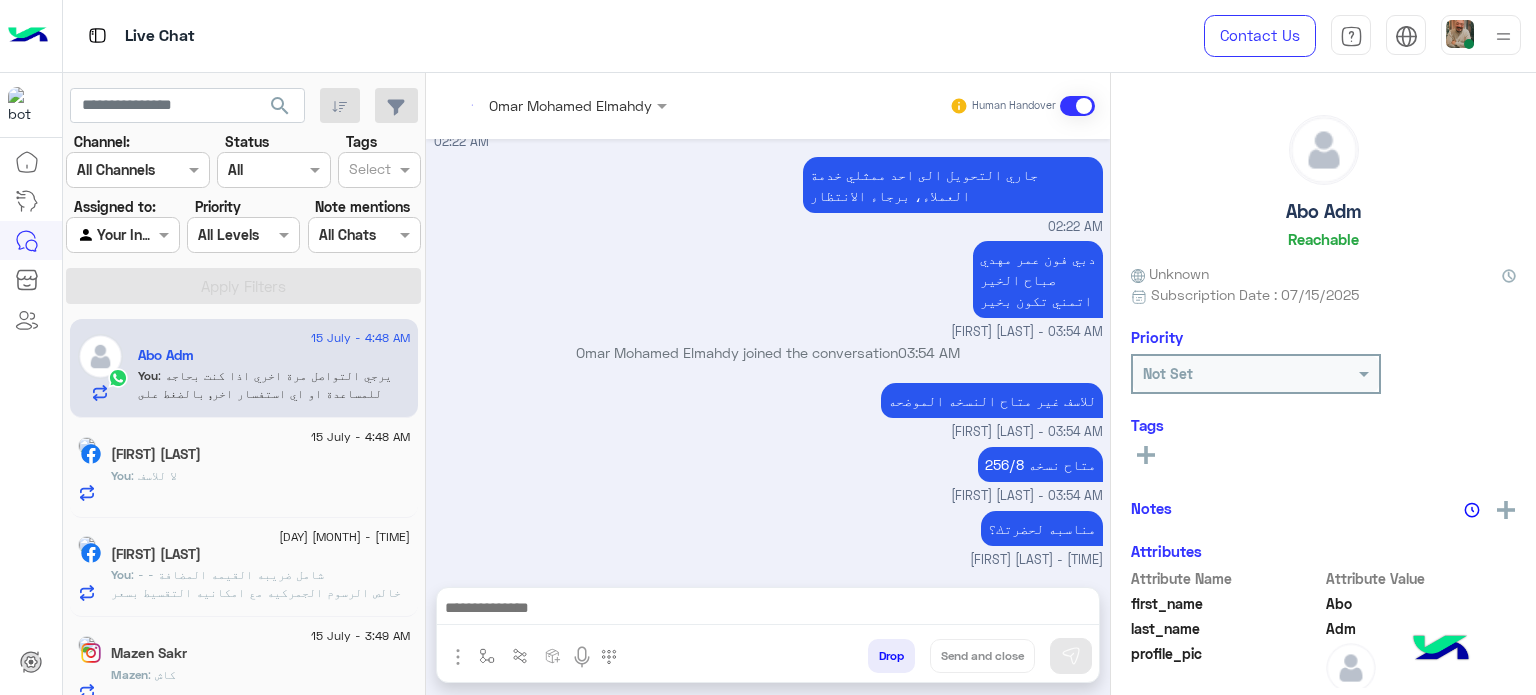 click at bounding box center (768, 610) 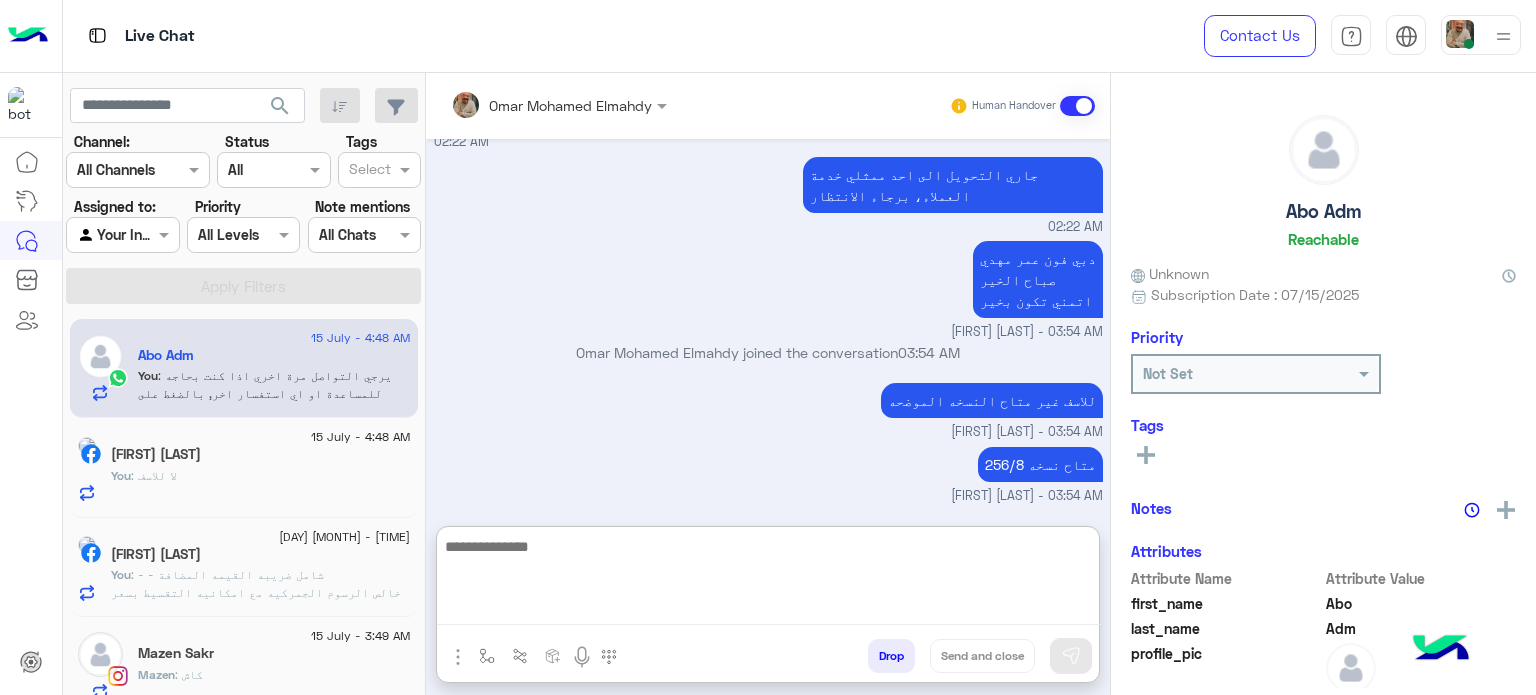 paste on "**********" 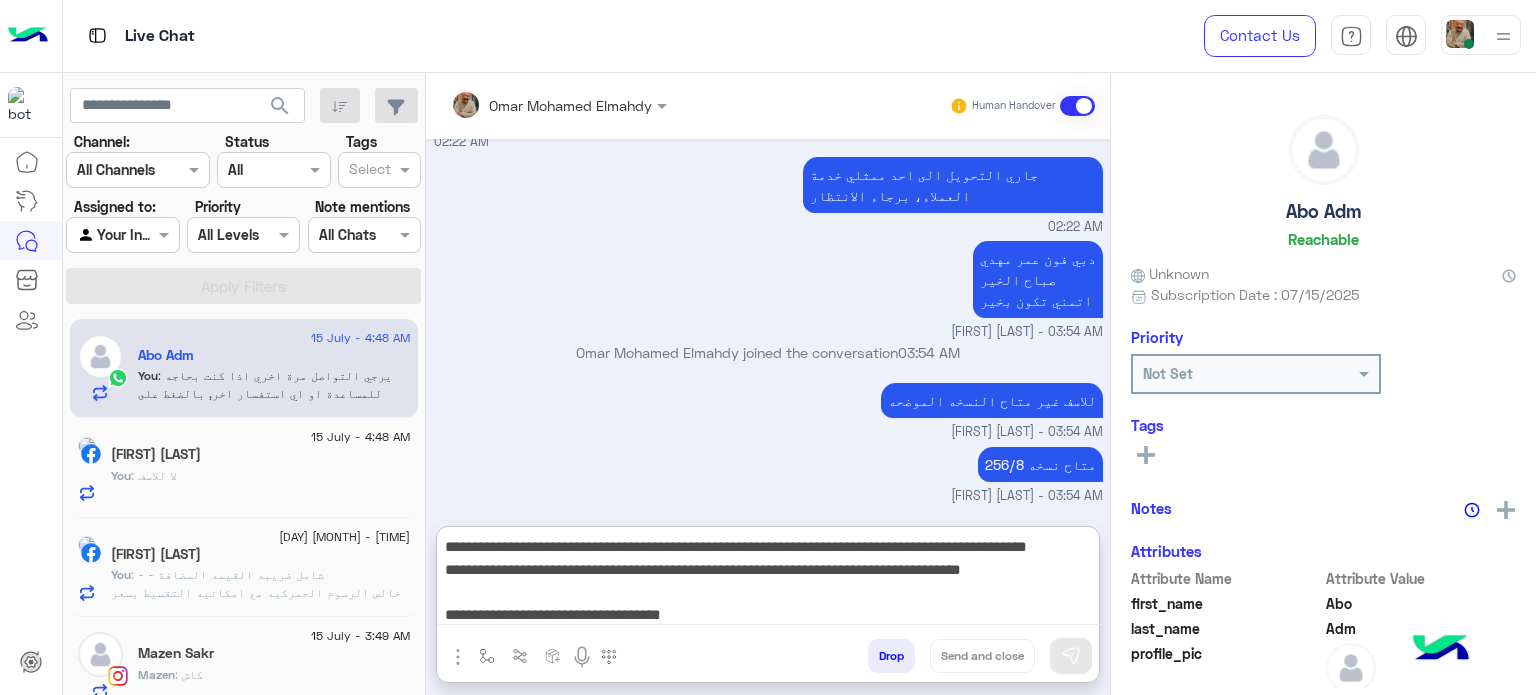 scroll, scrollTop: 177, scrollLeft: 0, axis: vertical 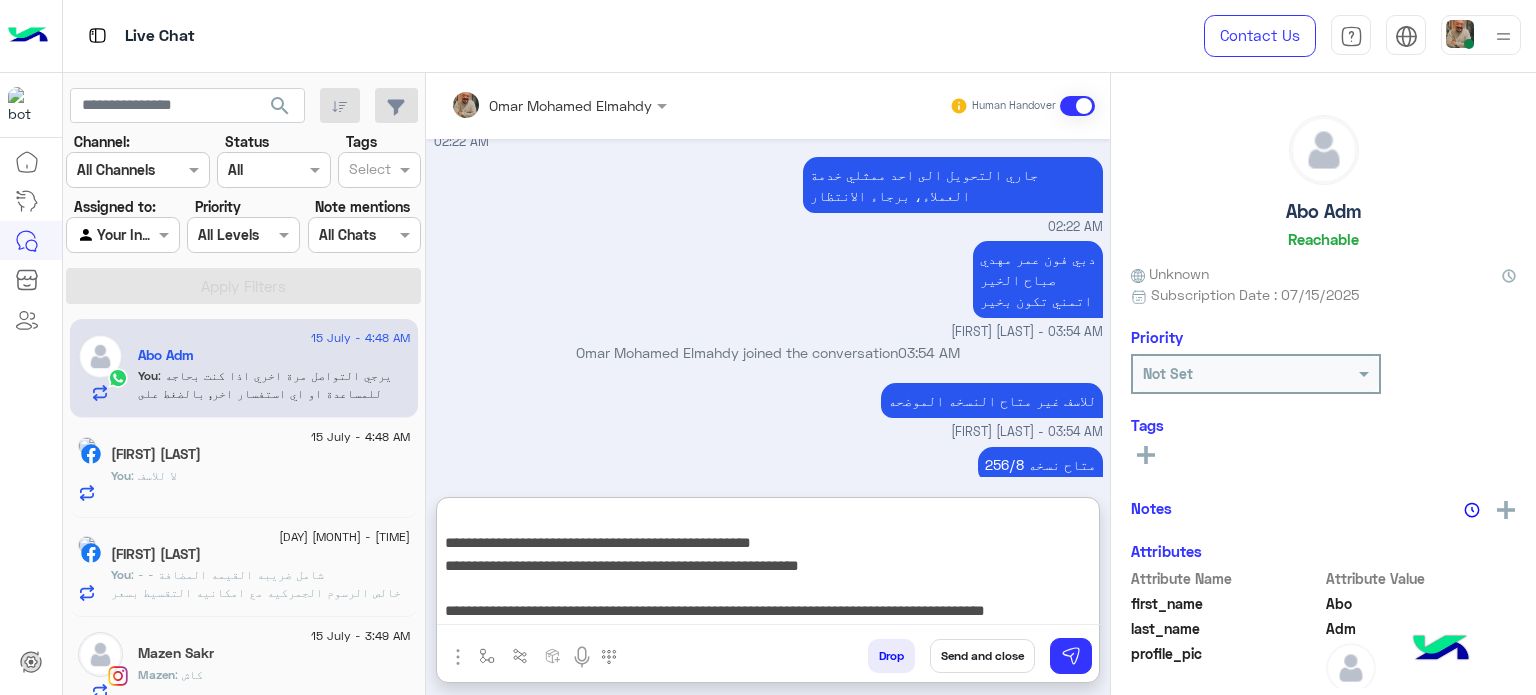 type on "**********" 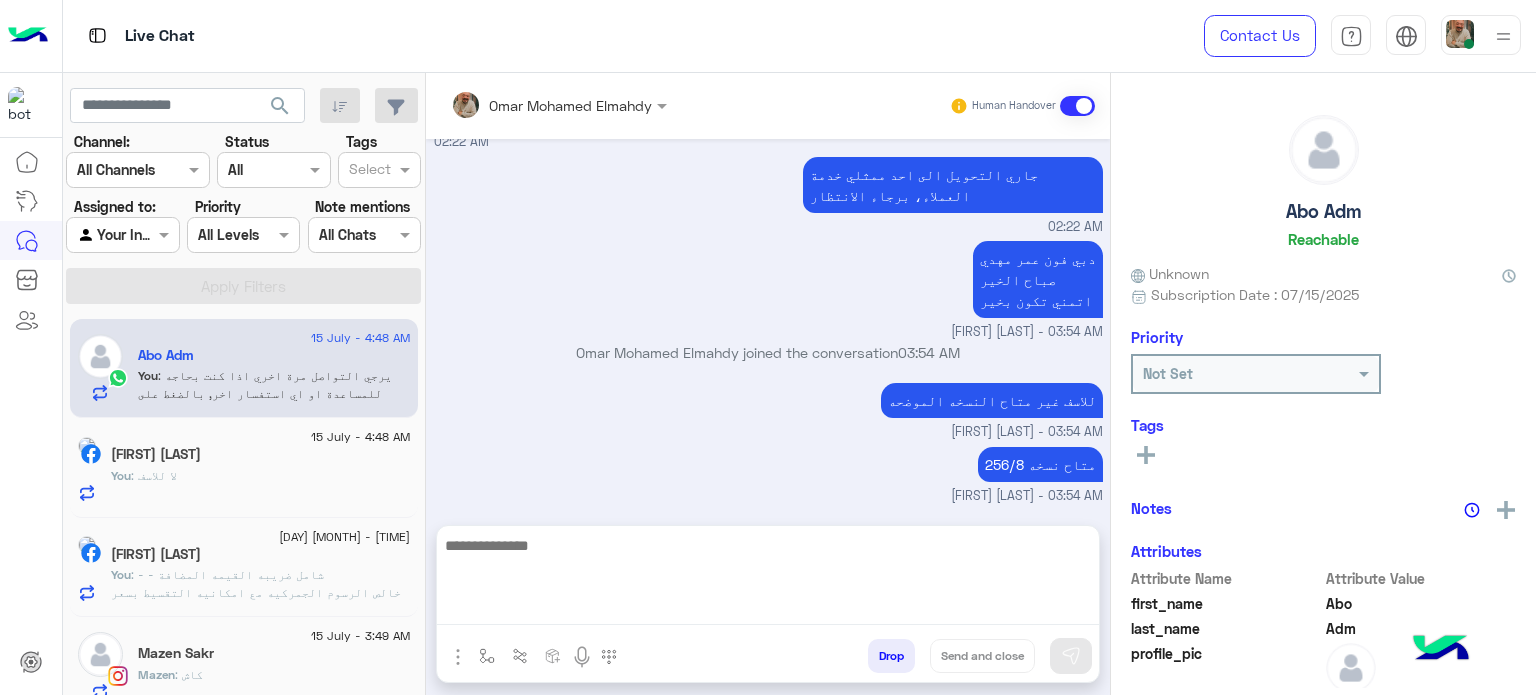 scroll, scrollTop: 0, scrollLeft: 0, axis: both 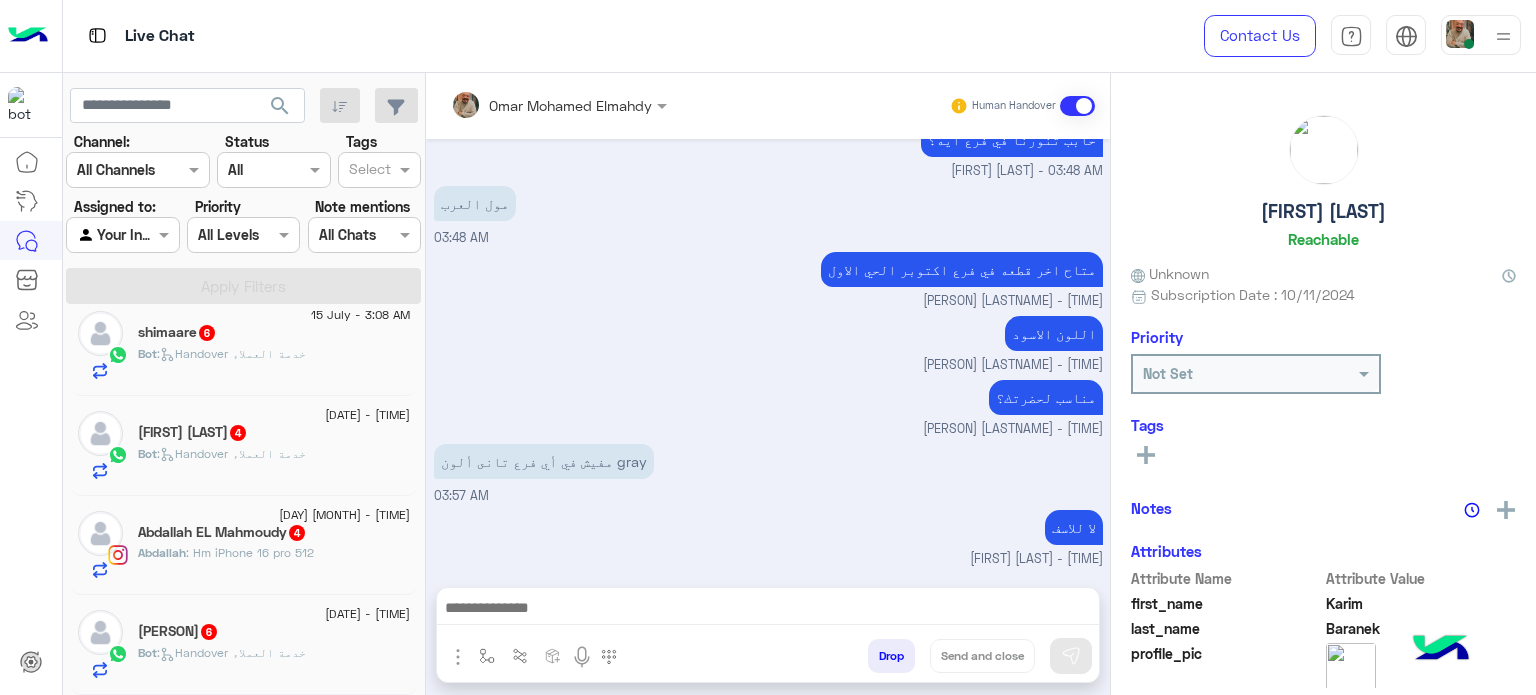 click on "Bot :   Handover خدمة العملاء" 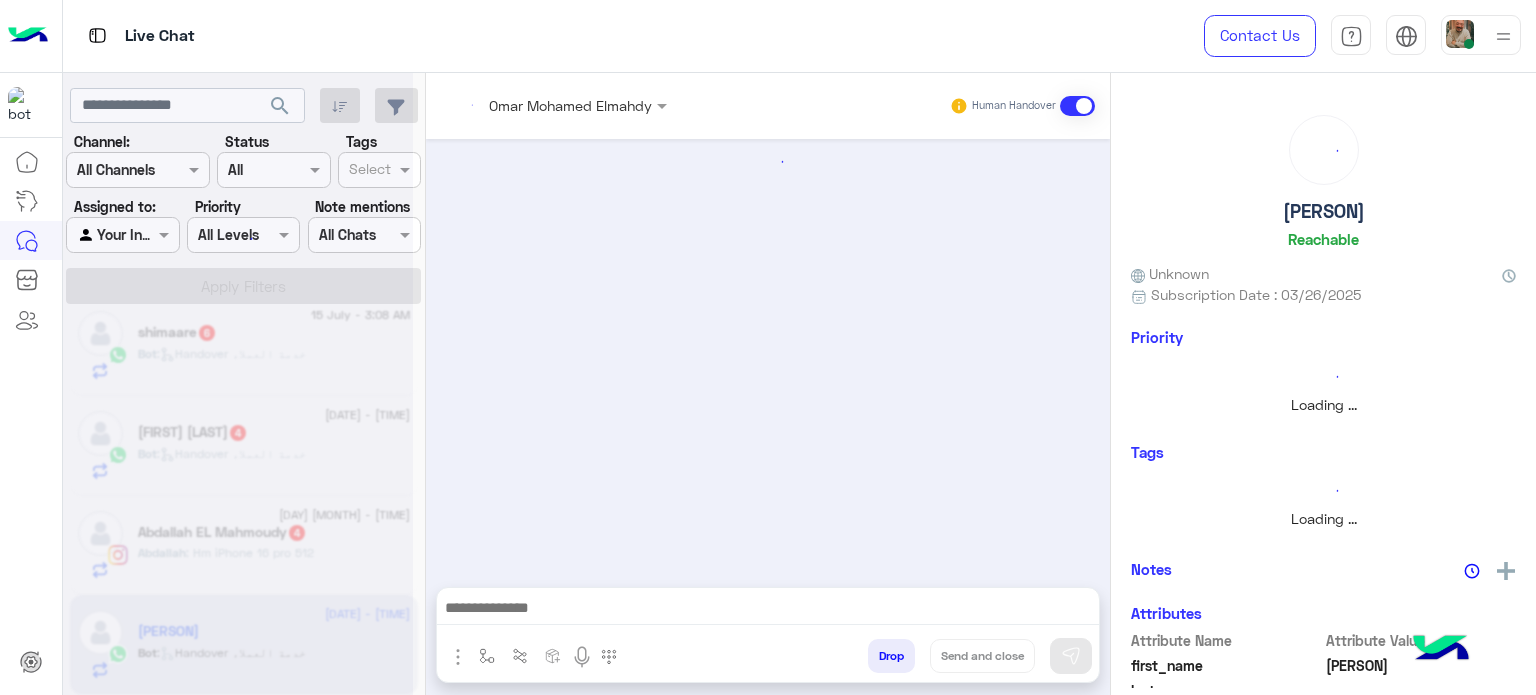 scroll, scrollTop: 1420, scrollLeft: 0, axis: vertical 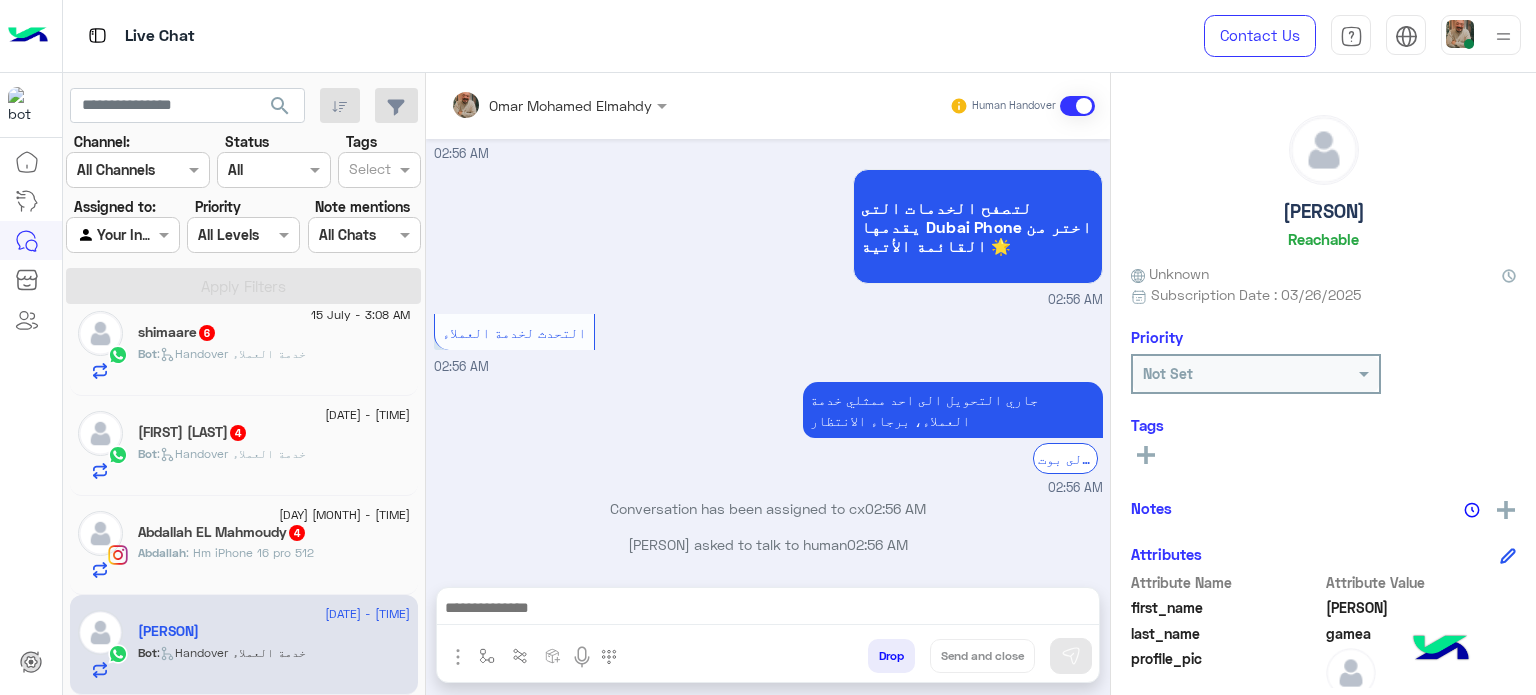 click at bounding box center [768, 613] 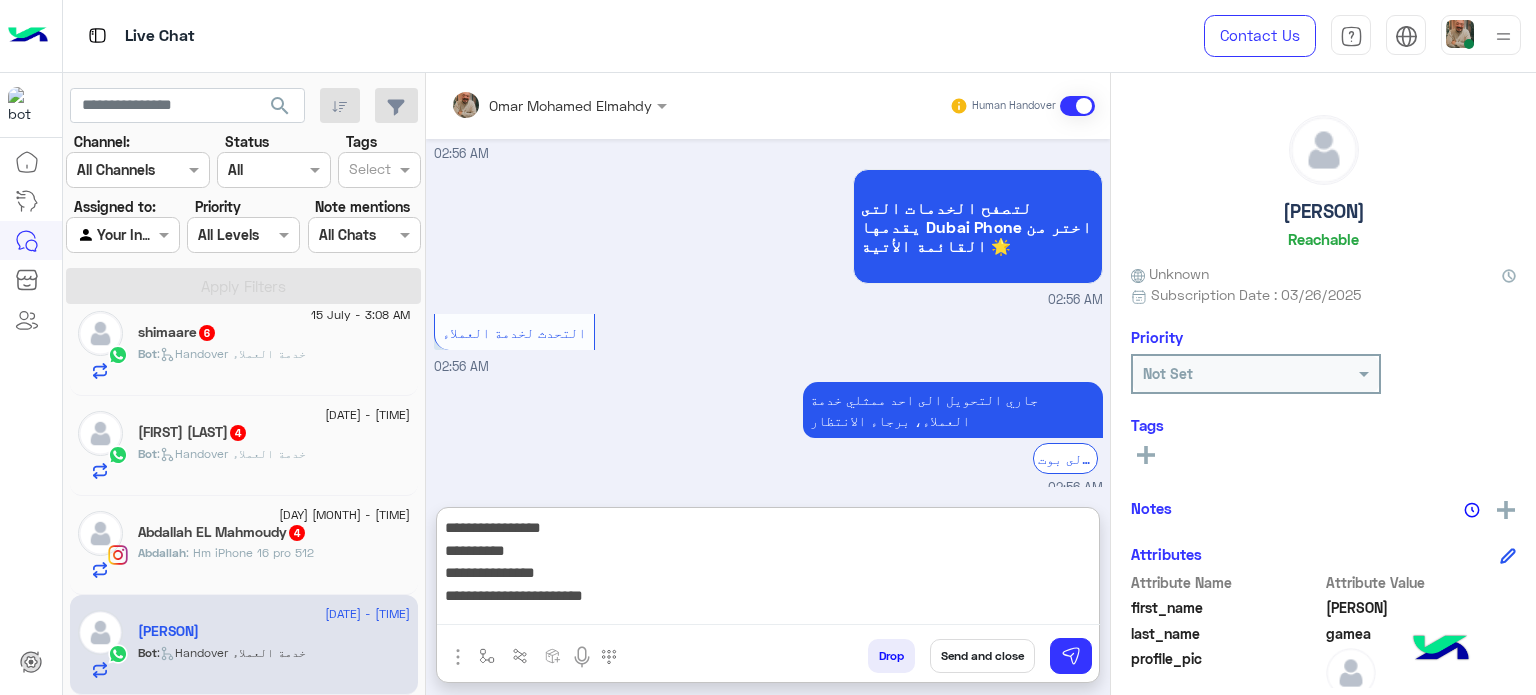 scroll, scrollTop: 0, scrollLeft: 0, axis: both 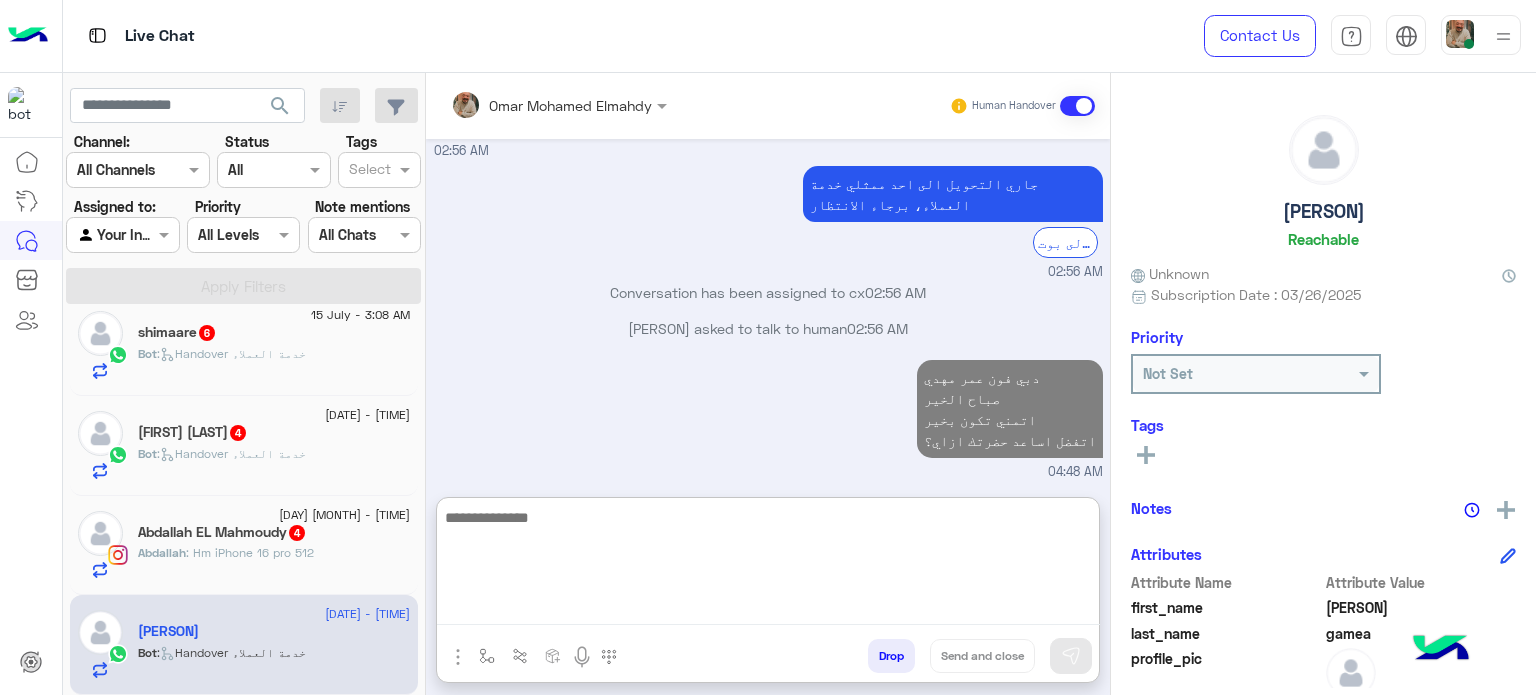 click on "Abdallah EL Mahmoudy  4" 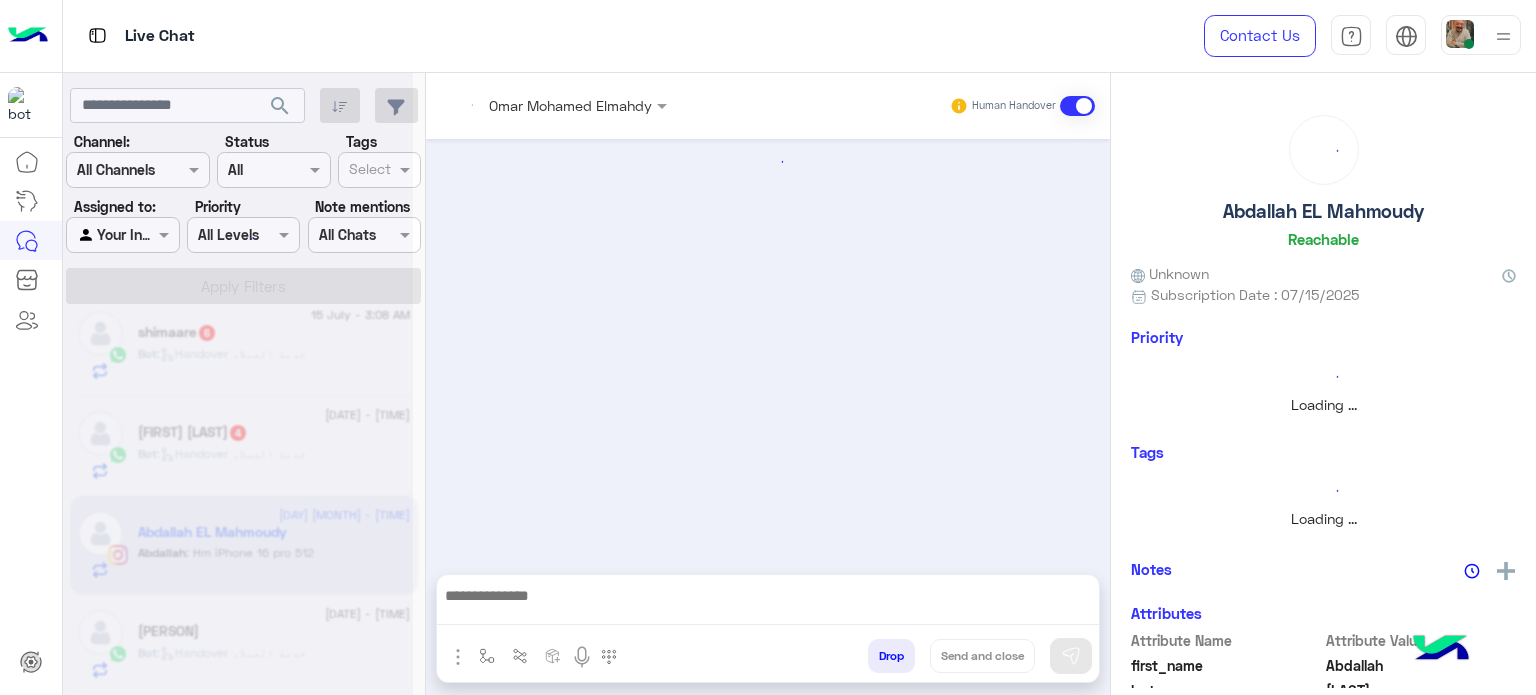 scroll, scrollTop: 1419, scrollLeft: 0, axis: vertical 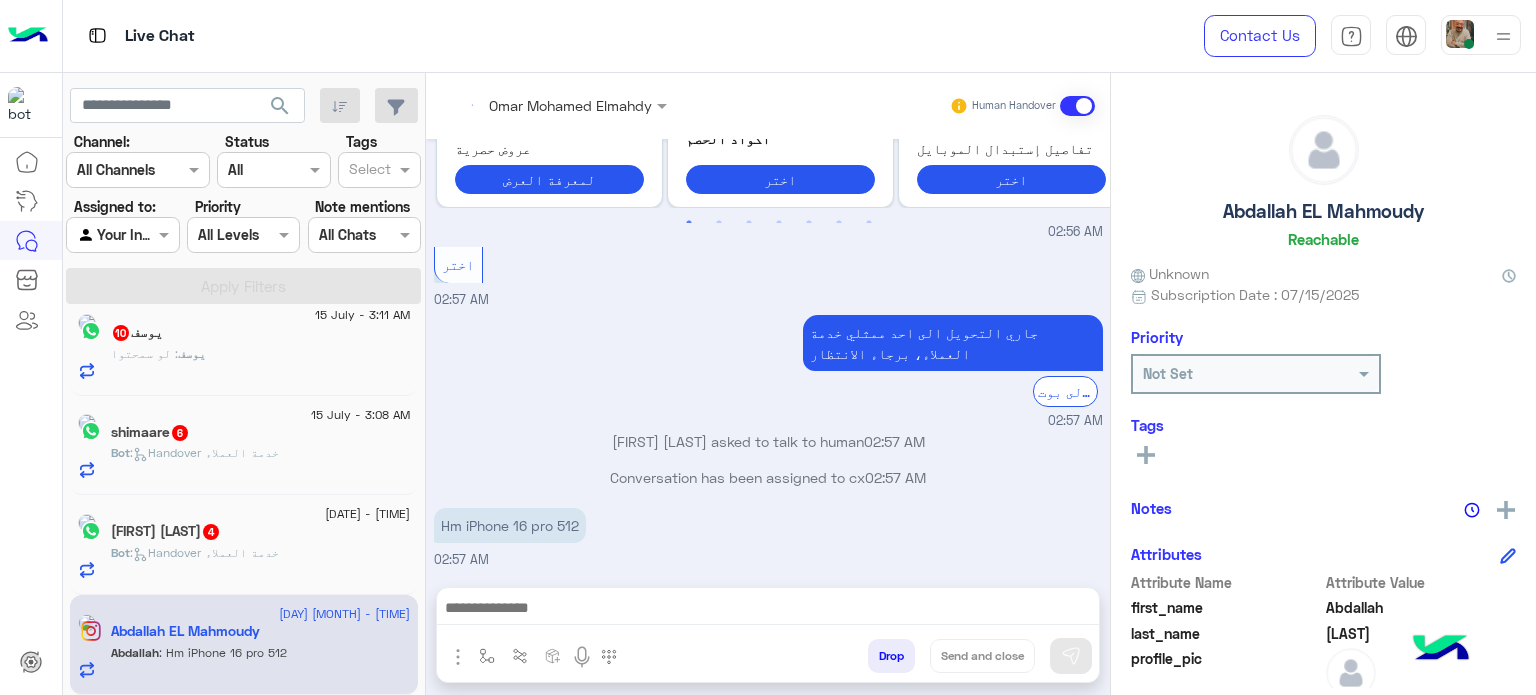 click at bounding box center [768, 610] 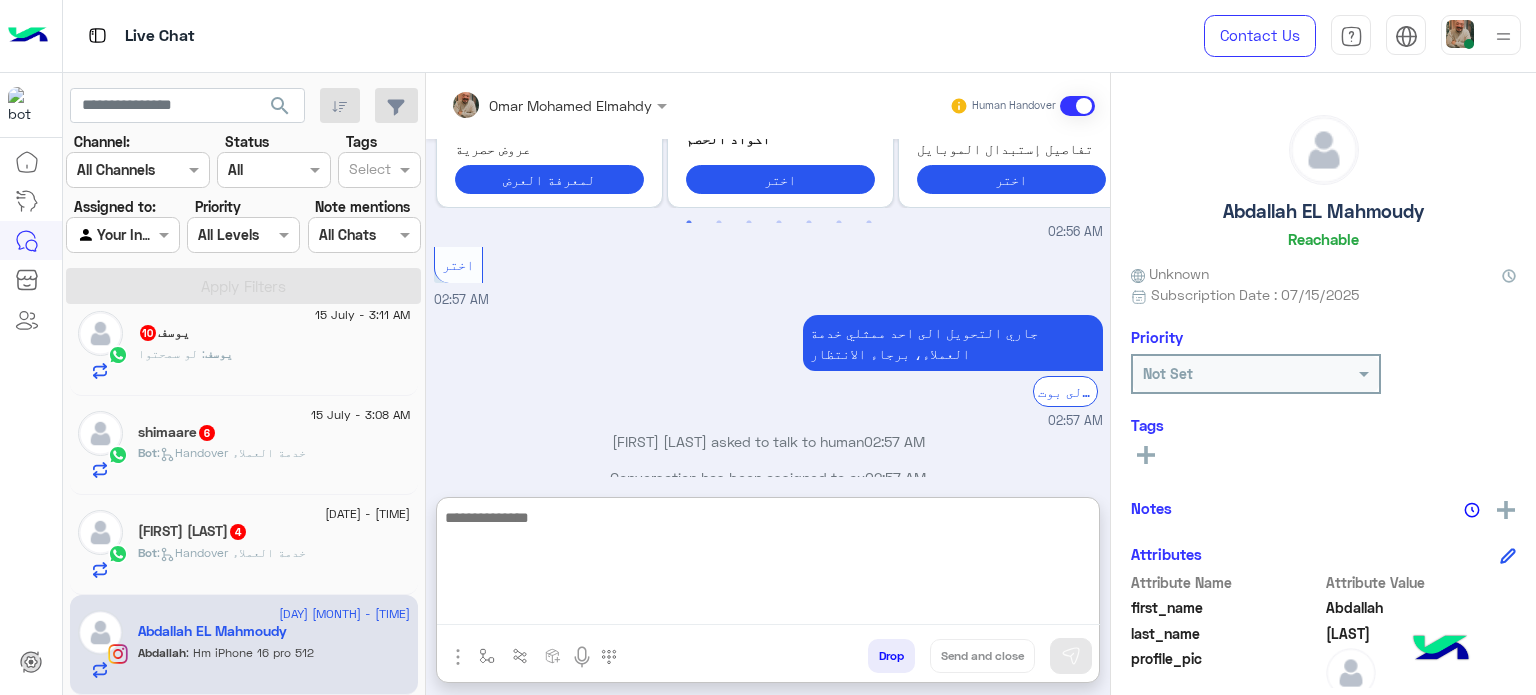 click at bounding box center (768, 565) 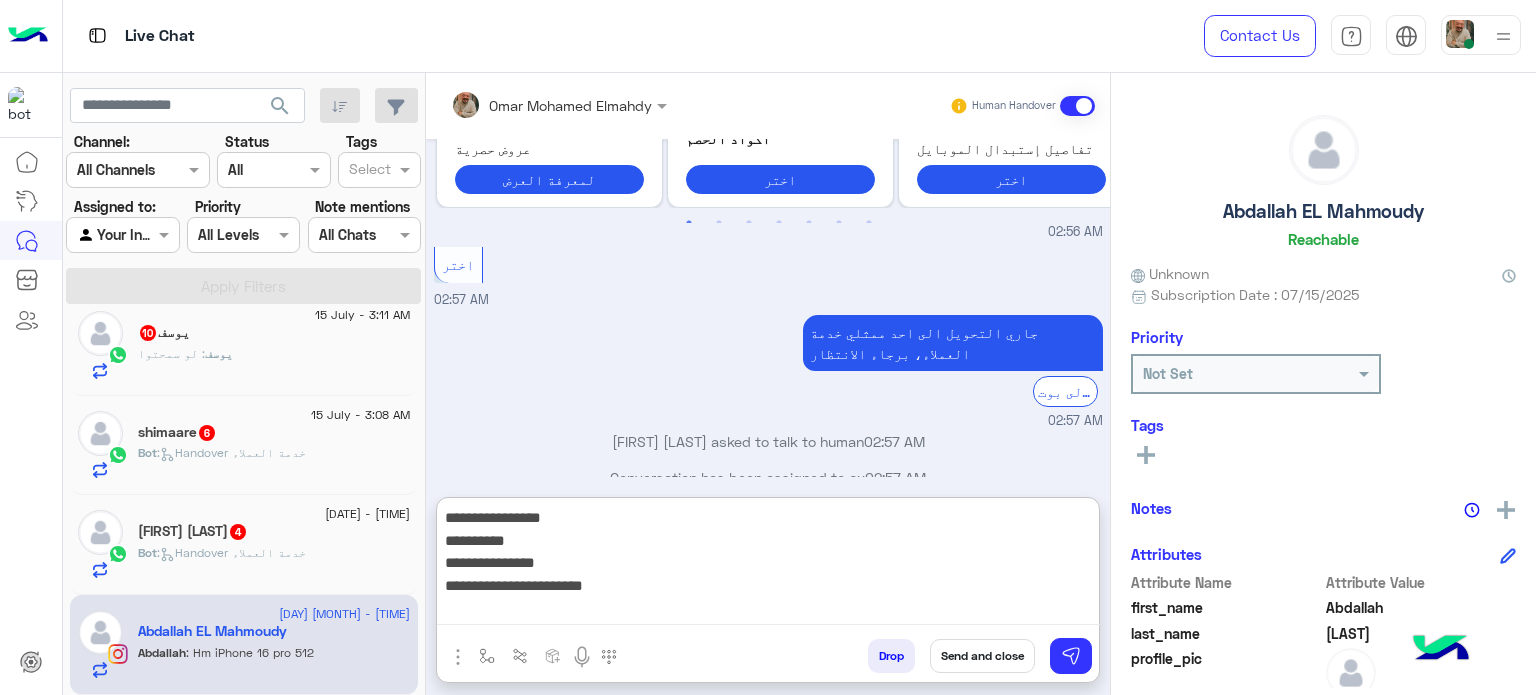 click on "**********" at bounding box center (768, 565) 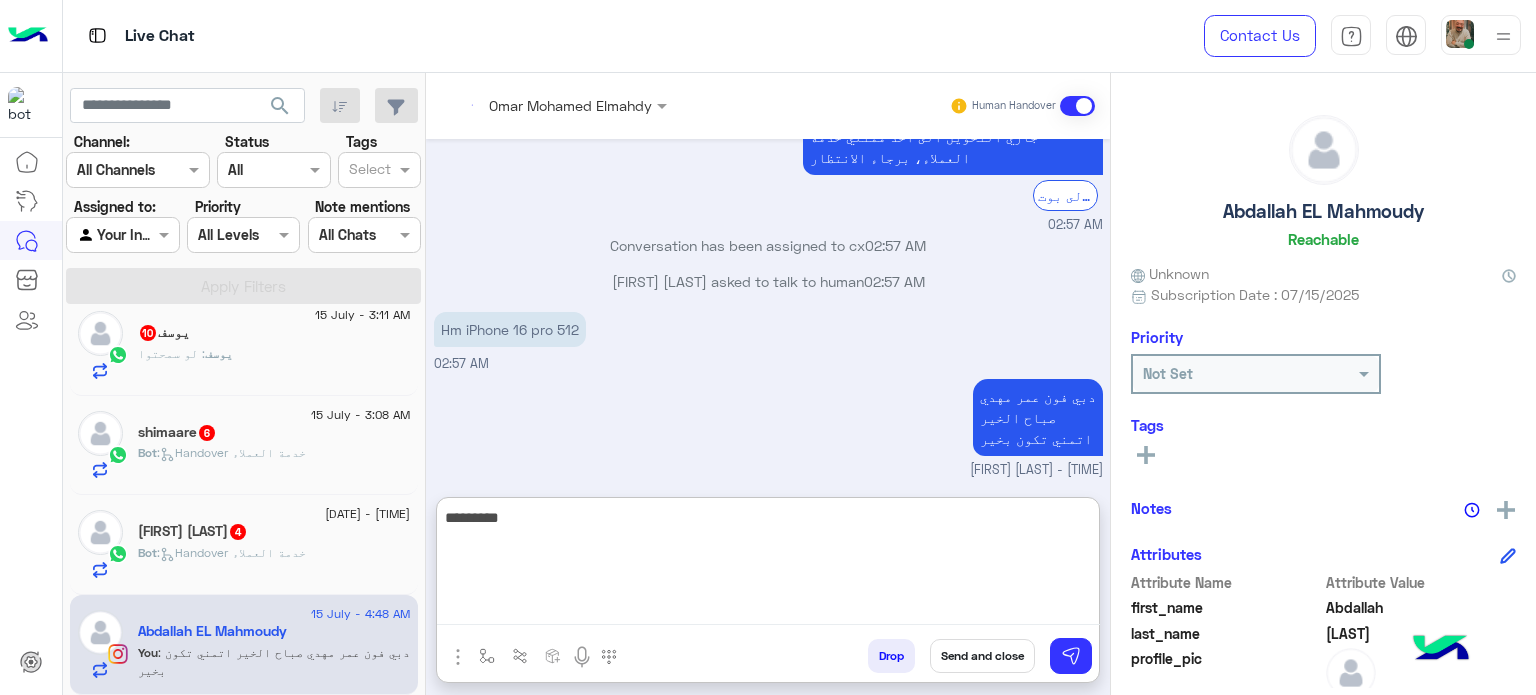 scroll, scrollTop: 683, scrollLeft: 0, axis: vertical 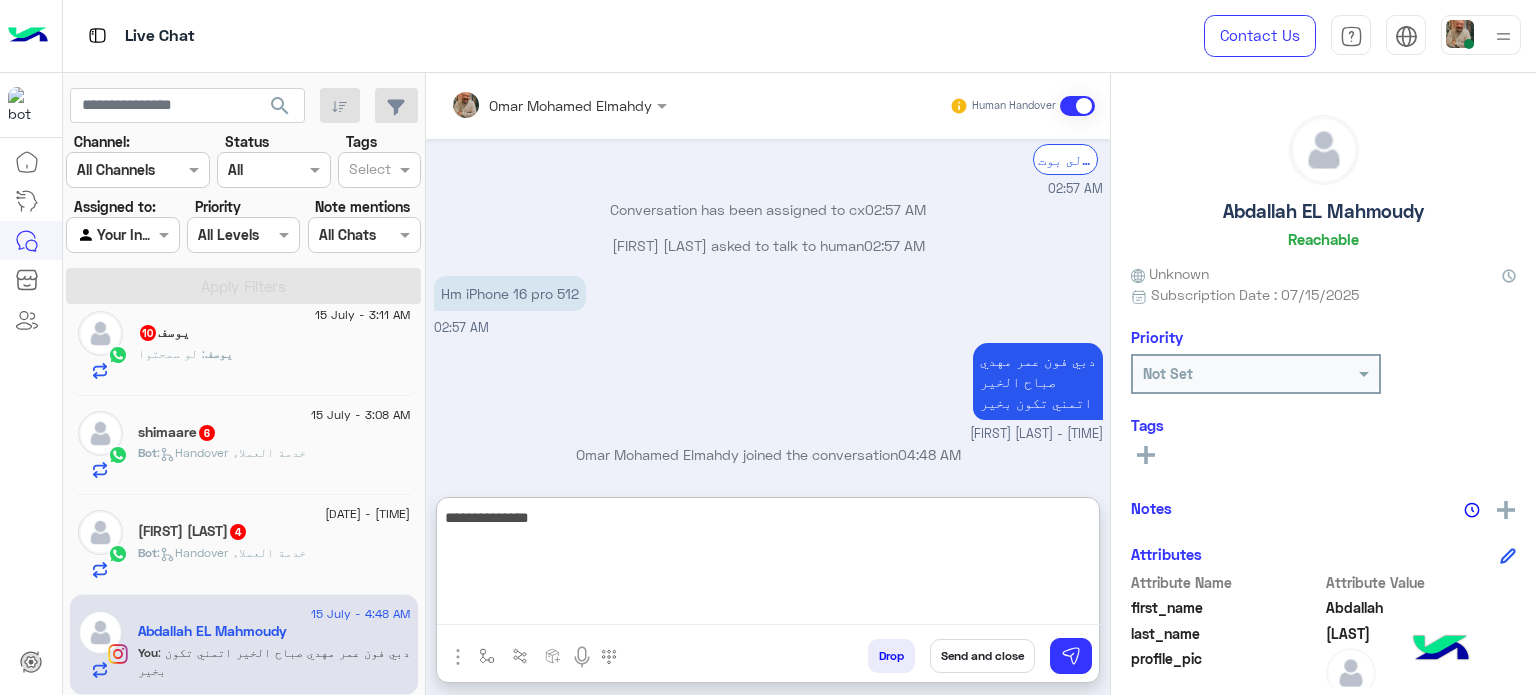 type on "**********" 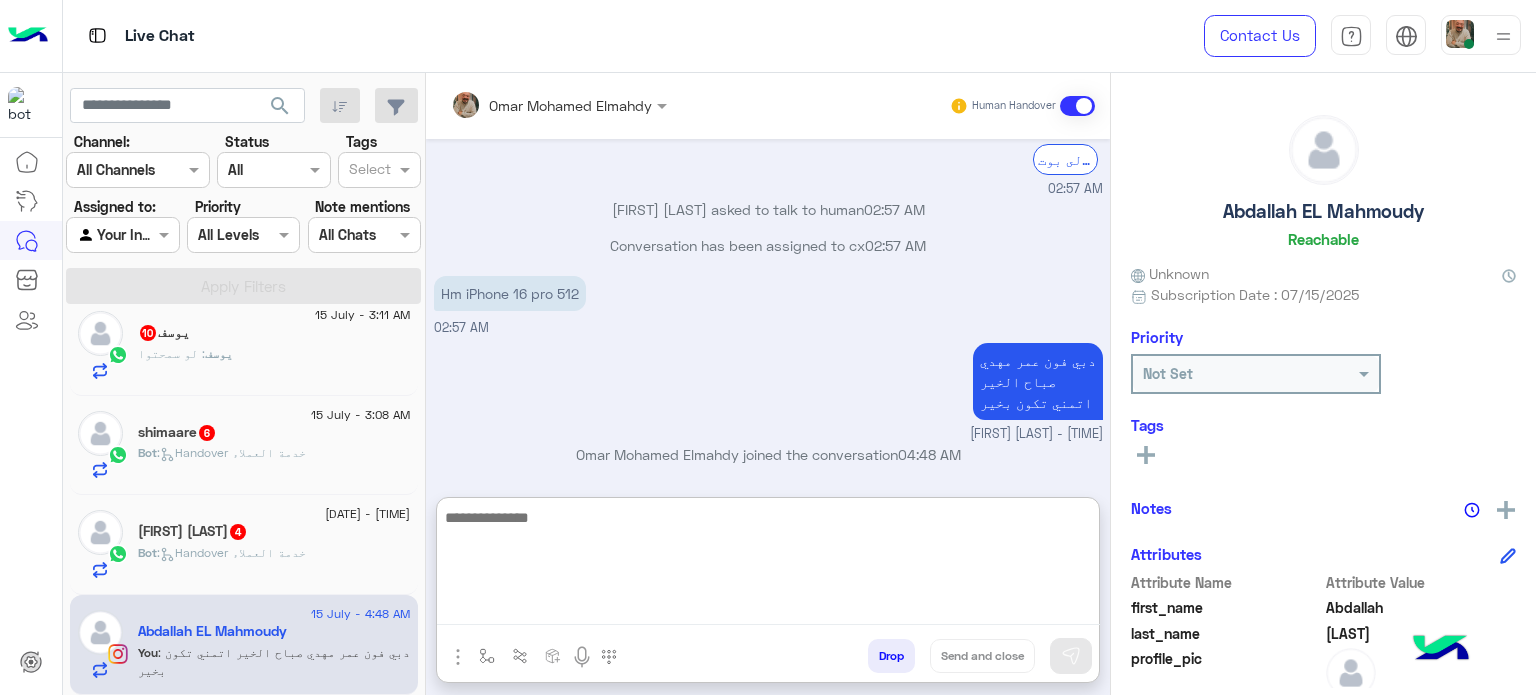 scroll, scrollTop: 747, scrollLeft: 0, axis: vertical 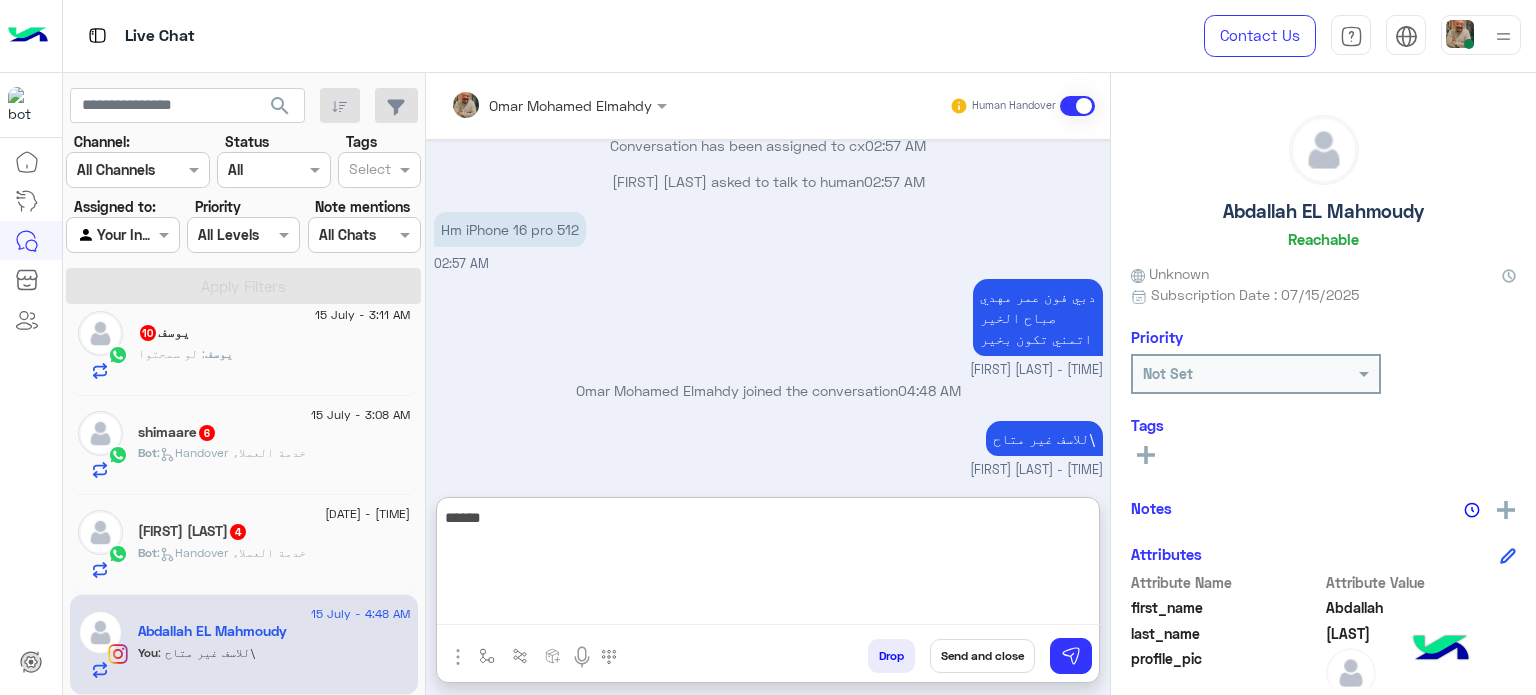 type on "*******" 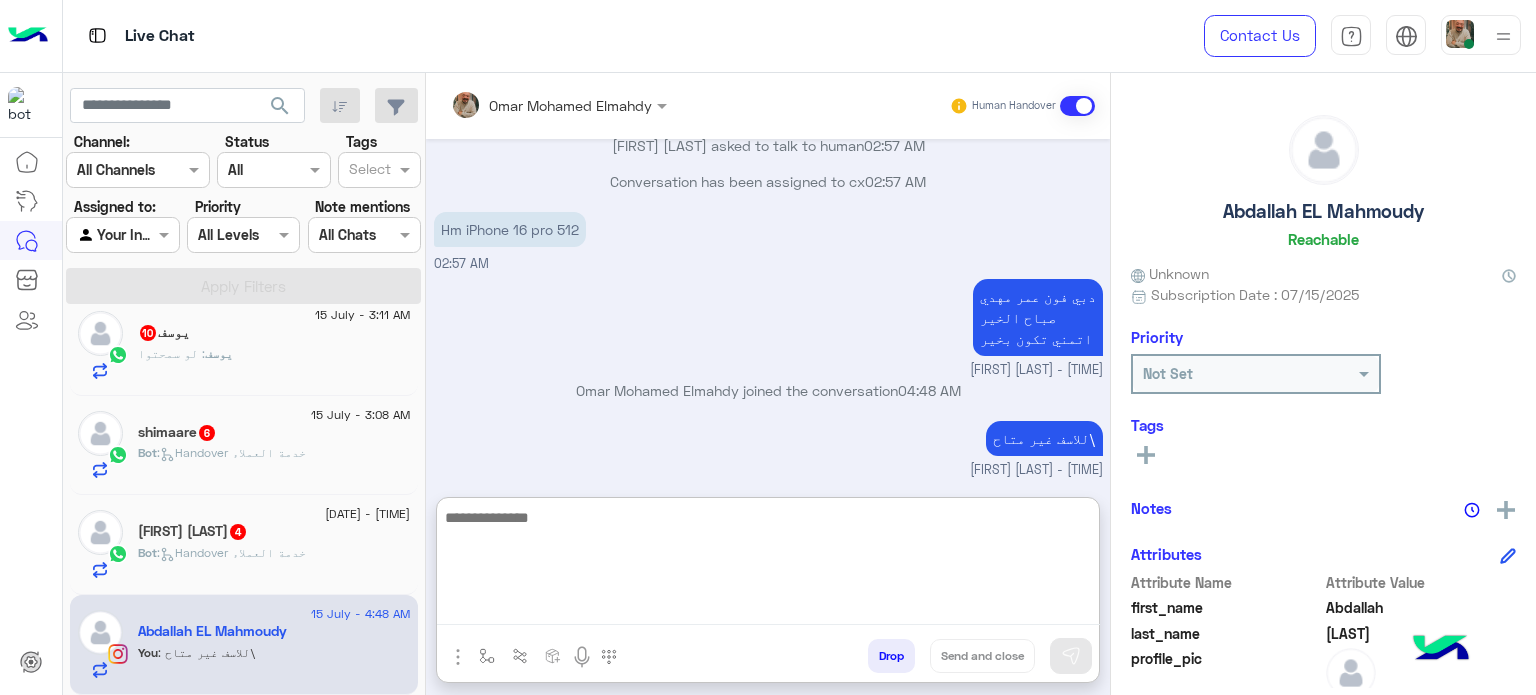 scroll 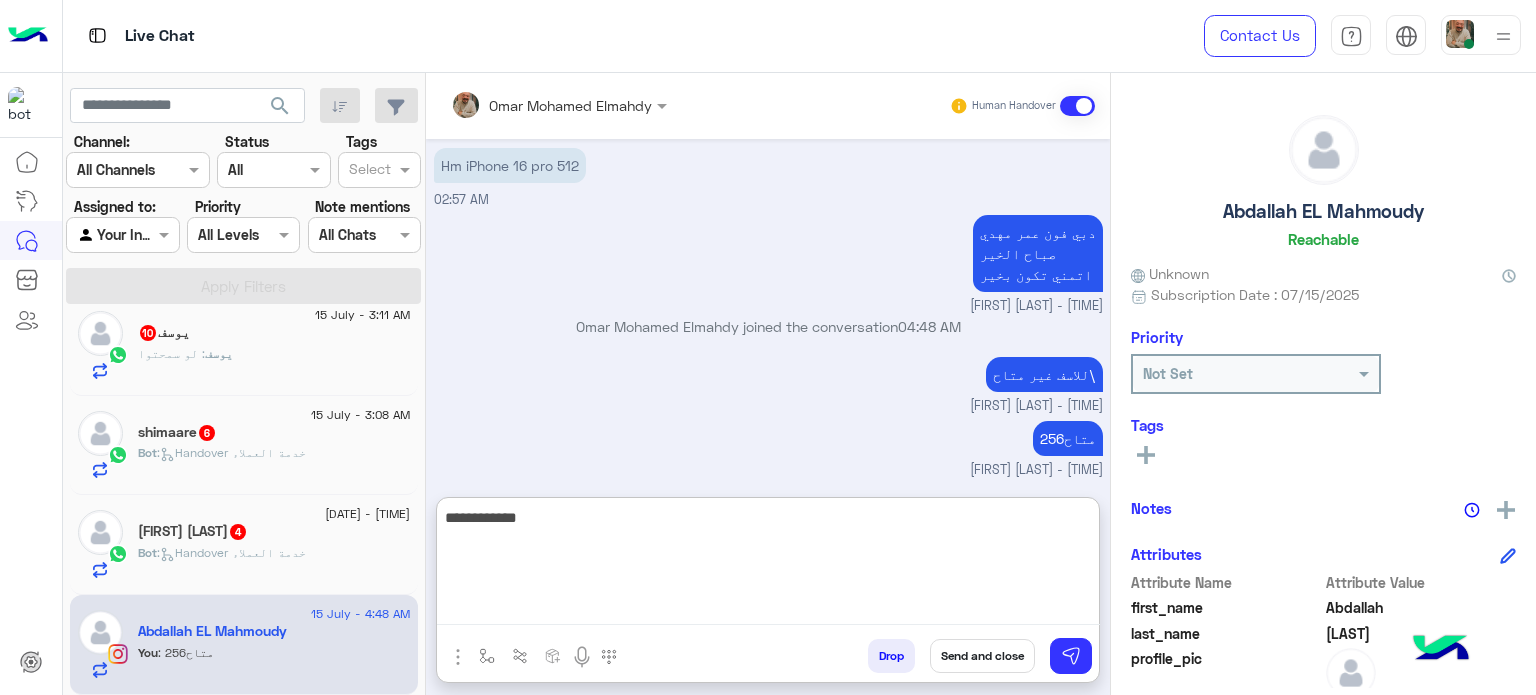 type on "**********" 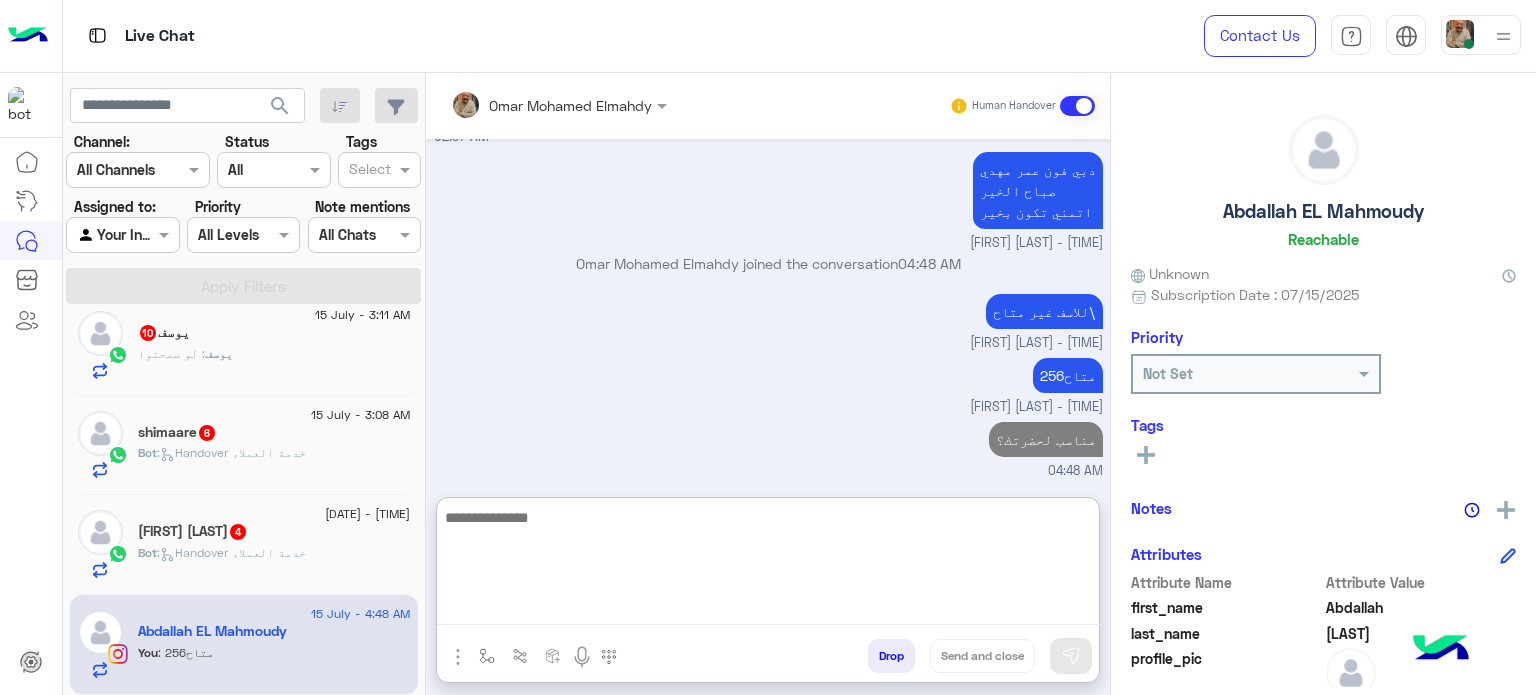 click on ":   Handover خدمة العملاء" 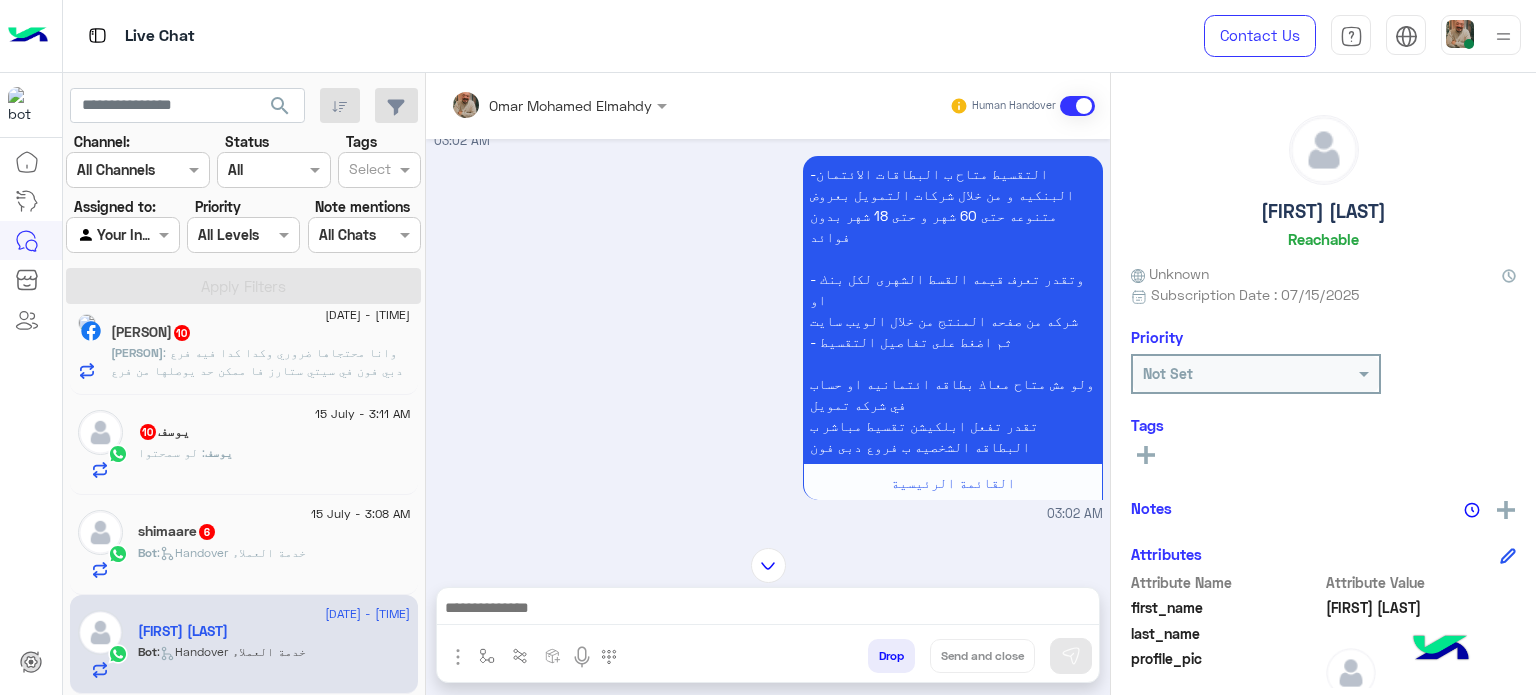 click at bounding box center [768, 613] 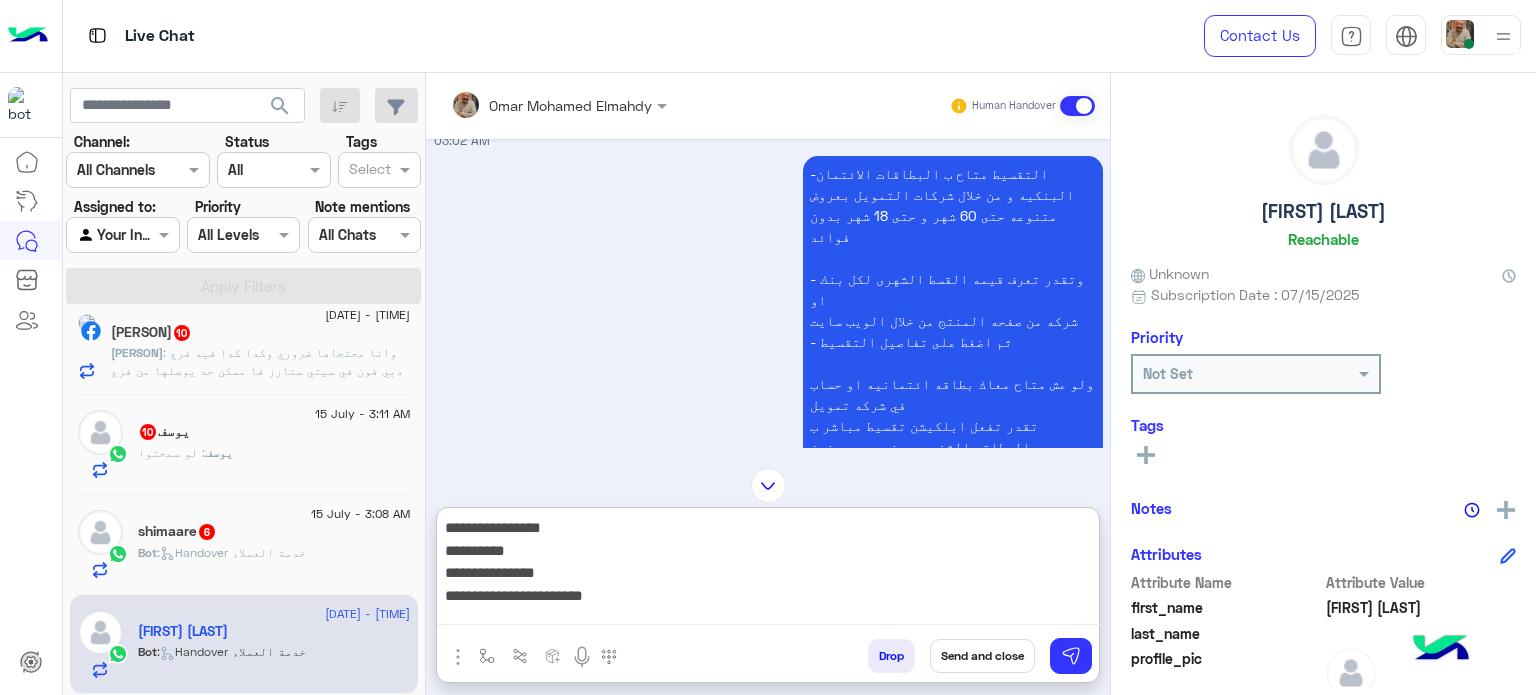 click on "**********" at bounding box center [768, 570] 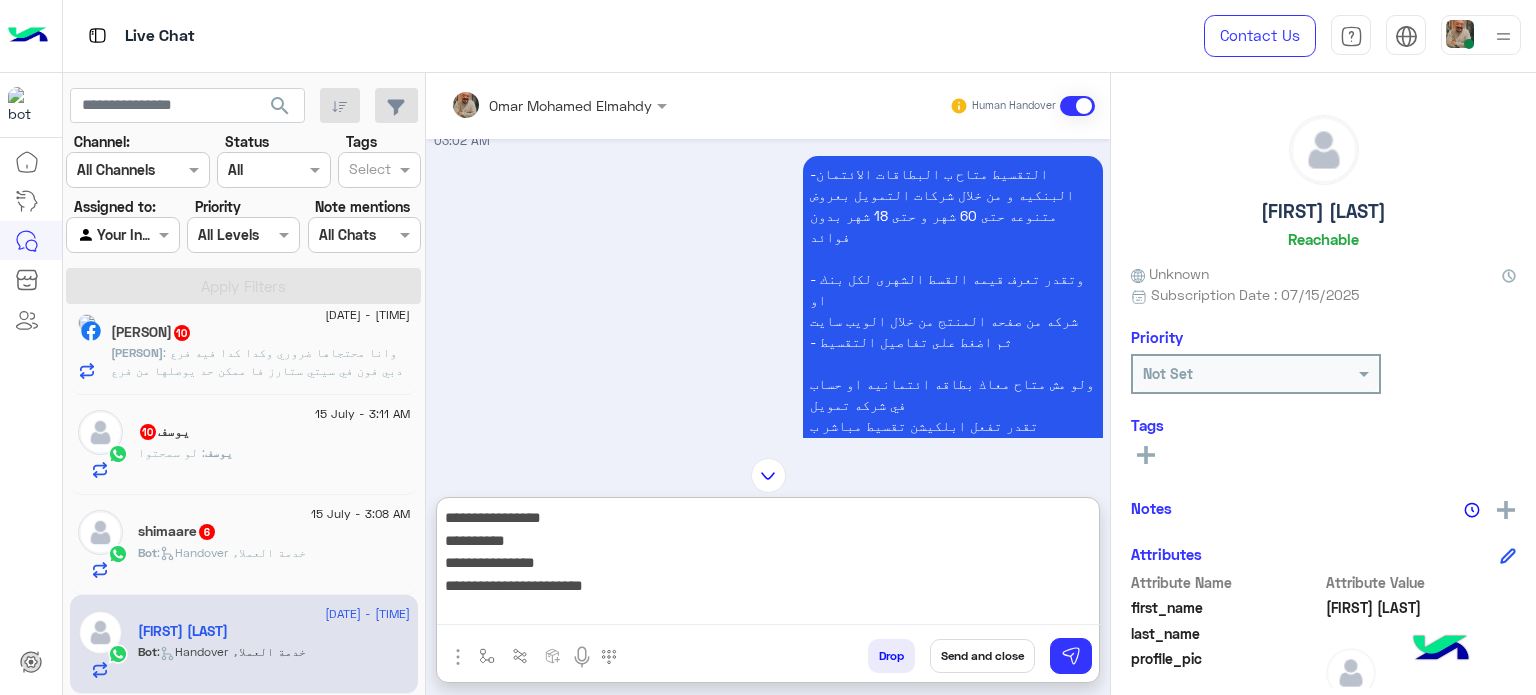 click on "**********" at bounding box center (768, 565) 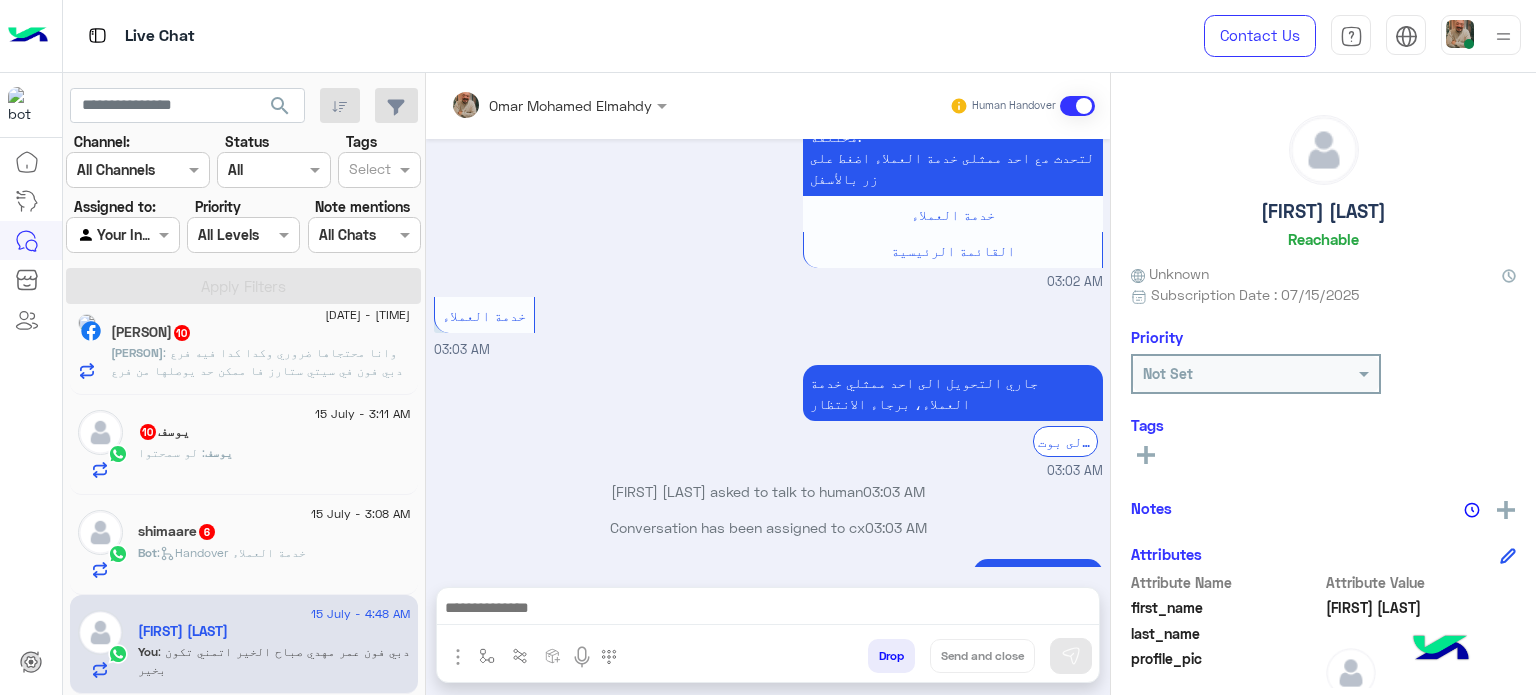 click at bounding box center [768, 610] 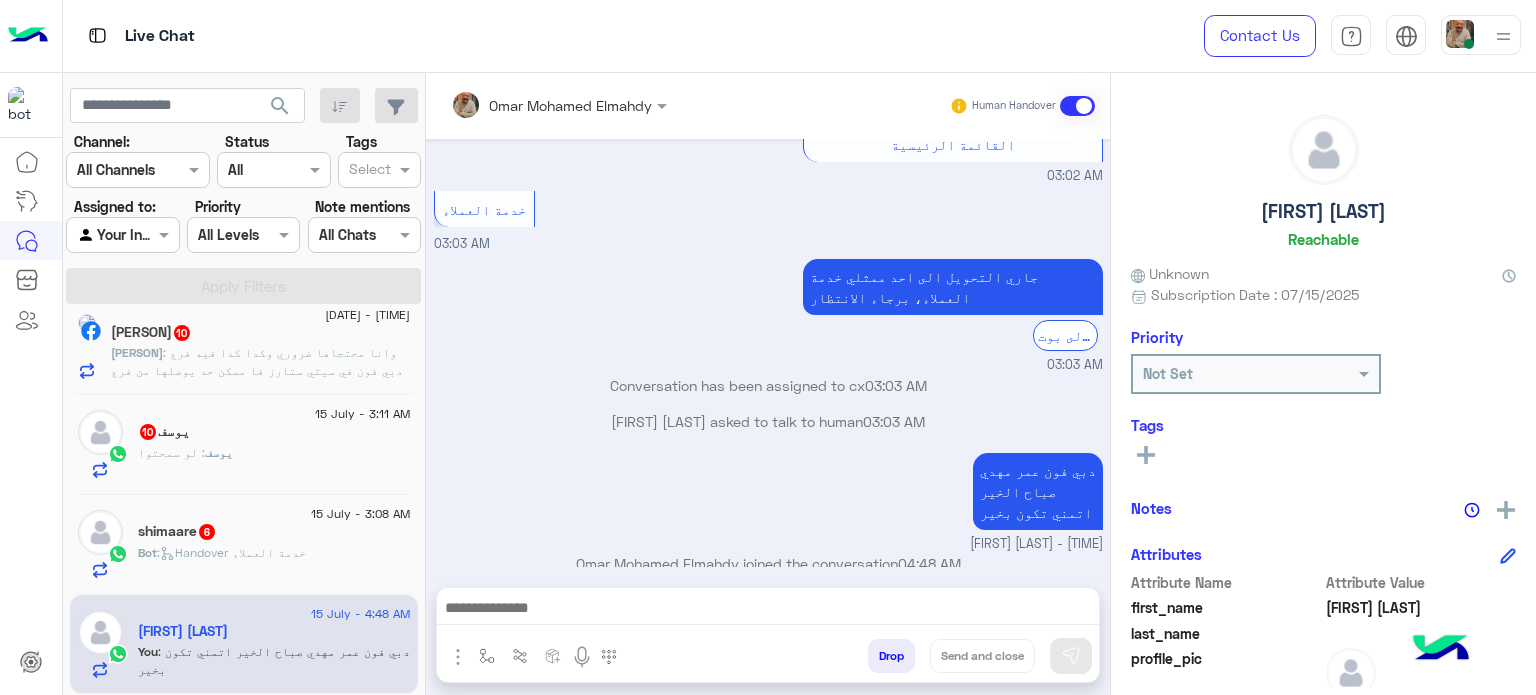 drag, startPoint x: 650, startPoint y: 625, endPoint x: 664, endPoint y: 615, distance: 17.20465 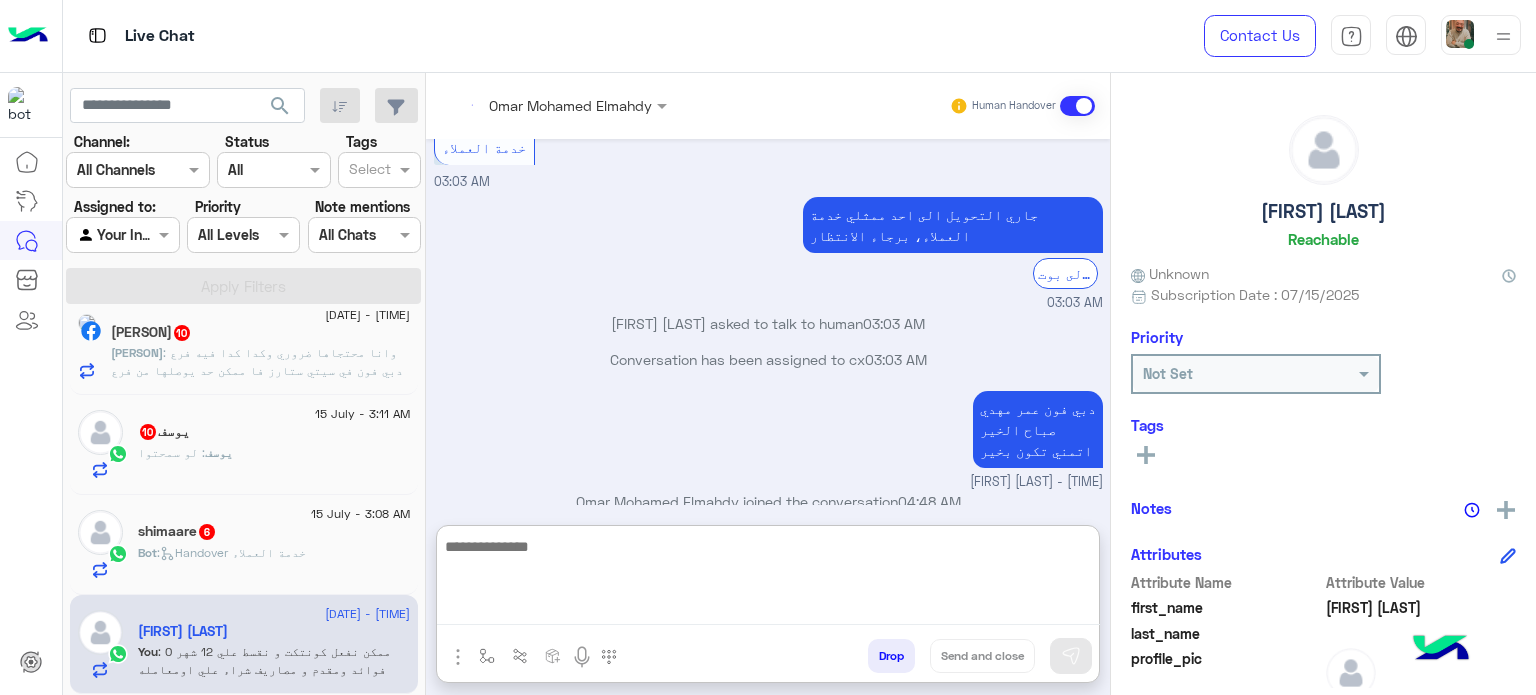paste on "**********" 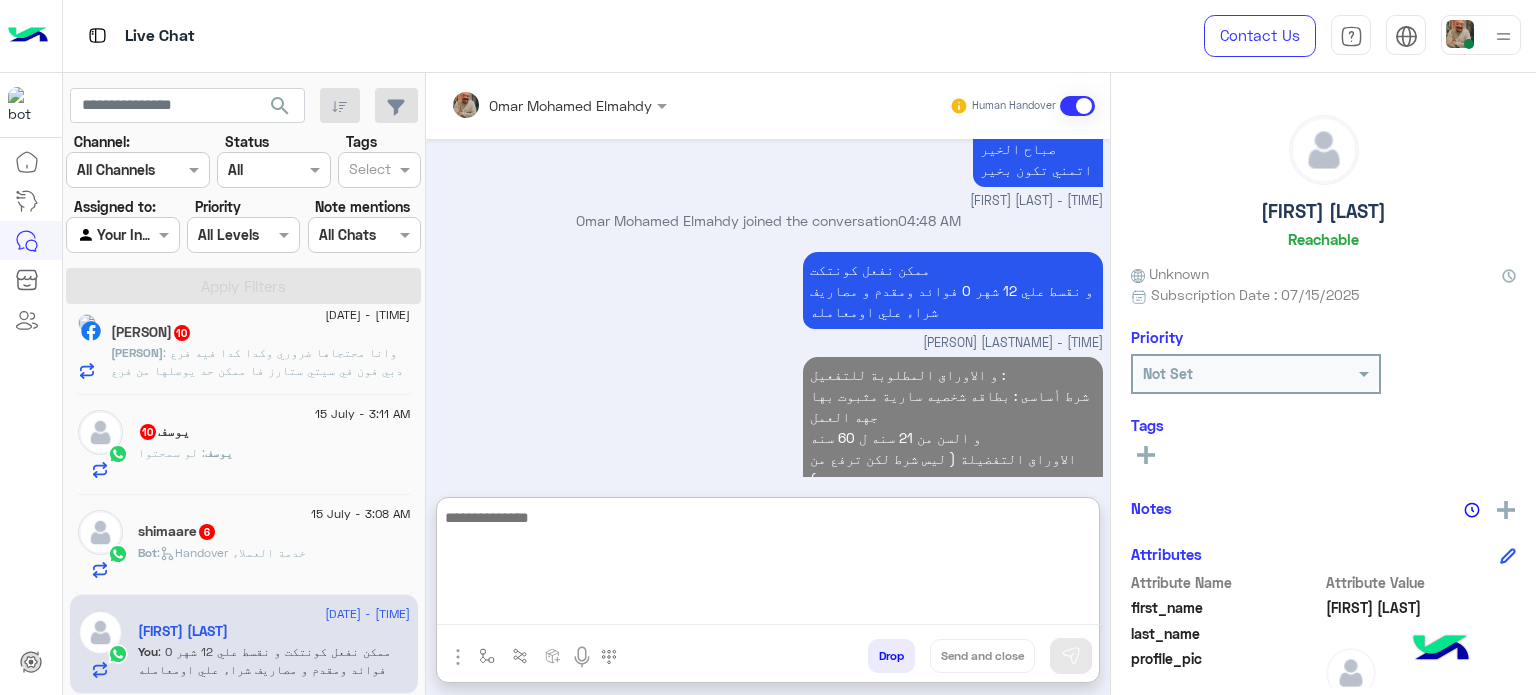 click on "Bot :   Handover خدمة العملاء" 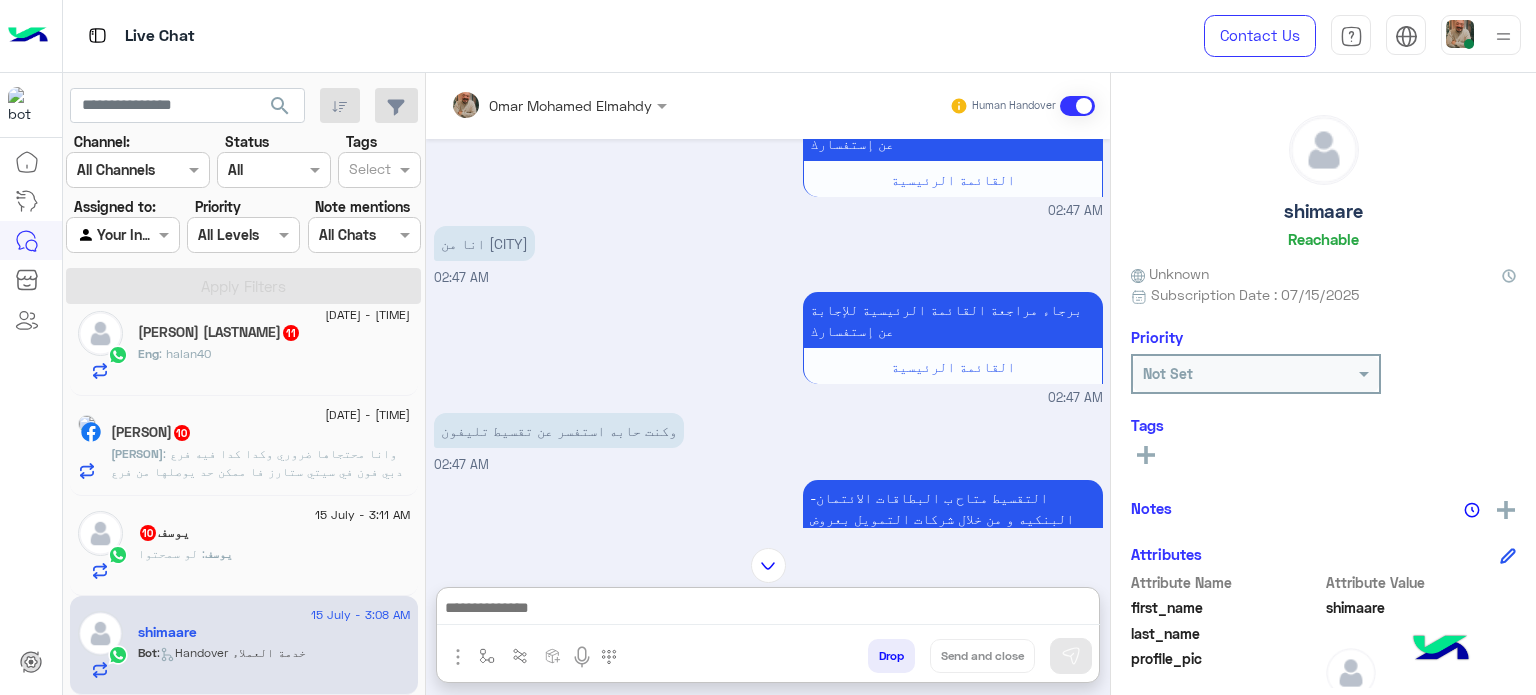 paste on "**********" 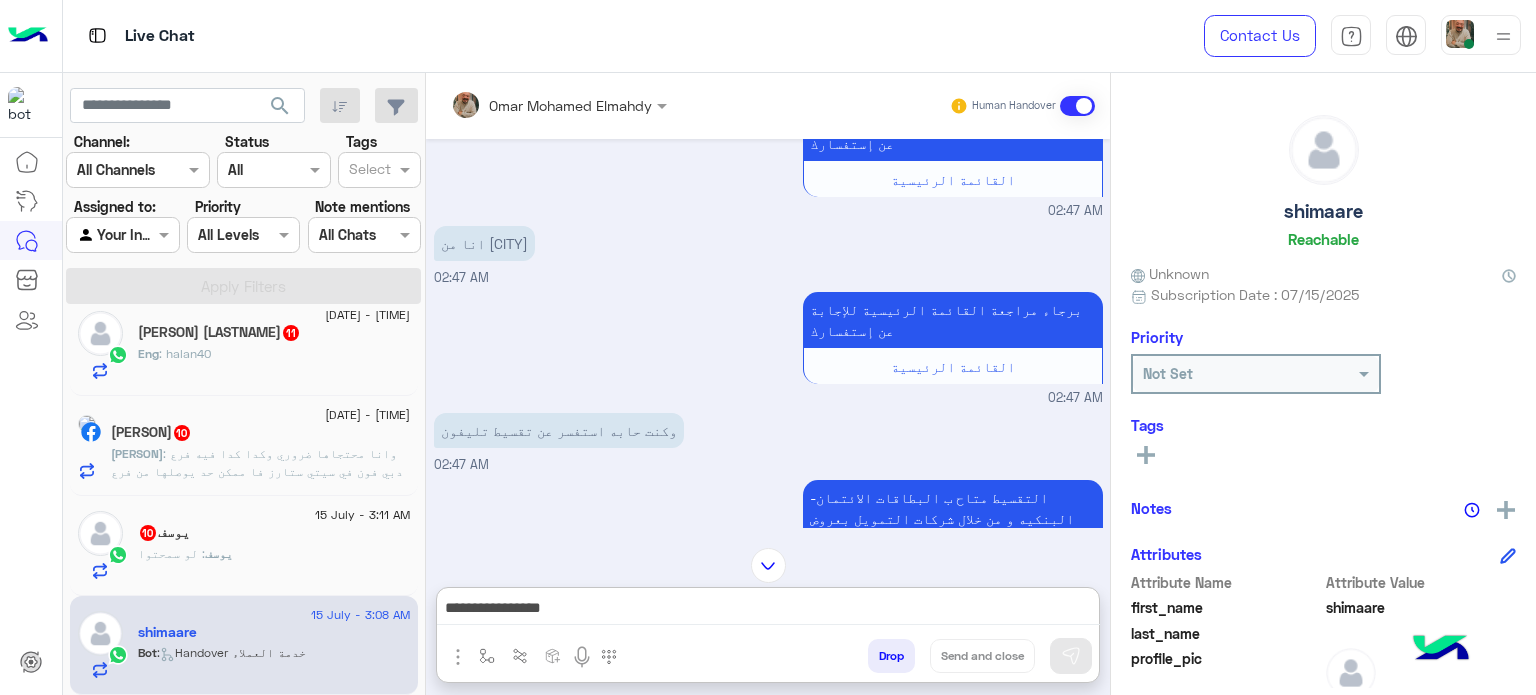 click on "**********" at bounding box center (768, 610) 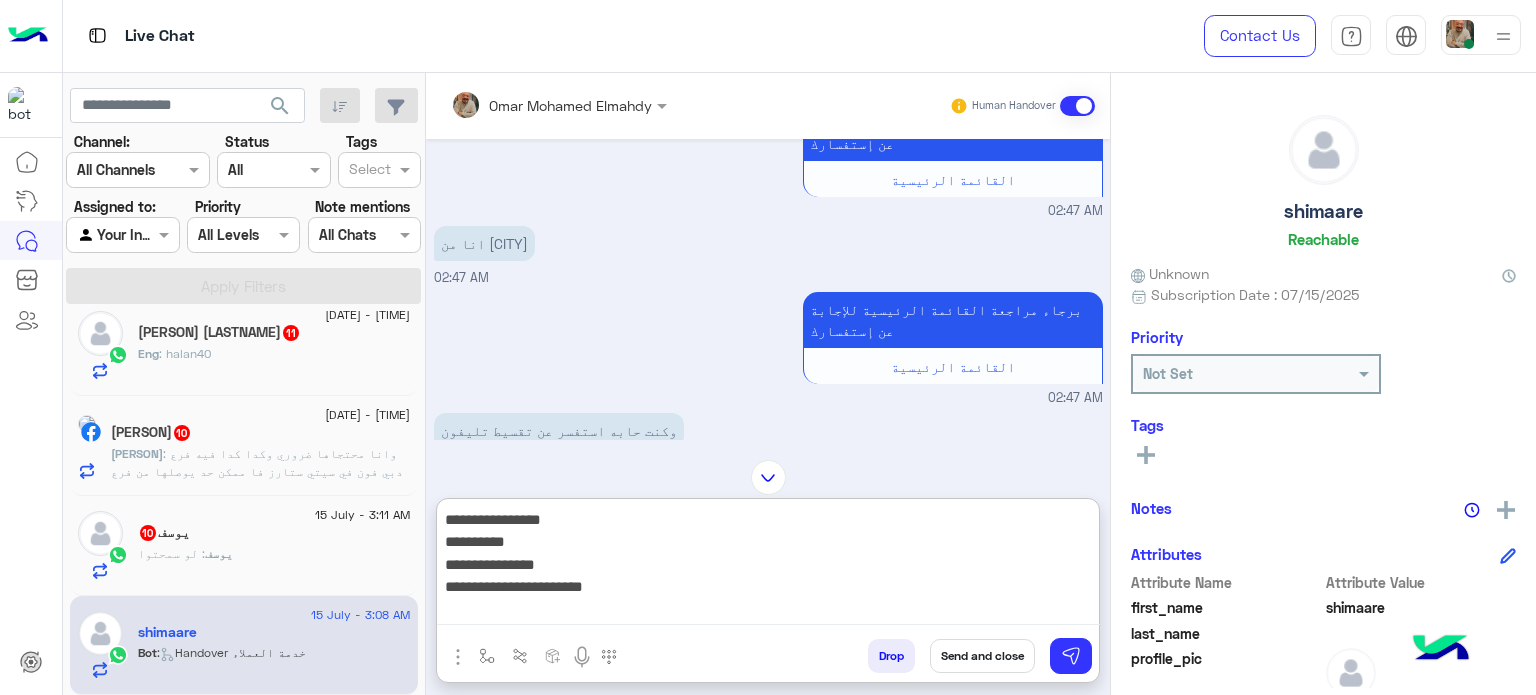 click on "**********" at bounding box center [768, 566] 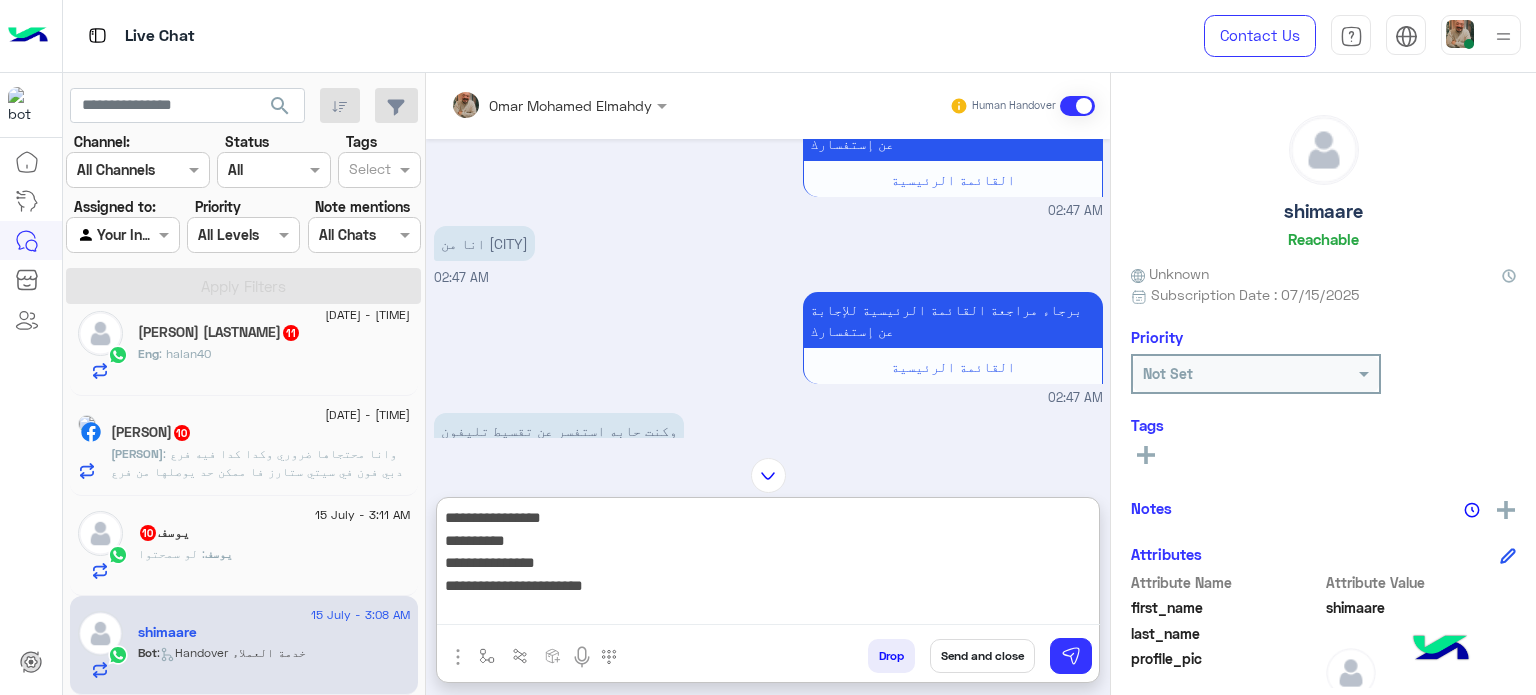 click on "**********" at bounding box center [768, 565] 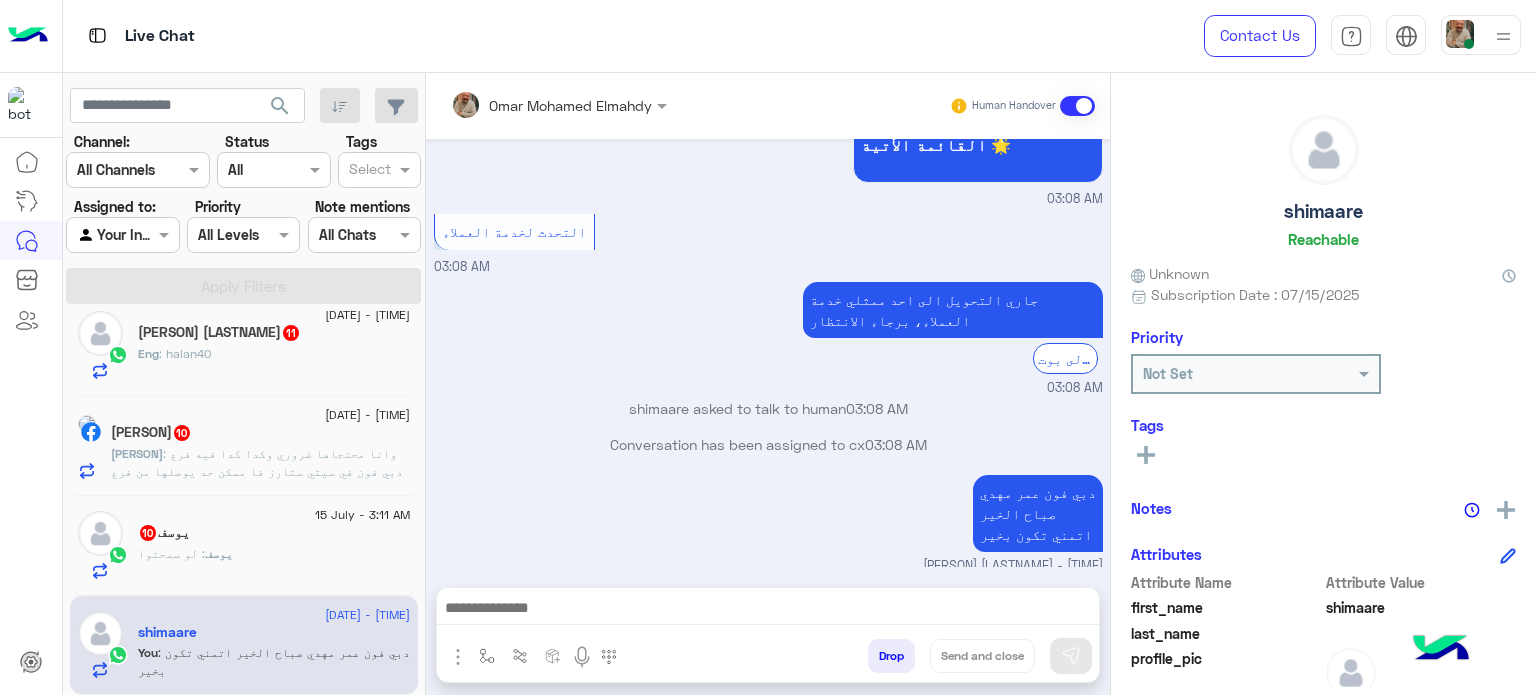 paste on "**********" 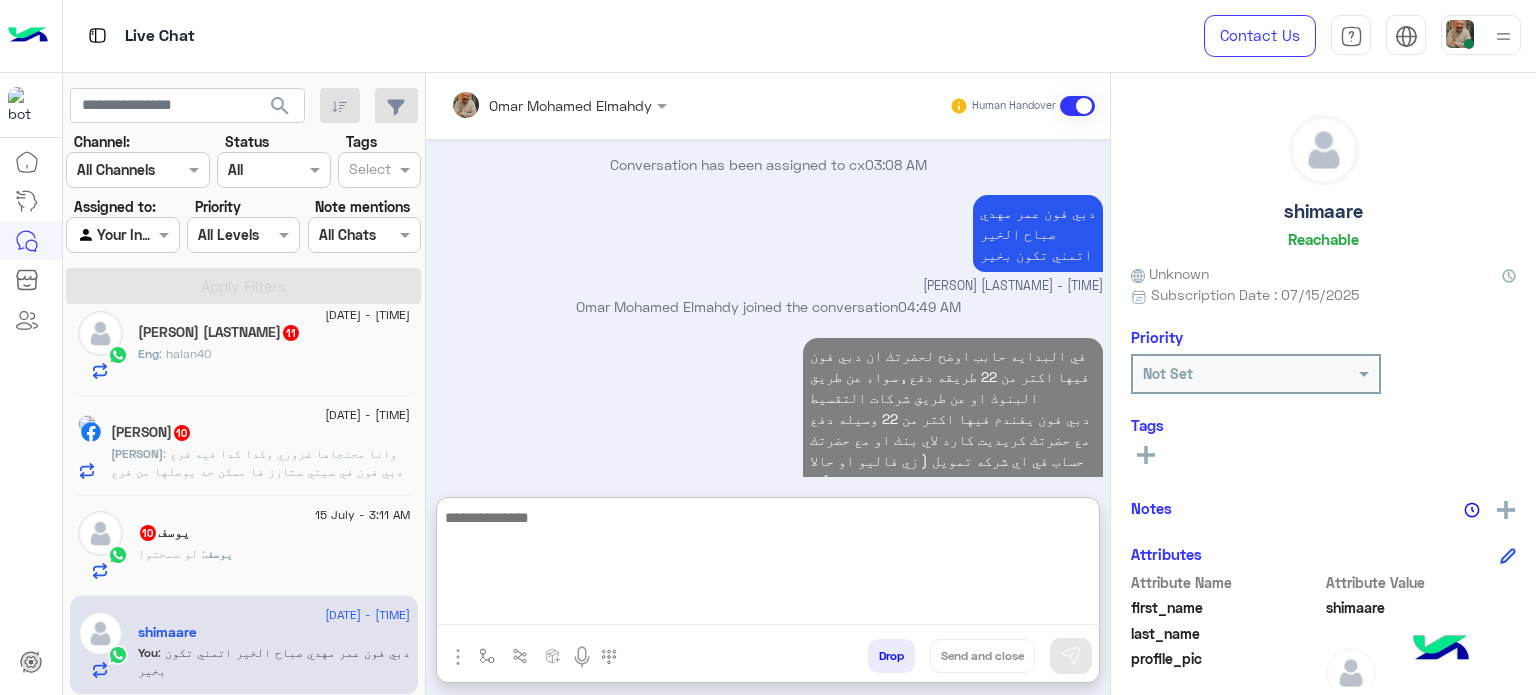 click on "يوسف : لو سمحتوا" 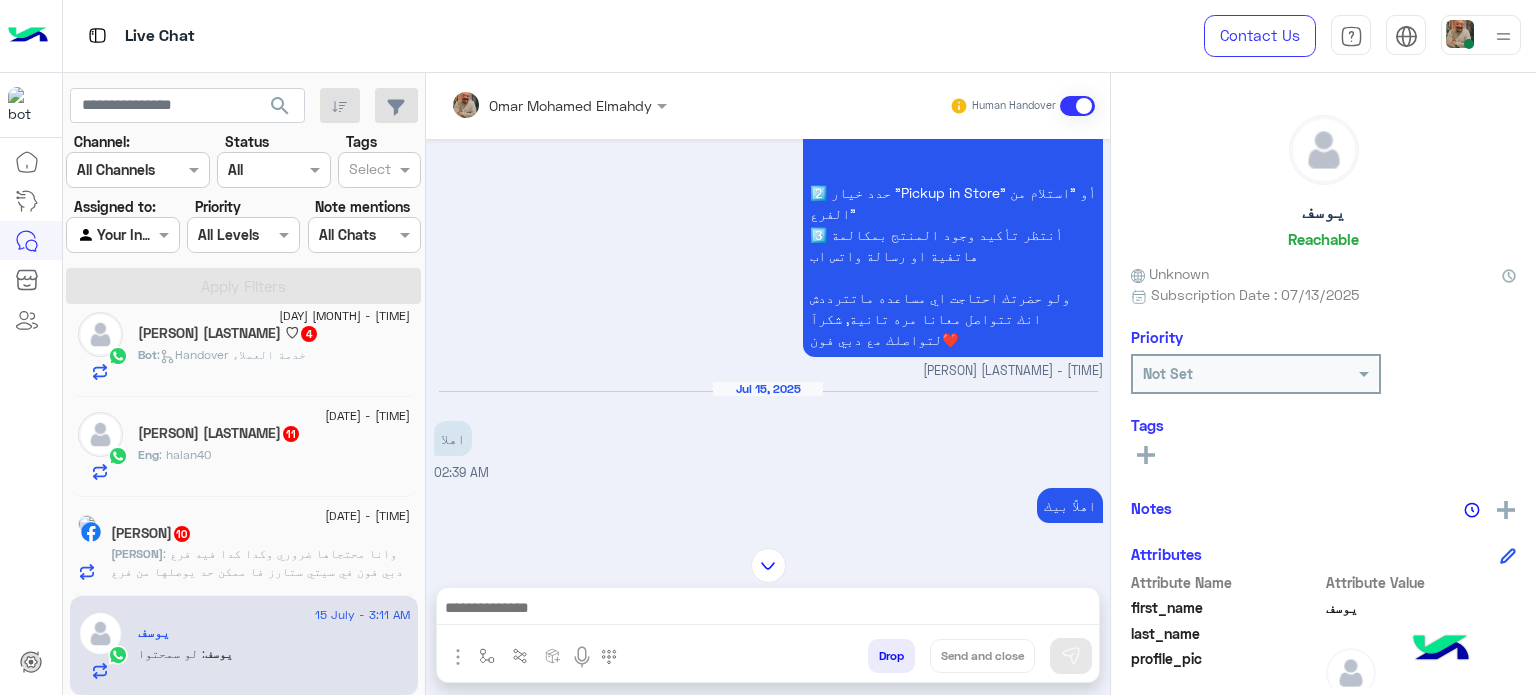 click at bounding box center [768, 613] 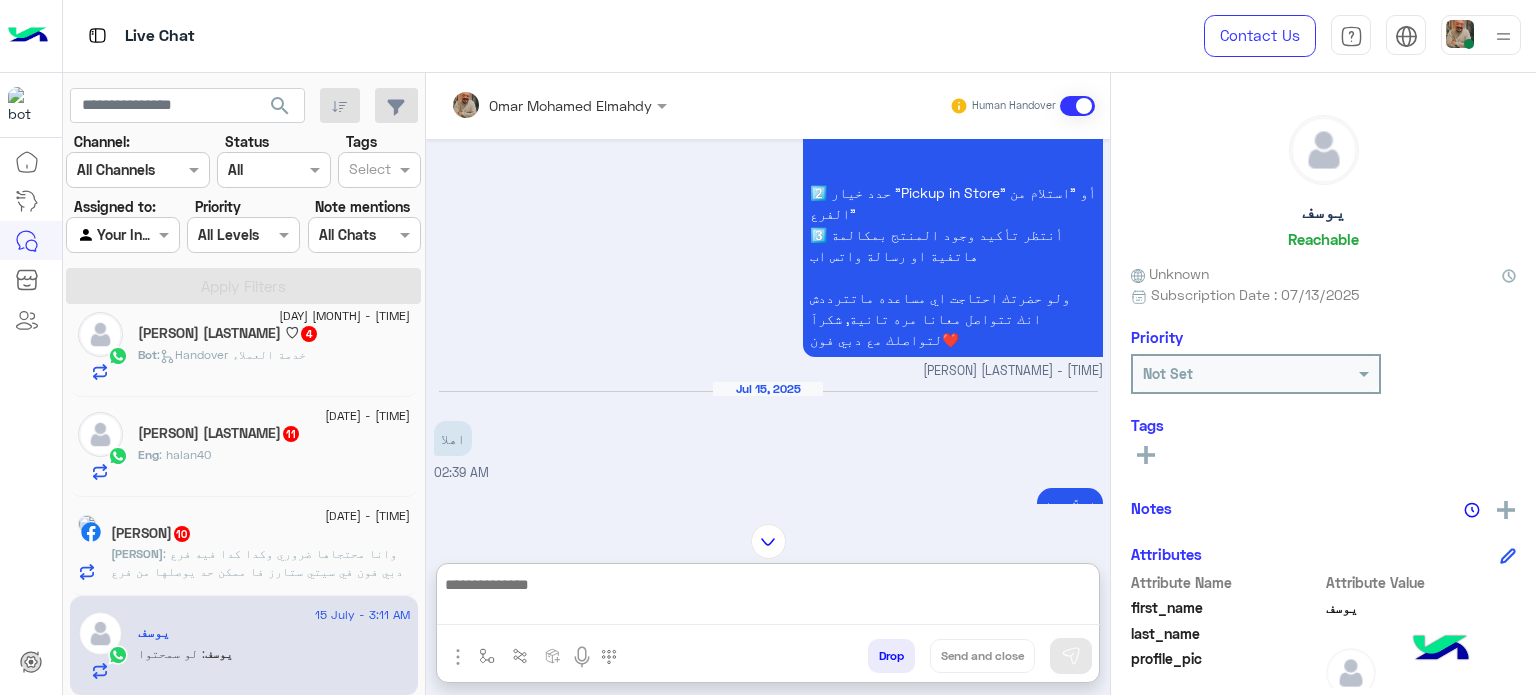 click at bounding box center (768, 598) 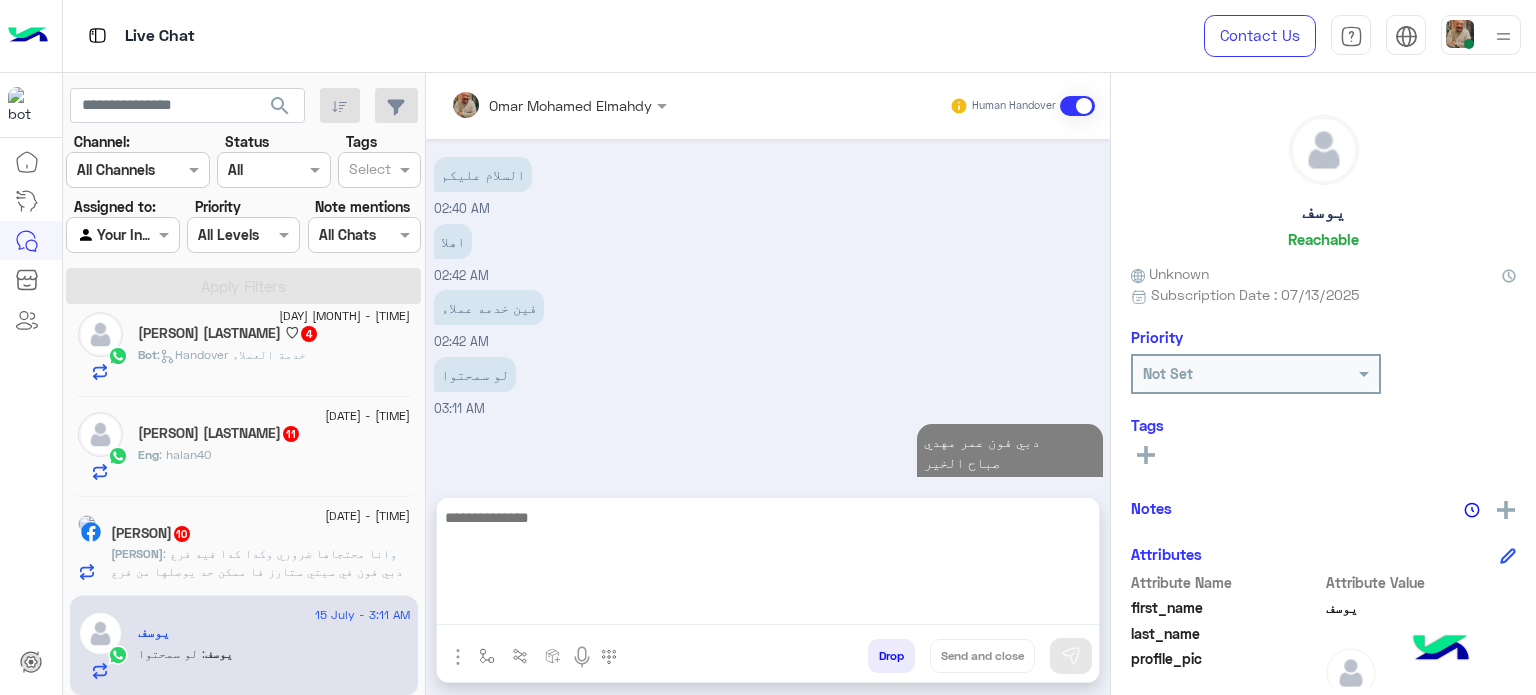 click on ": وانا محتجاها ضروري وكدا كدا فيه فرع دبي فون في سيتي ستارز فا ممكن حد يوصلها من فرع  للمكان  بتاع مظلوم بس بكره" 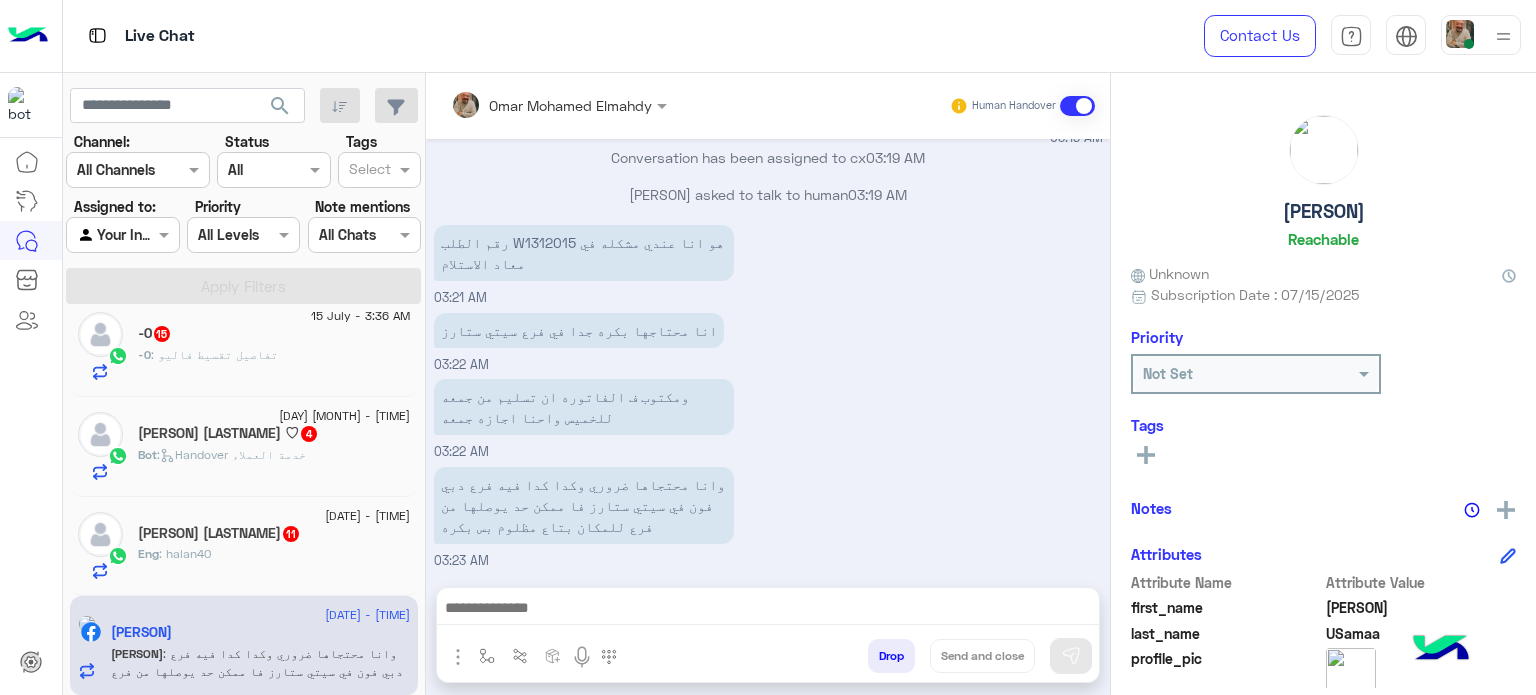 click on "Eng : halan40" 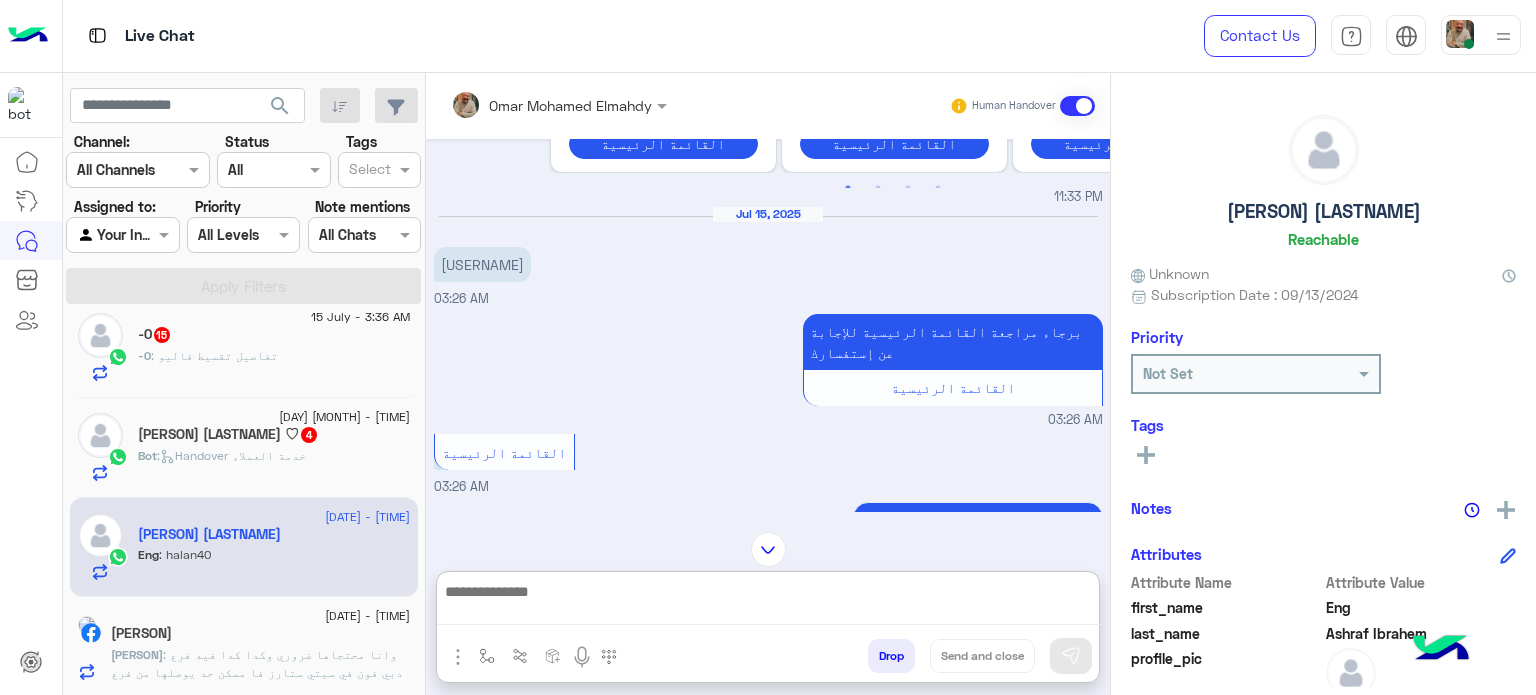 click at bounding box center [768, 602] 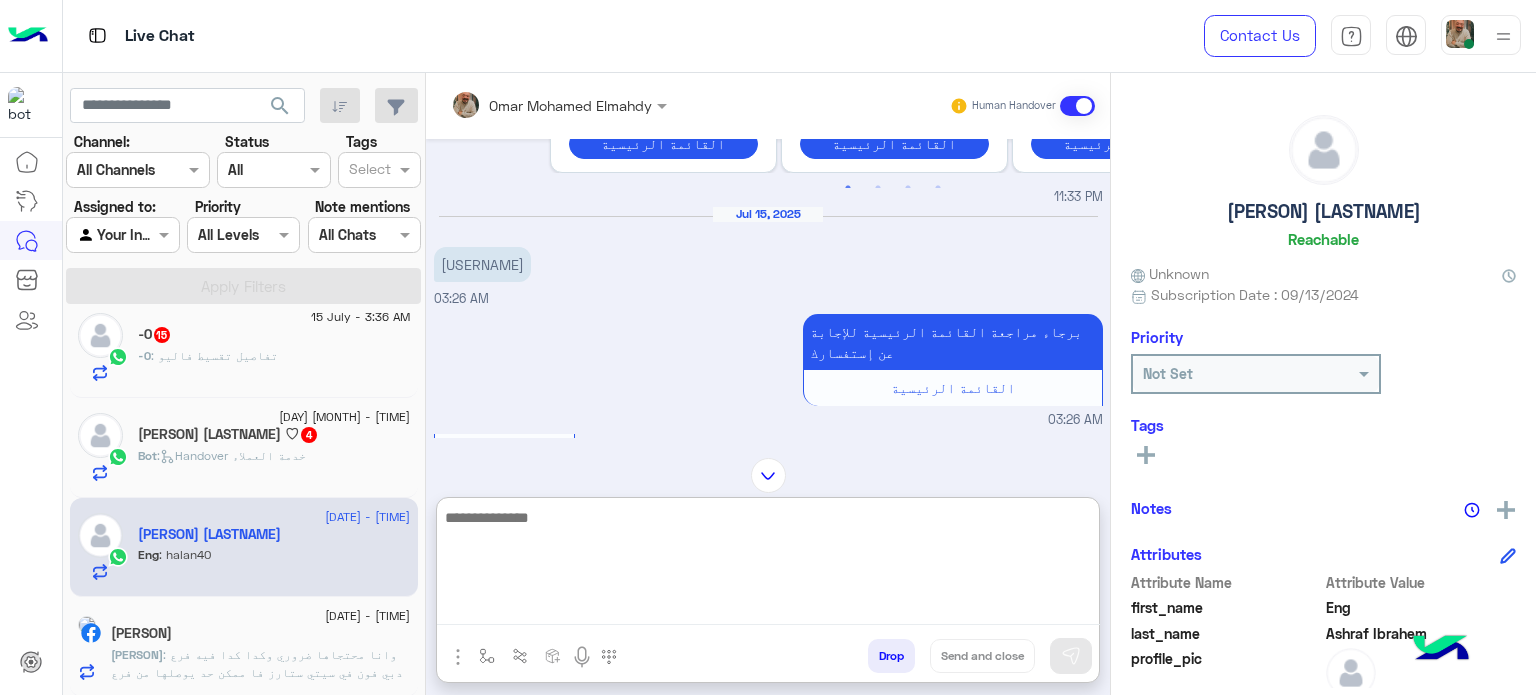 paste on "**********" 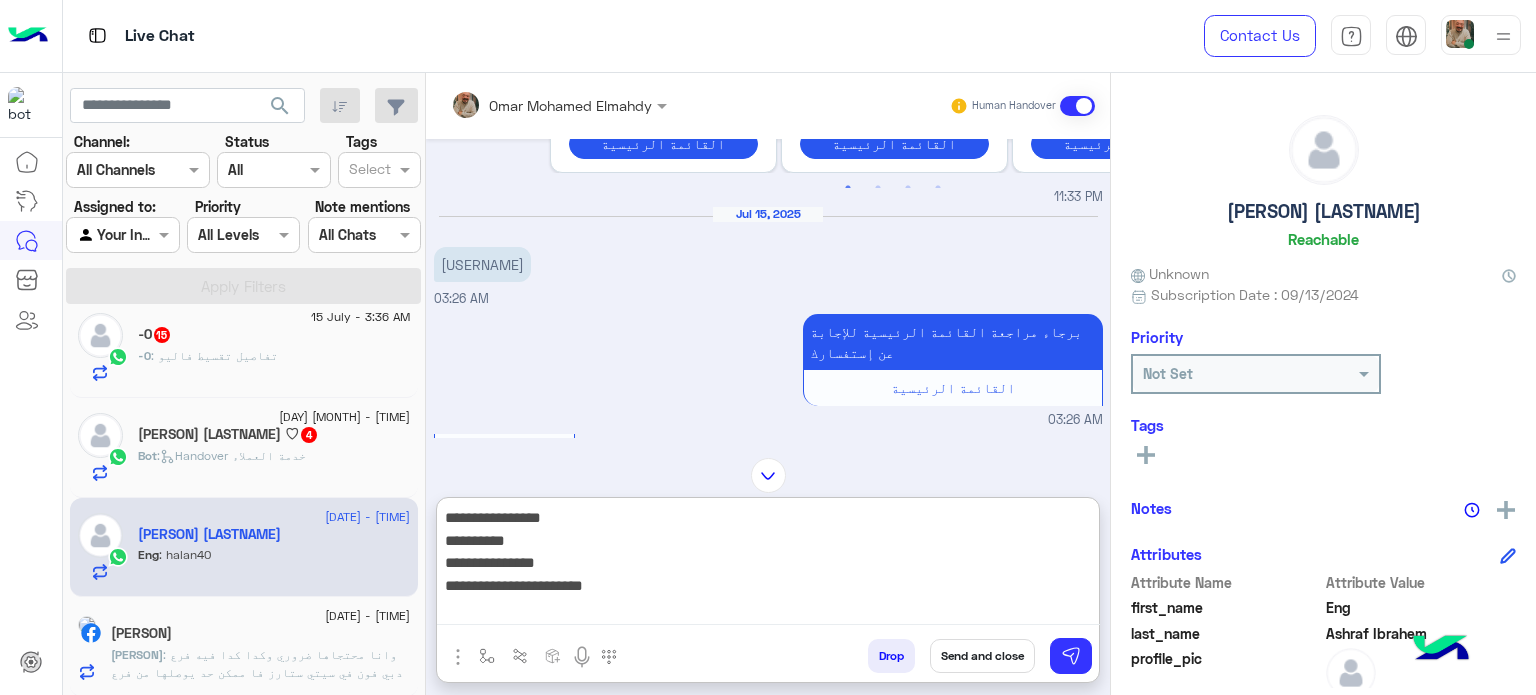 click on "**********" at bounding box center (768, 565) 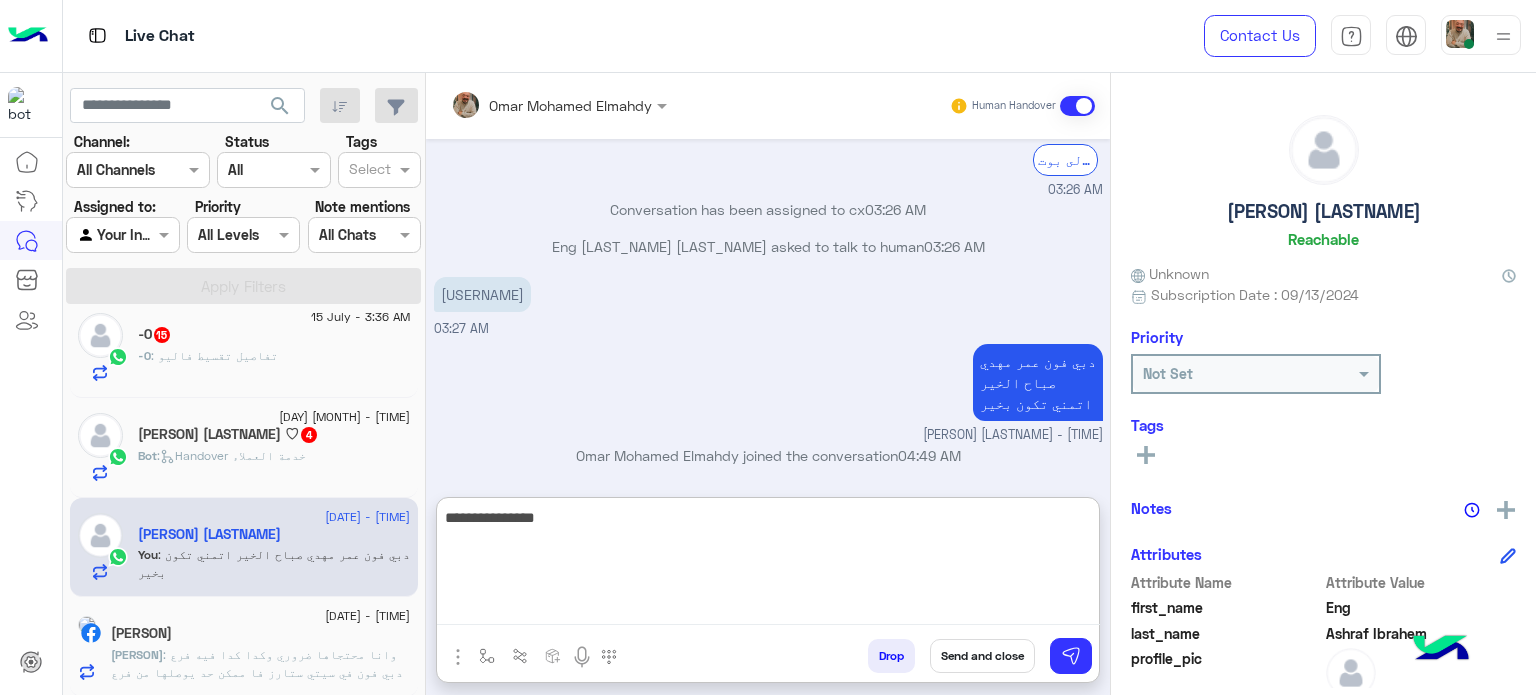 type on "**********" 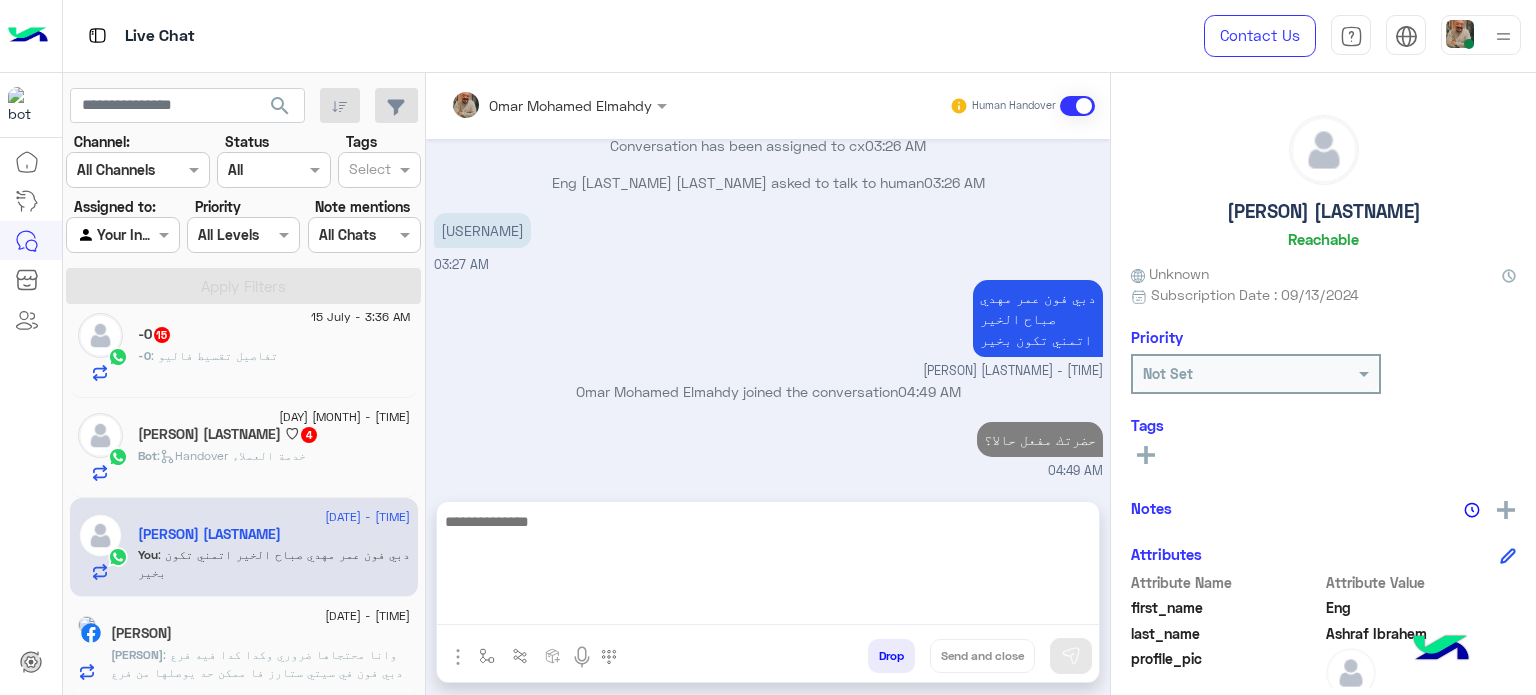 click on ":   Handover خدمة العملاء" 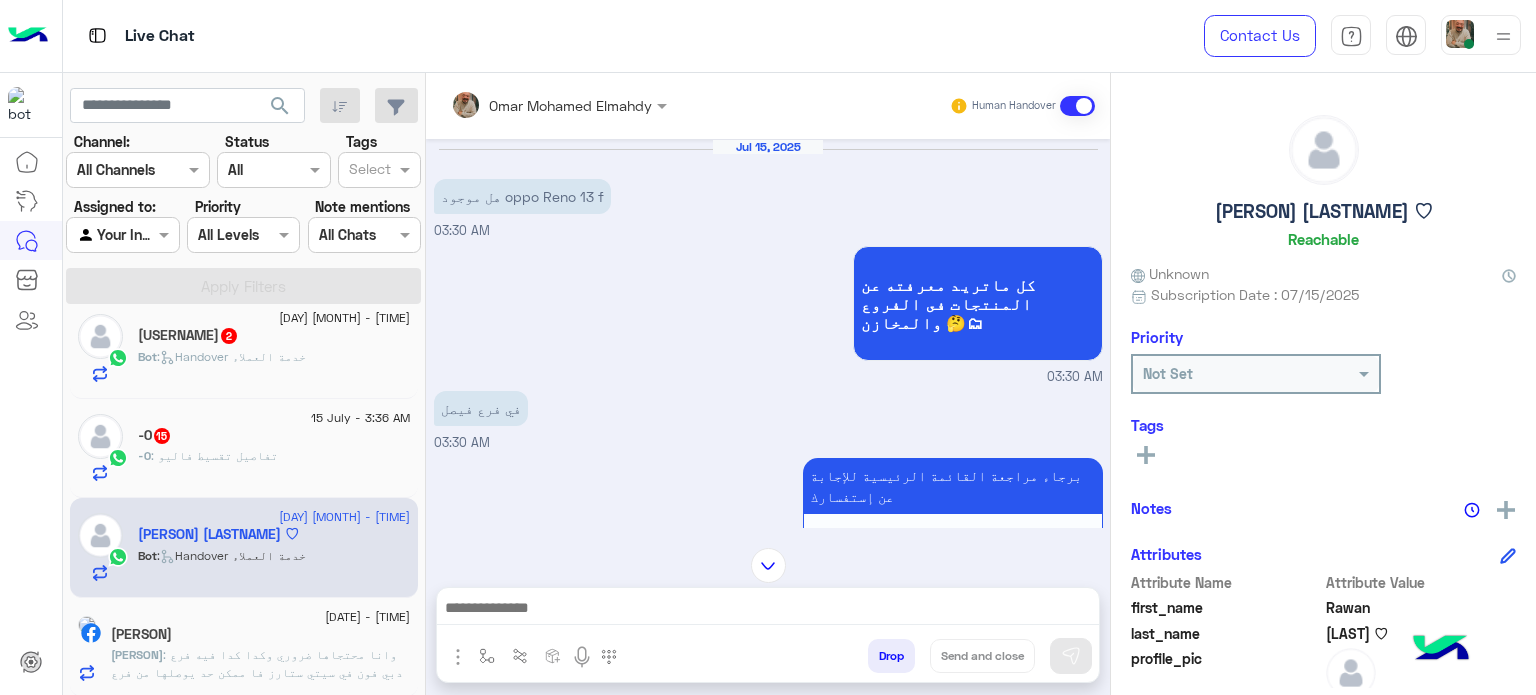 click at bounding box center [768, 610] 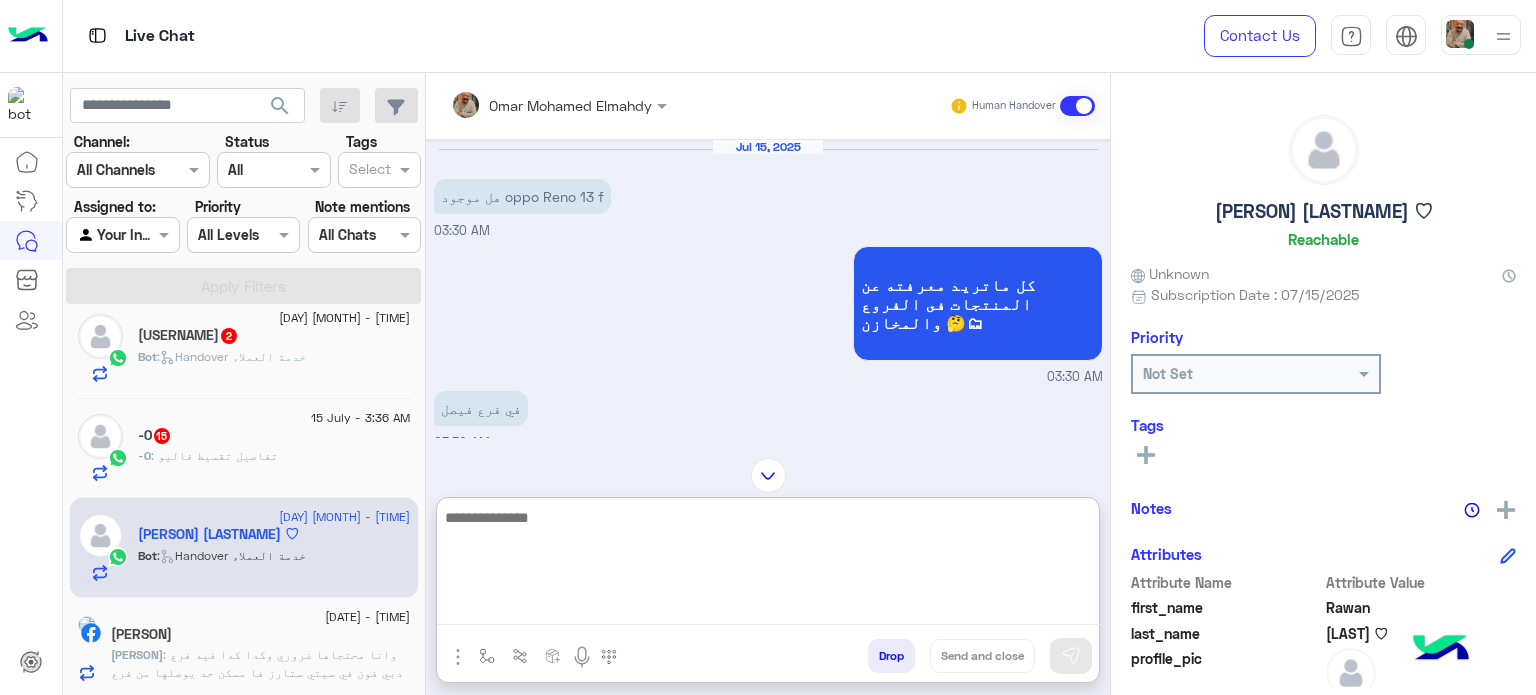 paste on "**********" 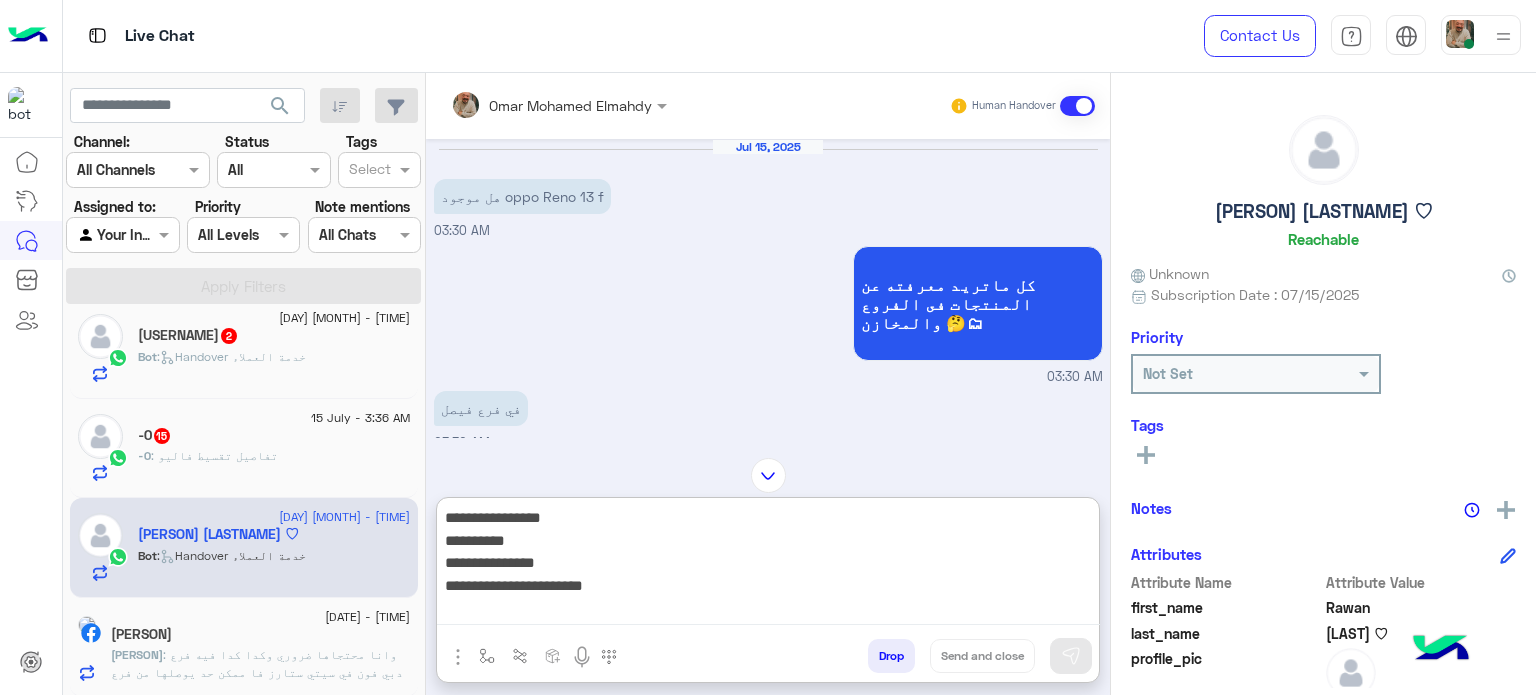 click on "**********" at bounding box center (768, 565) 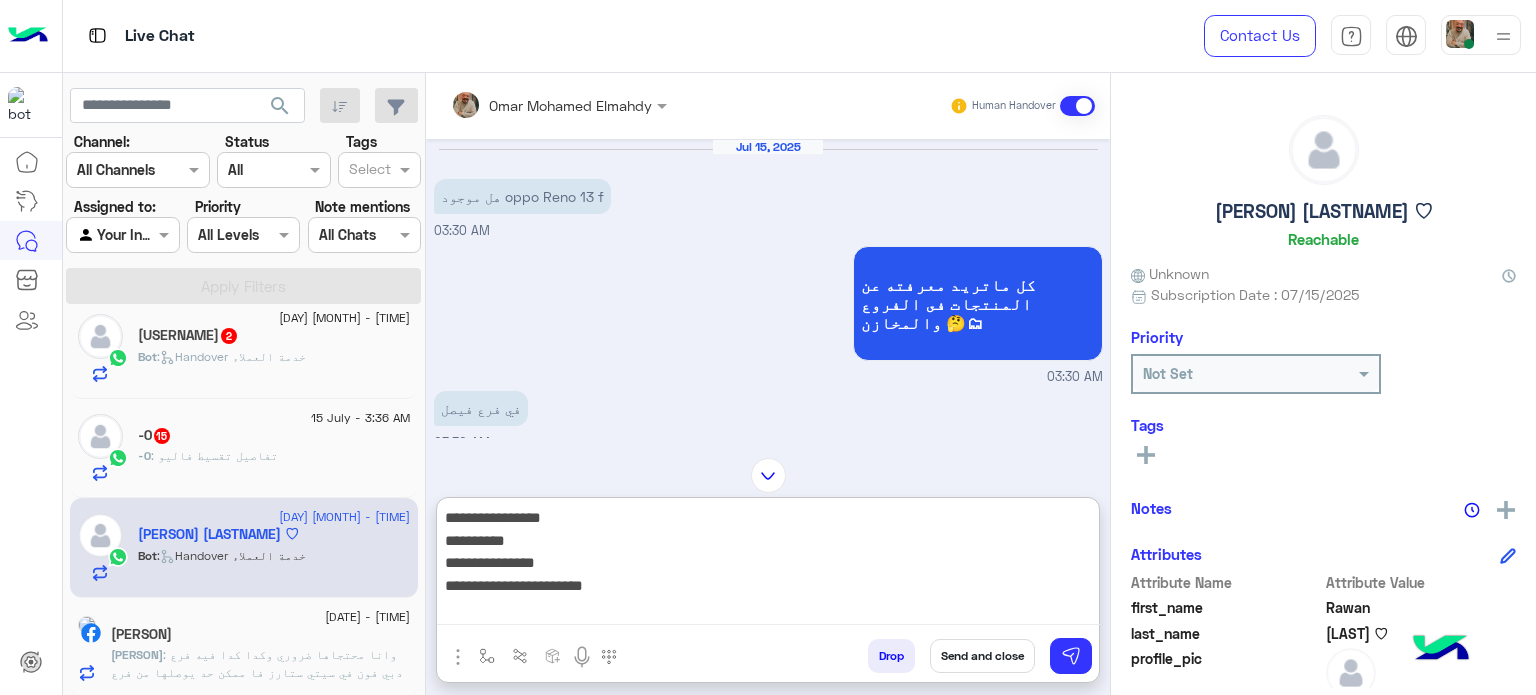 click on "**********" at bounding box center [768, 565] 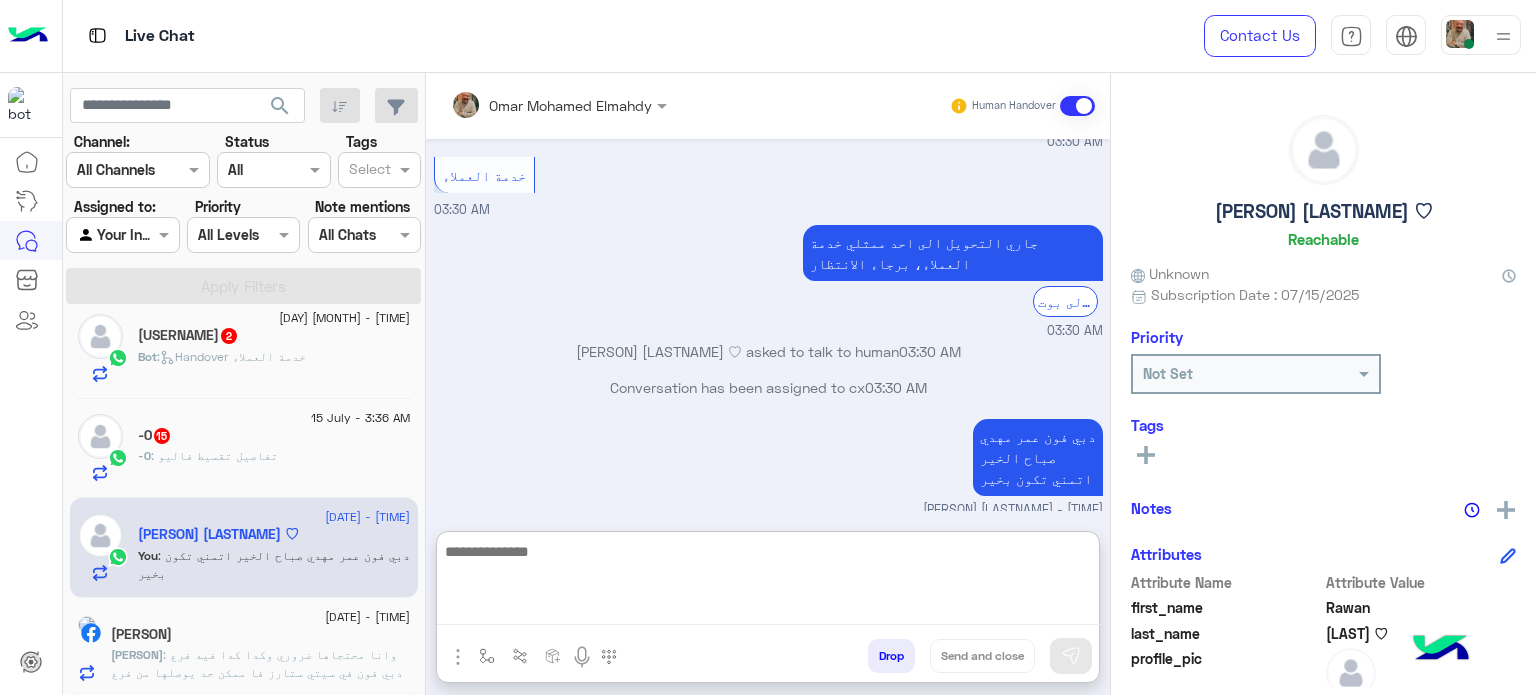 paste on "**********" 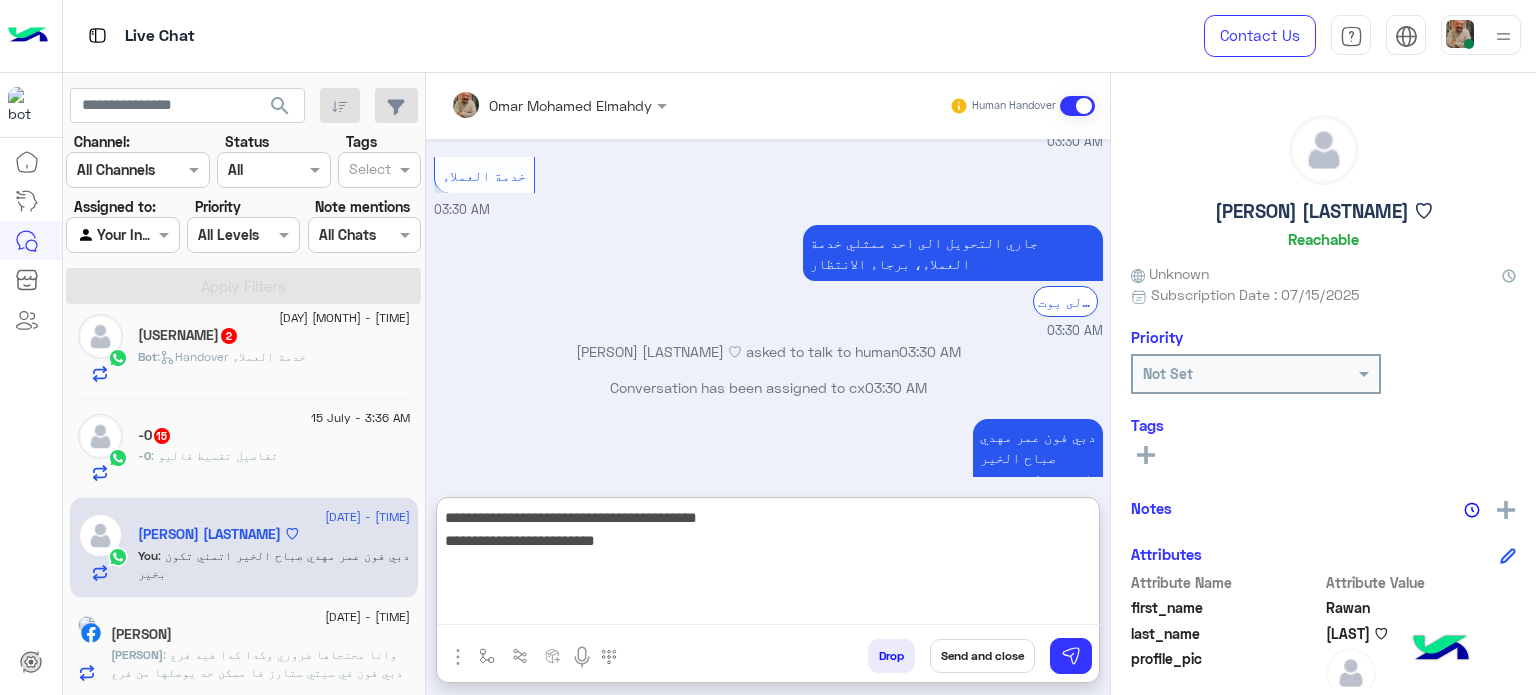 click on "**********" at bounding box center [768, 565] 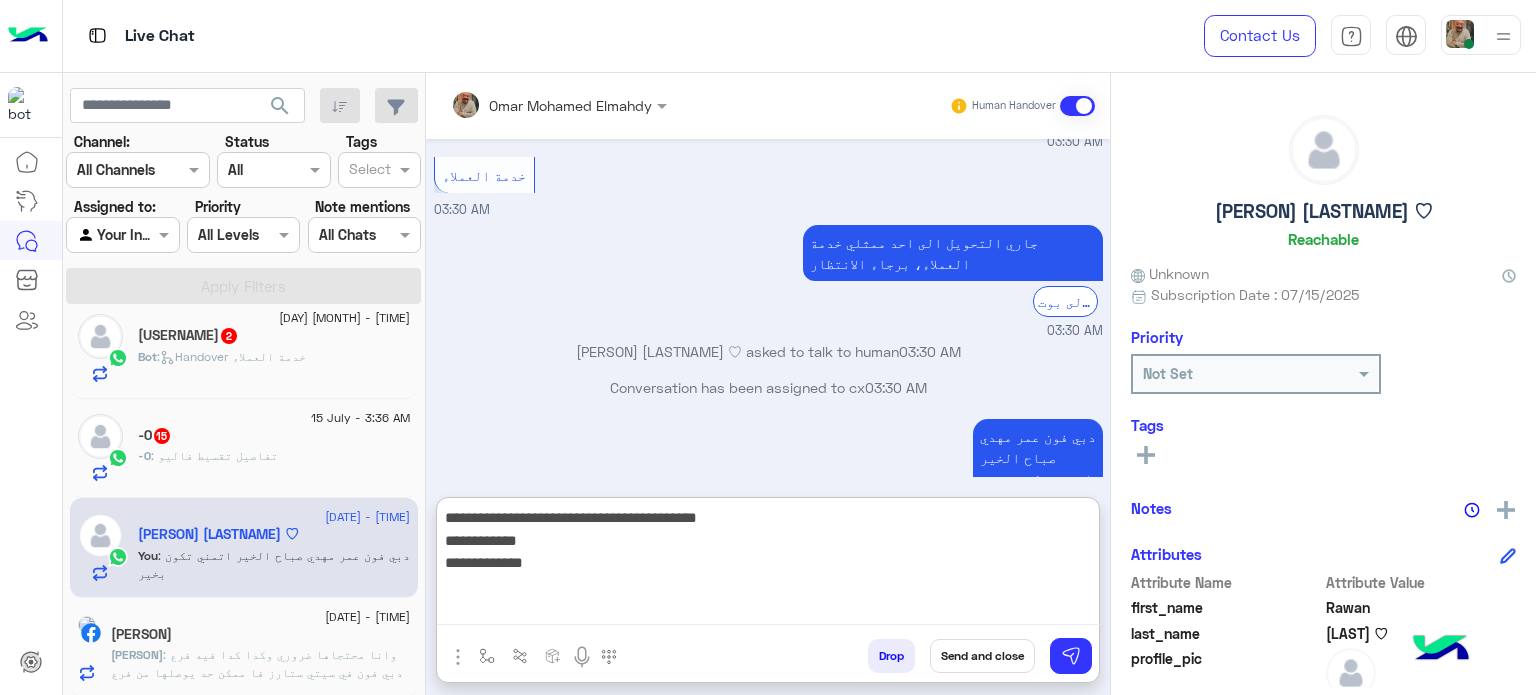 click on "**********" at bounding box center (768, 565) 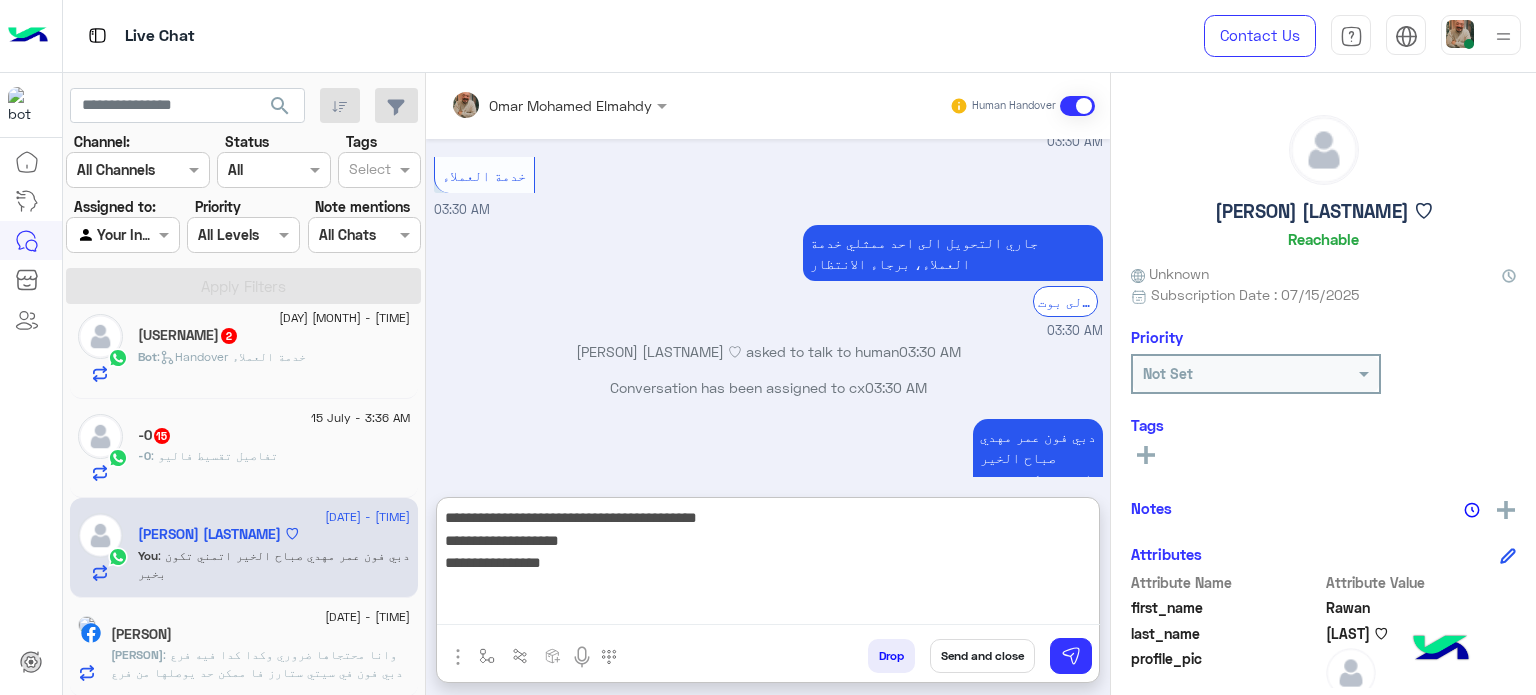 type on "**********" 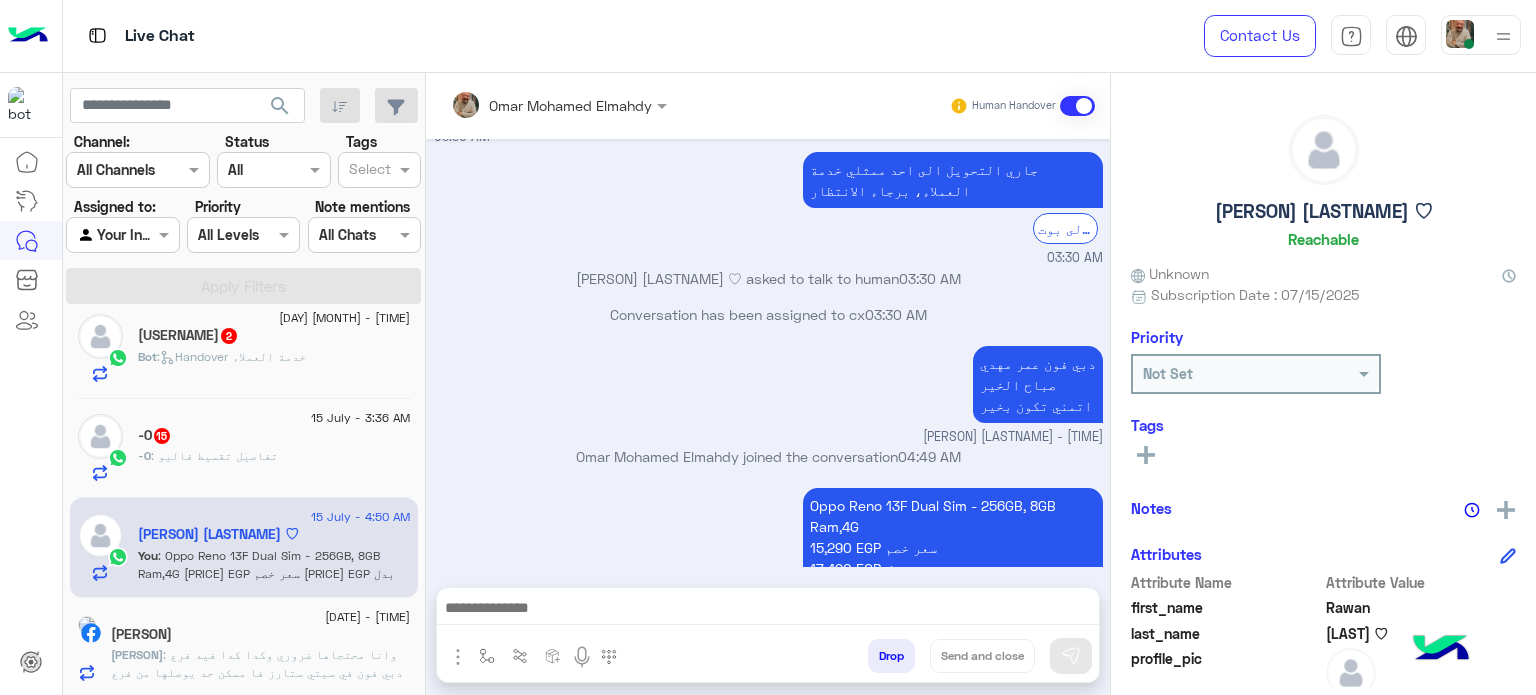 click at bounding box center (768, 613) 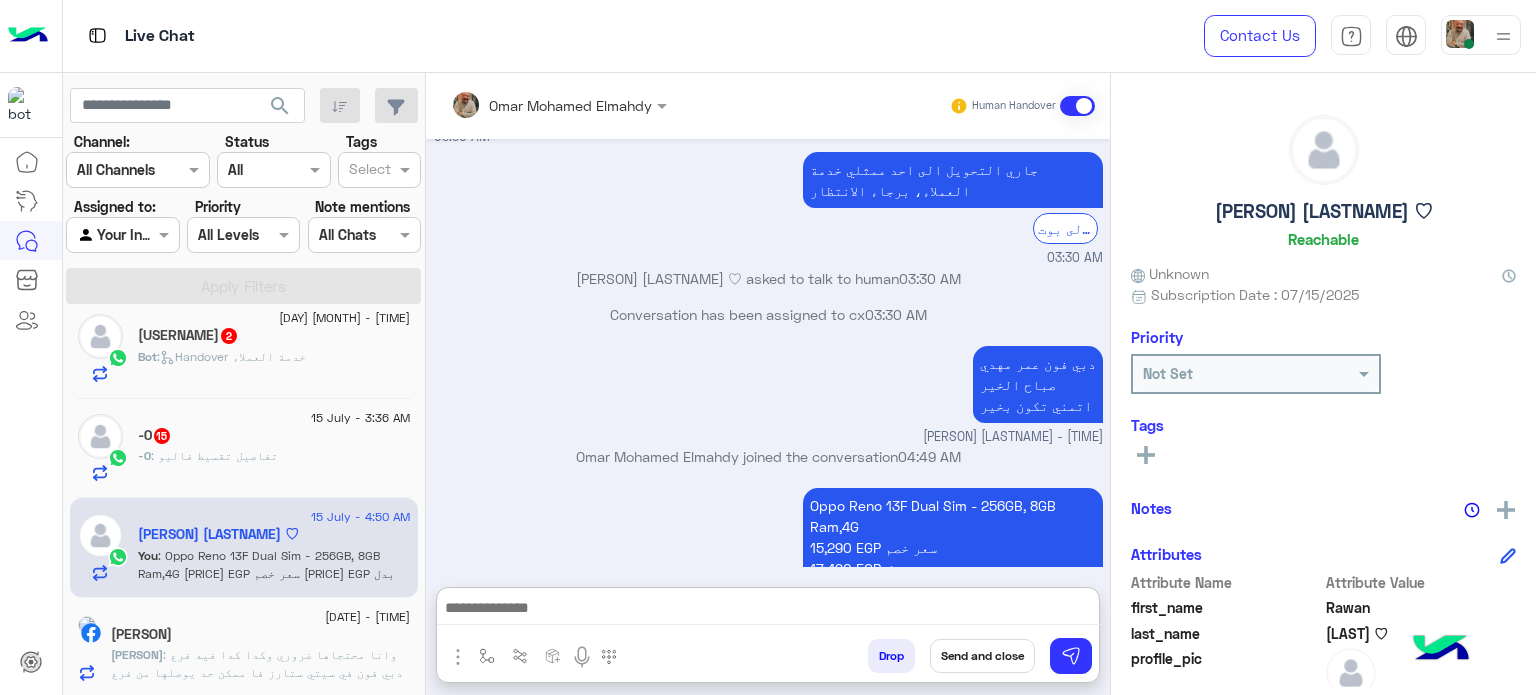 type on "**********" 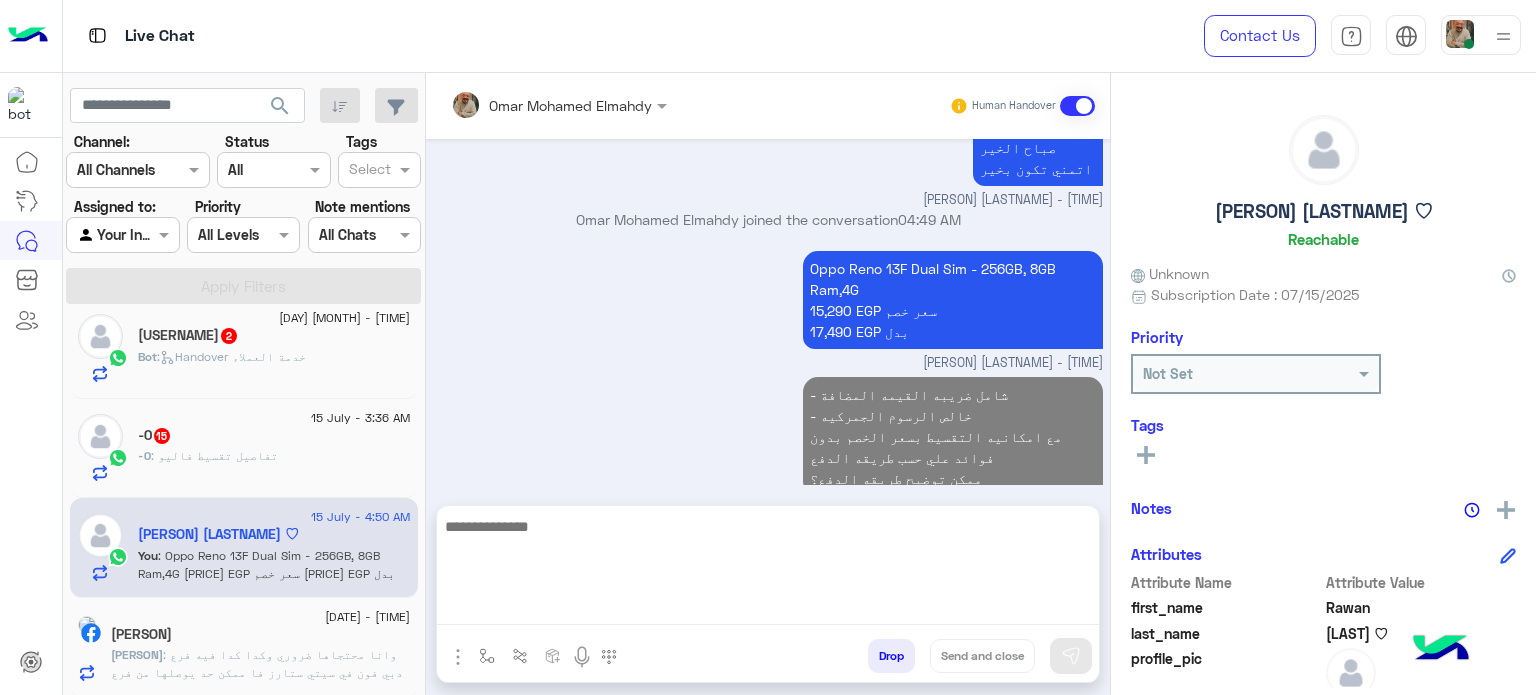 click on "-0 : تفاصيل تقسيط فاليو" 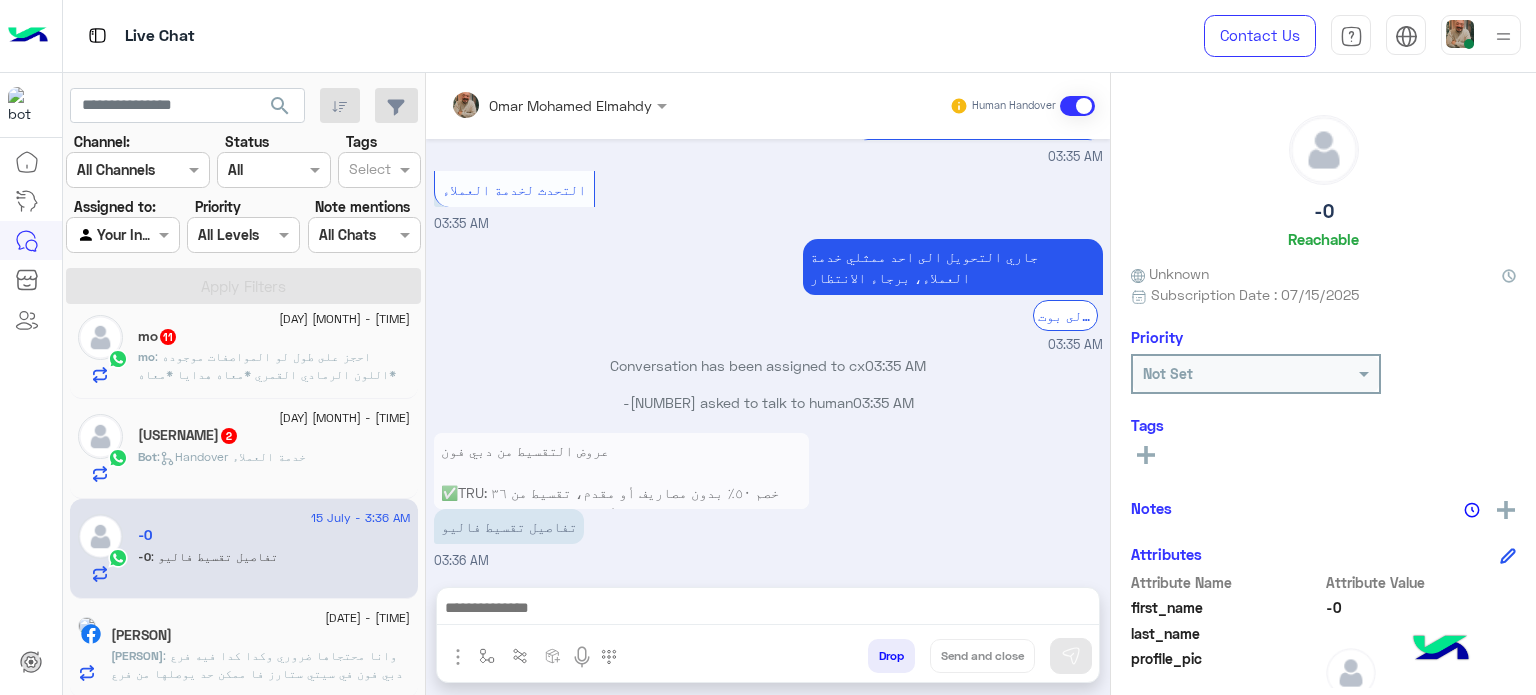 drag, startPoint x: 660, startPoint y: 584, endPoint x: 677, endPoint y: 593, distance: 19.235384 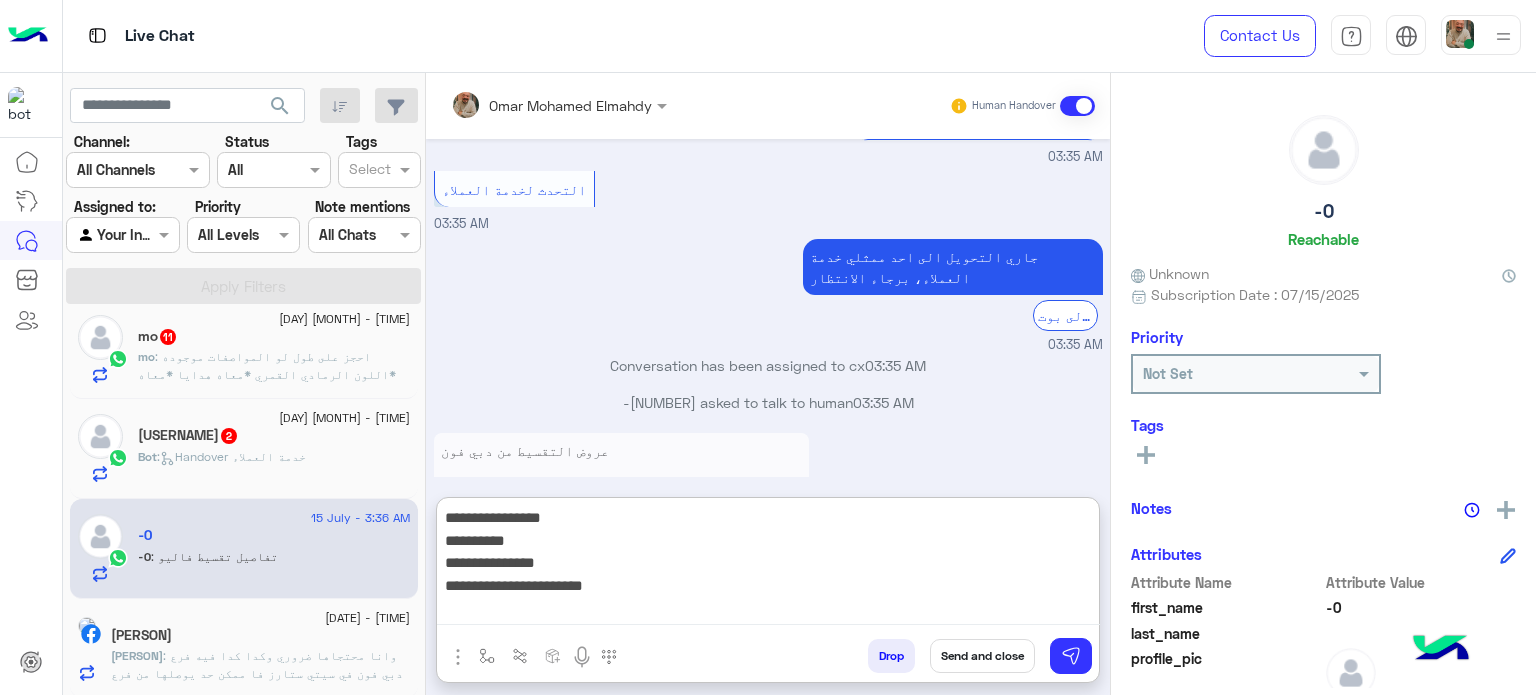 click on "**********" at bounding box center (768, 565) 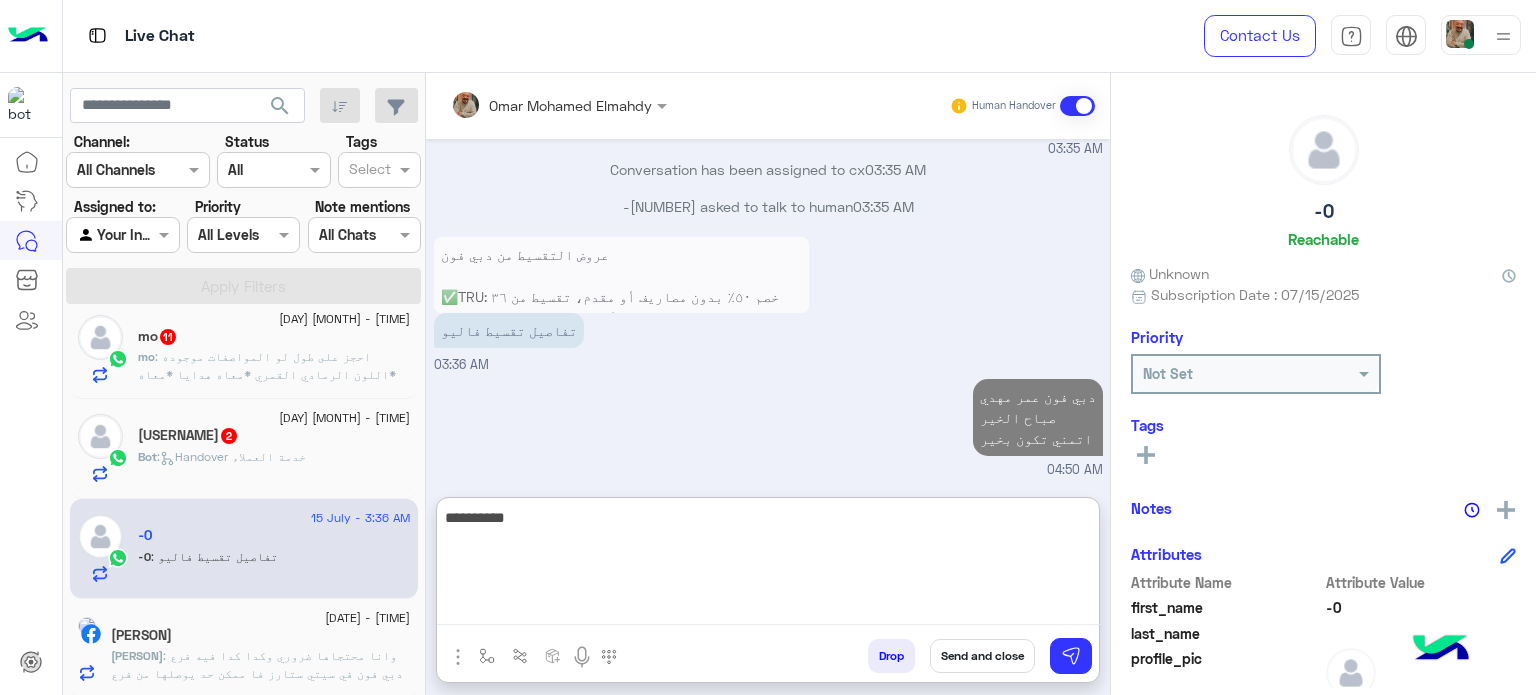 scroll, scrollTop: 892, scrollLeft: 0, axis: vertical 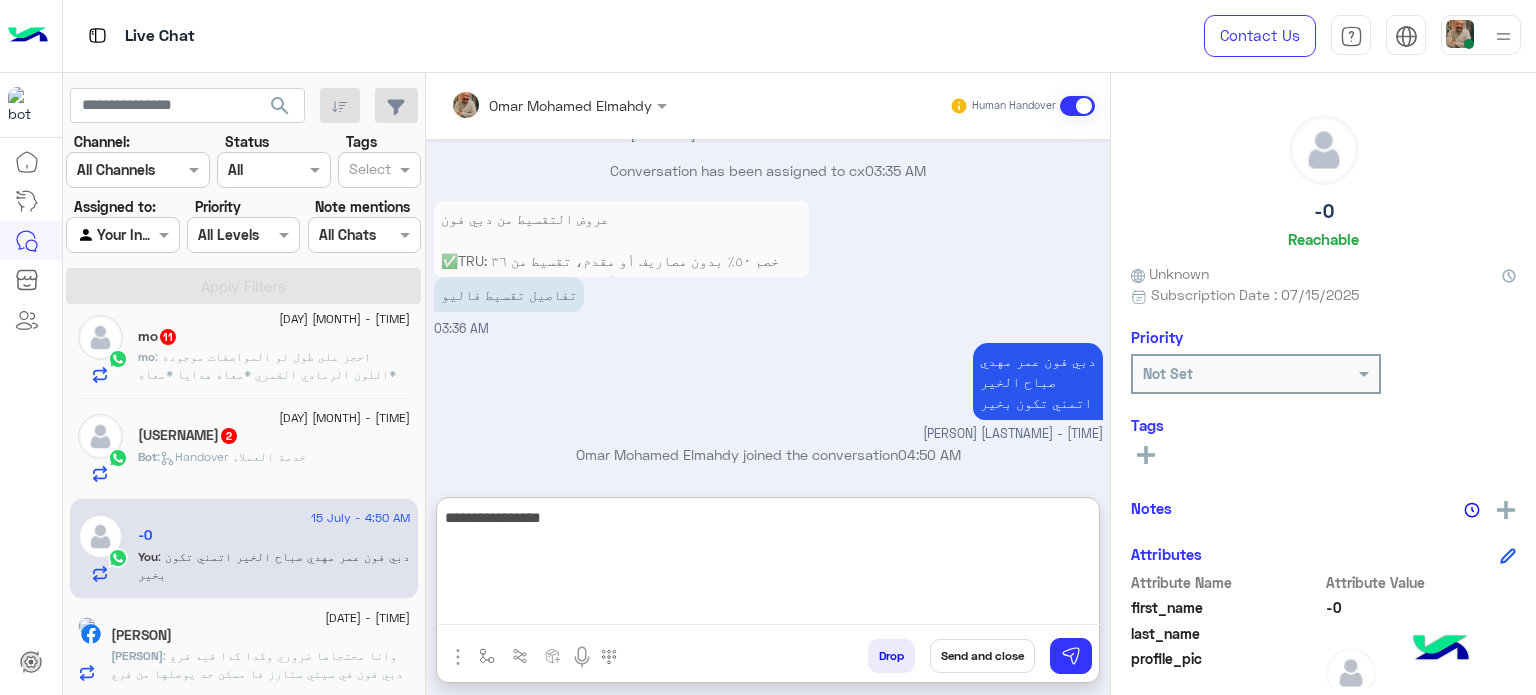 type on "**********" 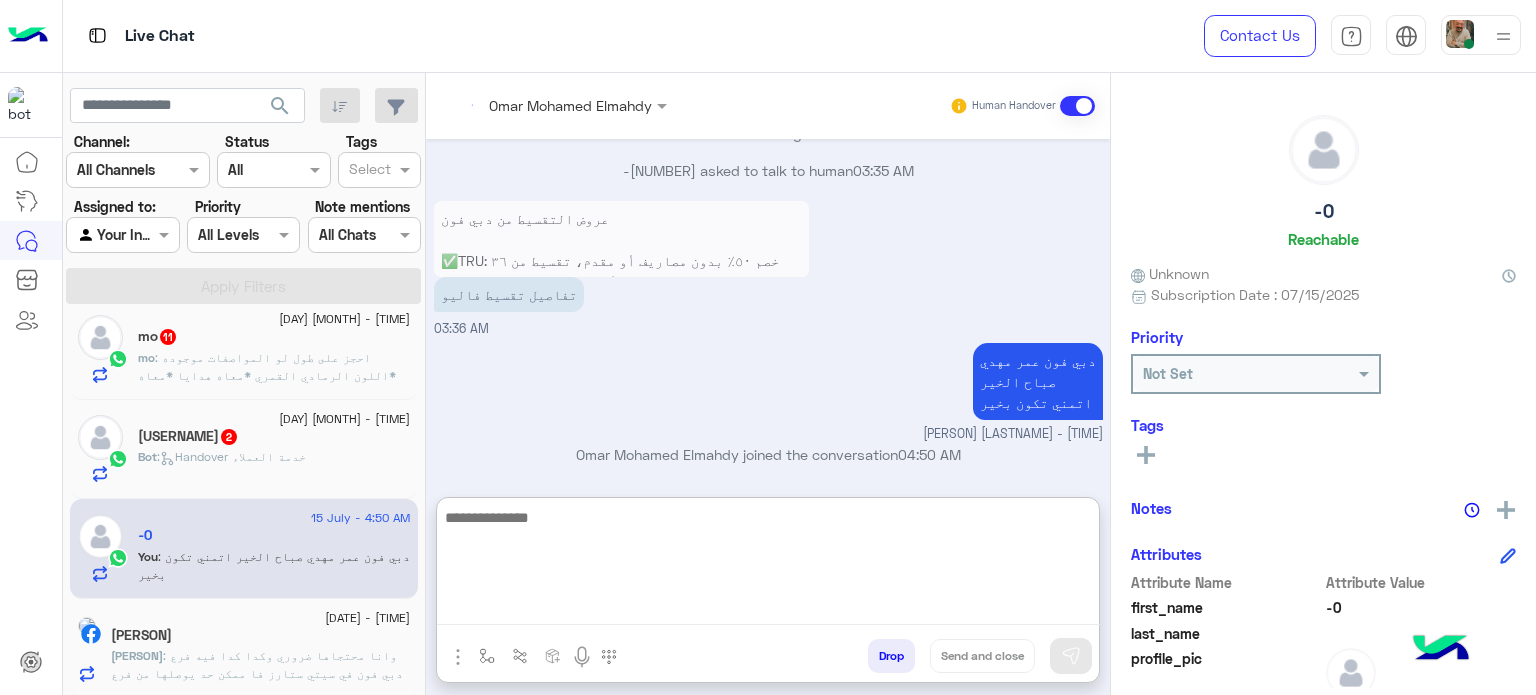 scroll, scrollTop: 1414, scrollLeft: 0, axis: vertical 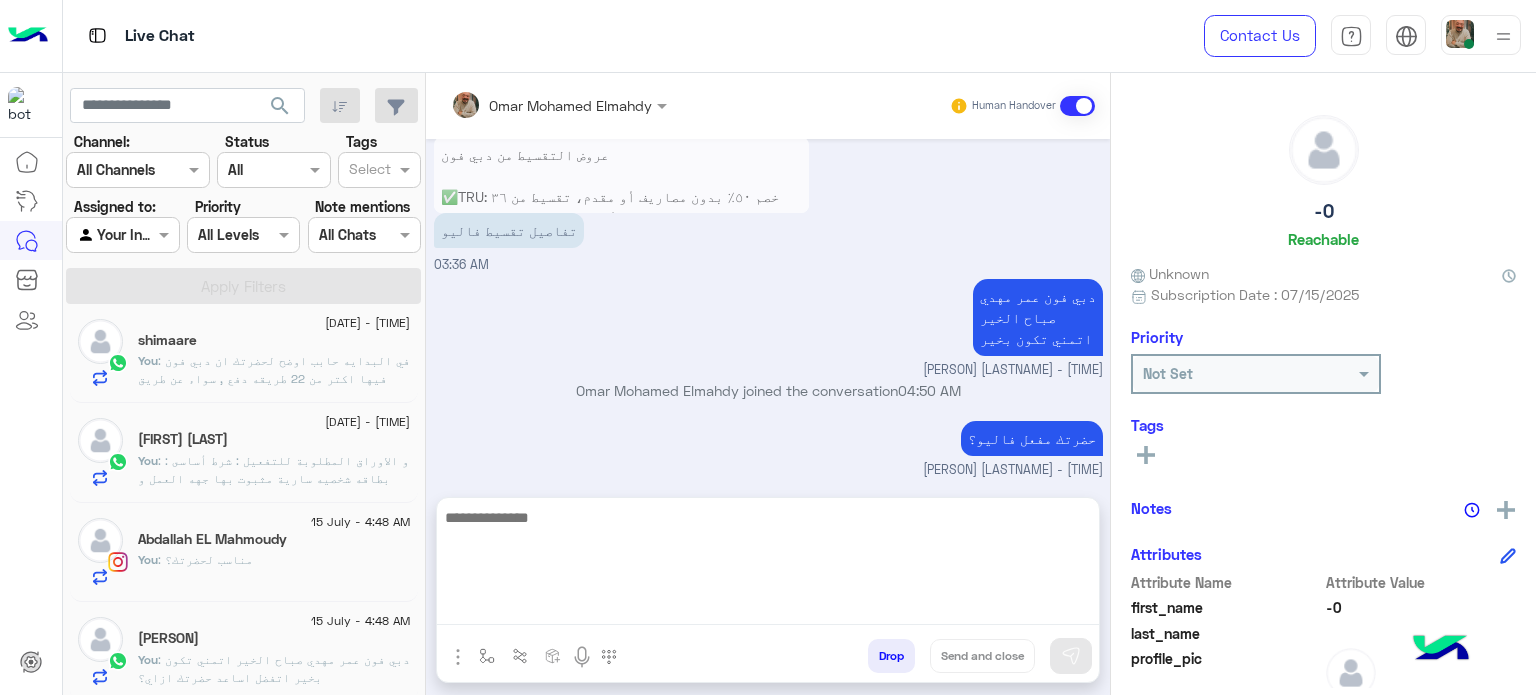 click on "15 July - 4:48 AM" 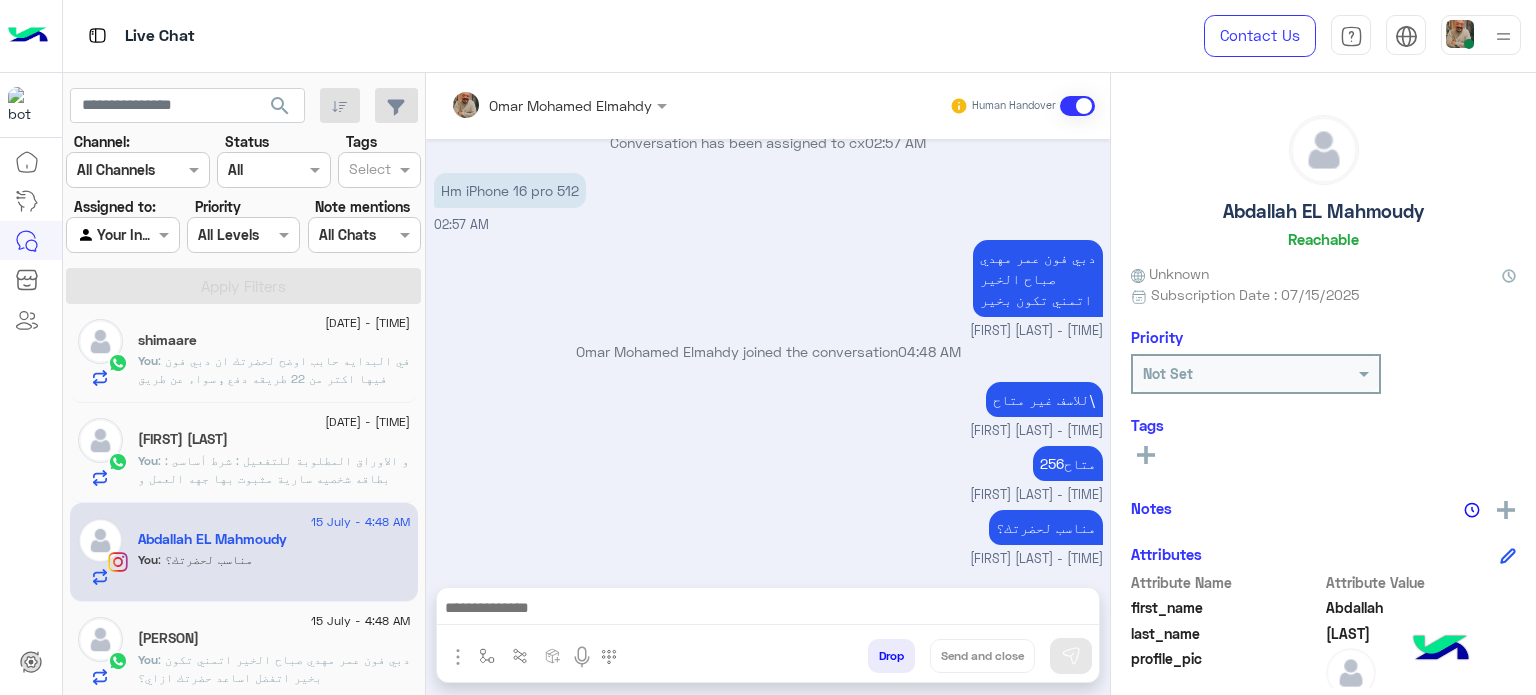 paste on "**********" 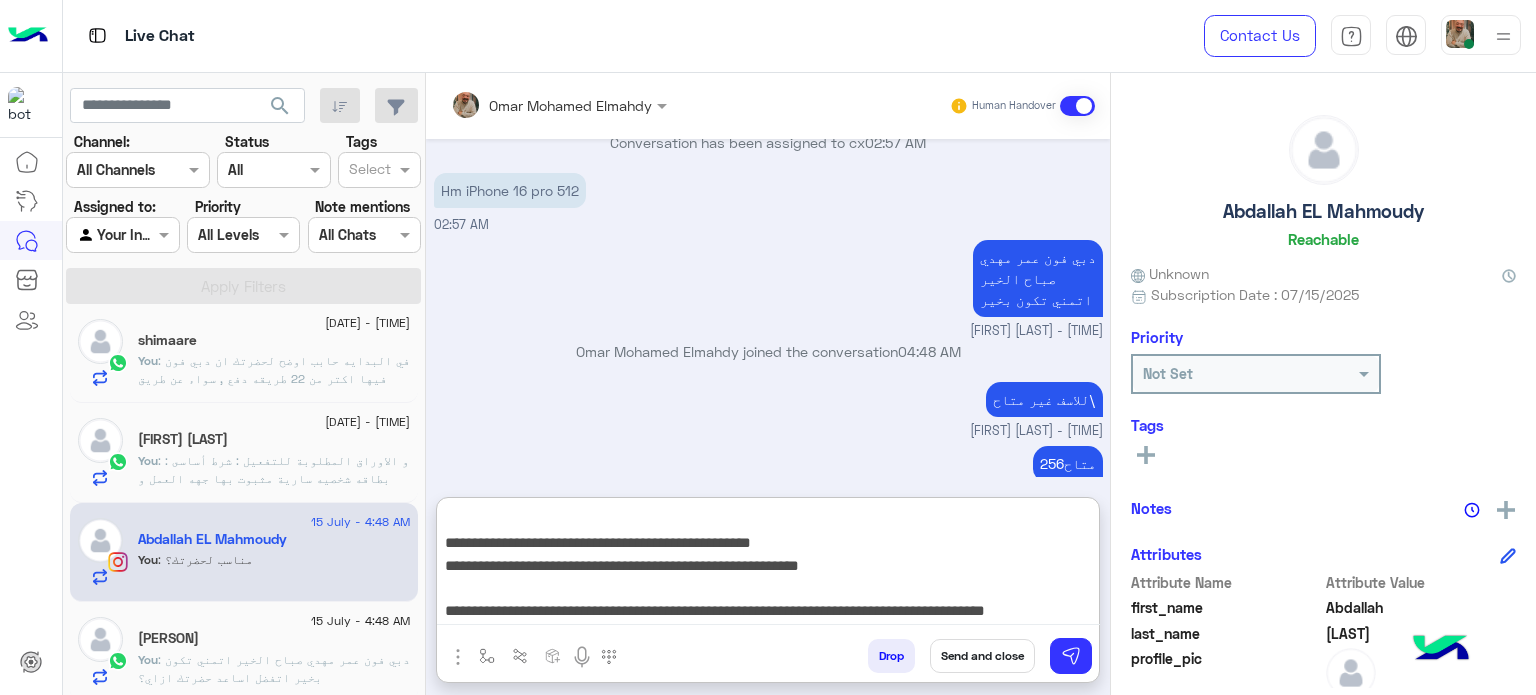 scroll, scrollTop: 177, scrollLeft: 0, axis: vertical 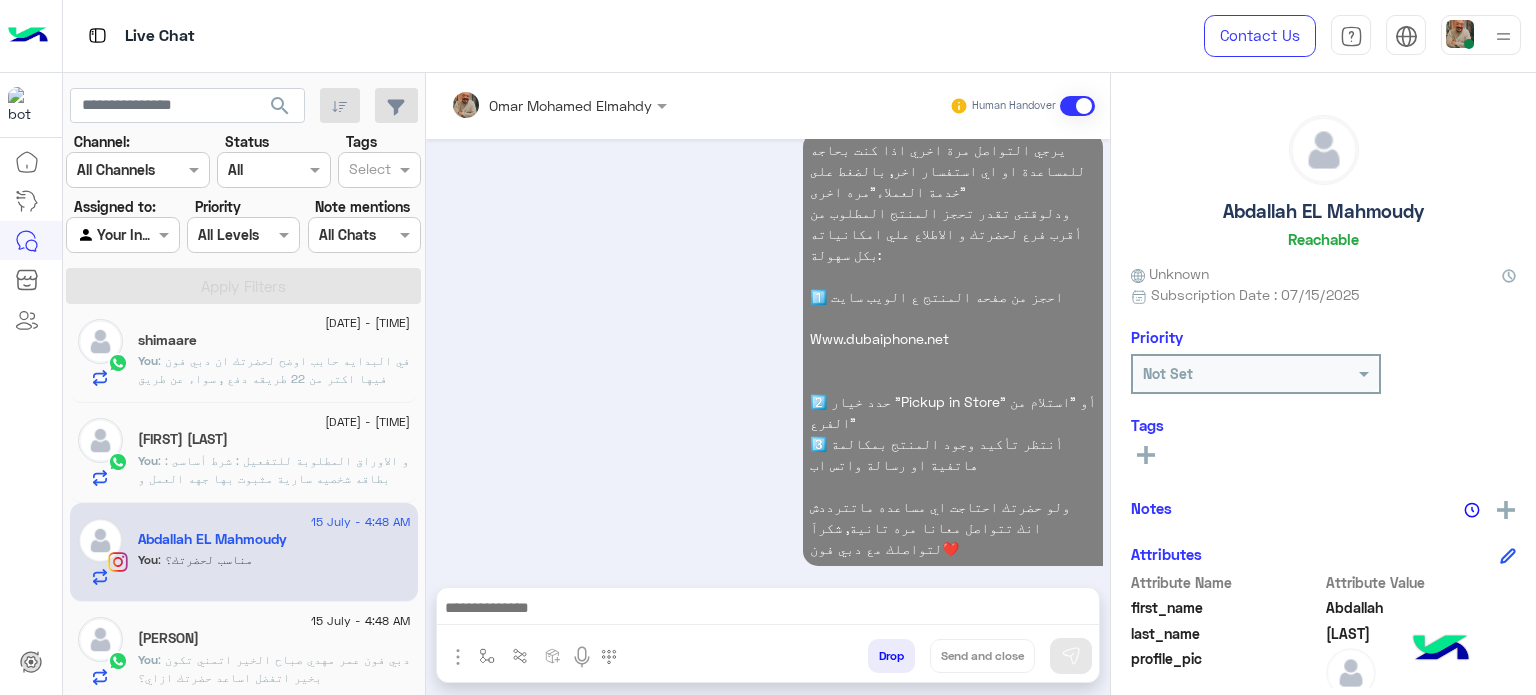 click on "[FIRST] [LAST]" 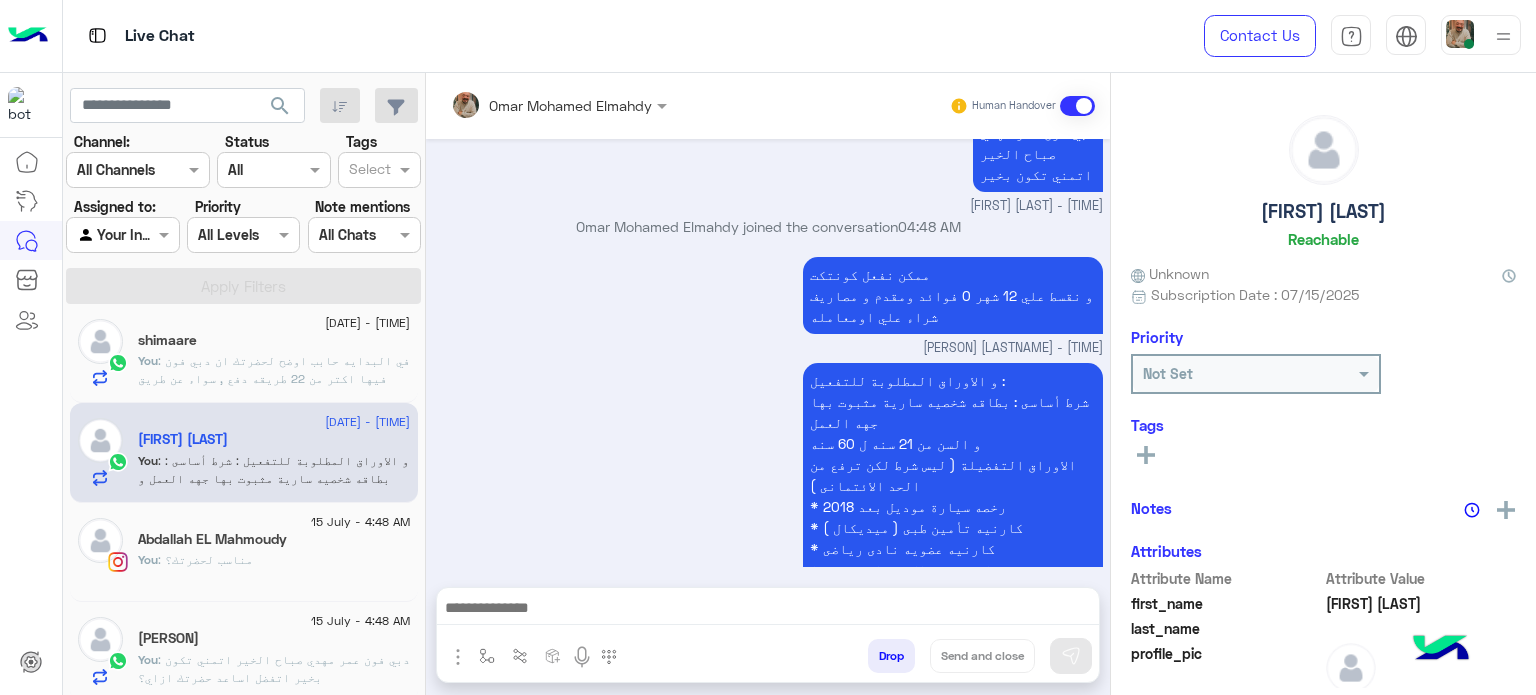 click at bounding box center [768, 610] 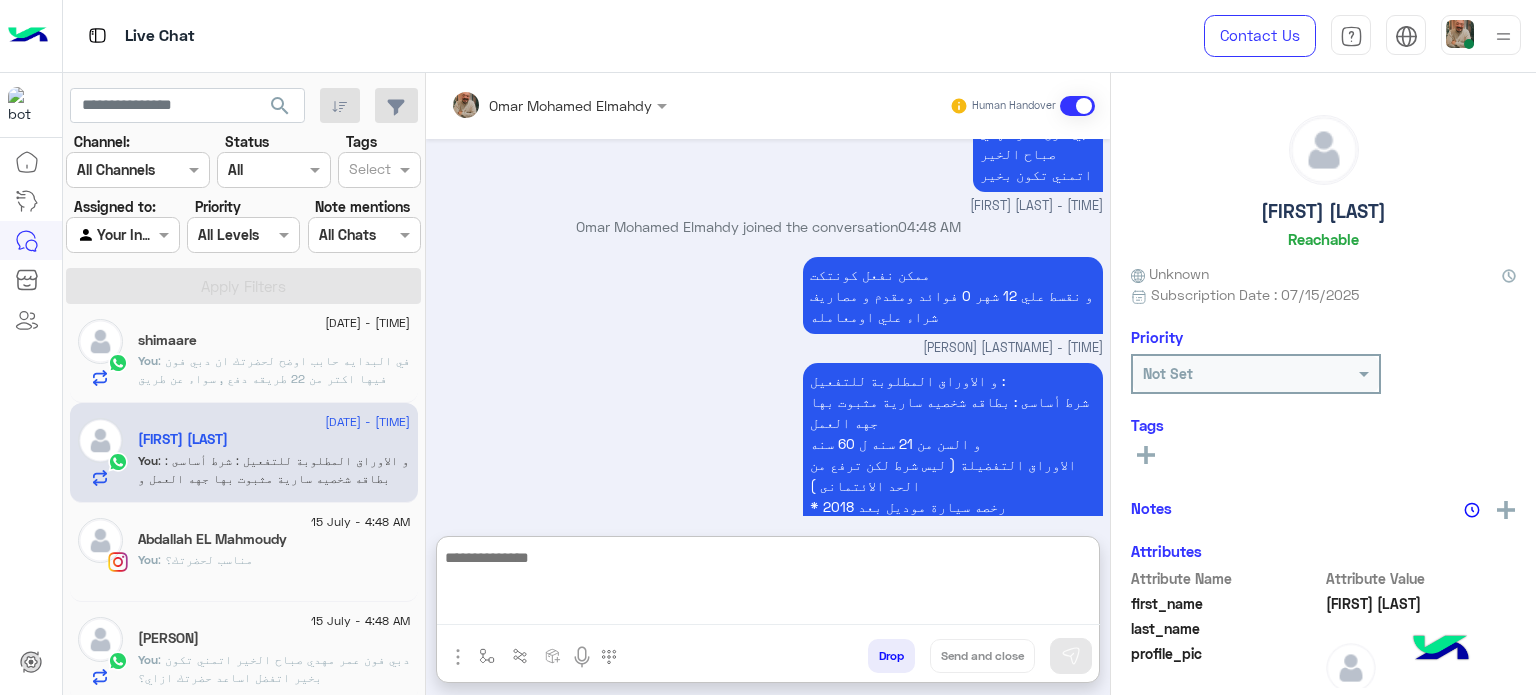 paste on "**********" 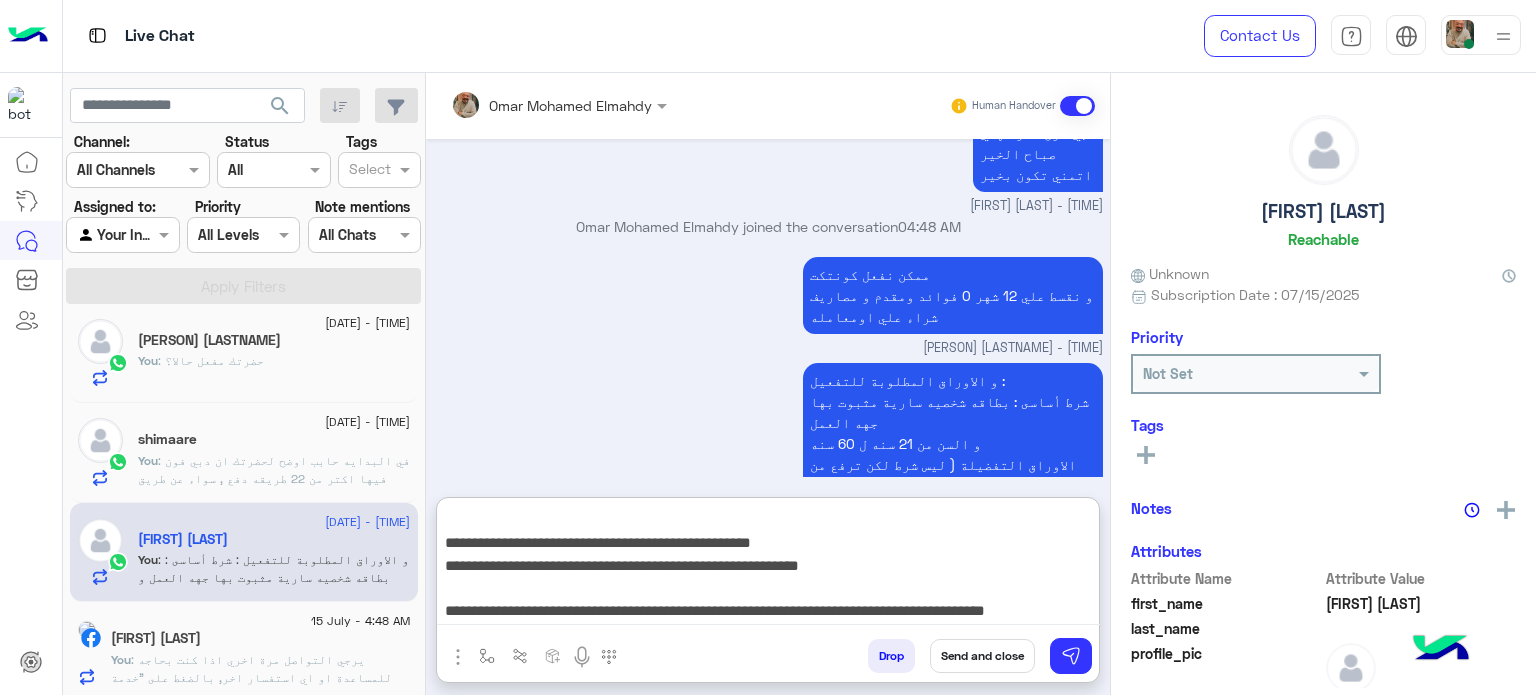 type on "**********" 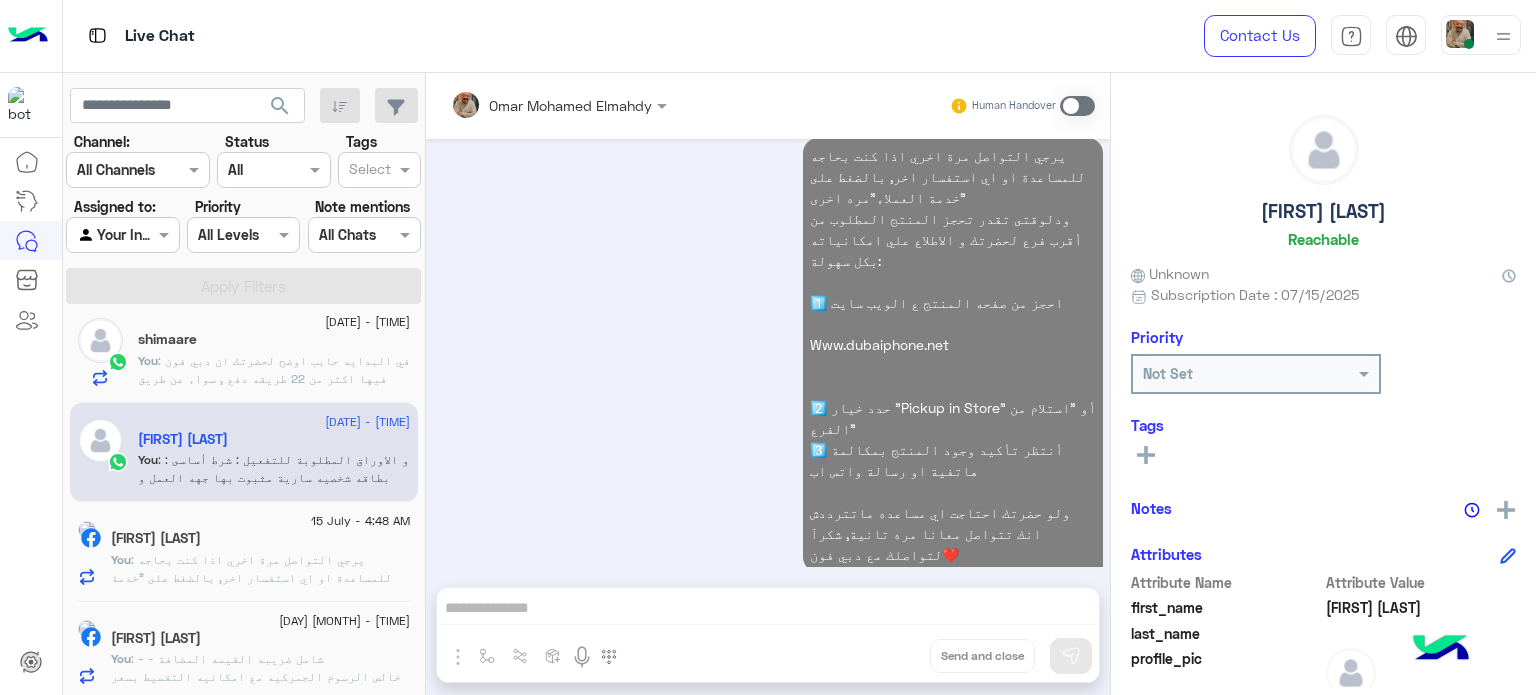 click on ": يرجي التواصل مرة اخري اذا كنت بحاجه للمساعدة او اي استفسار اخر, بالضغط على "خدمة العملاء"مره اخرى
ودلوقتى تقدر تحجز المنتج المطلوب من أقرب فرع لحضرتك و الاطلاع علي امكانياته بكل سهولة:
1️⃣ احجز من صفحه المنتج ع الويب سايت
Www.dubaiphone.net
2️⃣ حدد خيار "Pickup in Store" أو "استلام من الفرع"
3️⃣ أنتظر تأكيد وجود المنتج بمكالمة هاتفية او رسالة واتس اب
ولو حضرتك احتاجت اي مساعده ماتترددش انك تتواصل معانا مره تانية, شكراَ لتواصلك مع دبي فون❤️" 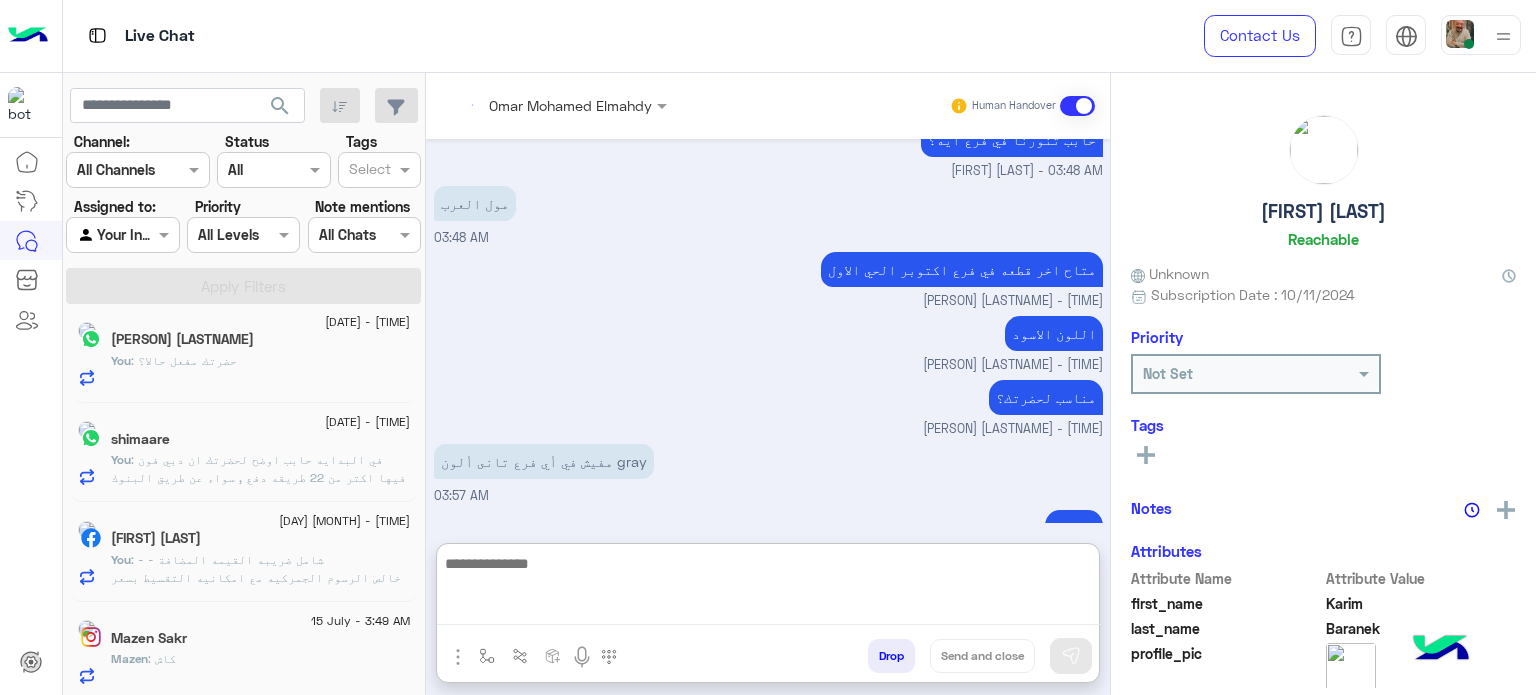 click at bounding box center (768, 588) 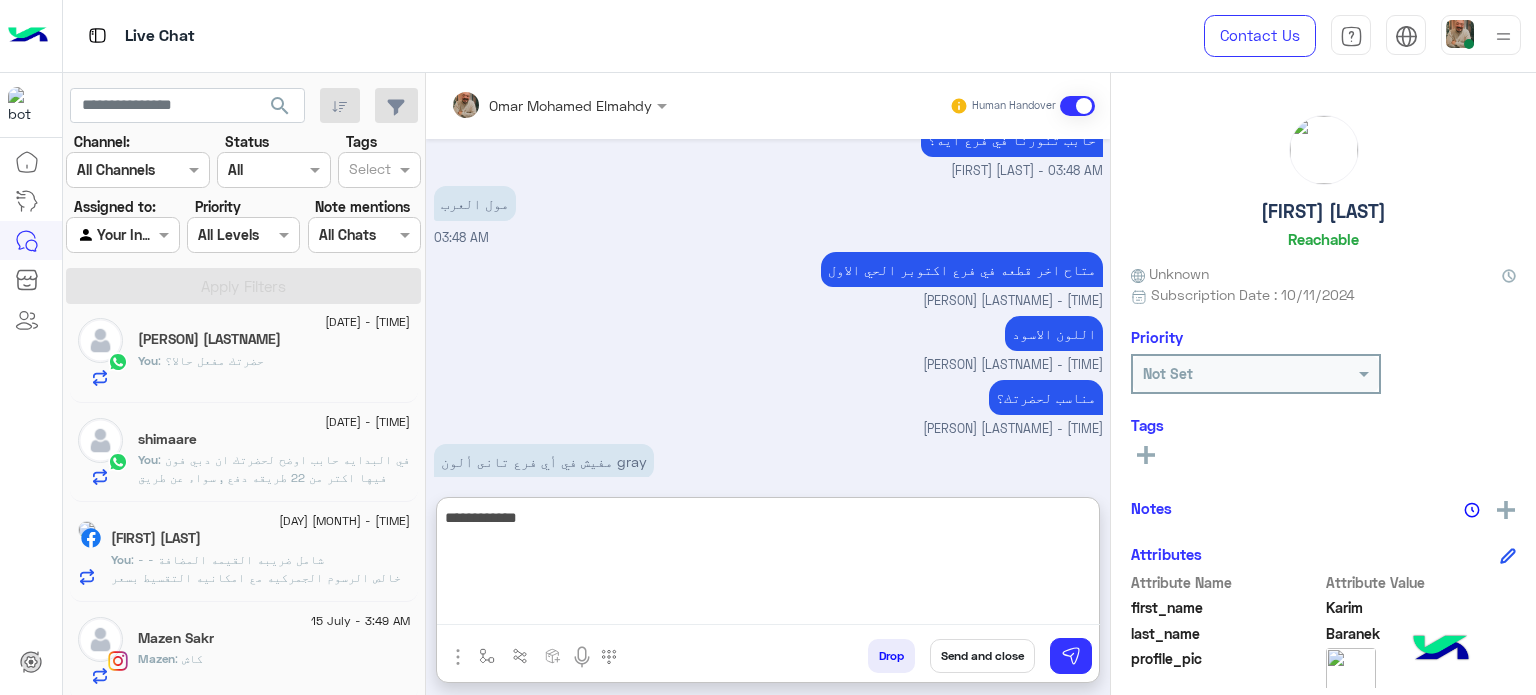 type on "**********" 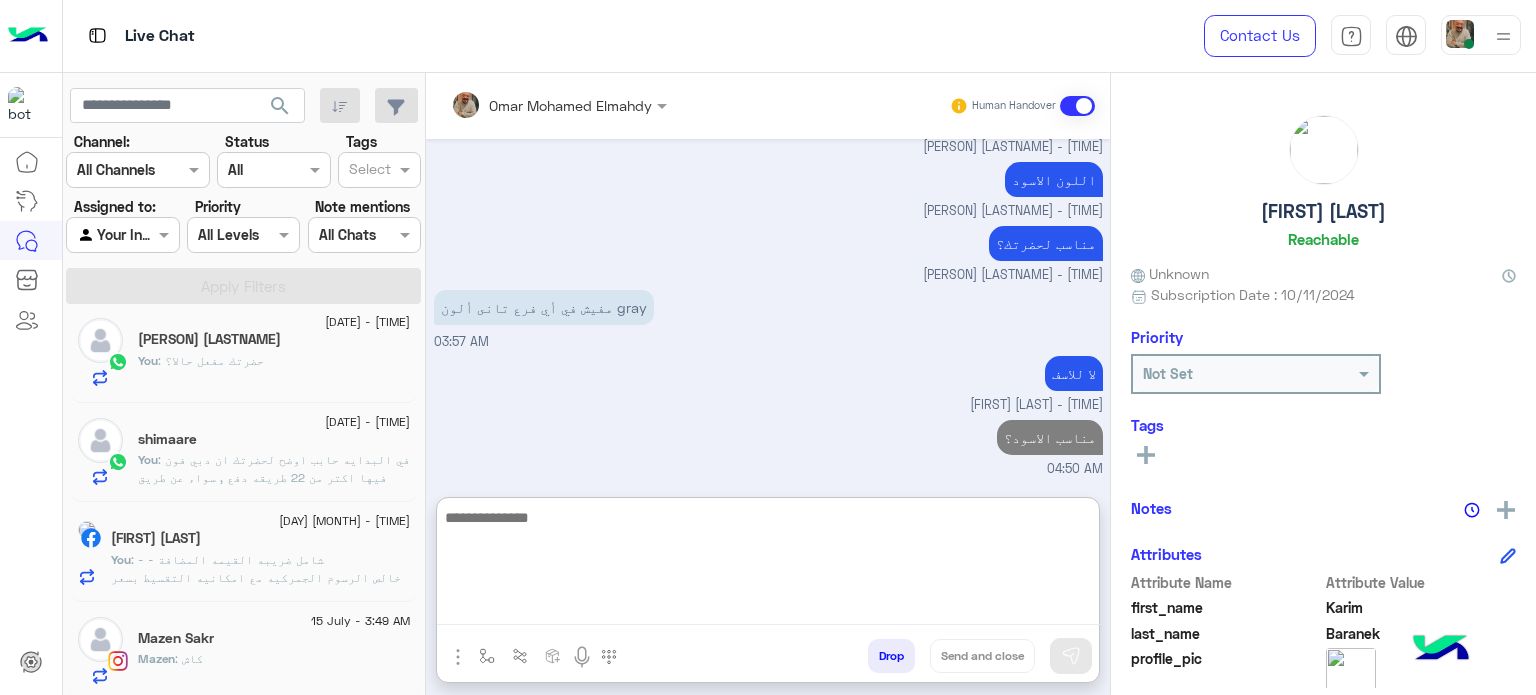 paste on "**********" 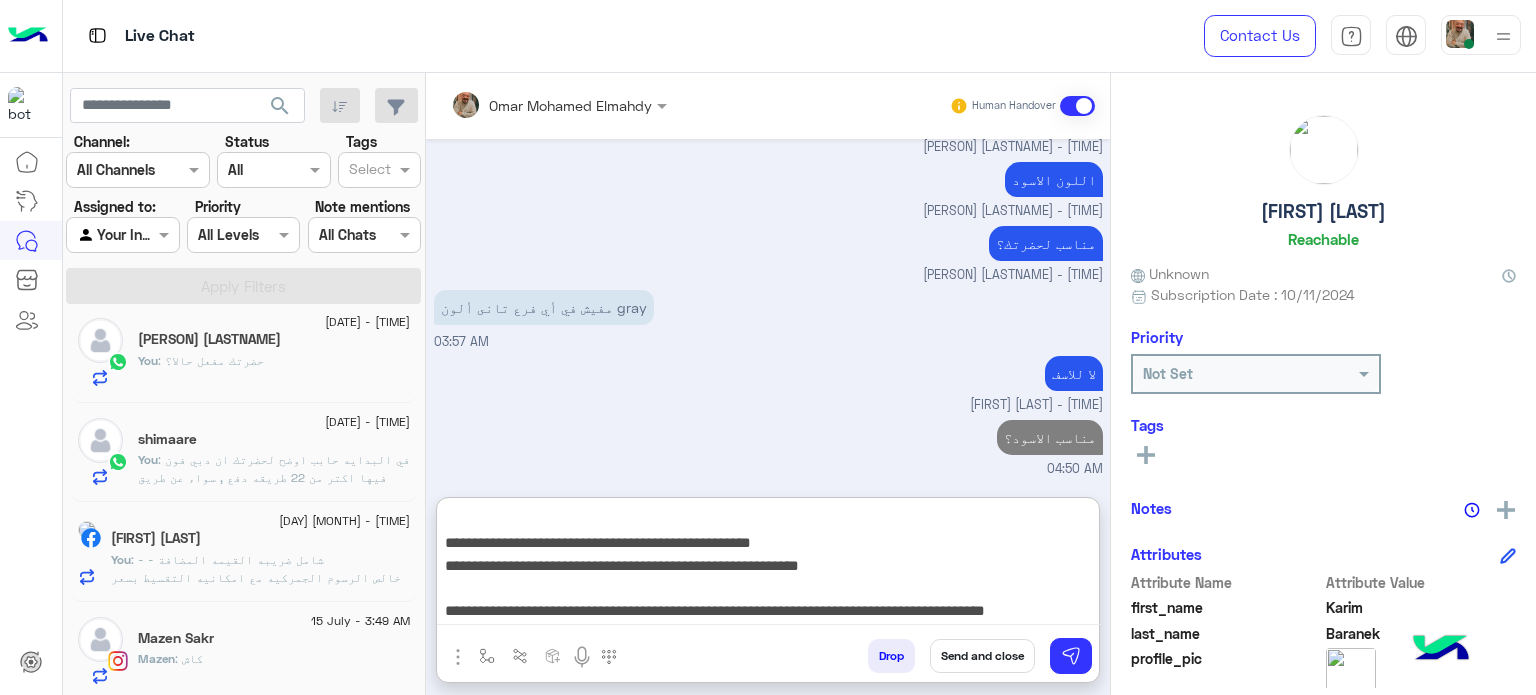 type on "**********" 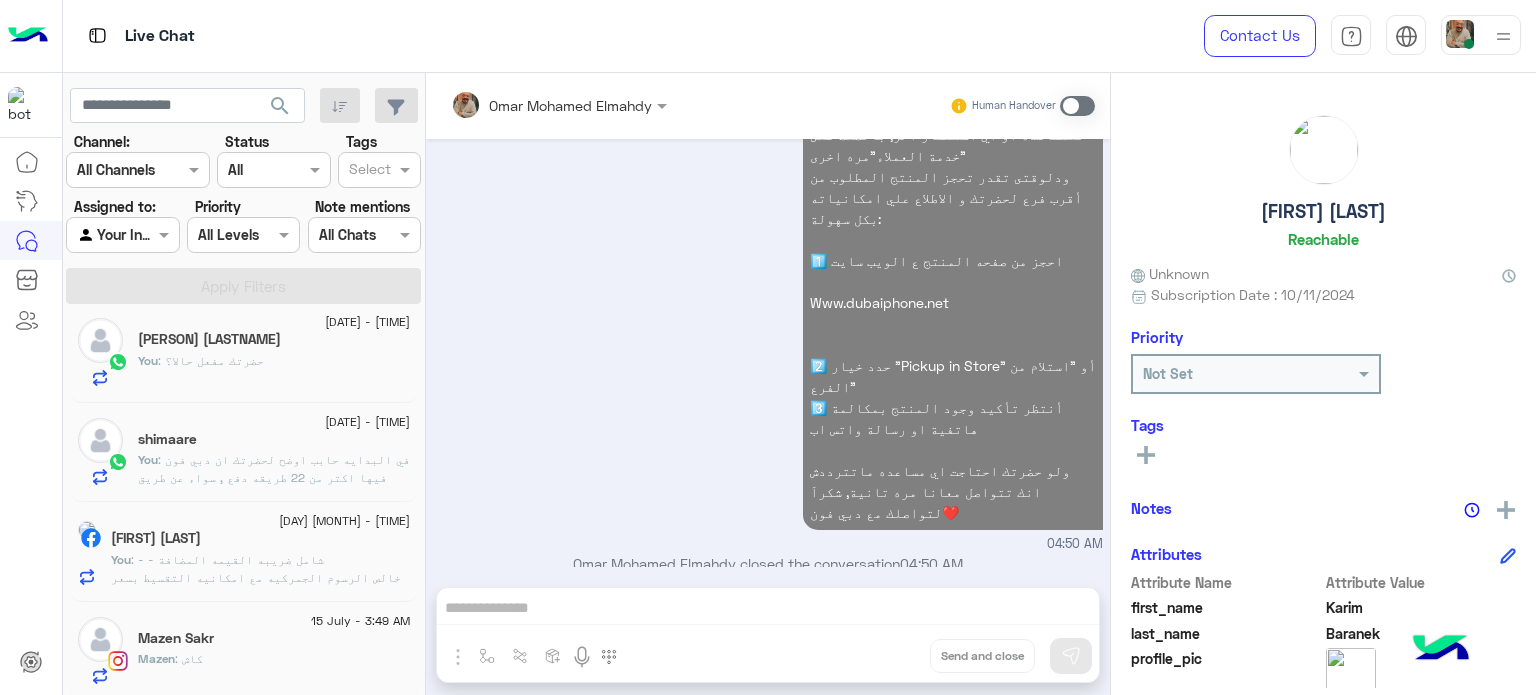 click on "[PERSON] : كاش" 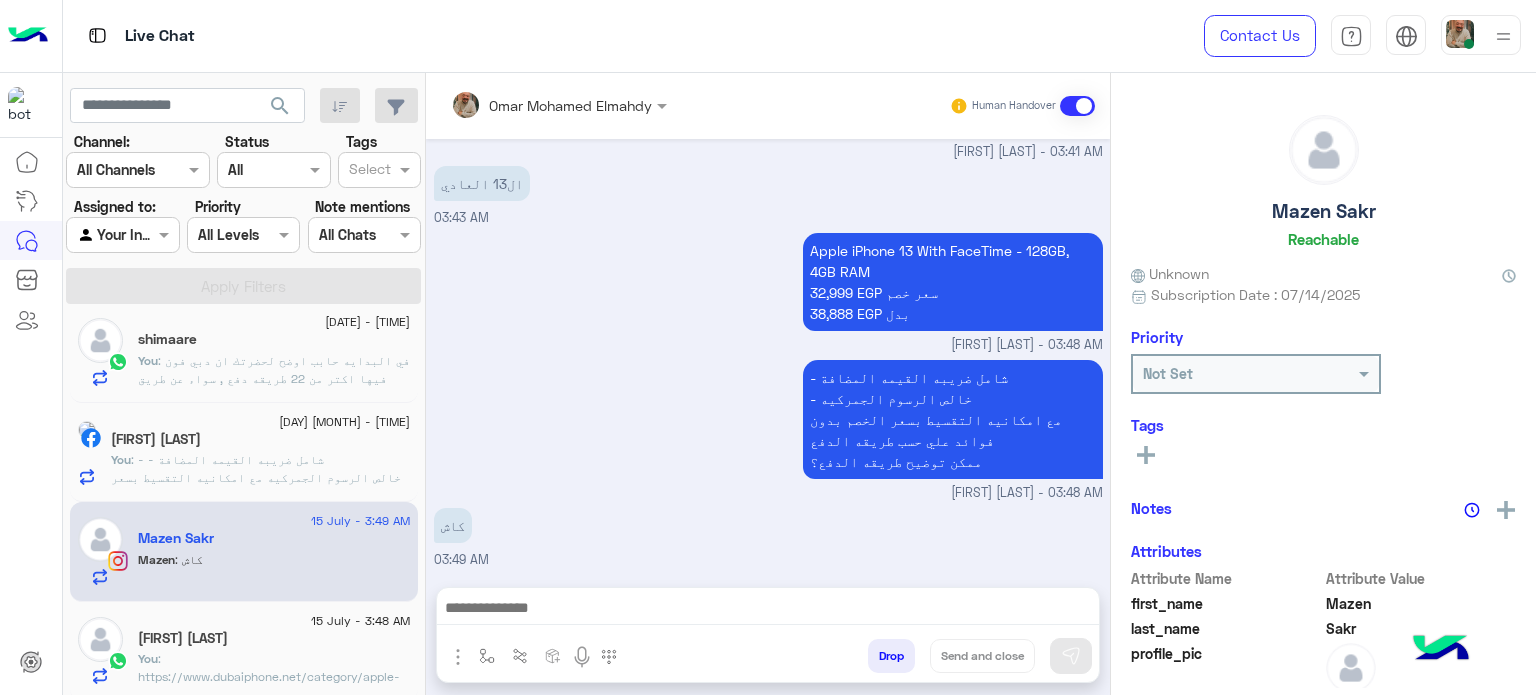 click on ": - شامل ضريبه القيمه المضافة
- خالص الرسوم الجمركيه
مع امكانيه التقسيط بسعر الخصم بدون فوائد علي حسب طريقه الدفع
ممكن توضيح طريقه الدفع؟" 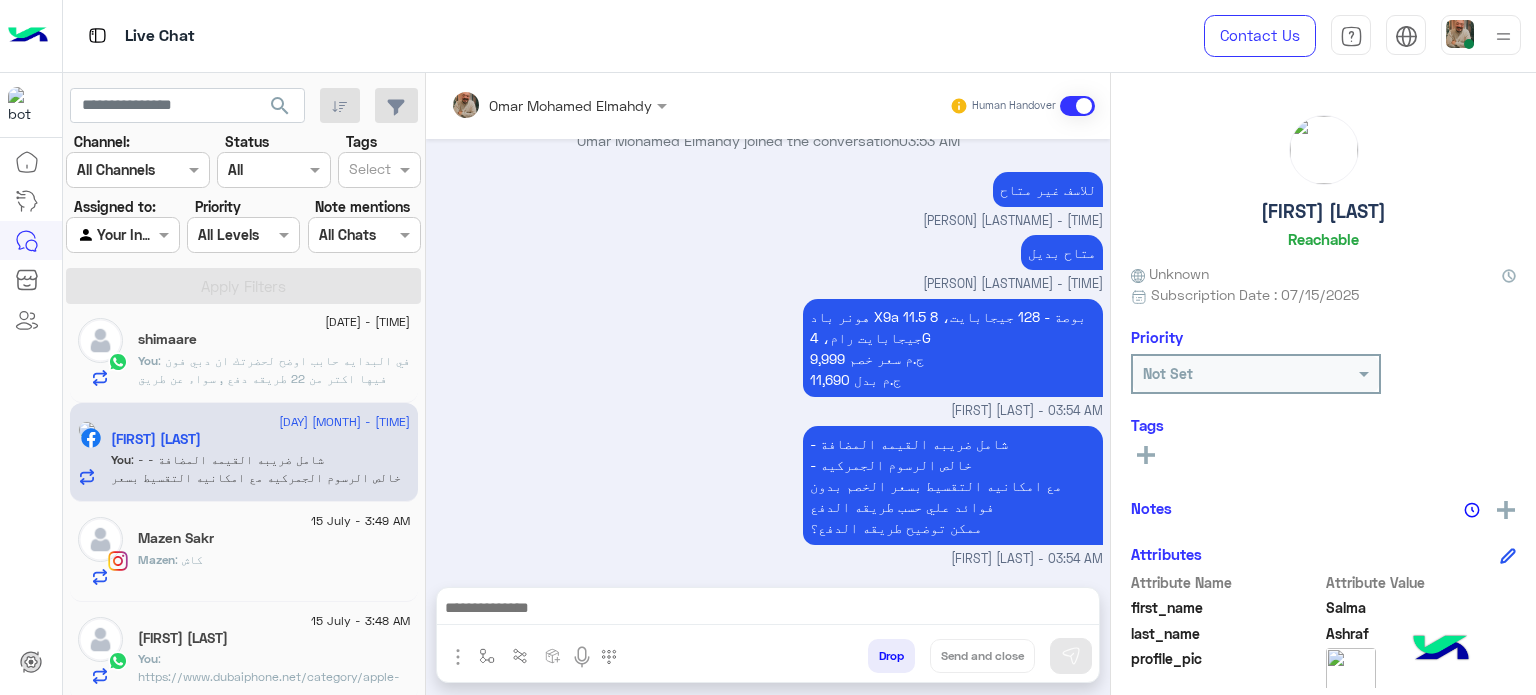 click at bounding box center (768, 610) 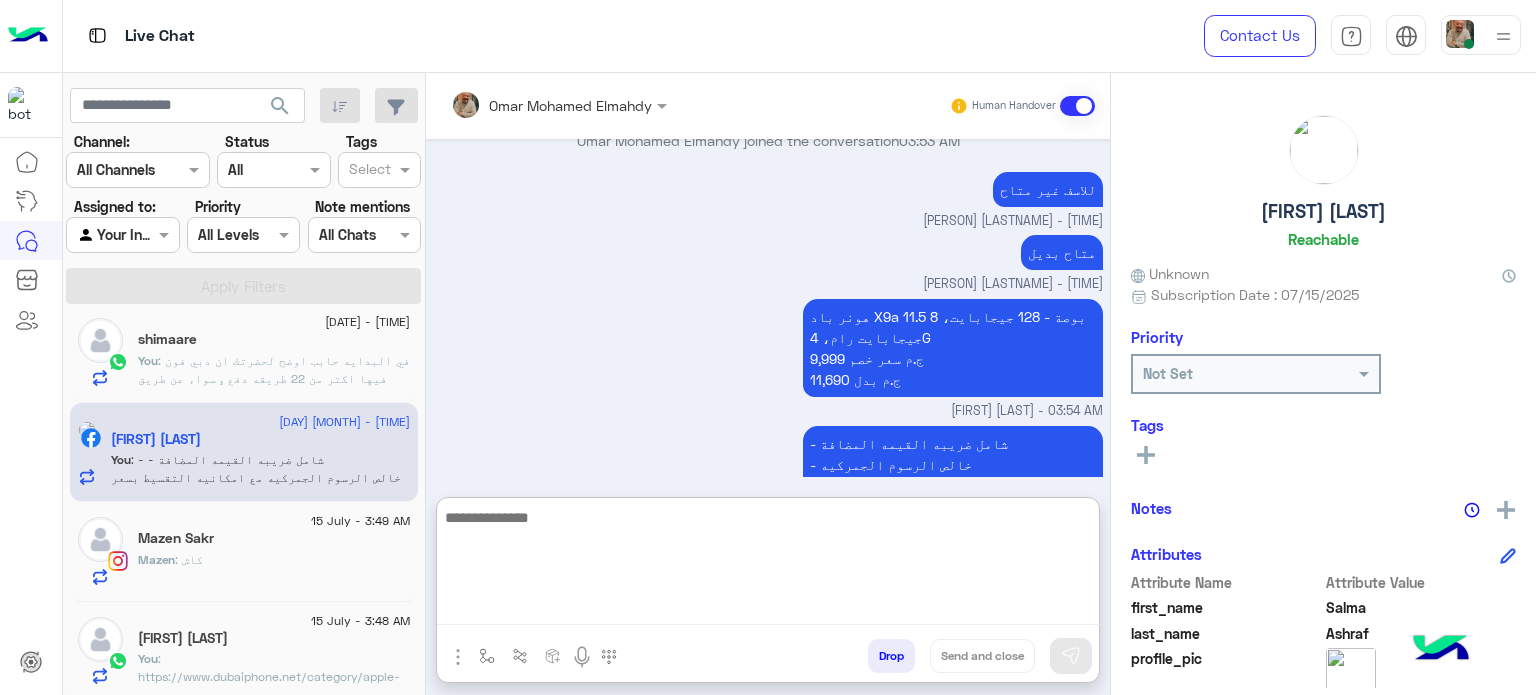 paste on "**********" 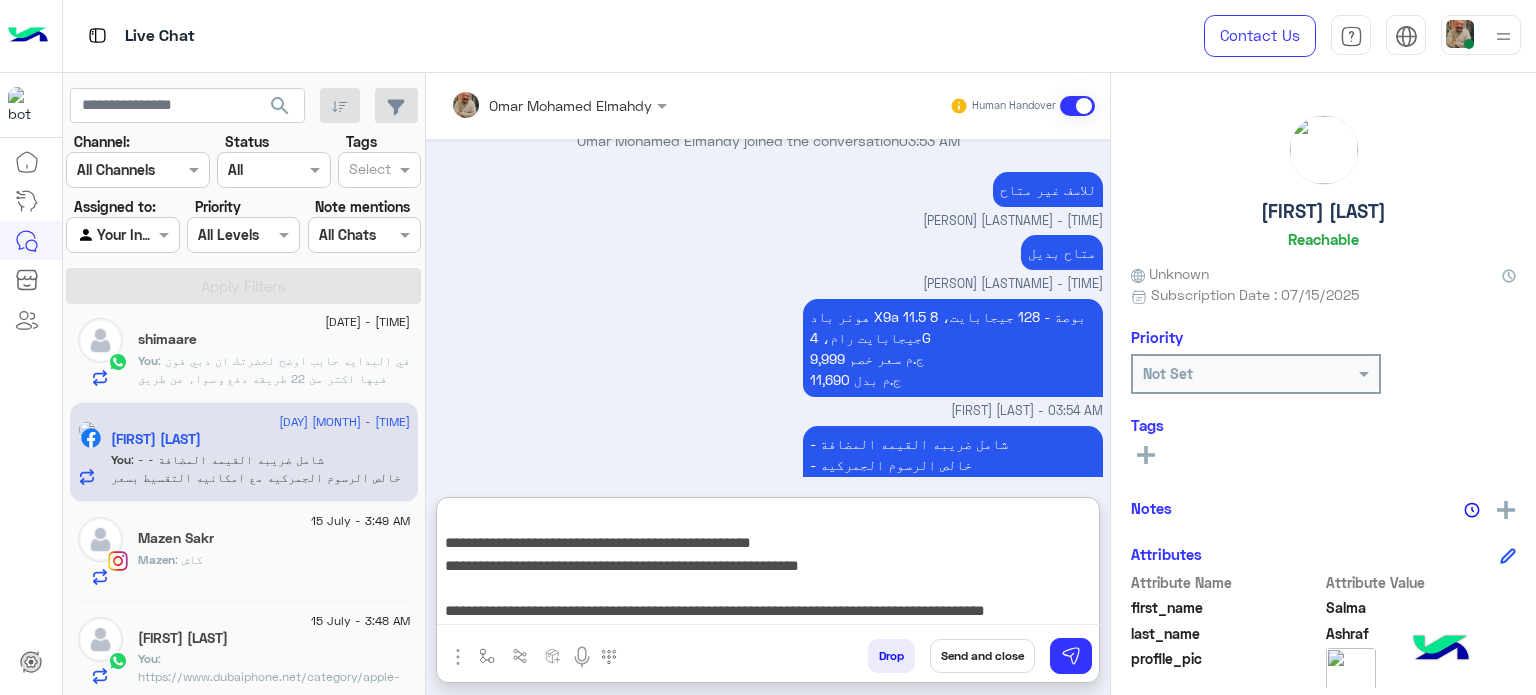 type on "**********" 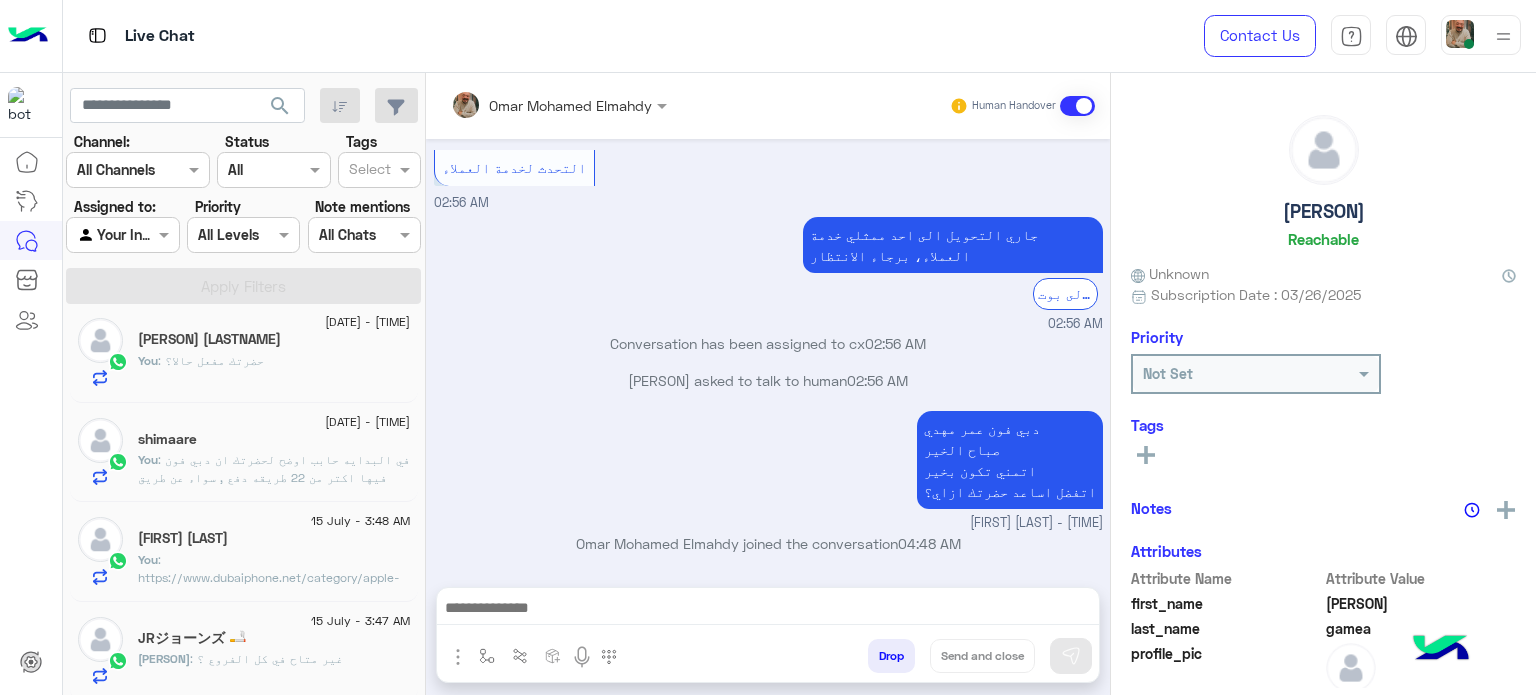 click on ": في البدايه حابب اوضح لحضرتك ان دبي فون فيها اكتر من 22 طريقه دفع , سواء عن طريق البنوك او عن طريق شركات التقسيط
دبي فون يفندم فيها اكتر من 22 وسيله دفع  مع حضرتك كريديت كارد لاي بنك او مع حضرتك حساب في اي شركه تمويل ( زي فاليو او حالا او امان ) ؟" 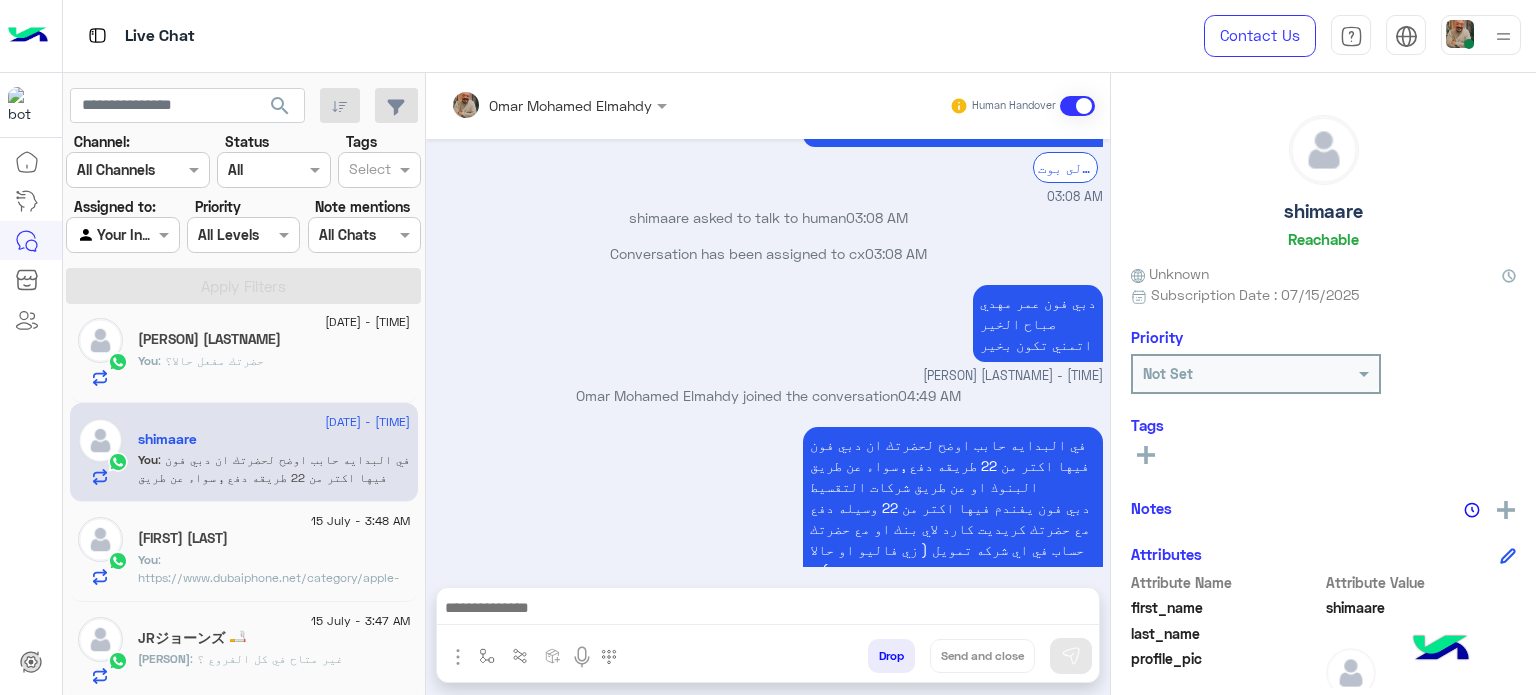 click at bounding box center [768, 610] 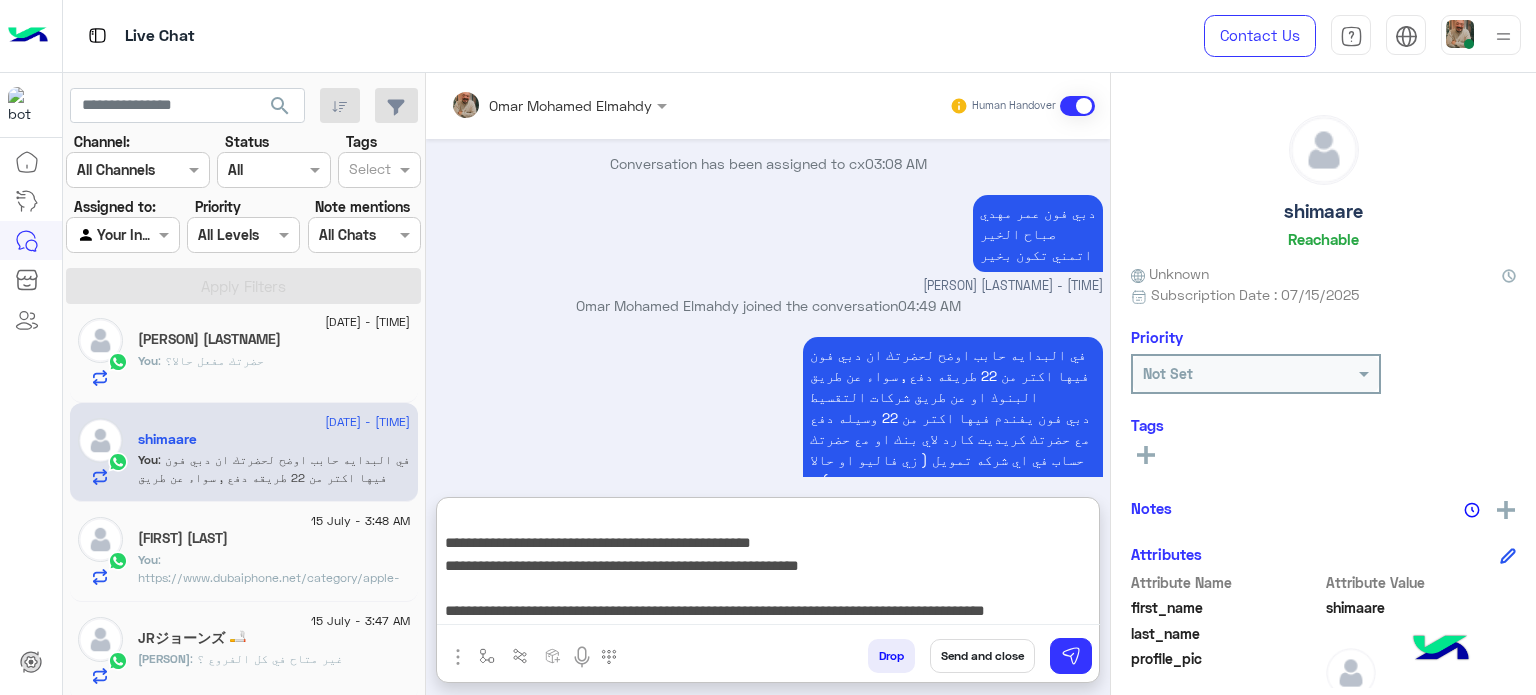 type on "**********" 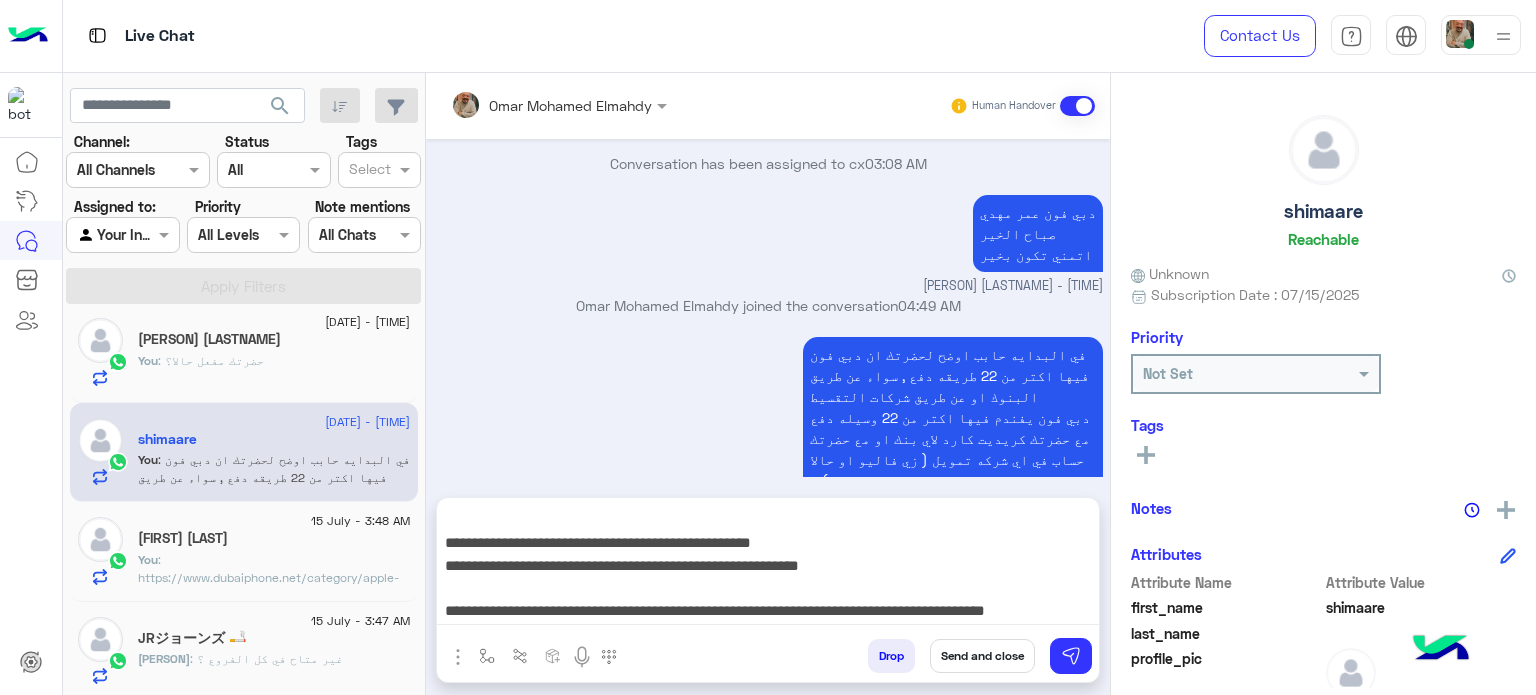 click on "Send and close" at bounding box center [982, 656] 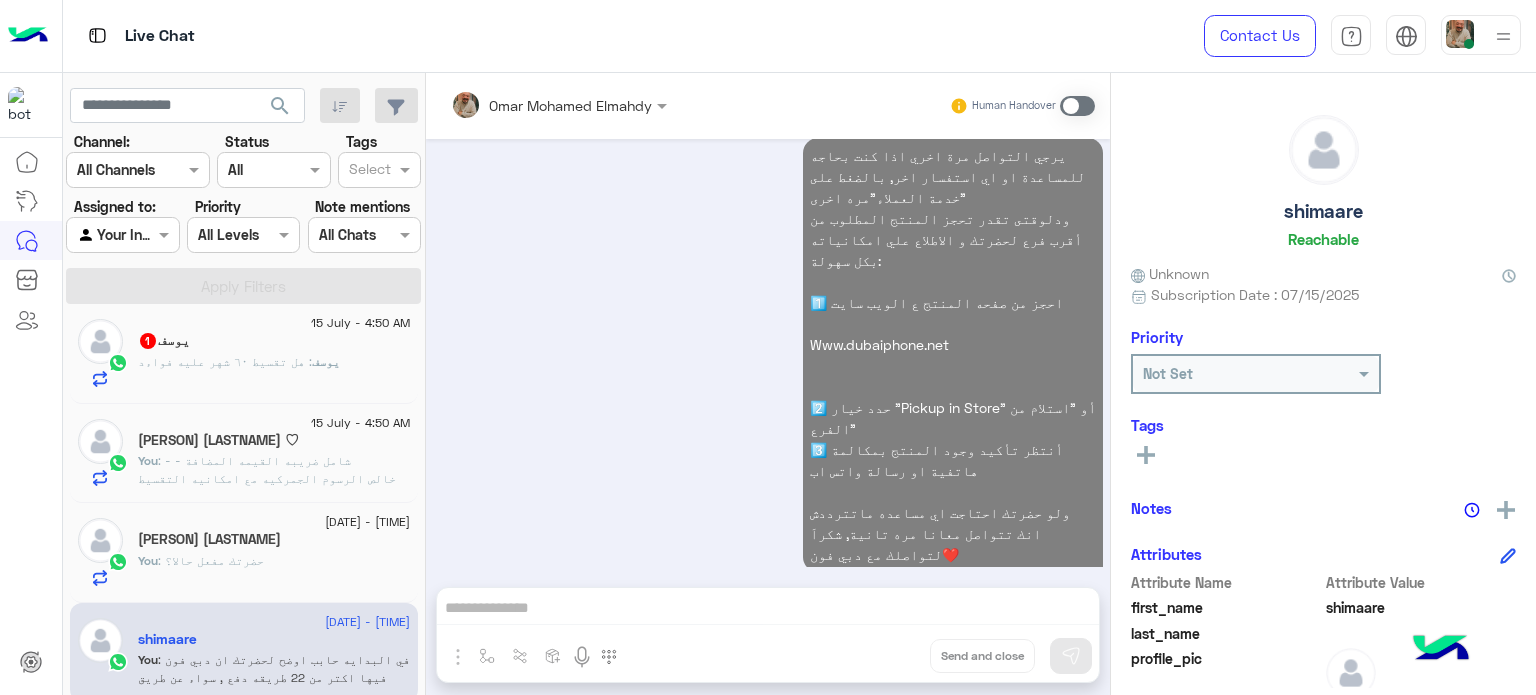 click on "You  : حضرتك مفعل حالا؟" 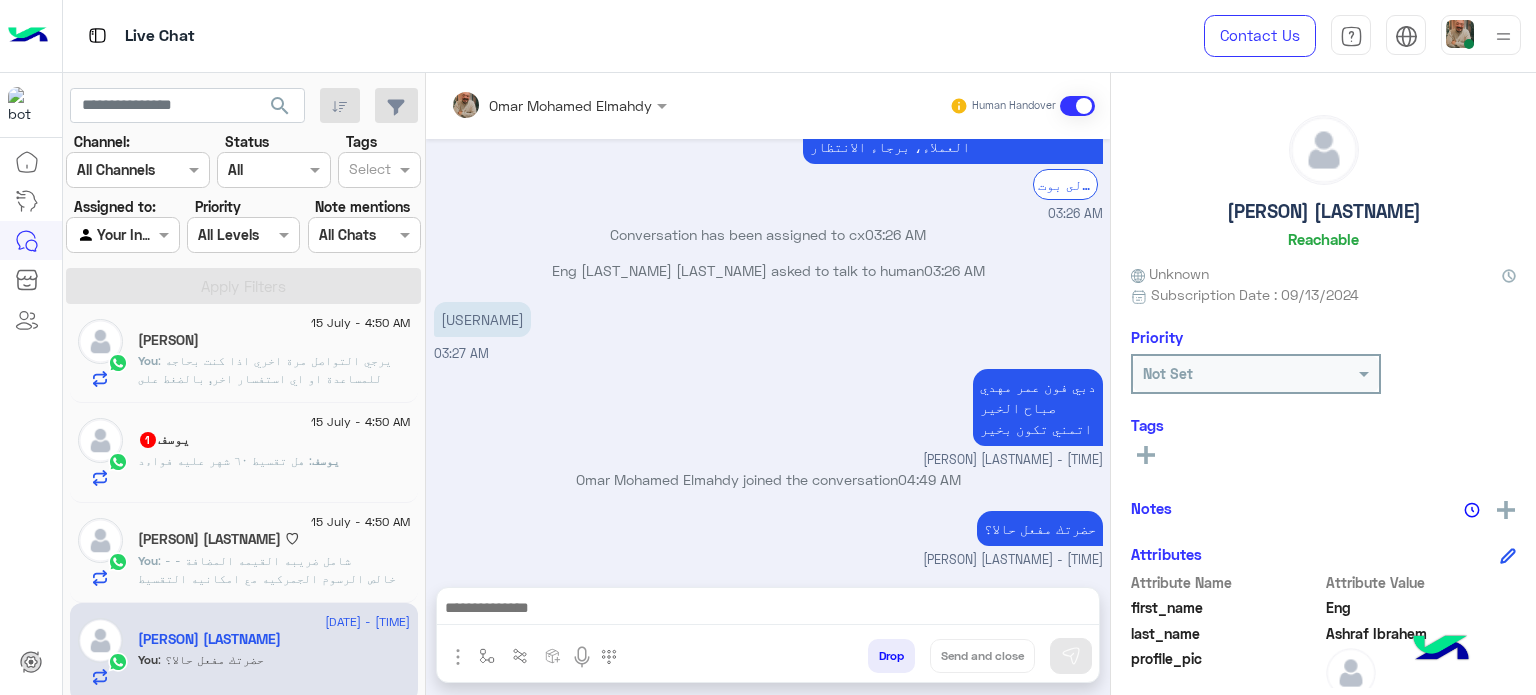 click at bounding box center [768, 610] 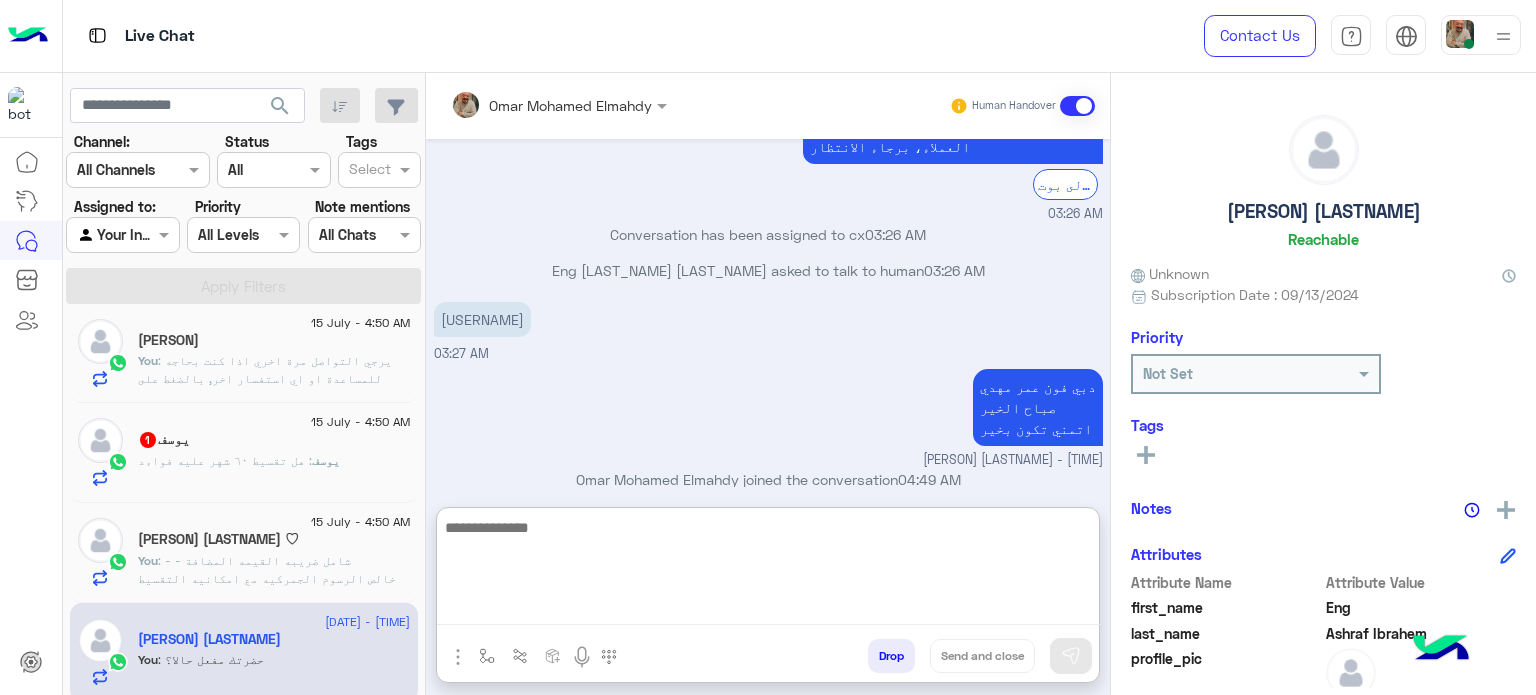 paste on "**********" 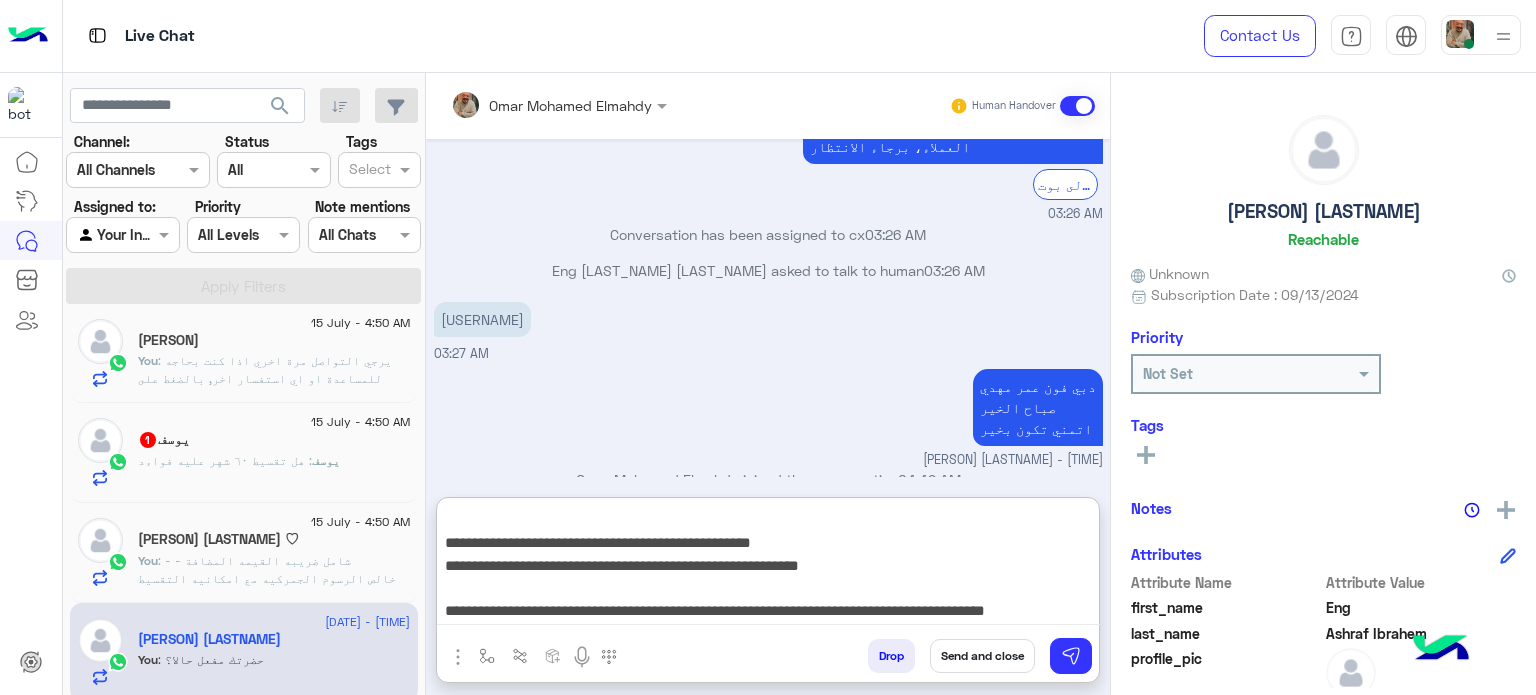 type on "**********" 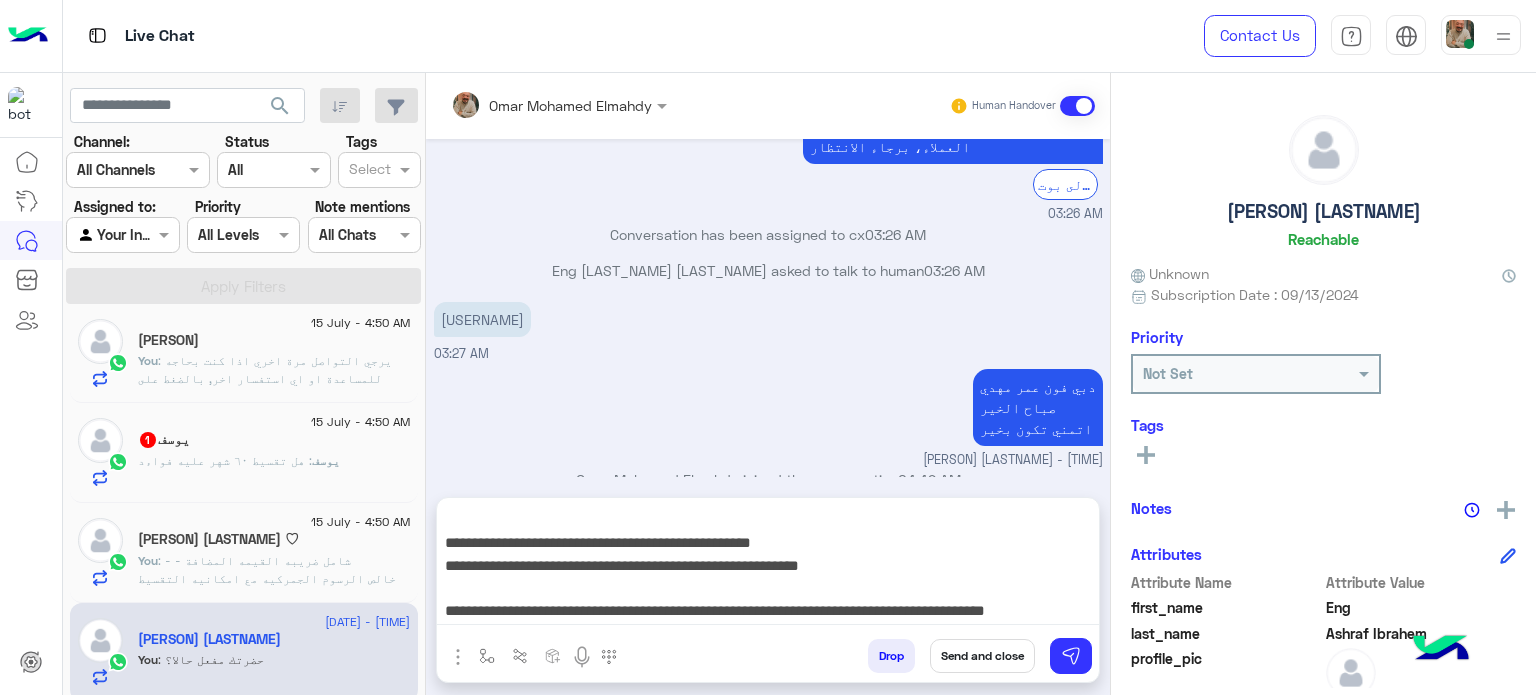 click on "Send and close" at bounding box center [982, 656] 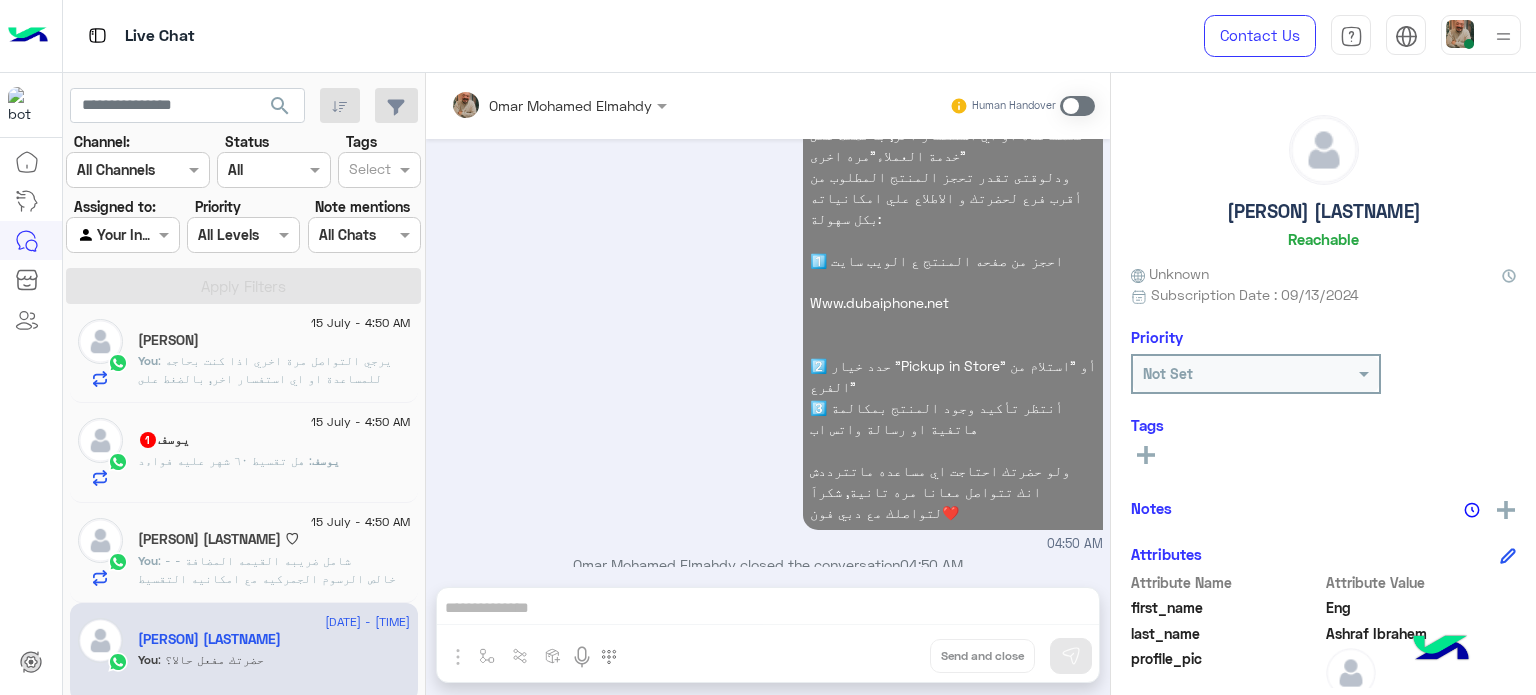 click on ": - شامل ضريبه القيمه المضافة
- خالص الرسوم الجمركيه
مع امكانيه التقسيط بسعر الخصم بدون فوائد علي حسب طريقه الدفع
ممكن توضيح طريقه الدفع؟" 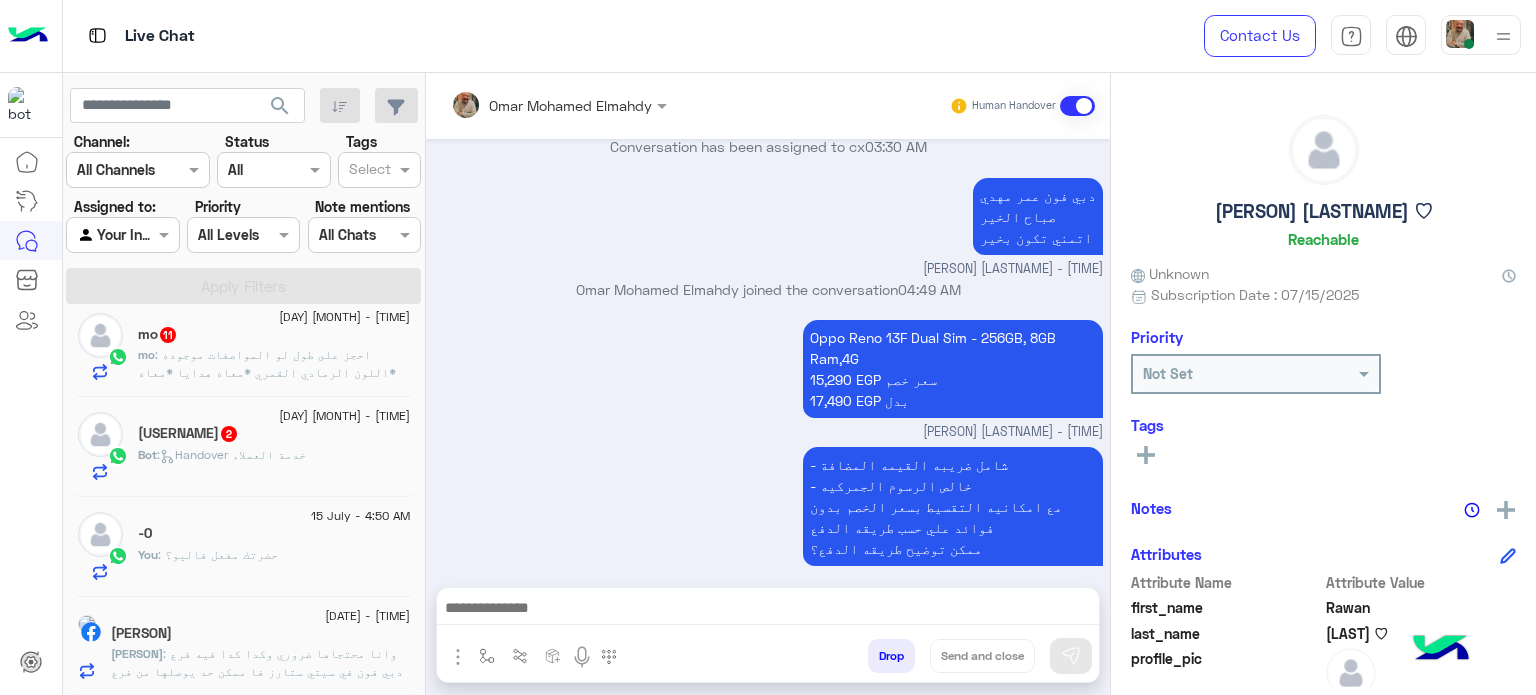 click on "[PERSON]" 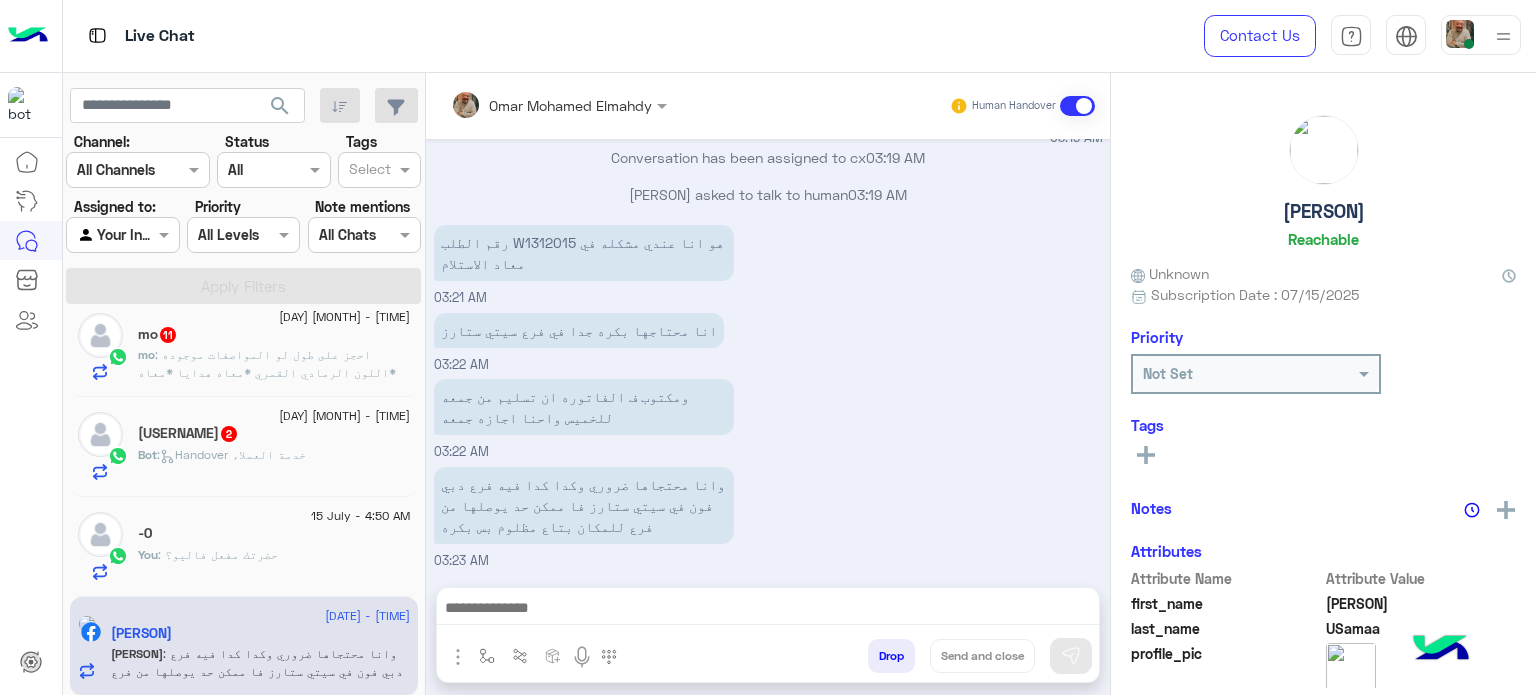 click on "-0" 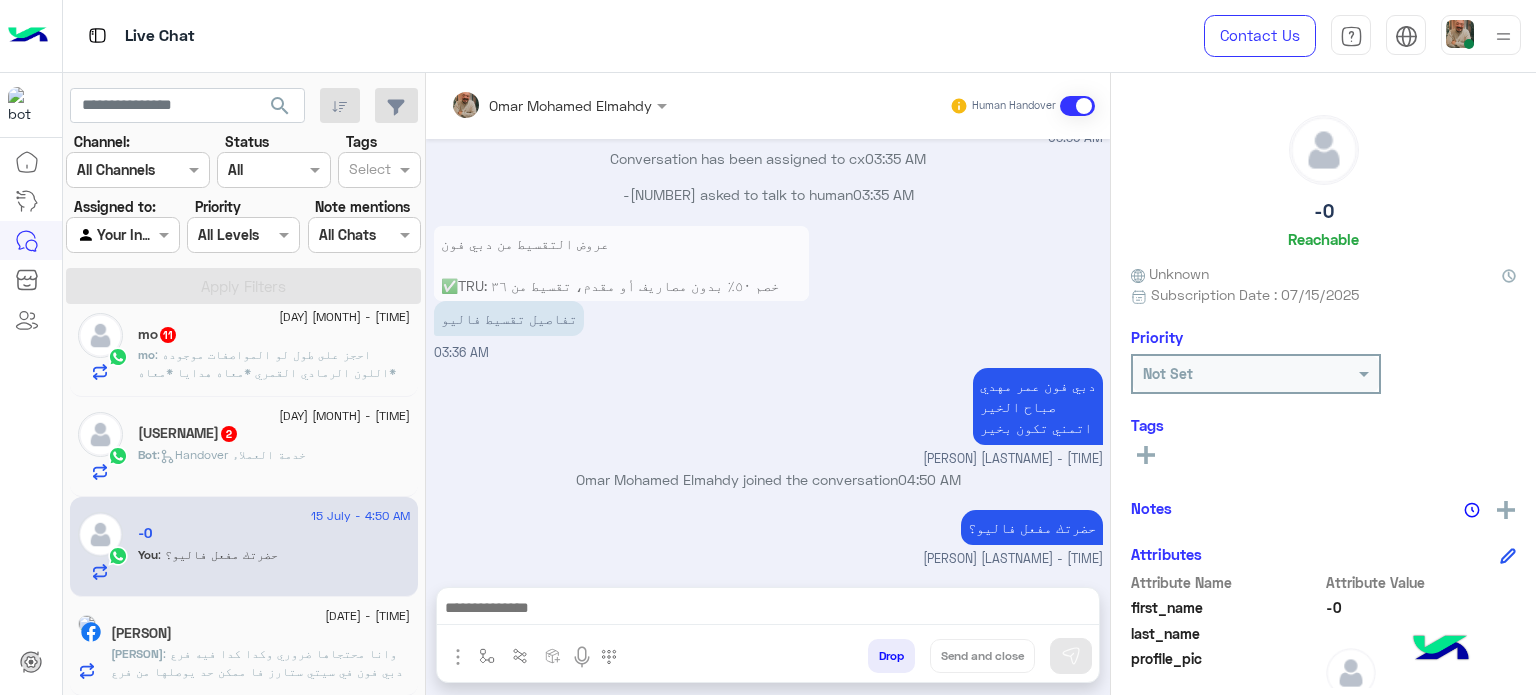 click at bounding box center [768, 610] 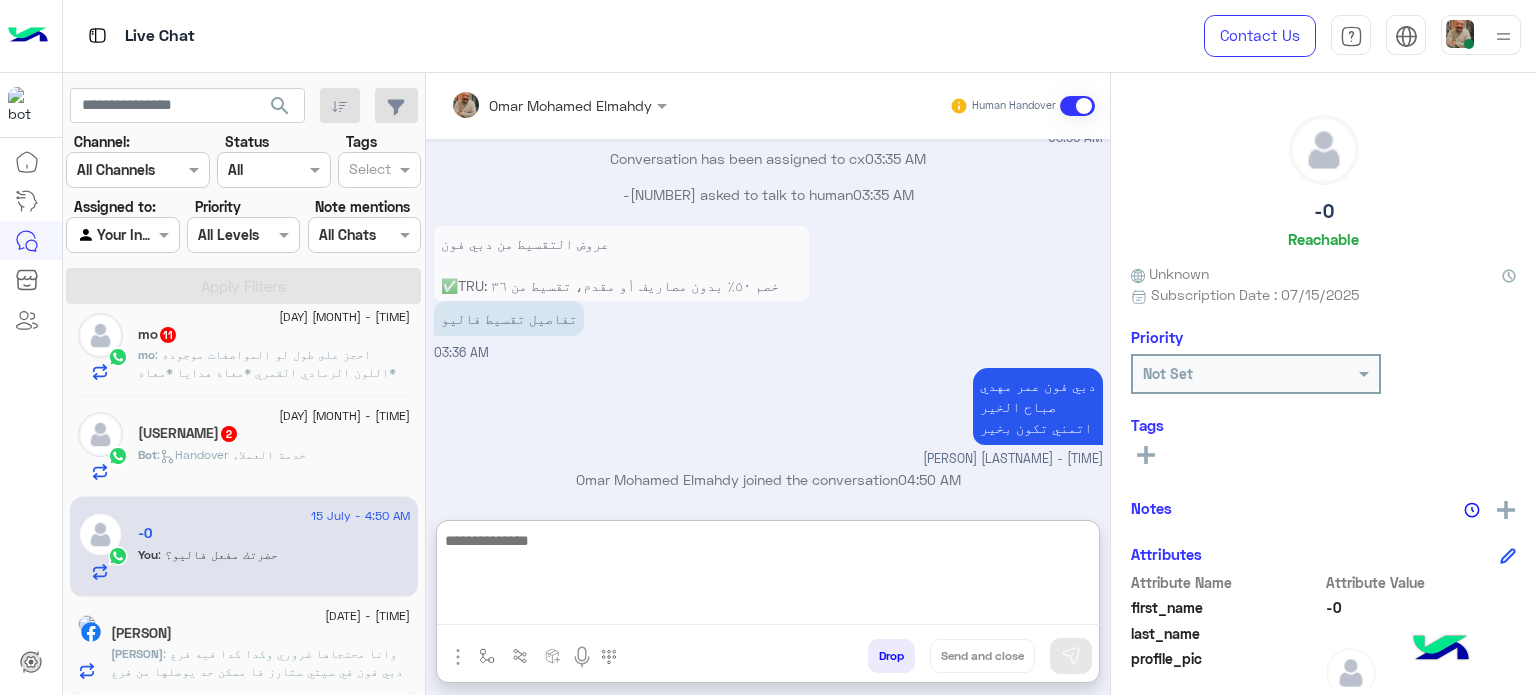 paste on "**********" 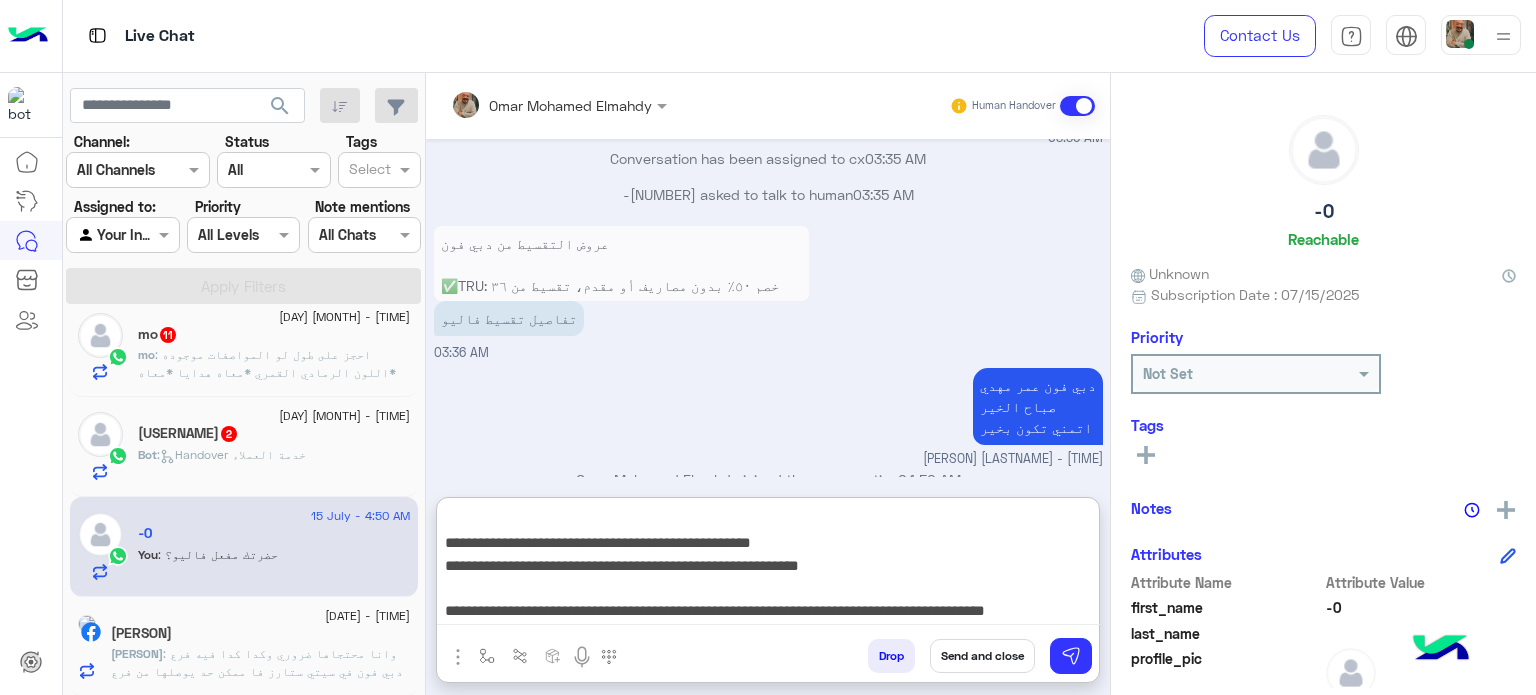 type on "**********" 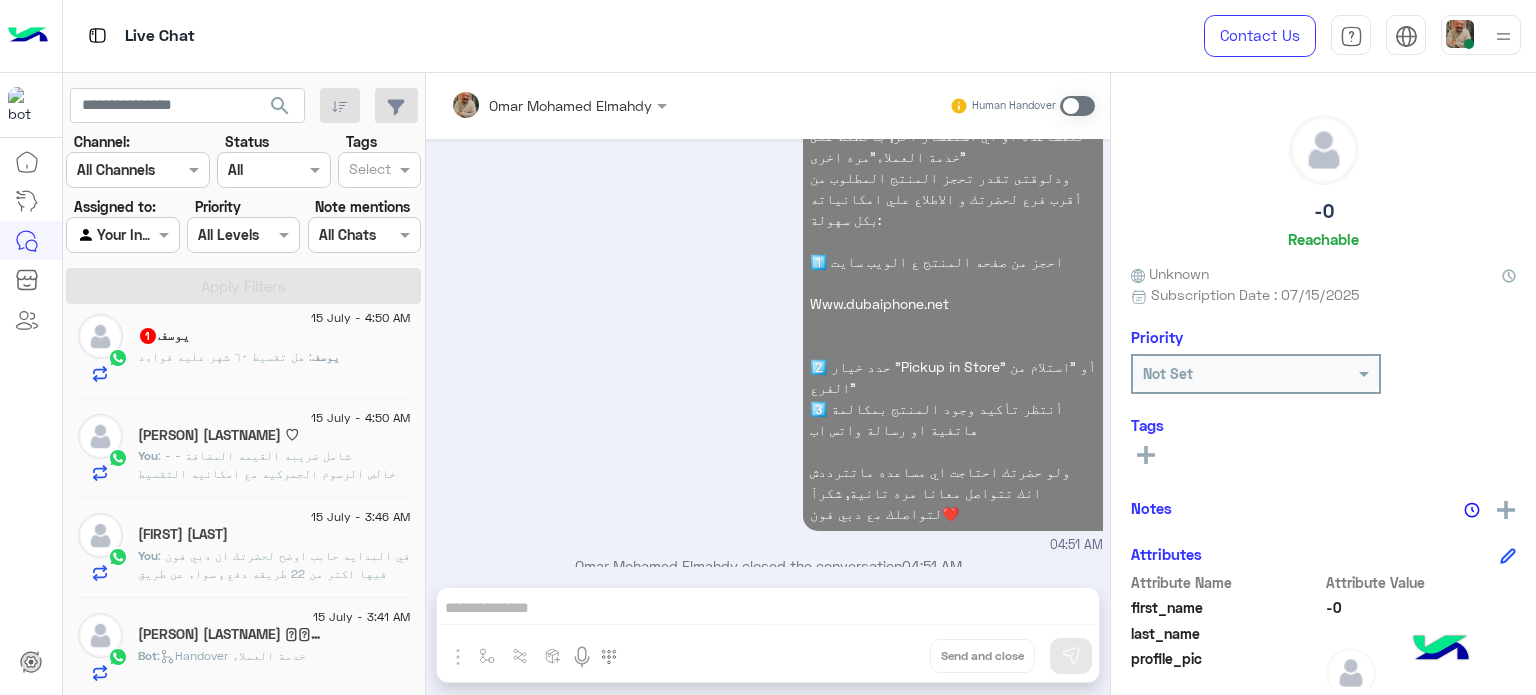 drag, startPoint x: 255, startPoint y: 494, endPoint x: 273, endPoint y: 535, distance: 44.777225 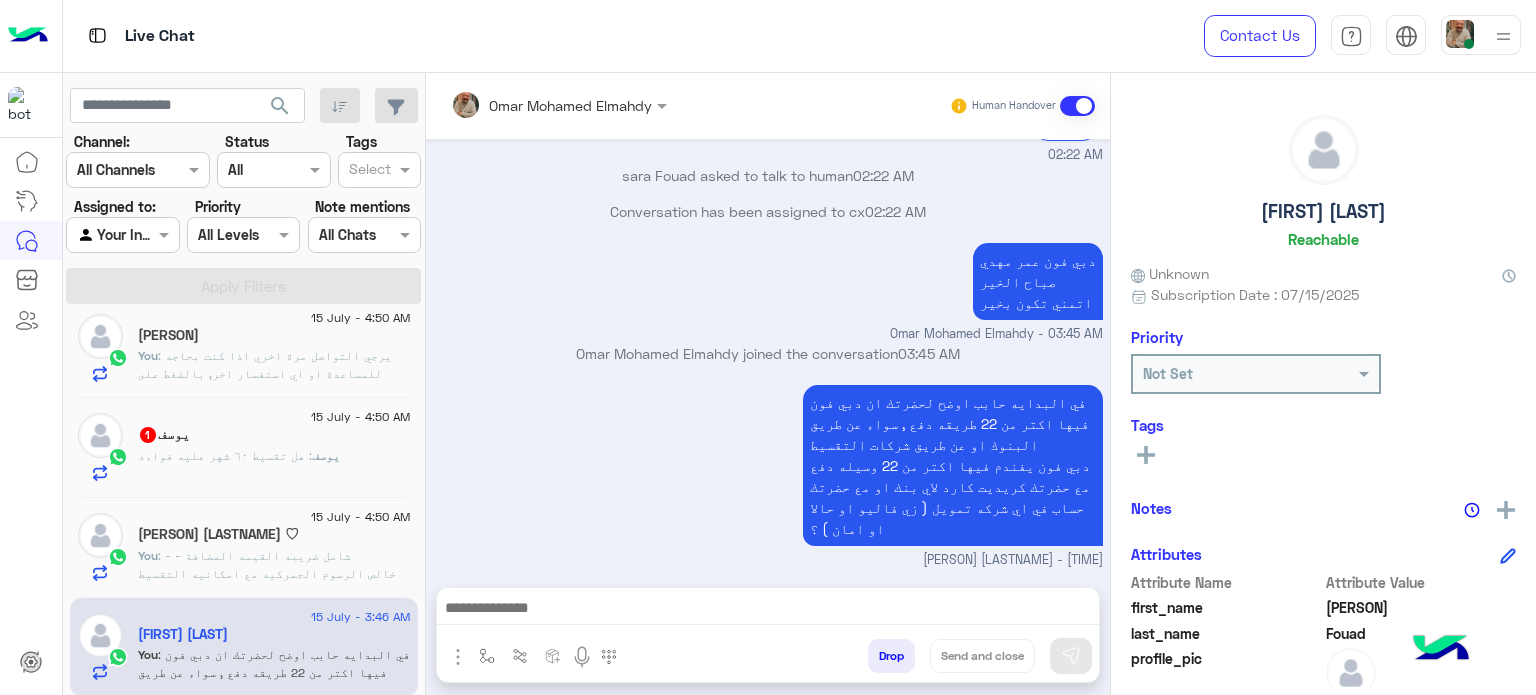 click at bounding box center (768, 613) 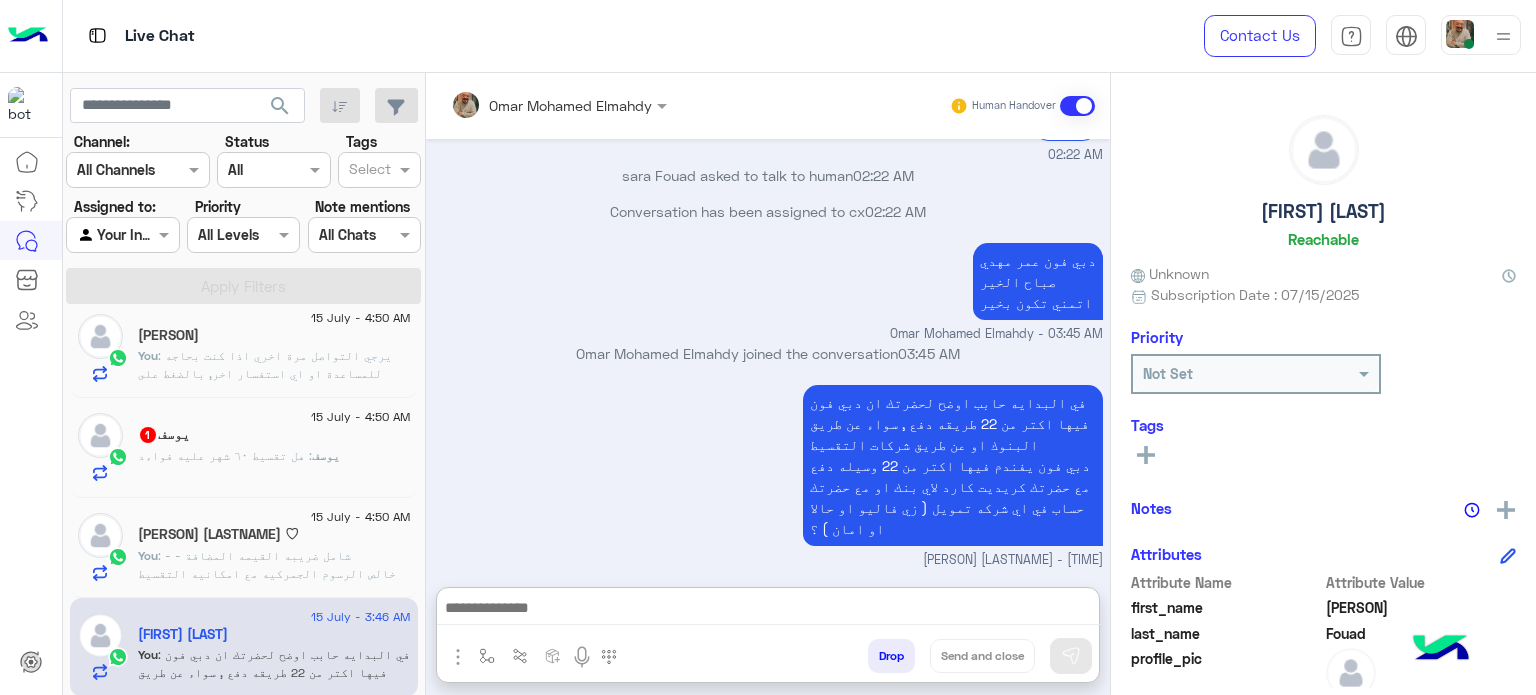 click at bounding box center [768, 610] 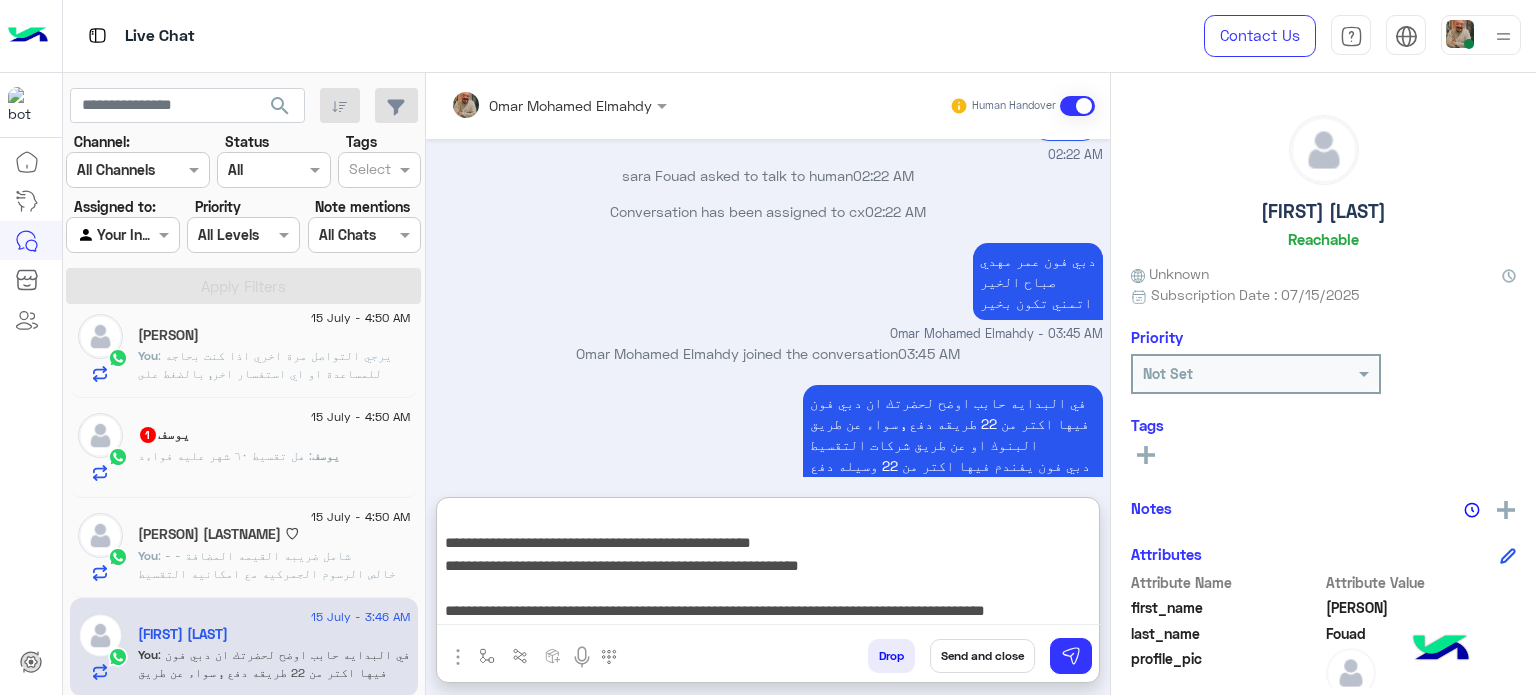 type on "**********" 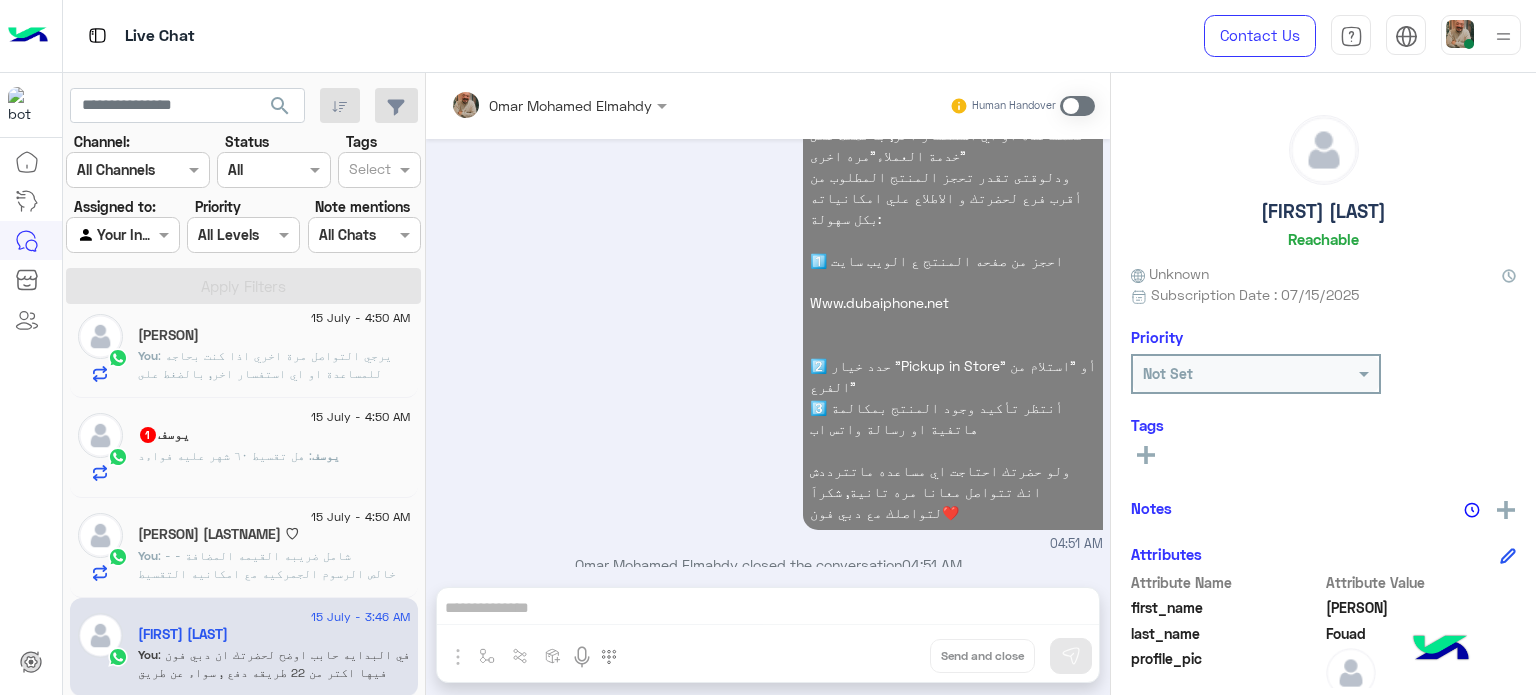 click on ": - شامل ضريبه القيمه المضافة
- خالص الرسوم الجمركيه
مع امكانيه التقسيط بسعر الخصم بدون فوائد علي حسب طريقه الدفع
ممكن توضيح طريقه الدفع؟" 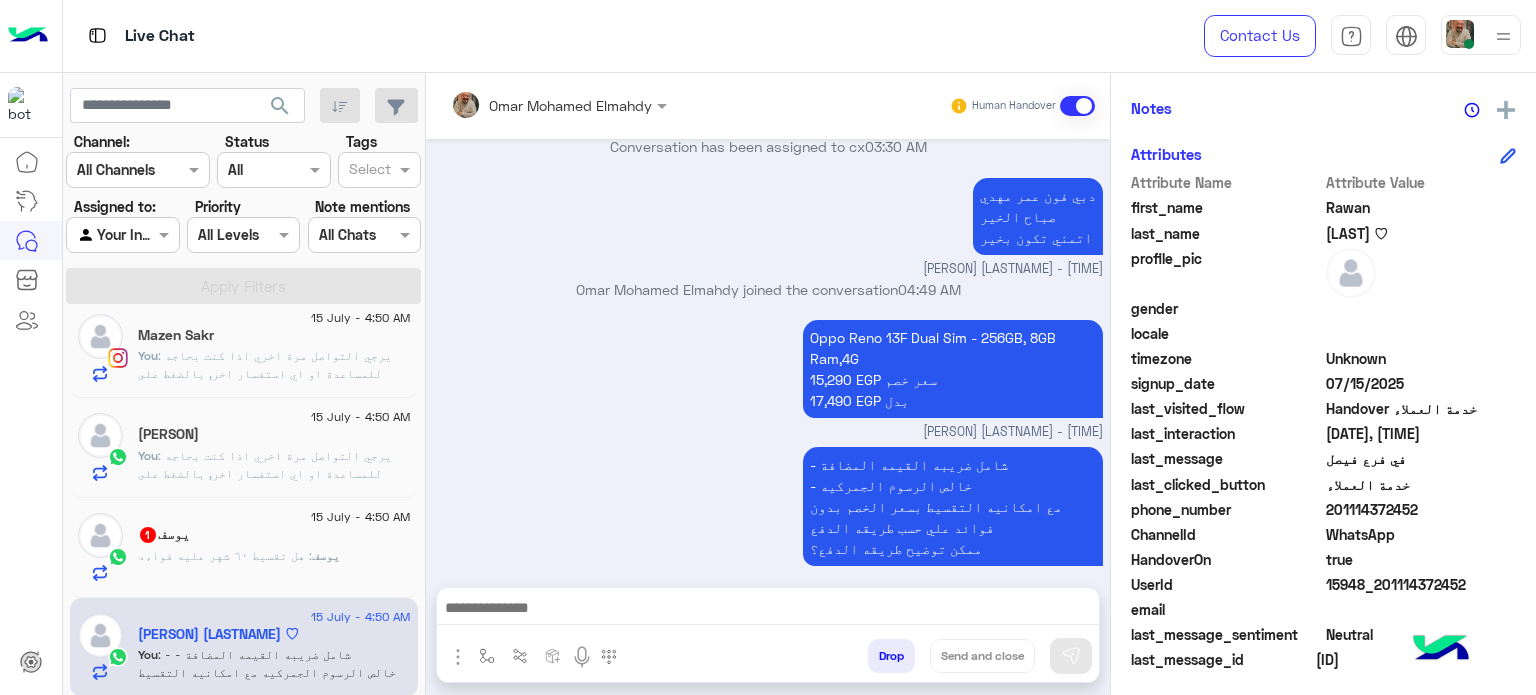 copy on "01114372452" 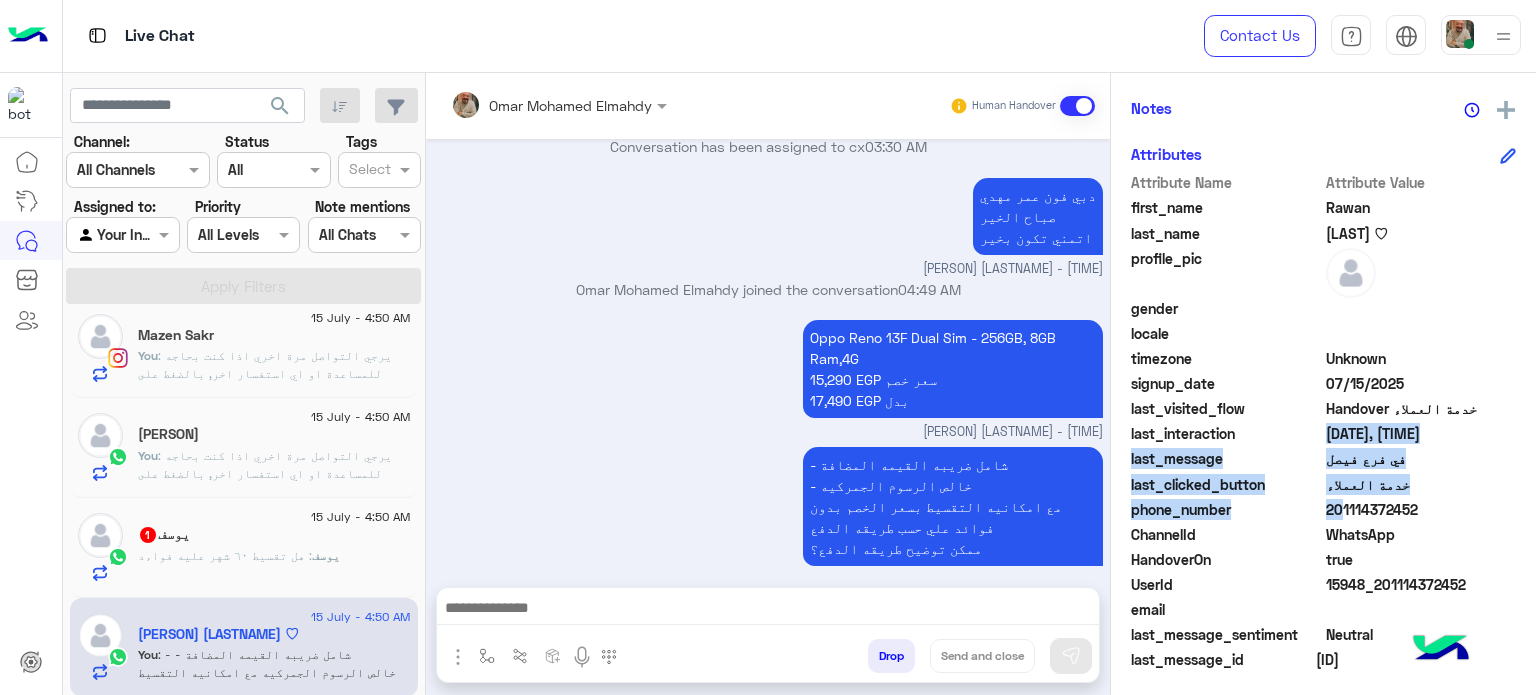 copy on "[DATE], [TIME]  last_message  في فرع فيصل  last_clicked_button  خدمة العملاء  phone_number  [NUMBER]" 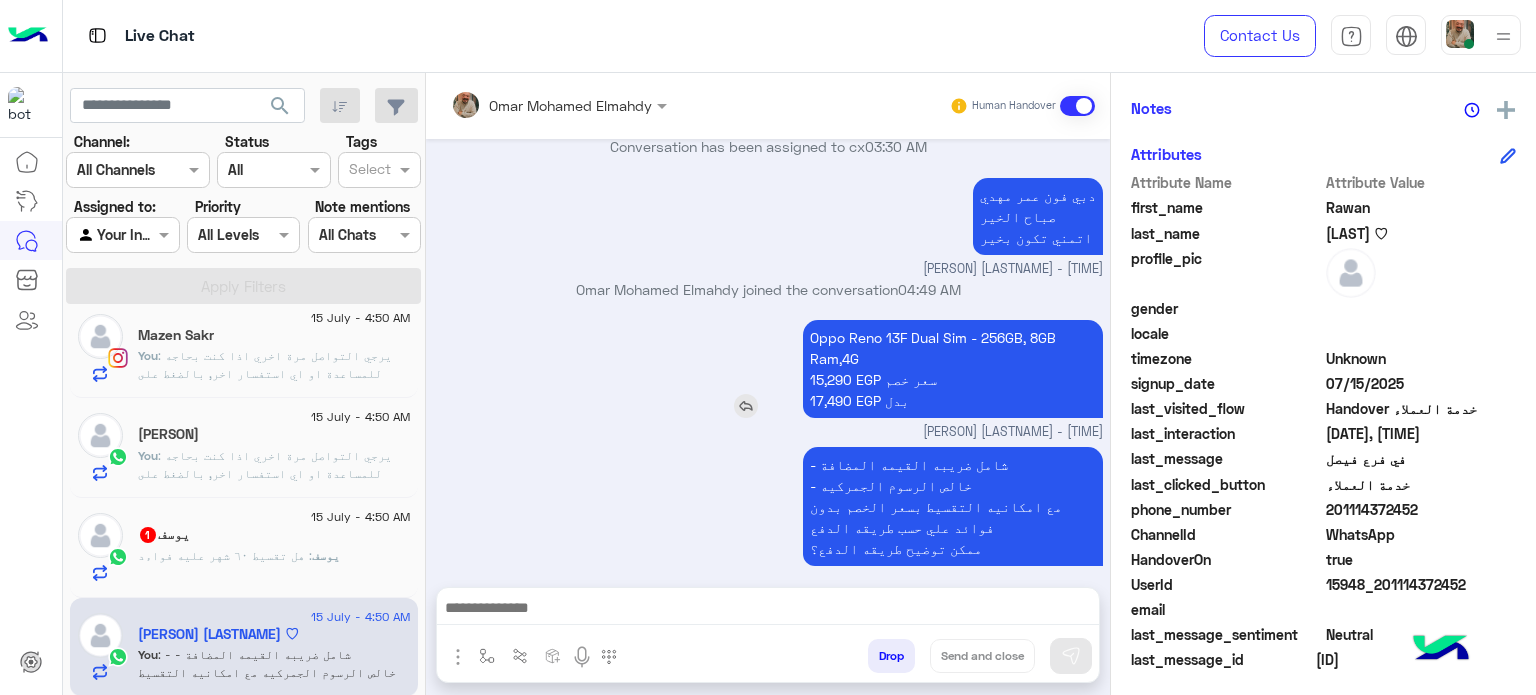 click on "Oppo Reno 13F Dual Sim - 256GB, 8GB Ram,4G 15,290 EGP  سعر خصم  17,490 EGP بدل" at bounding box center [953, 369] 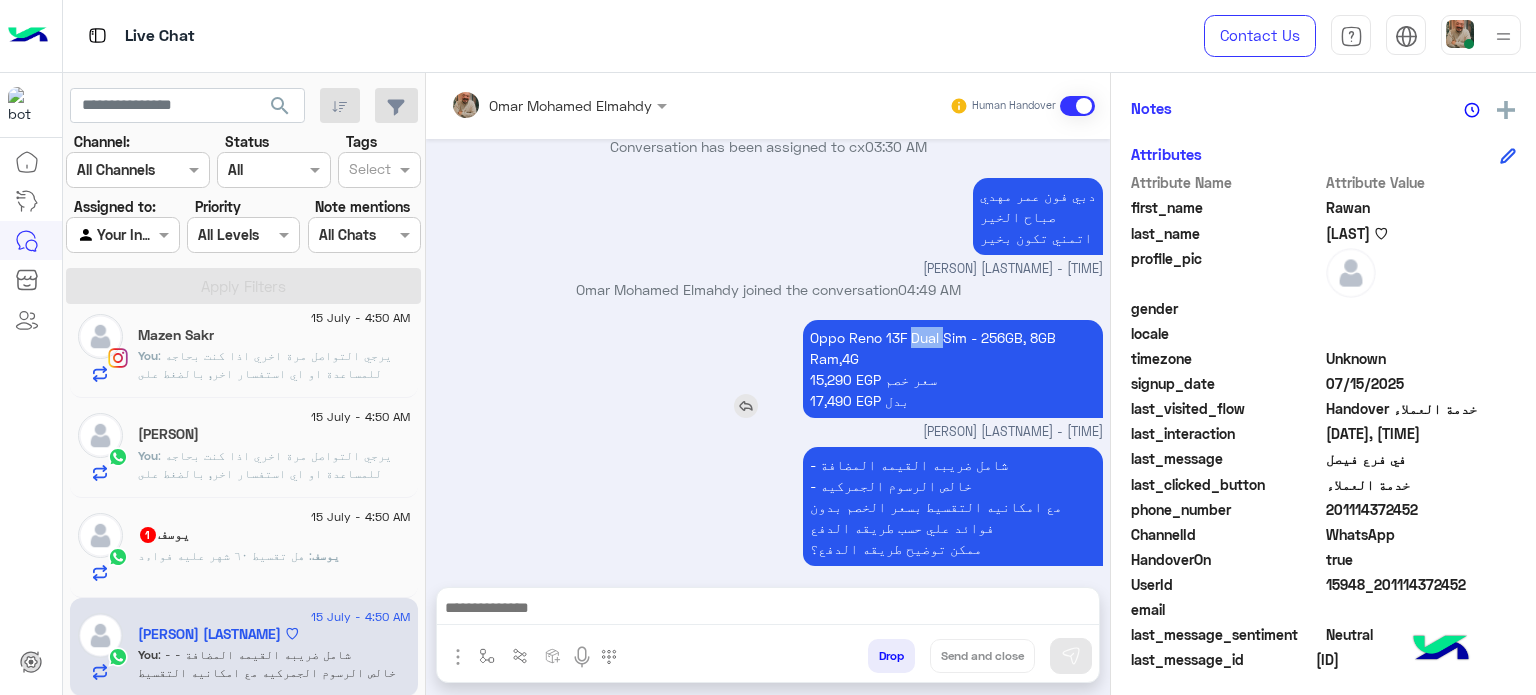 click on "Oppo Reno 13F Dual Sim - 256GB, 8GB Ram,4G 15,290 EGP  سعر خصم  17,490 EGP بدل" at bounding box center (953, 369) 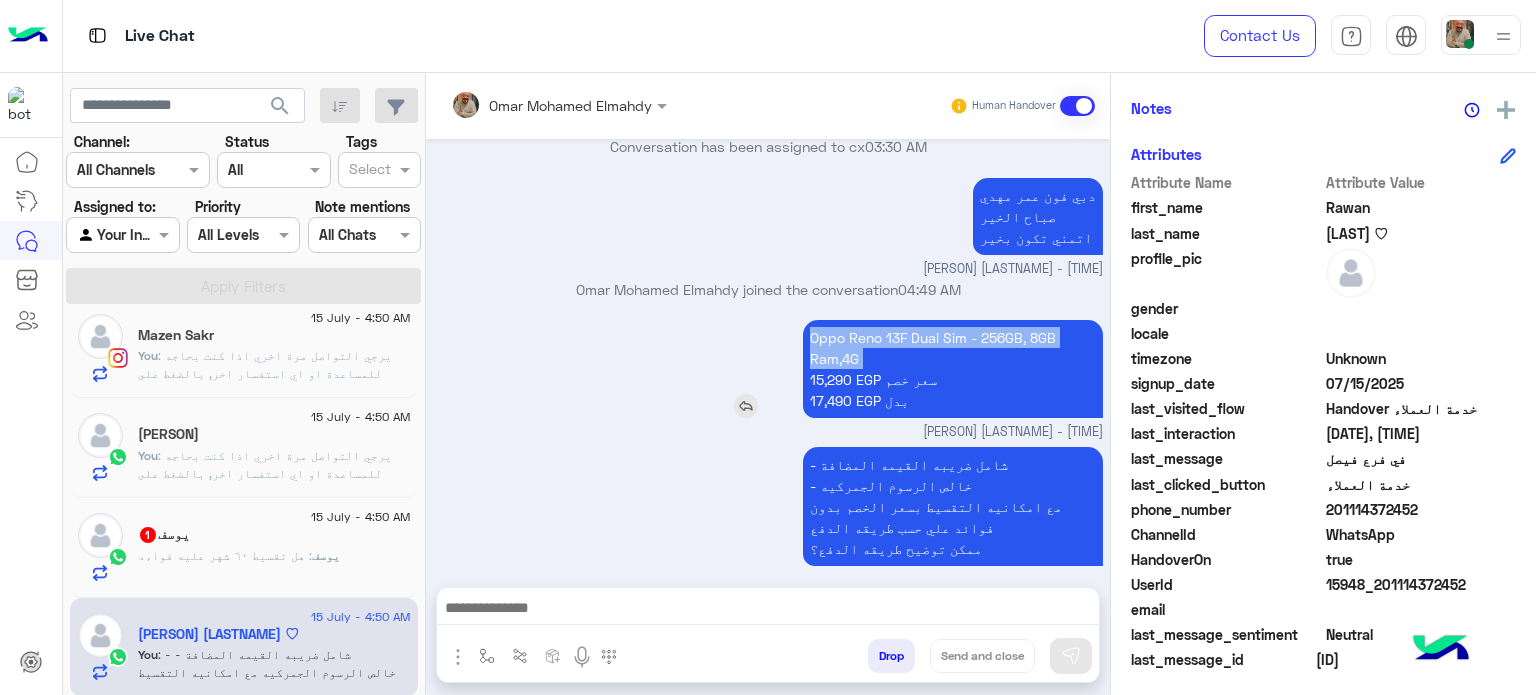 click on "Oppo Reno 13F Dual Sim - 256GB, 8GB Ram,4G 15,290 EGP  سعر خصم  17,490 EGP بدل" at bounding box center [953, 369] 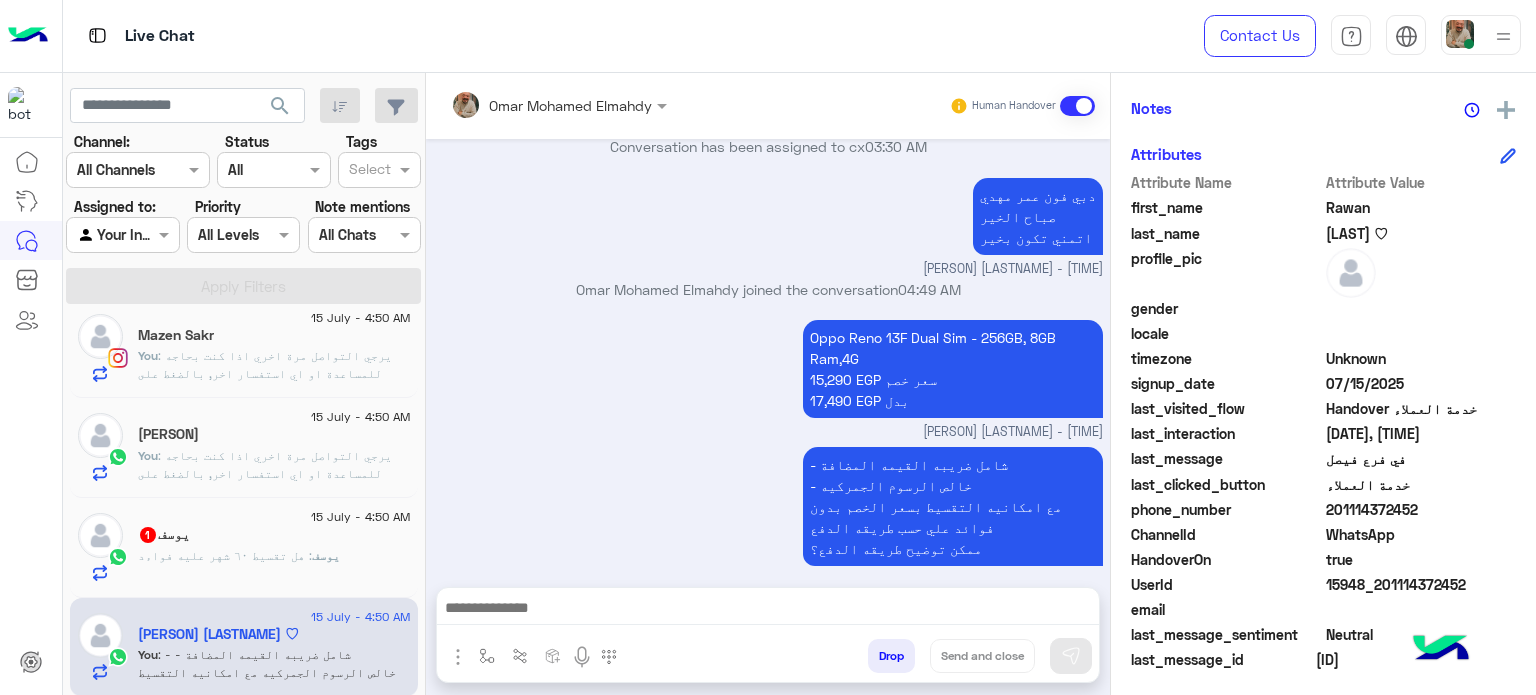 click at bounding box center (768, 613) 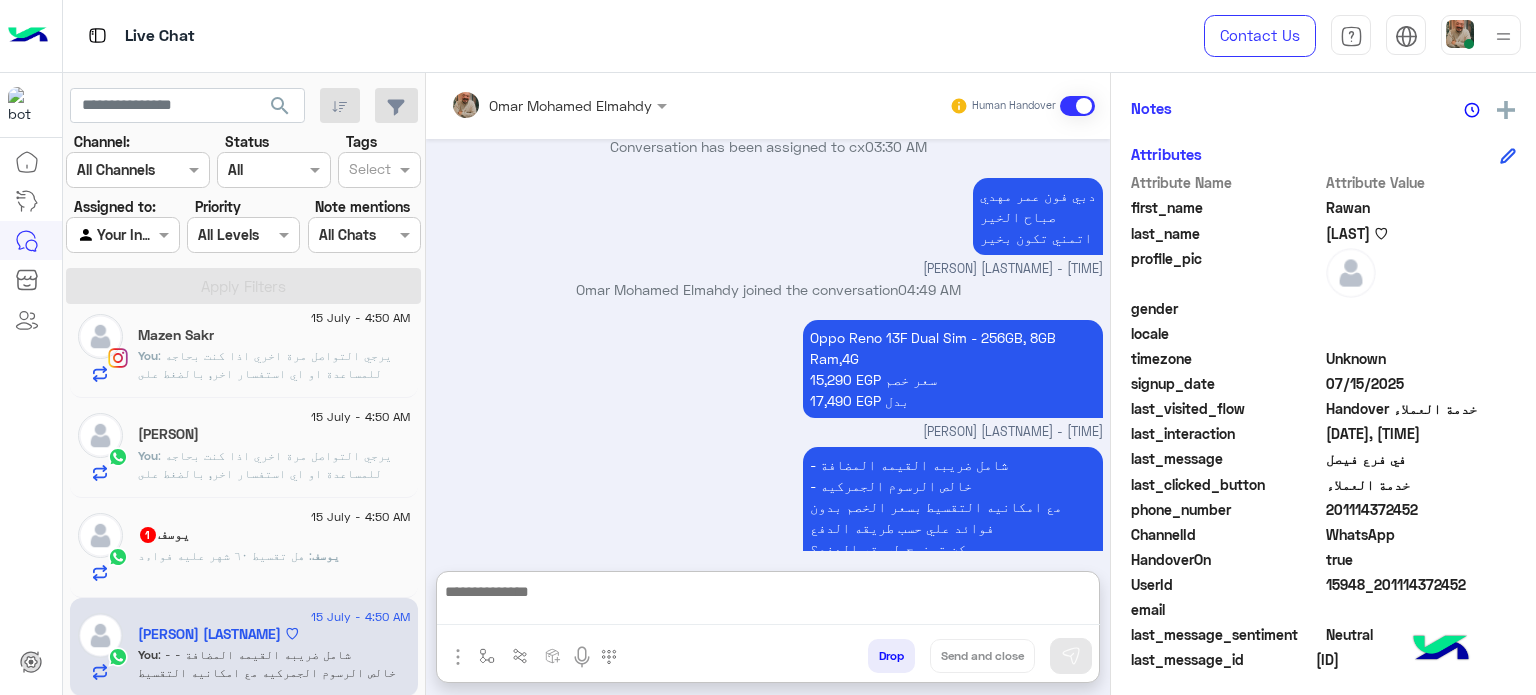 click at bounding box center [768, 602] 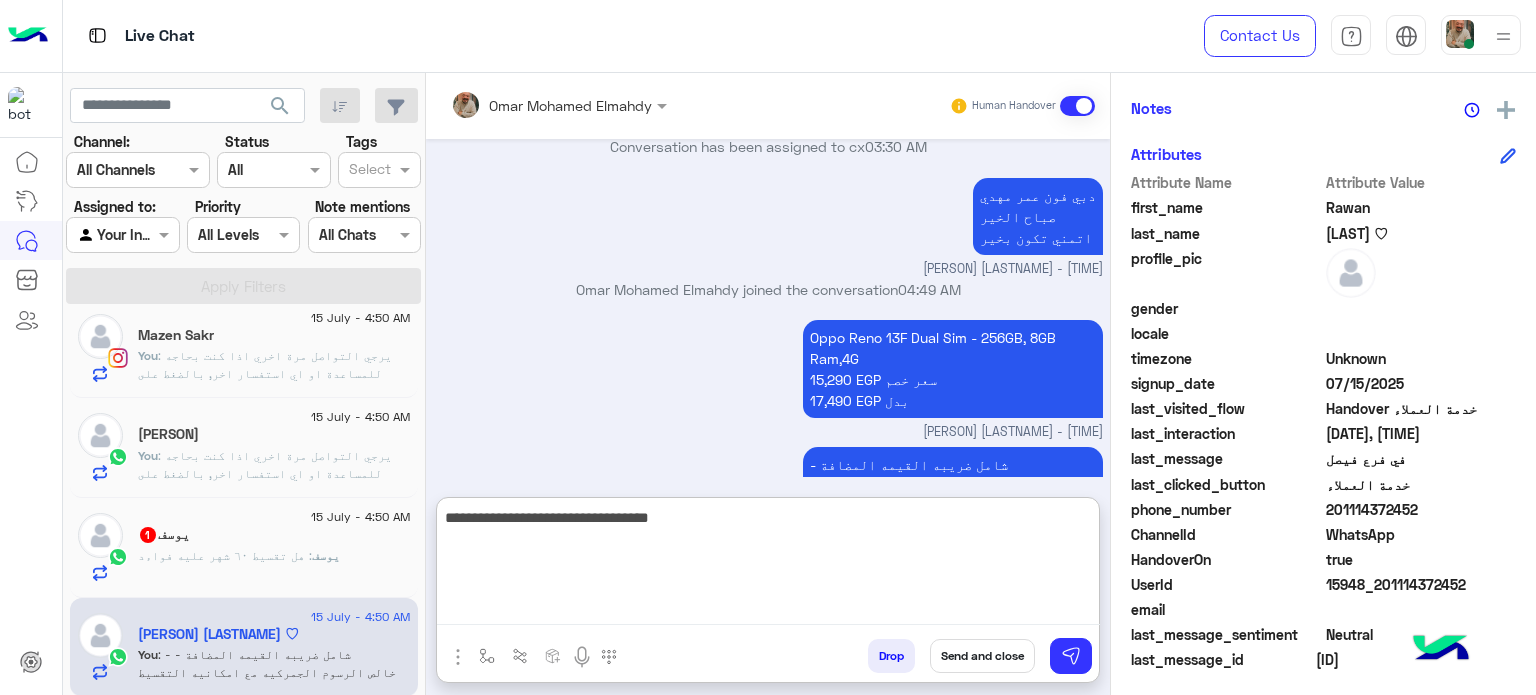 type on "**********" 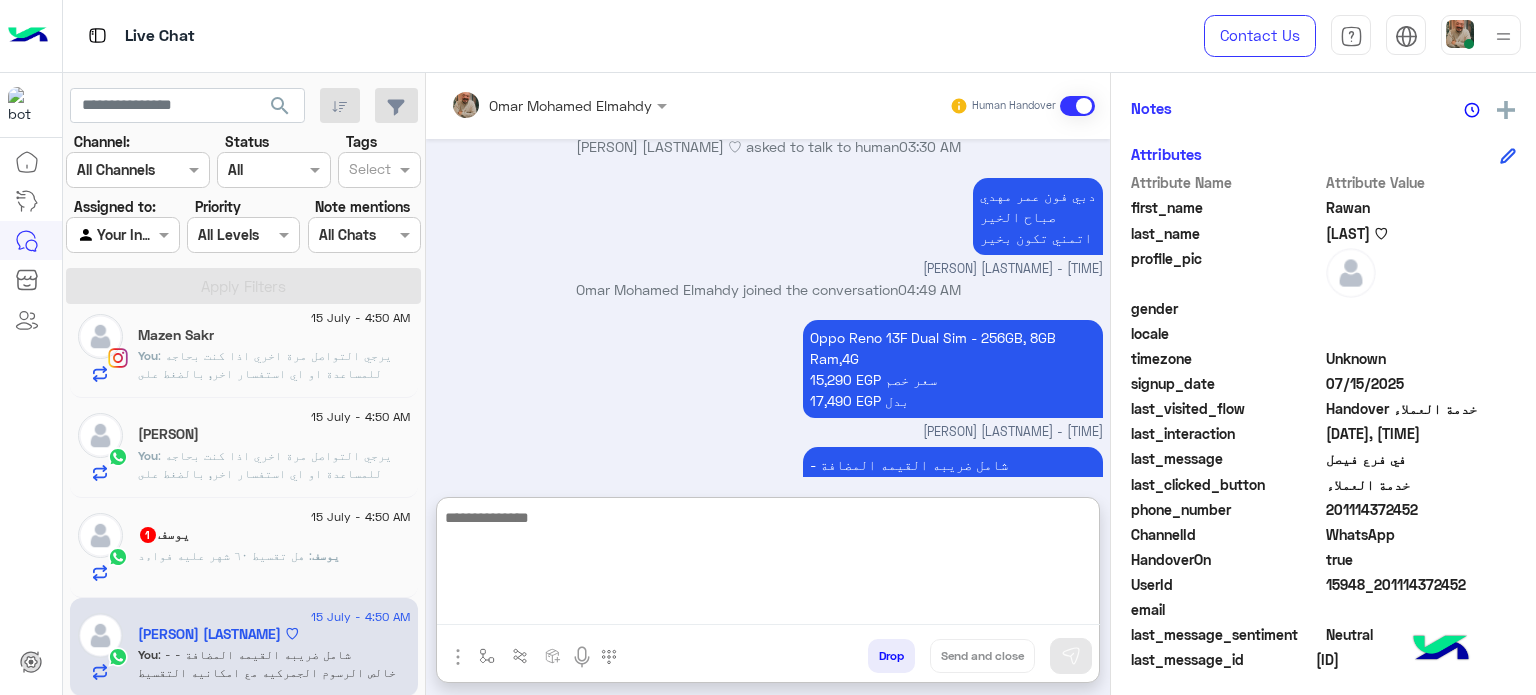 scroll, scrollTop: 724, scrollLeft: 0, axis: vertical 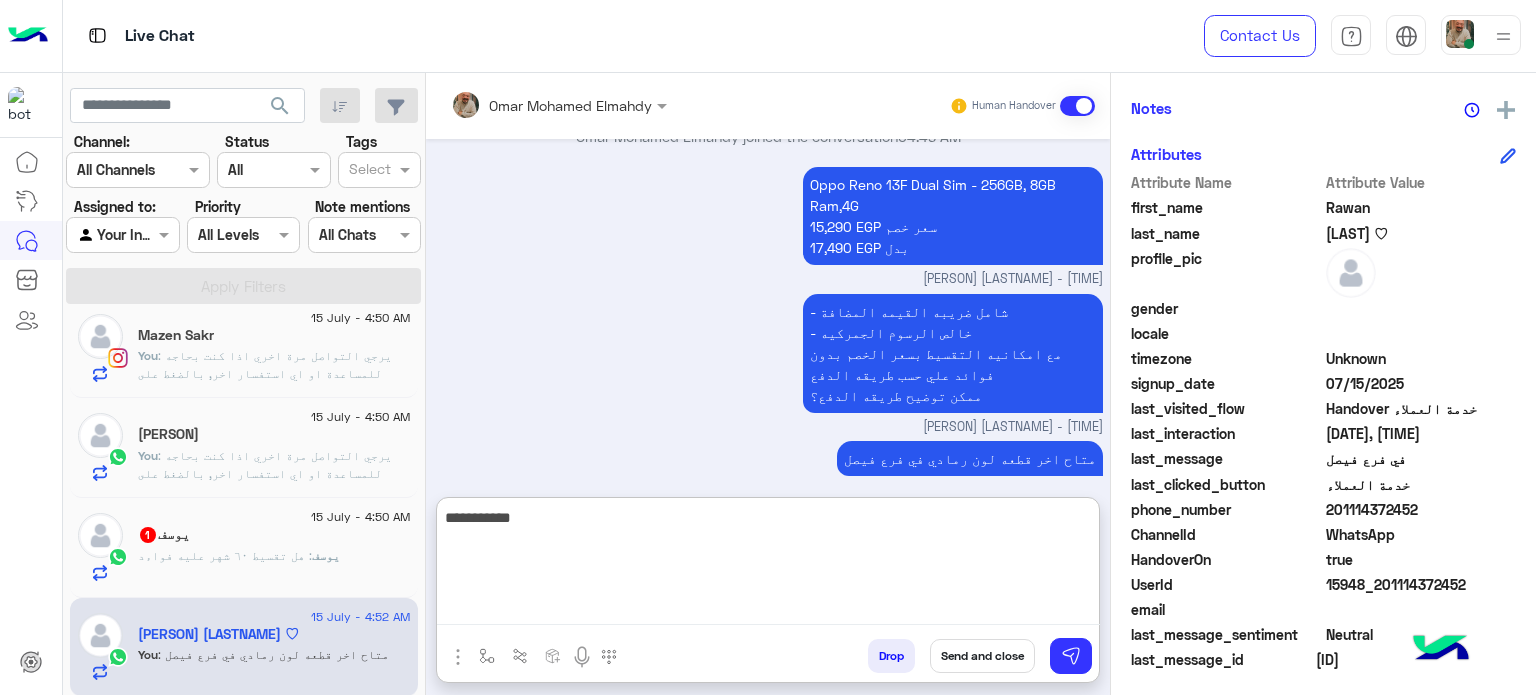 type on "**********" 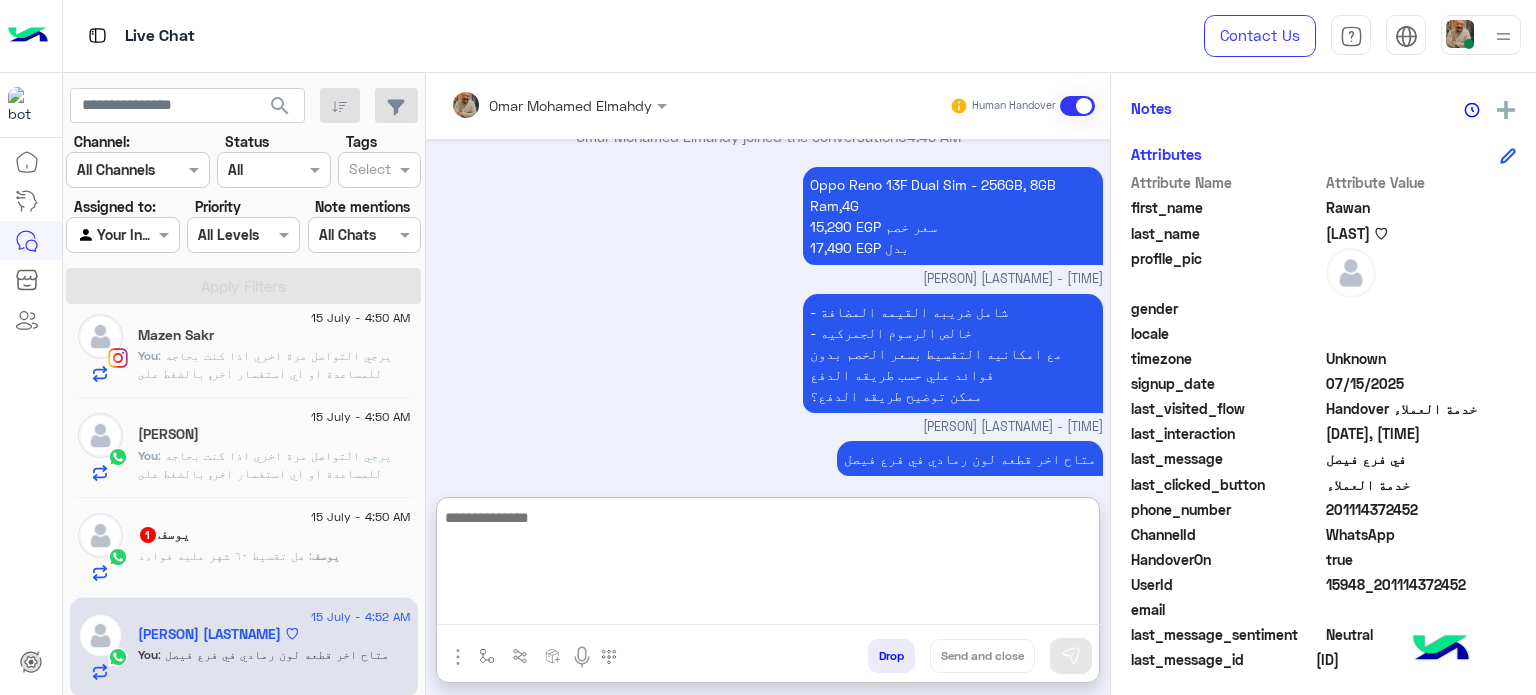 scroll, scrollTop: 788, scrollLeft: 0, axis: vertical 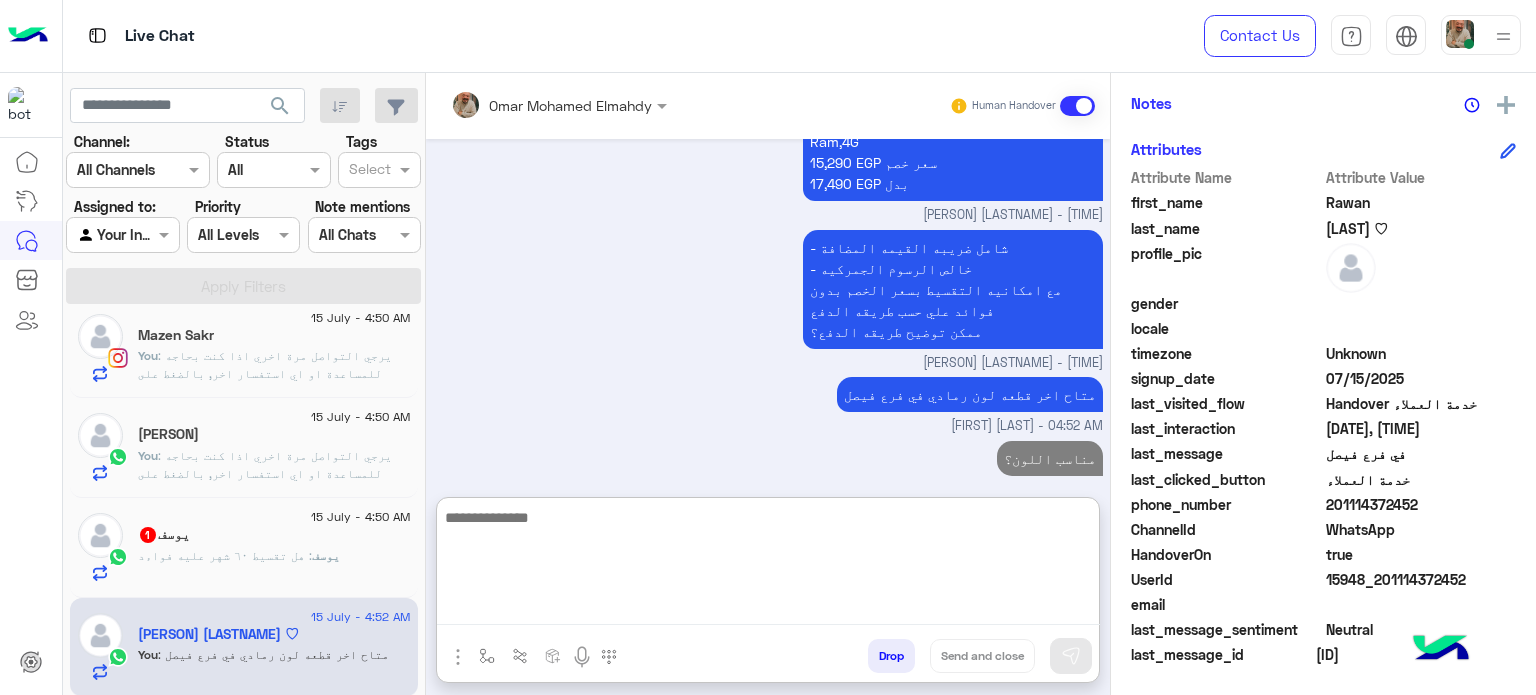 click on "201114372452" 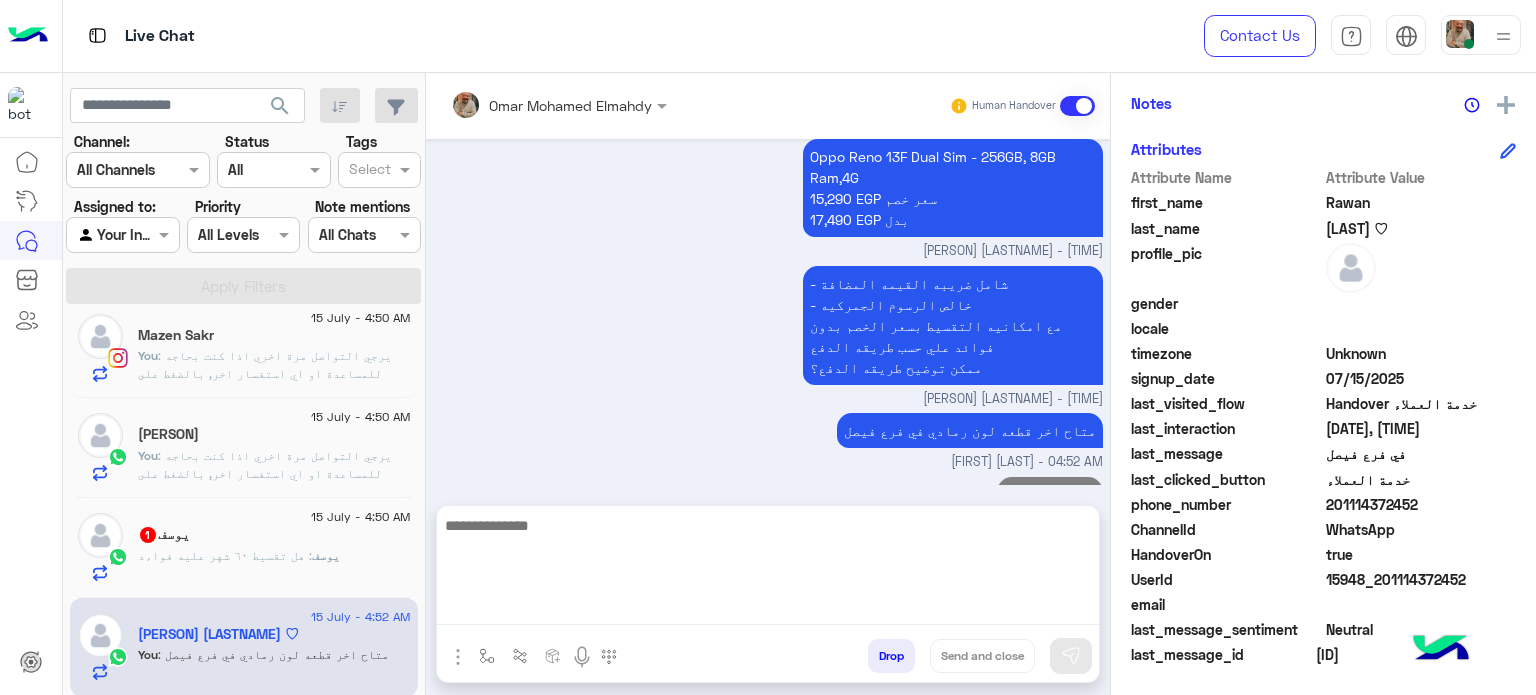 click on "201114372452" 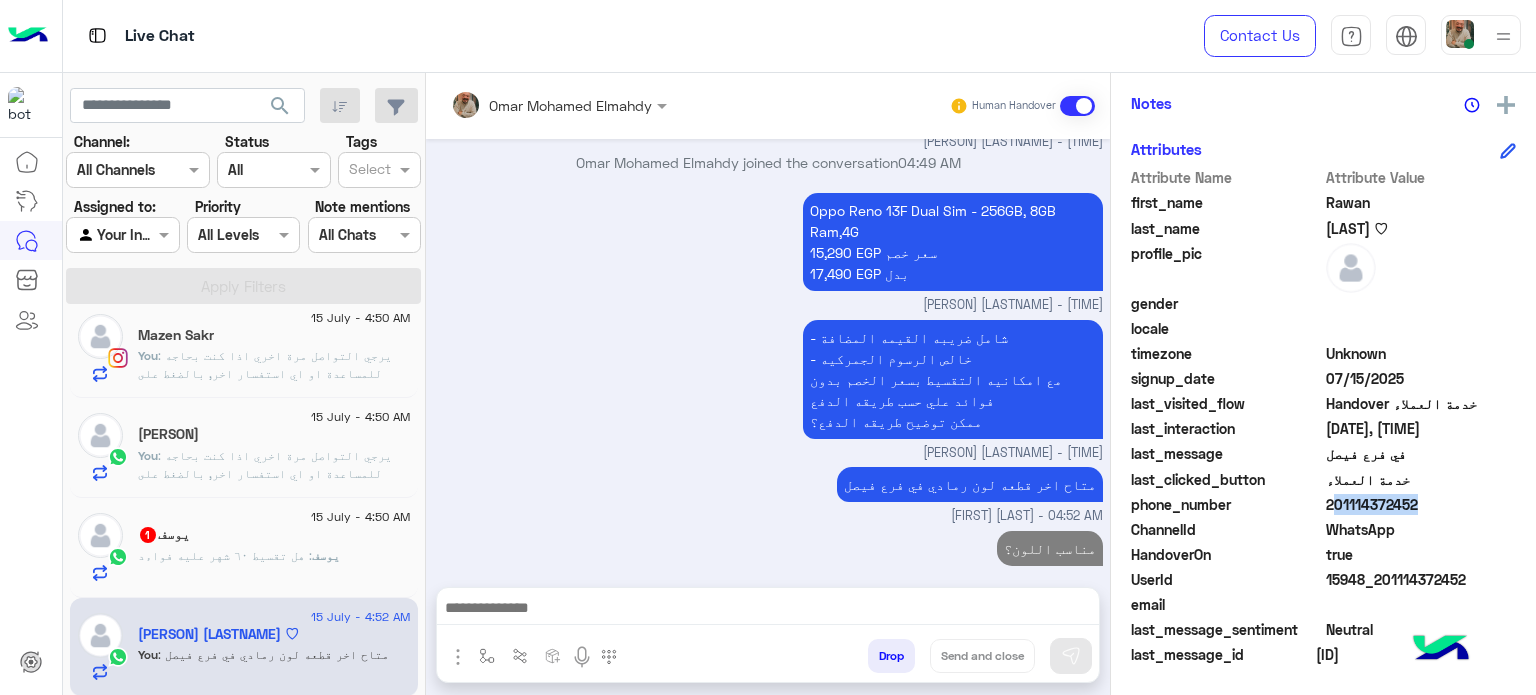 click on "201114372452" 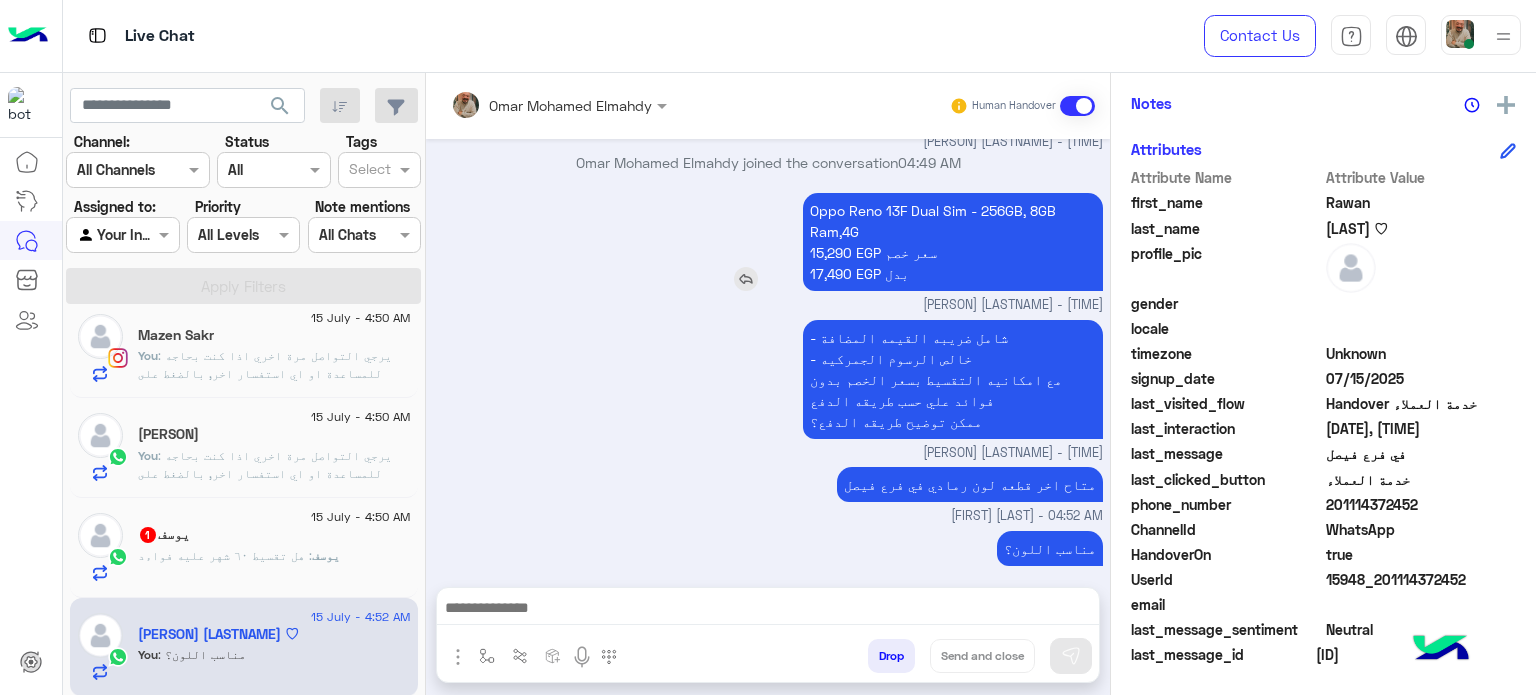 click on "Oppo Reno 13F Dual Sim - 256GB, 8GB Ram,4G 15,290 EGP  سعر خصم  17,490 EGP بدل" at bounding box center (953, 242) 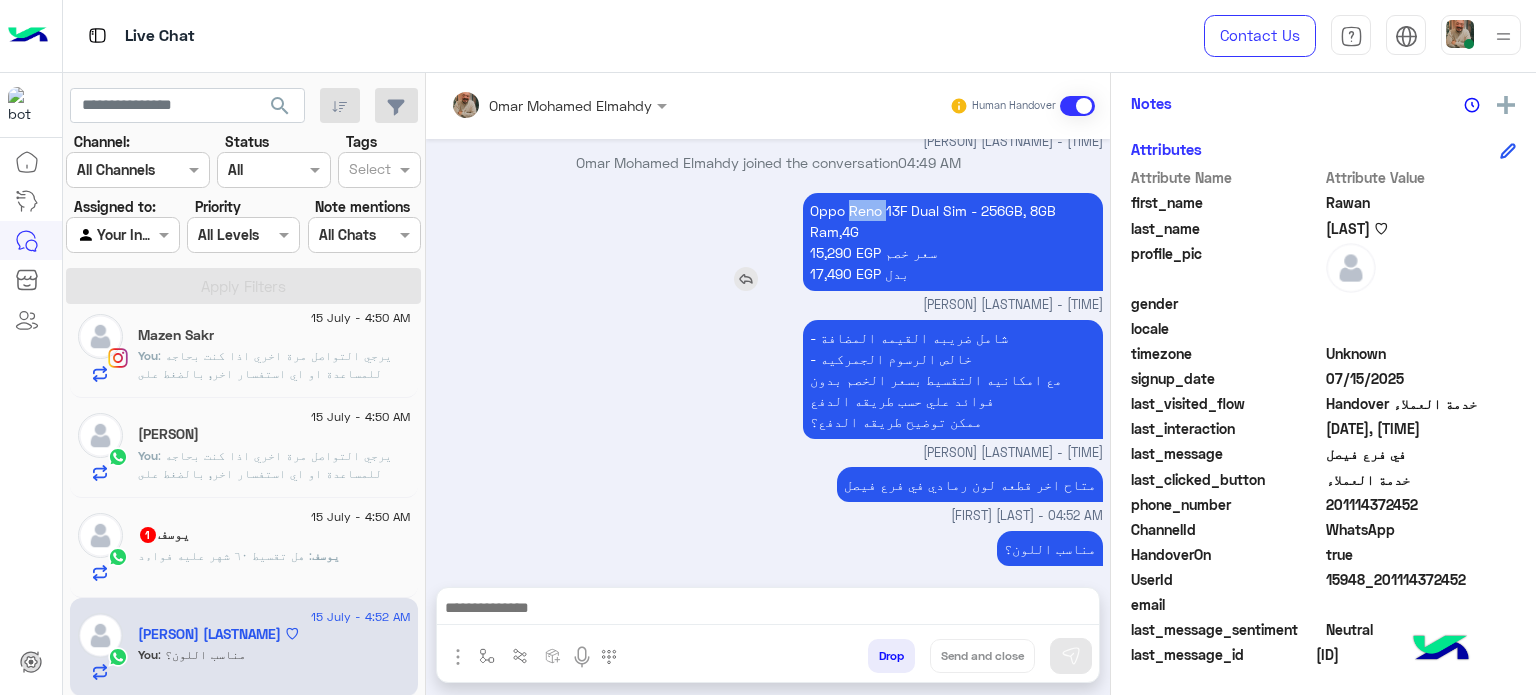 click on "Oppo Reno 13F Dual Sim - 256GB, 8GB Ram,4G 15,290 EGP  سعر خصم  17,490 EGP بدل" at bounding box center (953, 242) 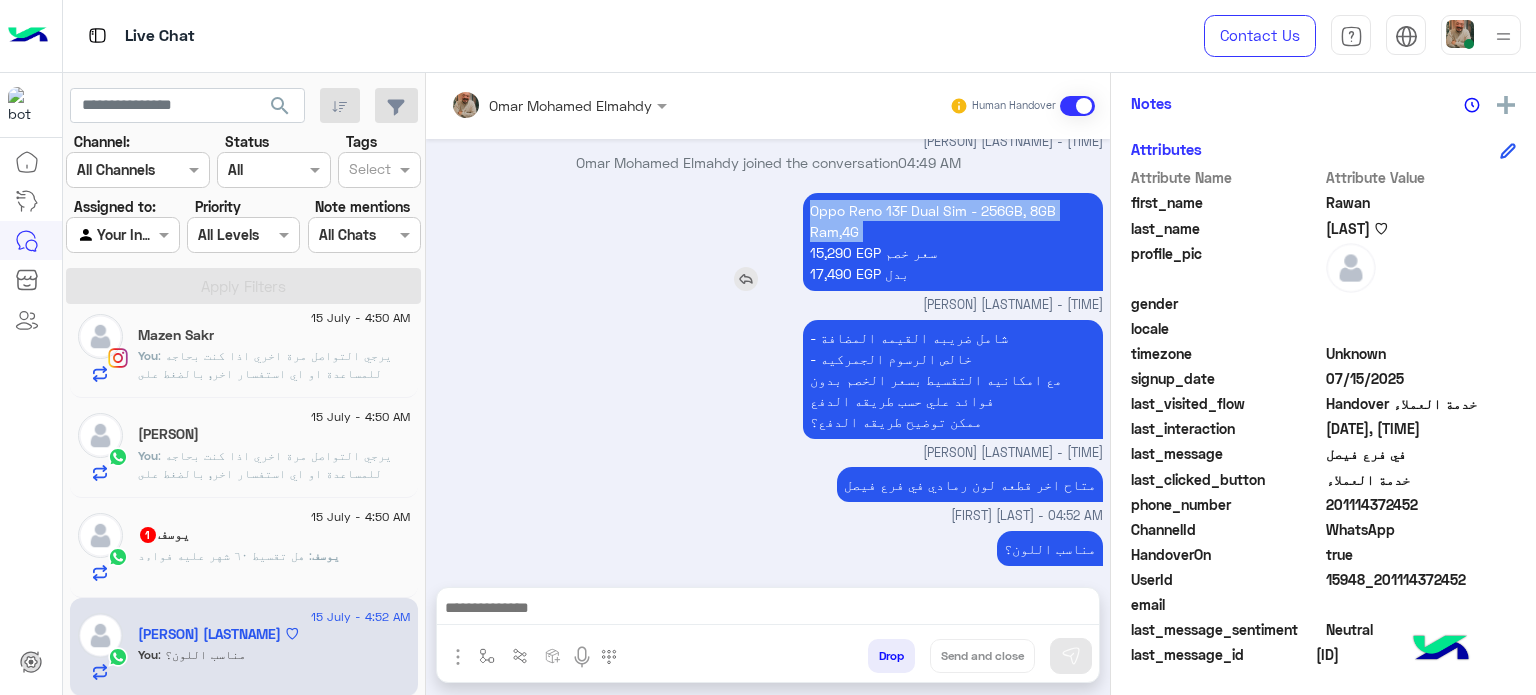 click on "Oppo Reno 13F Dual Sim - 256GB, 8GB Ram,4G 15,290 EGP  سعر خصم  17,490 EGP بدل" at bounding box center (953, 242) 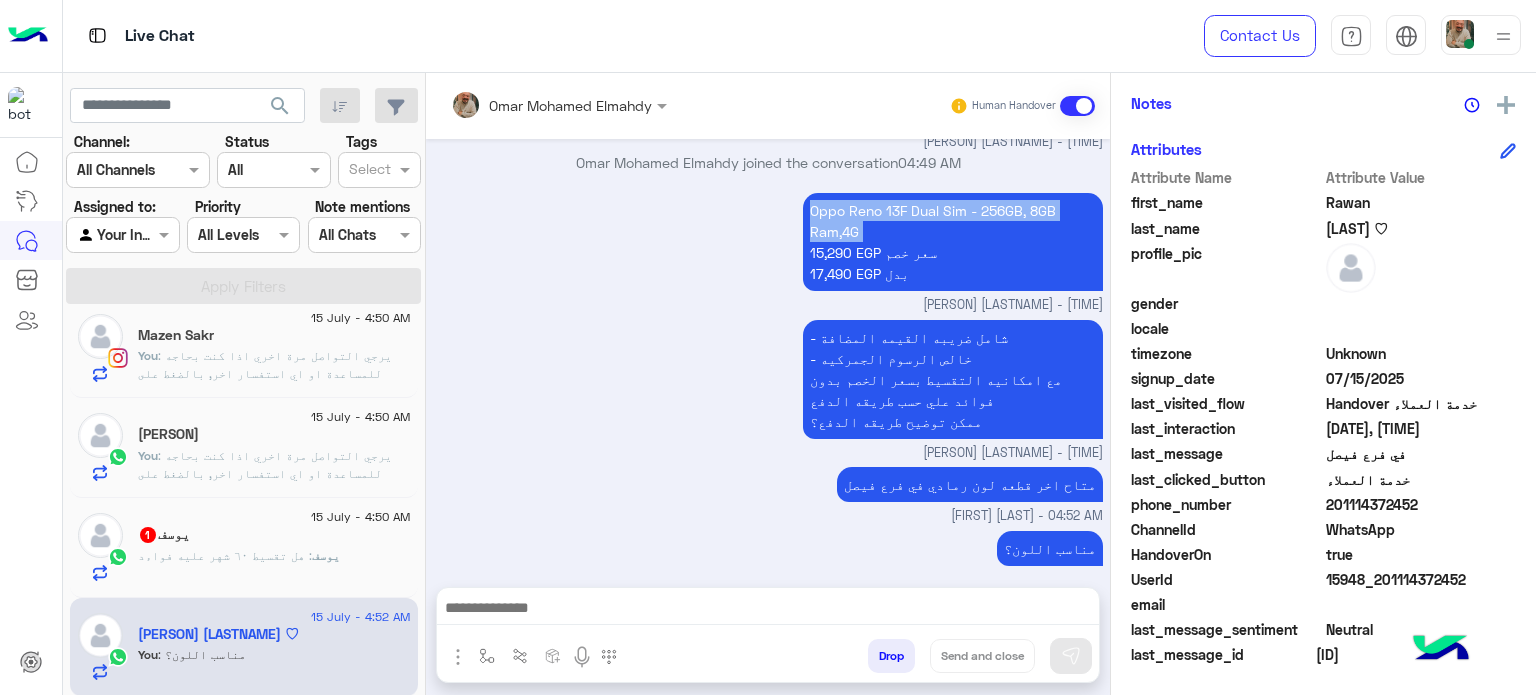 copy on "Oppo Reno 13F Dual Sim - 256GB, 8GB Ram,4G" 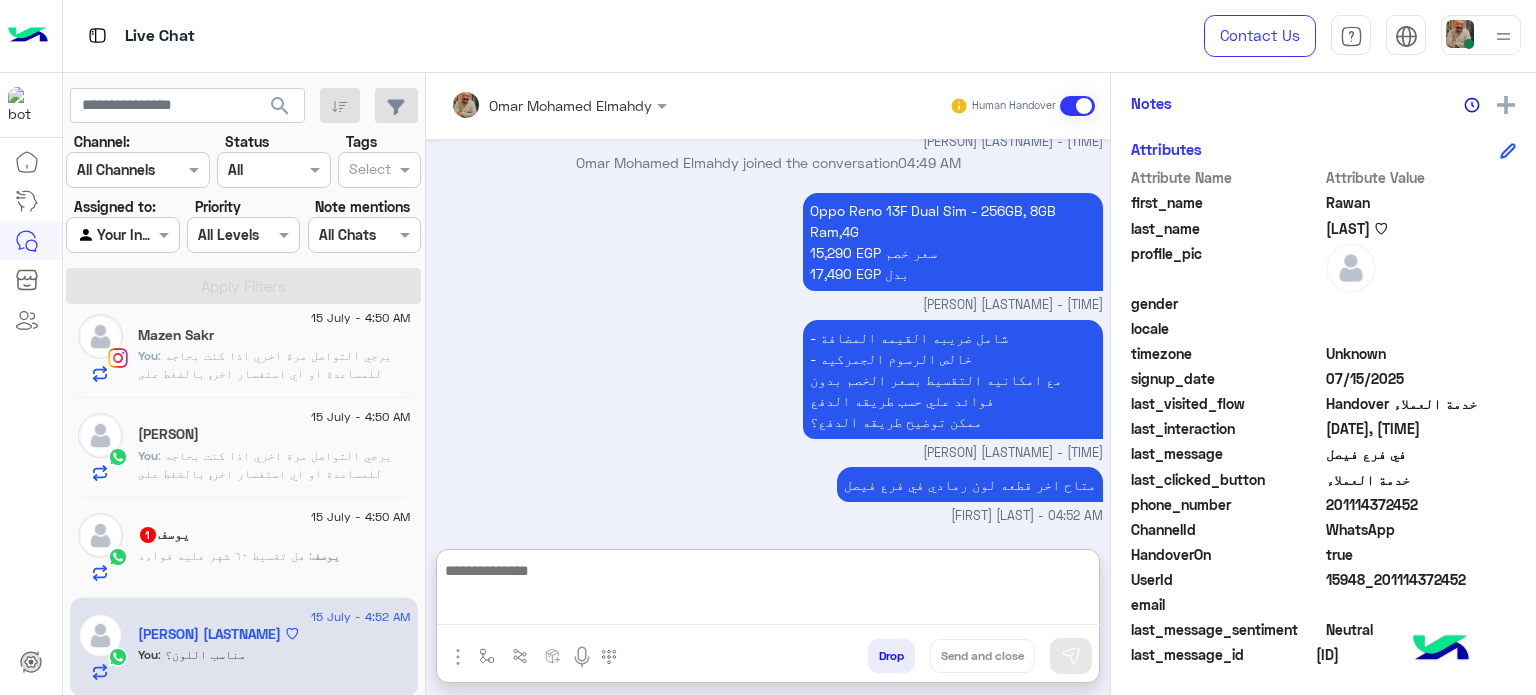 paste on "**********" 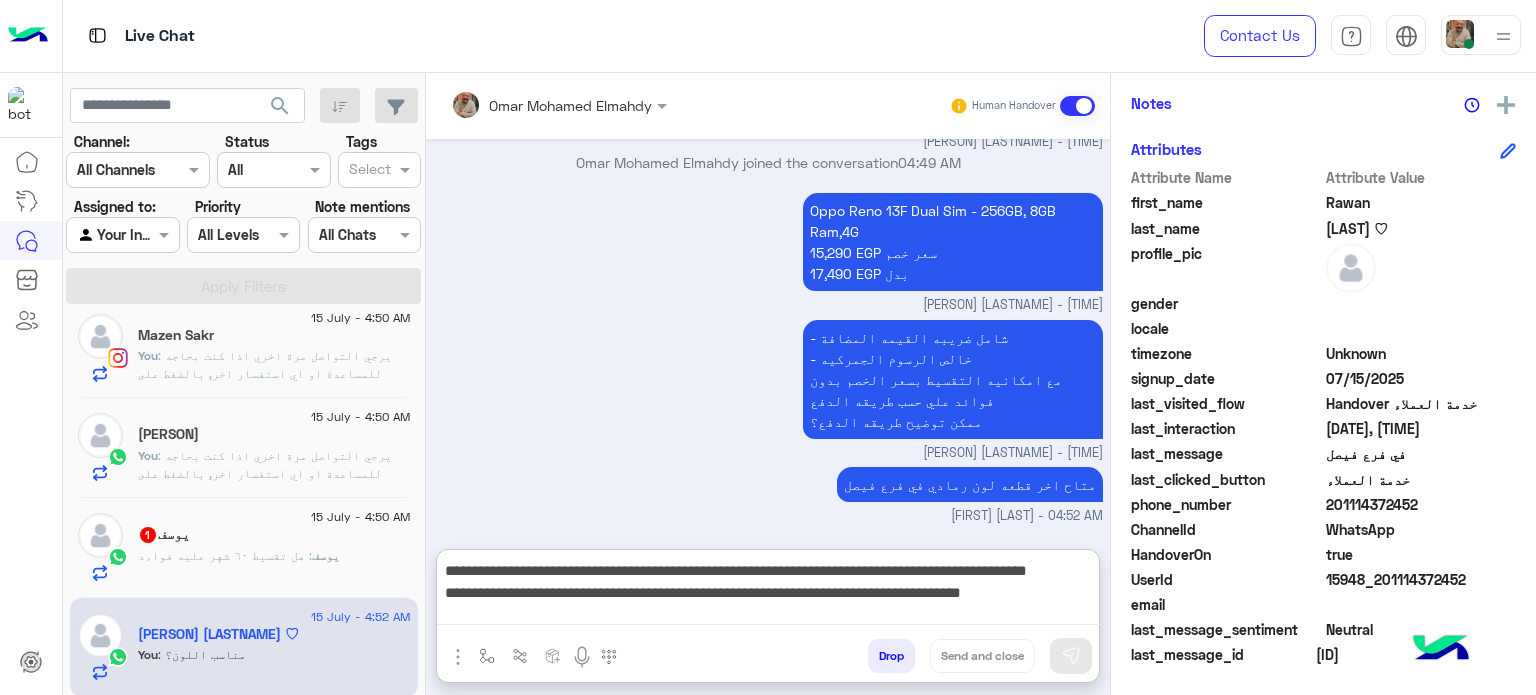 scroll, scrollTop: 765, scrollLeft: 0, axis: vertical 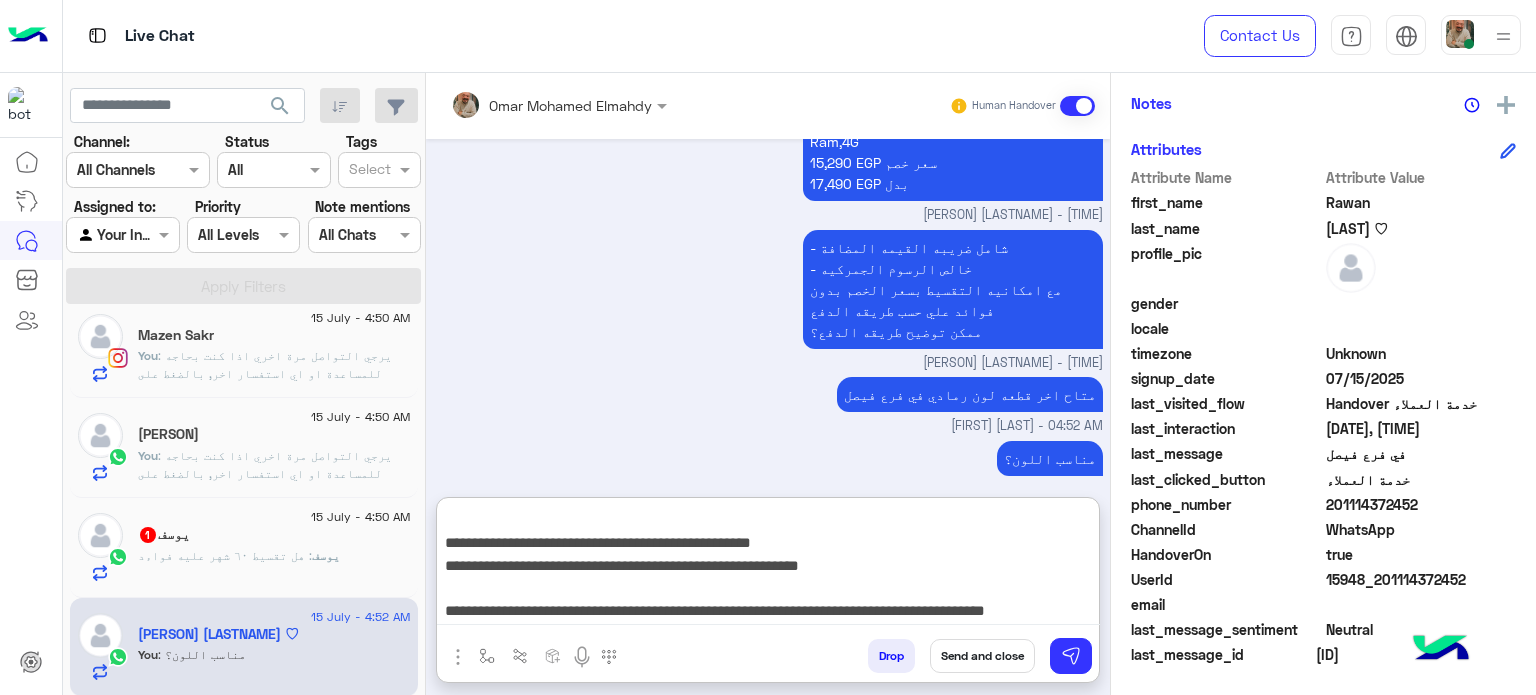 type on "**********" 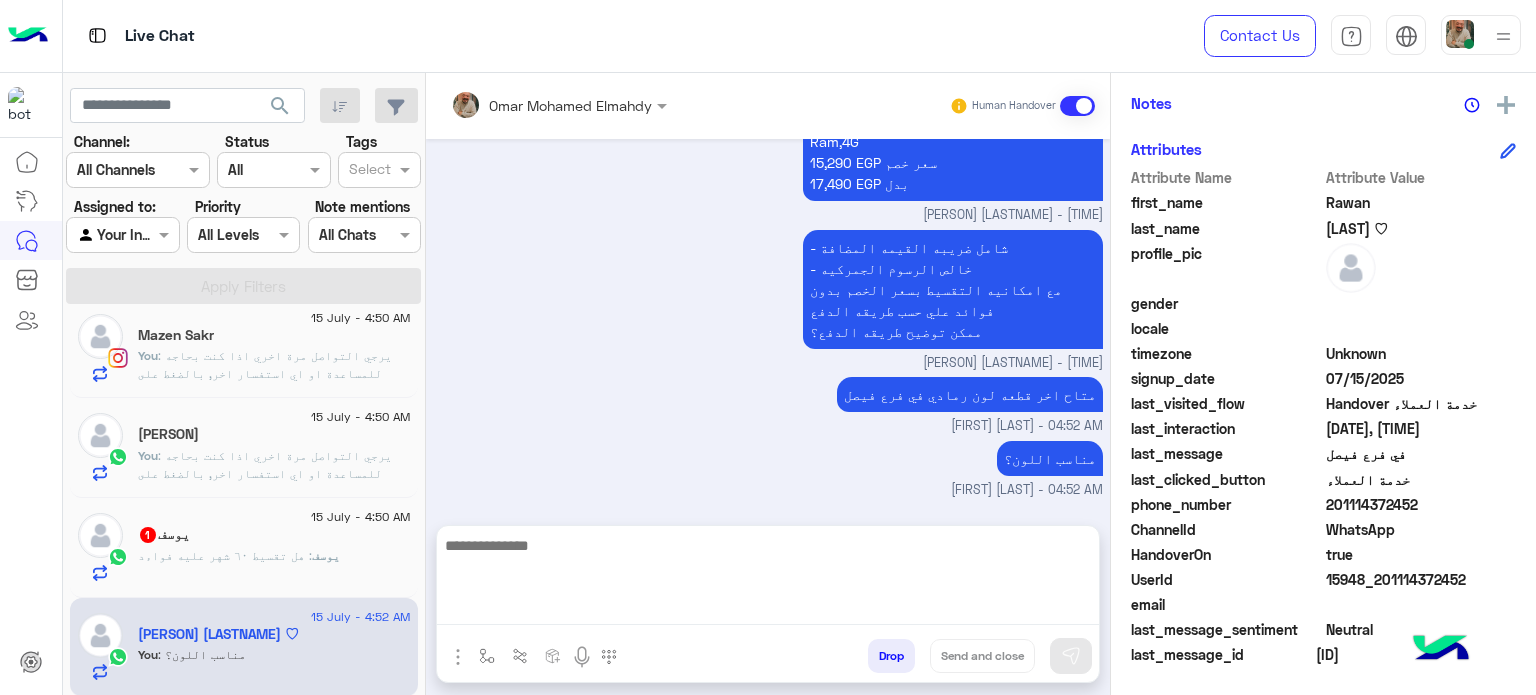 scroll, scrollTop: 1174, scrollLeft: 0, axis: vertical 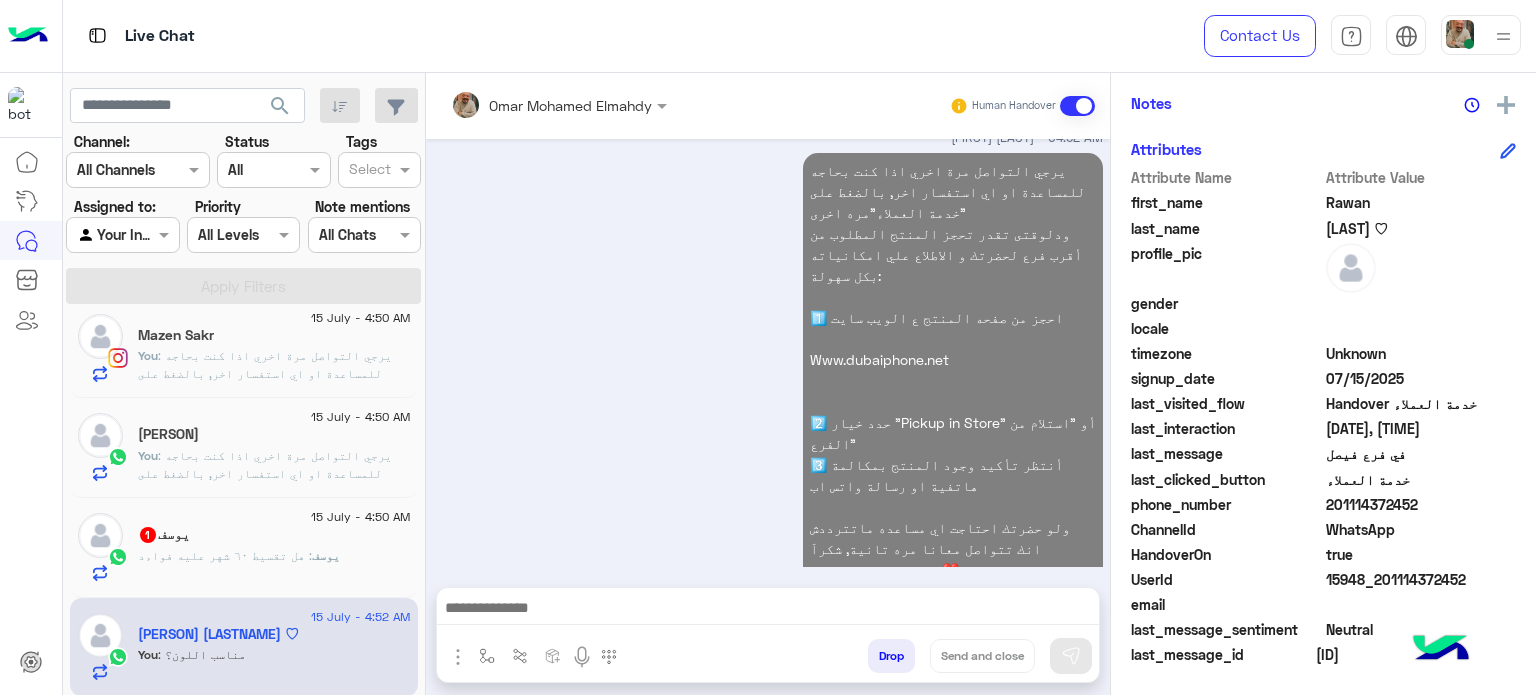 click on ": يرجي التواصل مرة اخري اذا كنت بحاجه للمساعدة او اي استفسار اخر, بالضغط على "خدمة العملاء"مره اخرى
ودلوقتى تقدر تحجز المنتج المطلوب من أقرب فرع لحضرتك و الاطلاع علي امكانياته بكل سهولة:
1️⃣ احجز من صفحه المنتج ع الويب سايت
Www.dubaiphone.net
2️⃣ حدد خيار "Pickup in Store" أو "استلام من الفرع"
3️⃣ أنتظر تأكيد وجود المنتج بمكالمة هاتفية او رسالة واتس اب
ولو حضرتك احتاجت اي مساعده ماتترددش انك تتواصل معانا مره تانية, شكراَ لتواصلك مع دبي فون❤️" 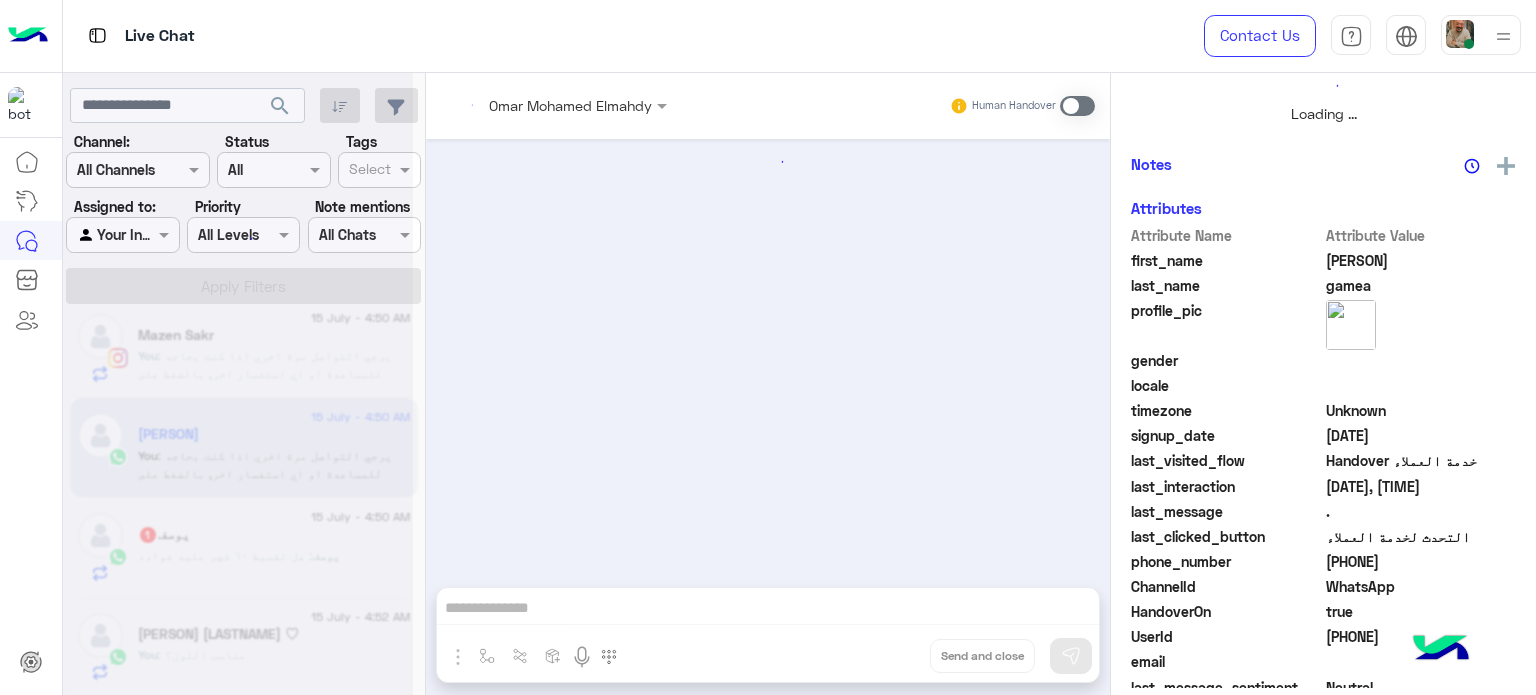 scroll, scrollTop: 0, scrollLeft: 0, axis: both 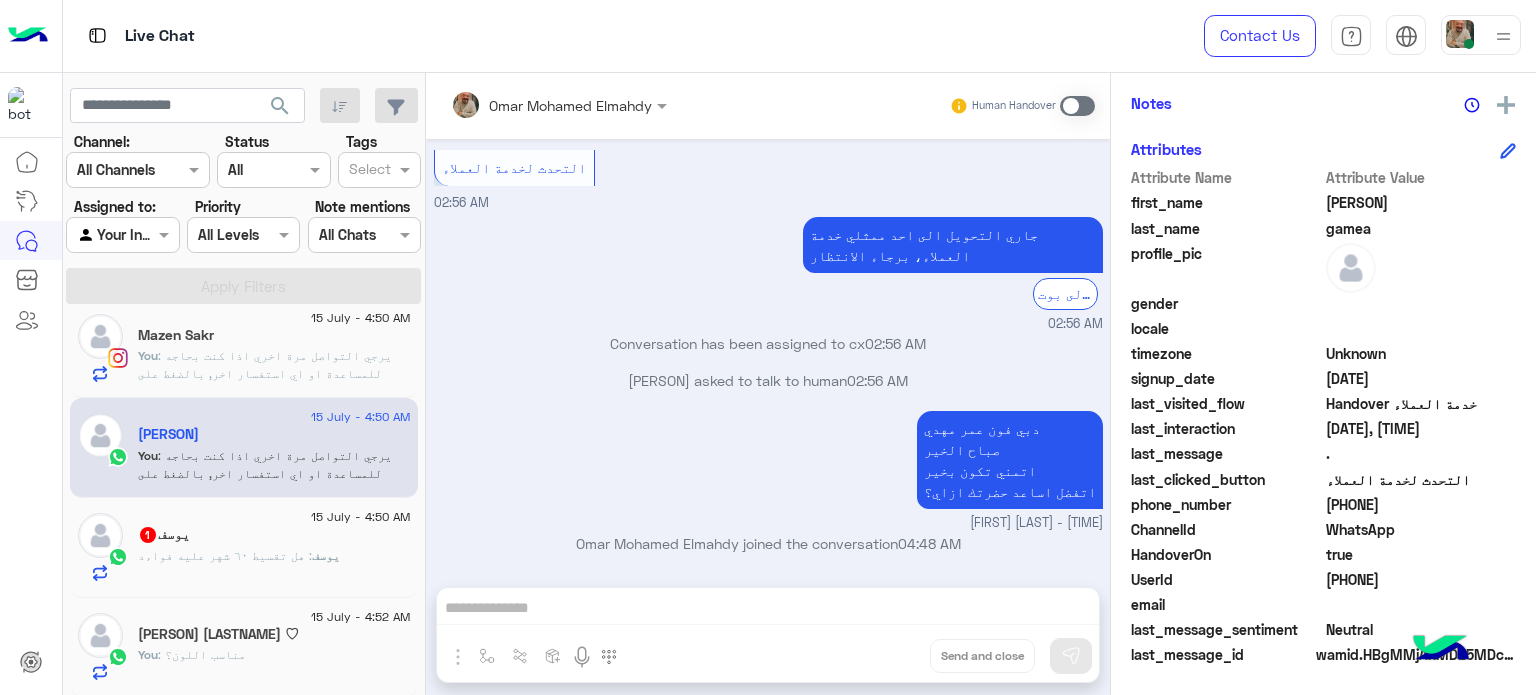 click on "[FIRST] [LAST] Human Handover     Jul [DAY], [YEAR]  .   [TIME]  برجاء مراجعة القائمة الرئيسية للإجابة عن إستفسارك  القائمة الرئيسية     [TIME]   القائمة الرئيسية    [TIME]  لتصفح الخدمات التى يقدمها Dubai Phone اختر من القائمة الأتية 🌟    [TIME]   التحدث لخدمة العملاء    [TIME]  جاري التحويل الى احد ممثلي خدمة العملاء، برجاء الانتظار  الرجوع الى بوت      [TIME]   Conversation has been assigned to cx   [TIME]       [PERSON] asked to talk to human   [TIME]      دبي فون عمر مهدي صباح الخير اتمني تكون بخير اتفضل اساعد حضرتك ازاي؟  [FIRST] [LAST] -  [TIME]   [FIRST] [LAST] joined the conversation   [TIME]       Drop   Send and close" at bounding box center (768, 388) 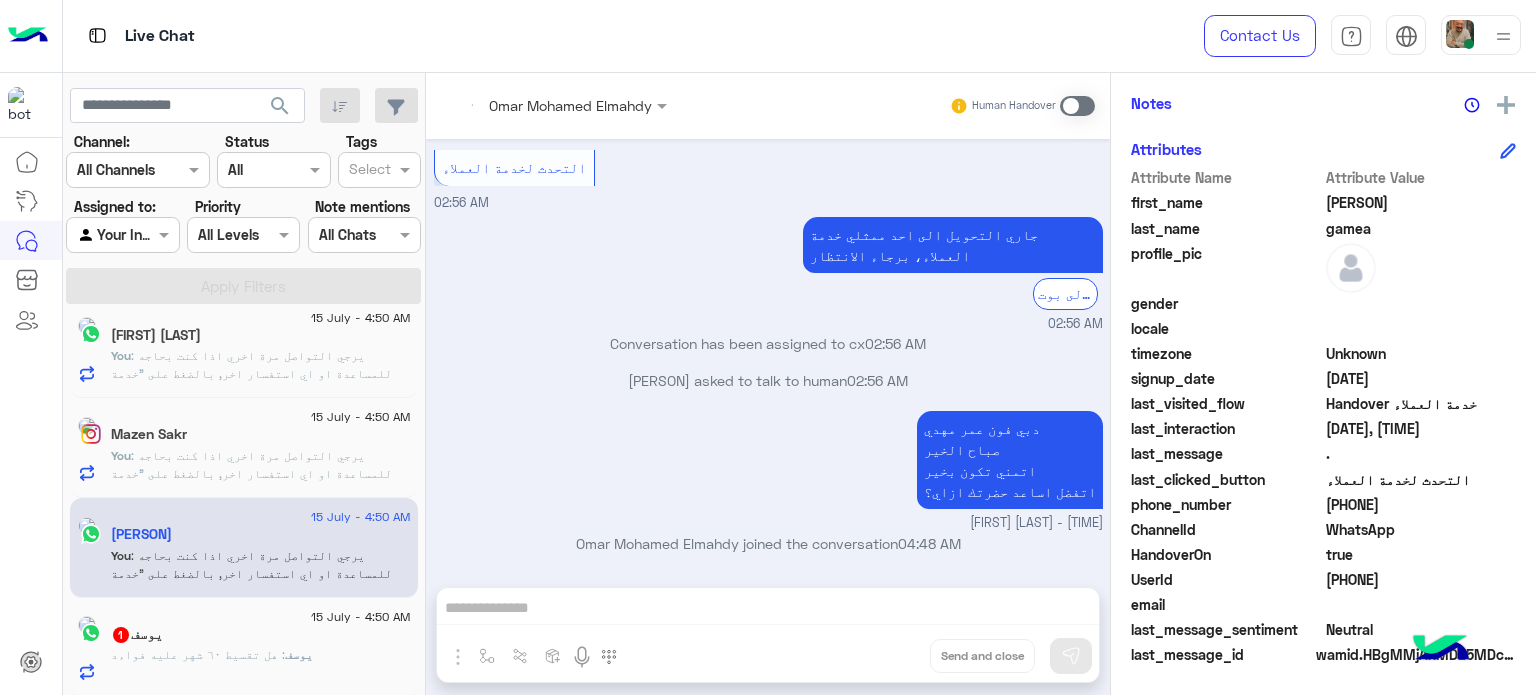 click on "[FIRST] [LAST] Human Handover     Jul [DAY], [YEAR]  .   [TIME]  برجاء مراجعة القائمة الرئيسية للإجابة عن إستفسارك  القائمة الرئيسية     [TIME]   القائمة الرئيسية    [TIME]  لتصفح الخدمات التى يقدمها Dubai Phone اختر من القائمة الأتية 🌟    [TIME]   التحدث لخدمة العملاء    [TIME]  جاري التحويل الى احد ممثلي خدمة العملاء، برجاء الانتظار  الرجوع الى بوت      [TIME]   Conversation has been assigned to cx   [TIME]       [PERSON] asked to talk to human   [TIME]      دبي فون عمر مهدي صباح الخير اتمني تكون بخير اتفضل اساعد حضرتك ازاي؟  [FIRST] [LAST] -  [TIME]   [FIRST] [LAST] joined the conversation   [TIME]       Drop   Send and close" at bounding box center [768, 388] 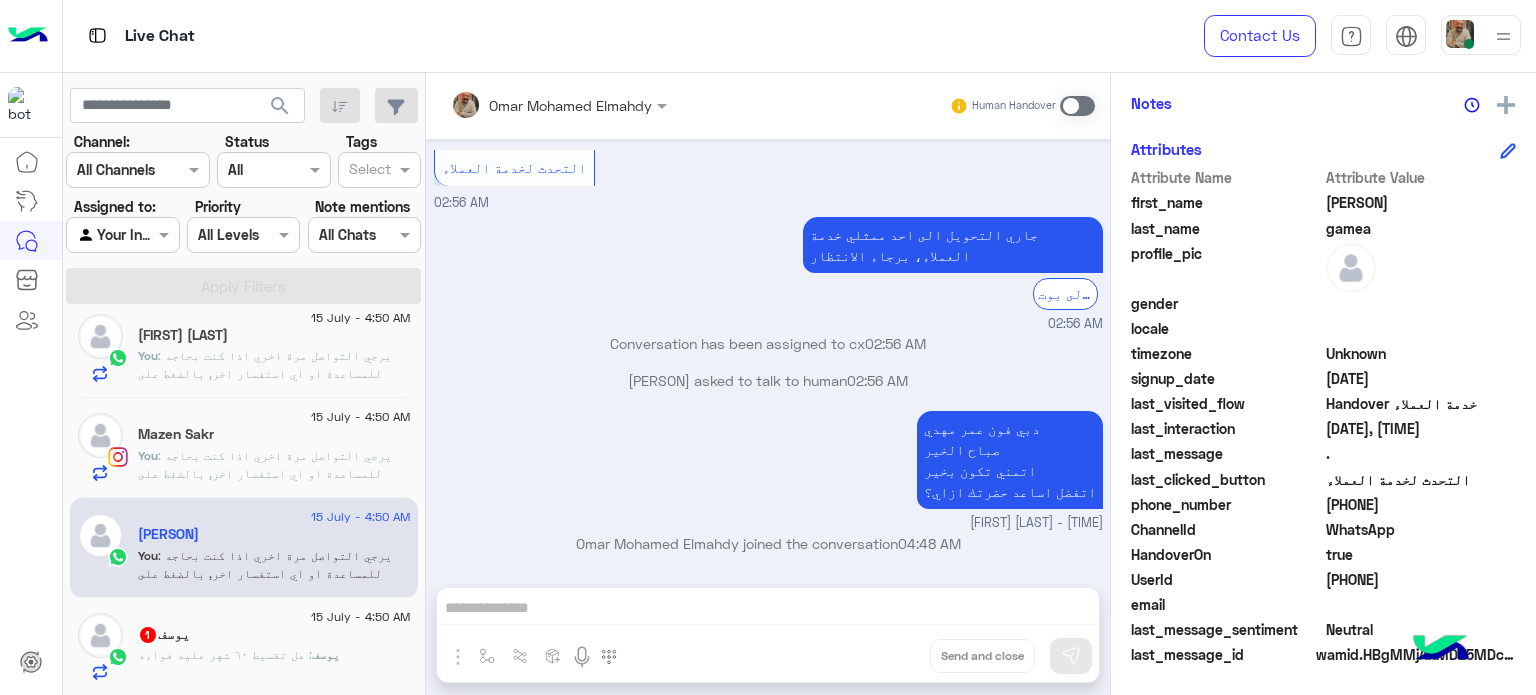click at bounding box center [1077, 106] 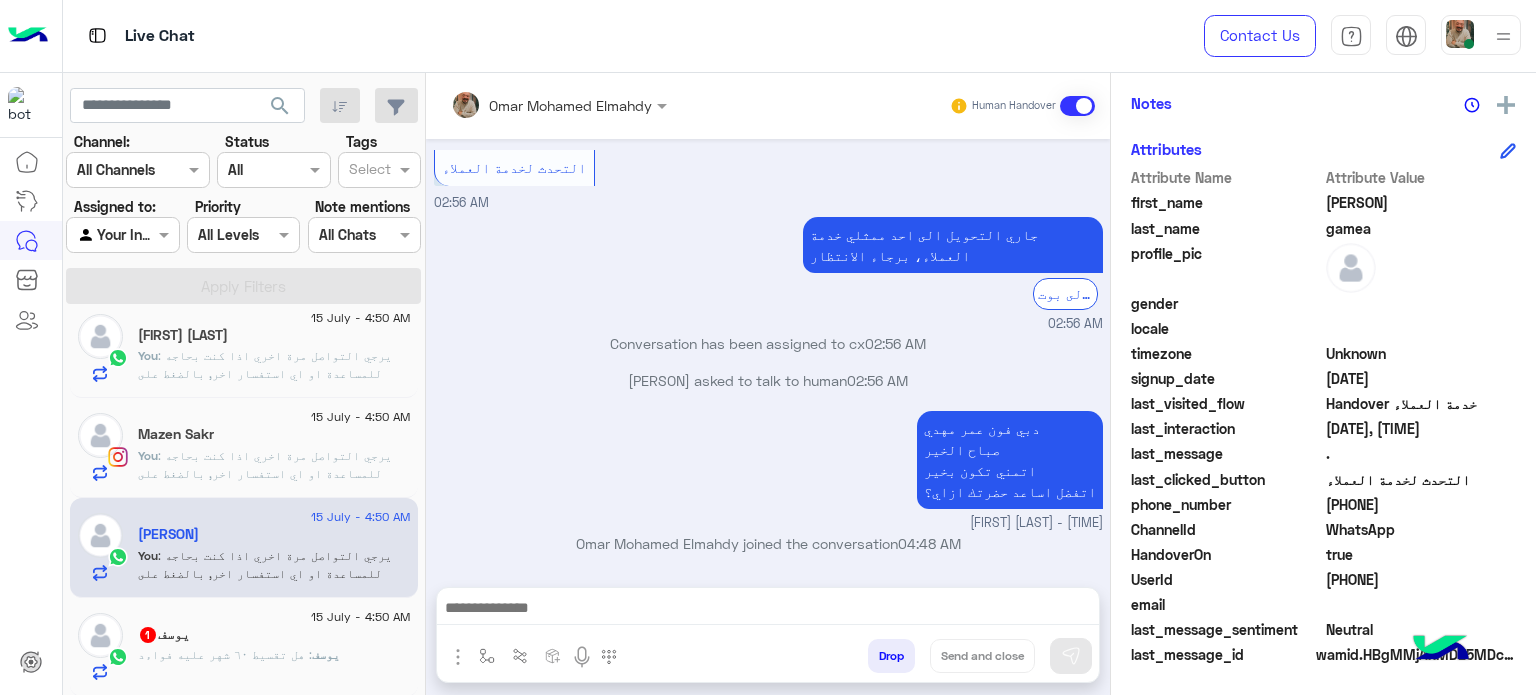 scroll, scrollTop: 466, scrollLeft: 0, axis: vertical 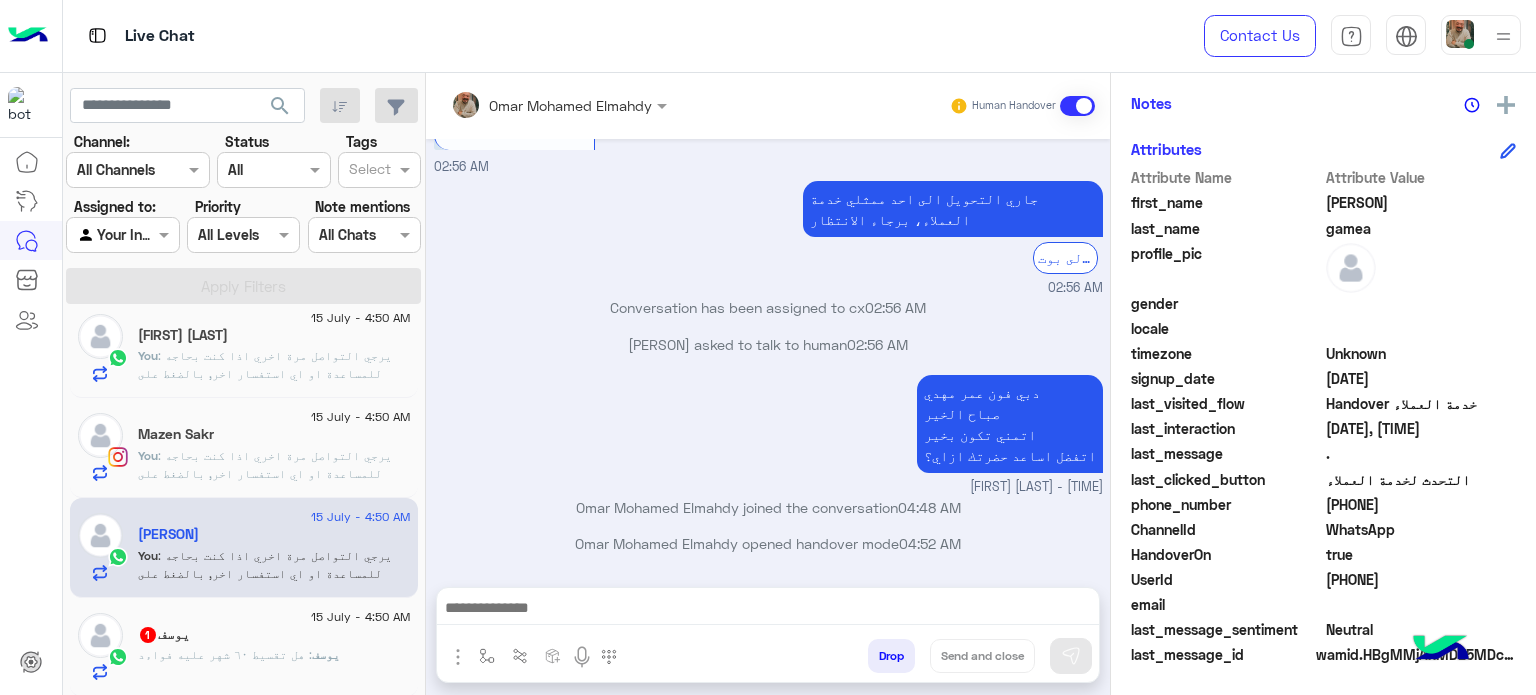 click at bounding box center [768, 610] 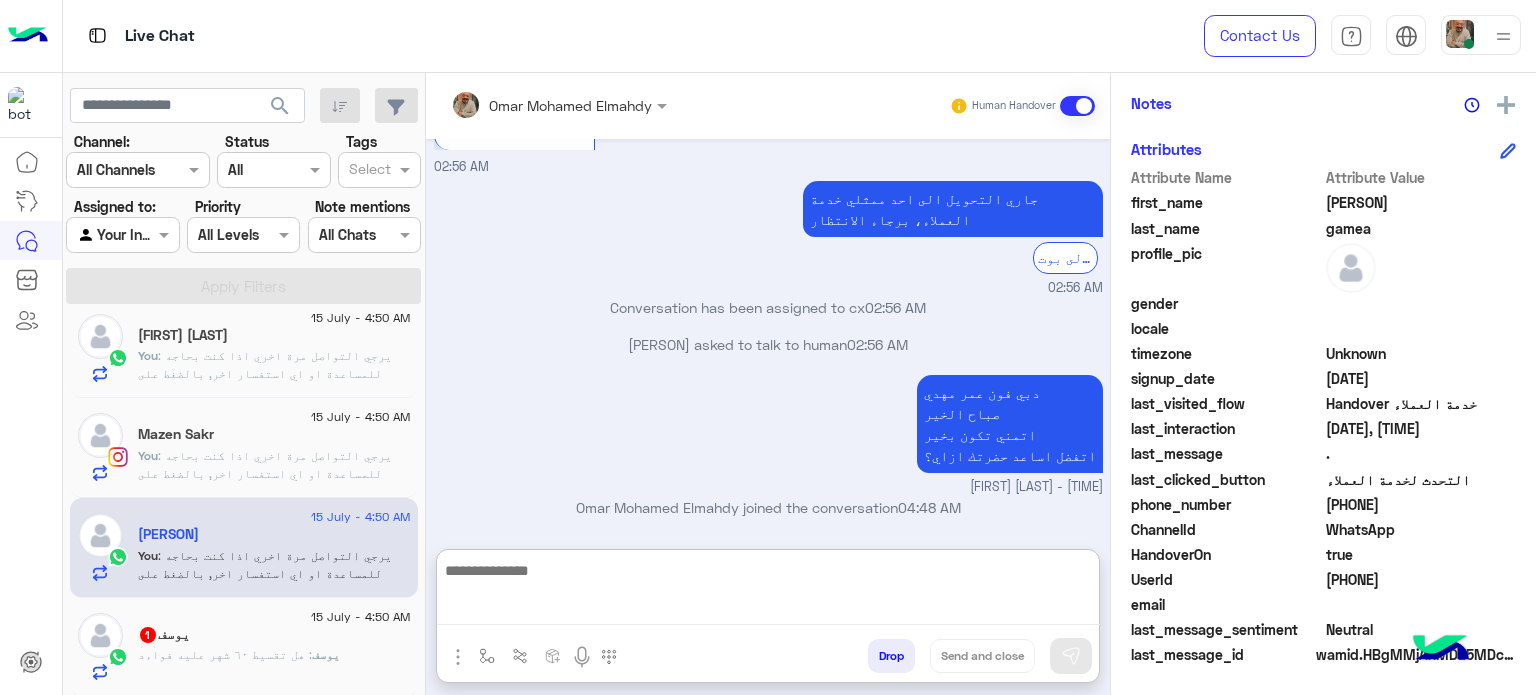 paste on "**********" 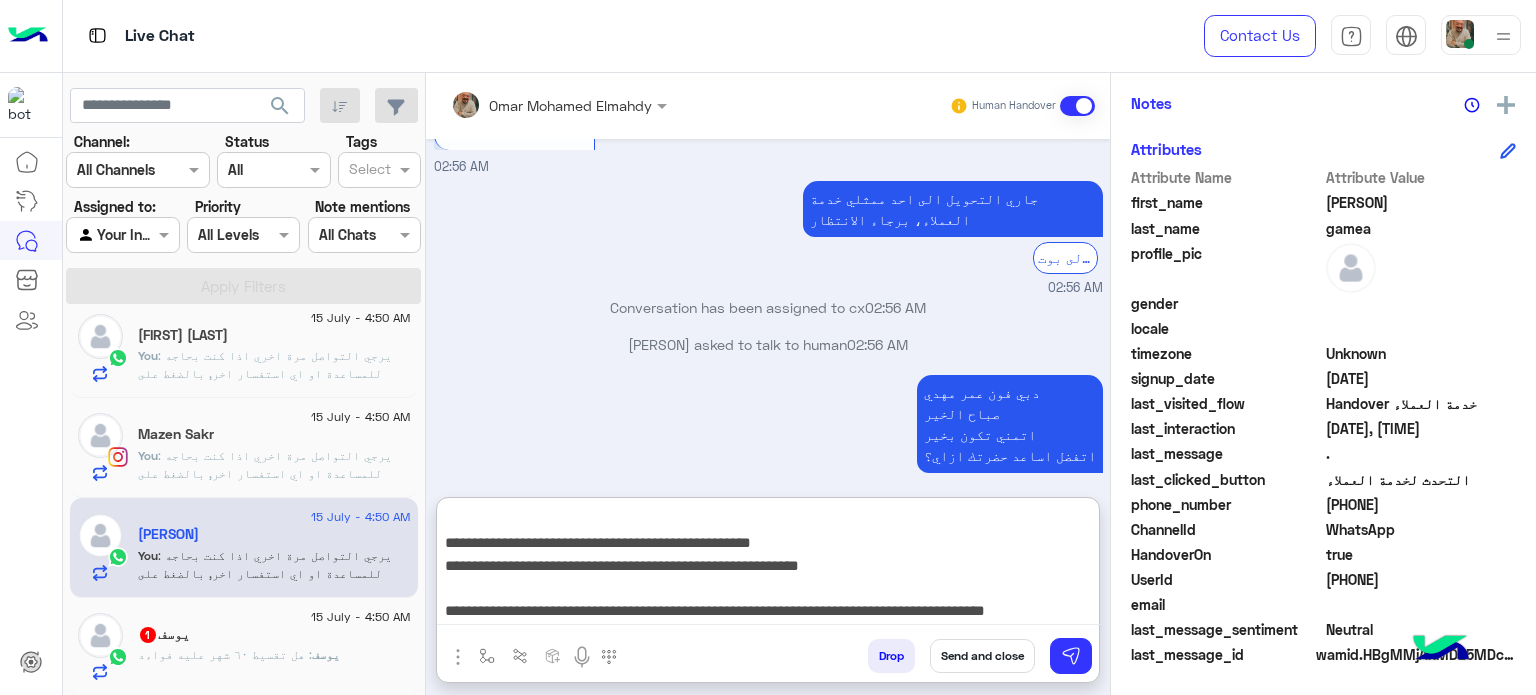 scroll, scrollTop: 177, scrollLeft: 0, axis: vertical 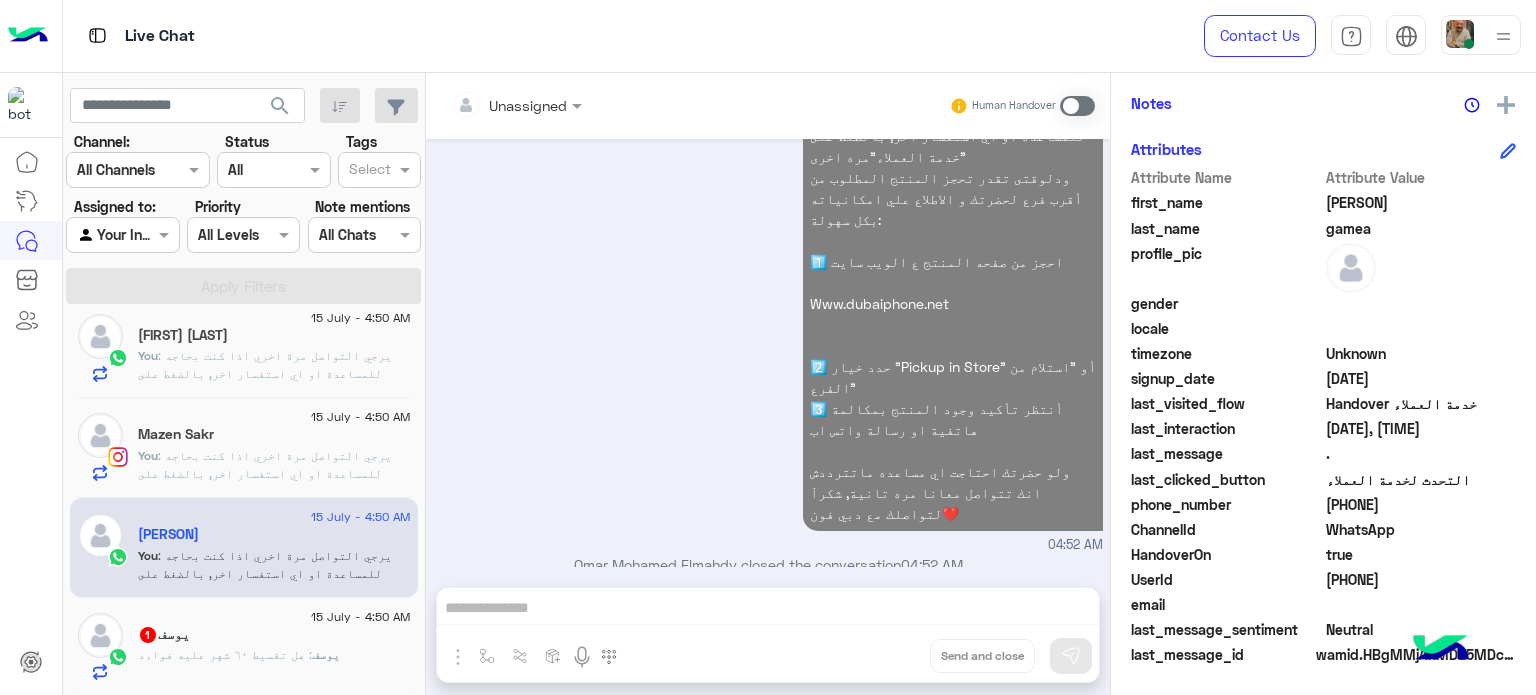click on ": يرجي التواصل مرة اخري اذا كنت بحاجه للمساعدة او اي استفسار اخر, بالضغط على "خدمة العملاء"مره اخرى
ودلوقتى تقدر تحجز المنتج المطلوب من أقرب فرع لحضرتك و الاطلاع علي امكانياته بكل سهولة:
1️⃣ احجز من صفحه المنتج ع الويب سايت
Www.dubaiphone.net
2️⃣ حدد خيار "Pickup in Store" أو "استلام من الفرع"
3️⃣ أنتظر تأكيد وجود المنتج بمكالمة هاتفية او رسالة واتس اب
ولو حضرتك احتاجت اي مساعده ماتترددش انك تتواصل معانا مره تانية, شكراَ لتواصلك مع دبي فون❤️" 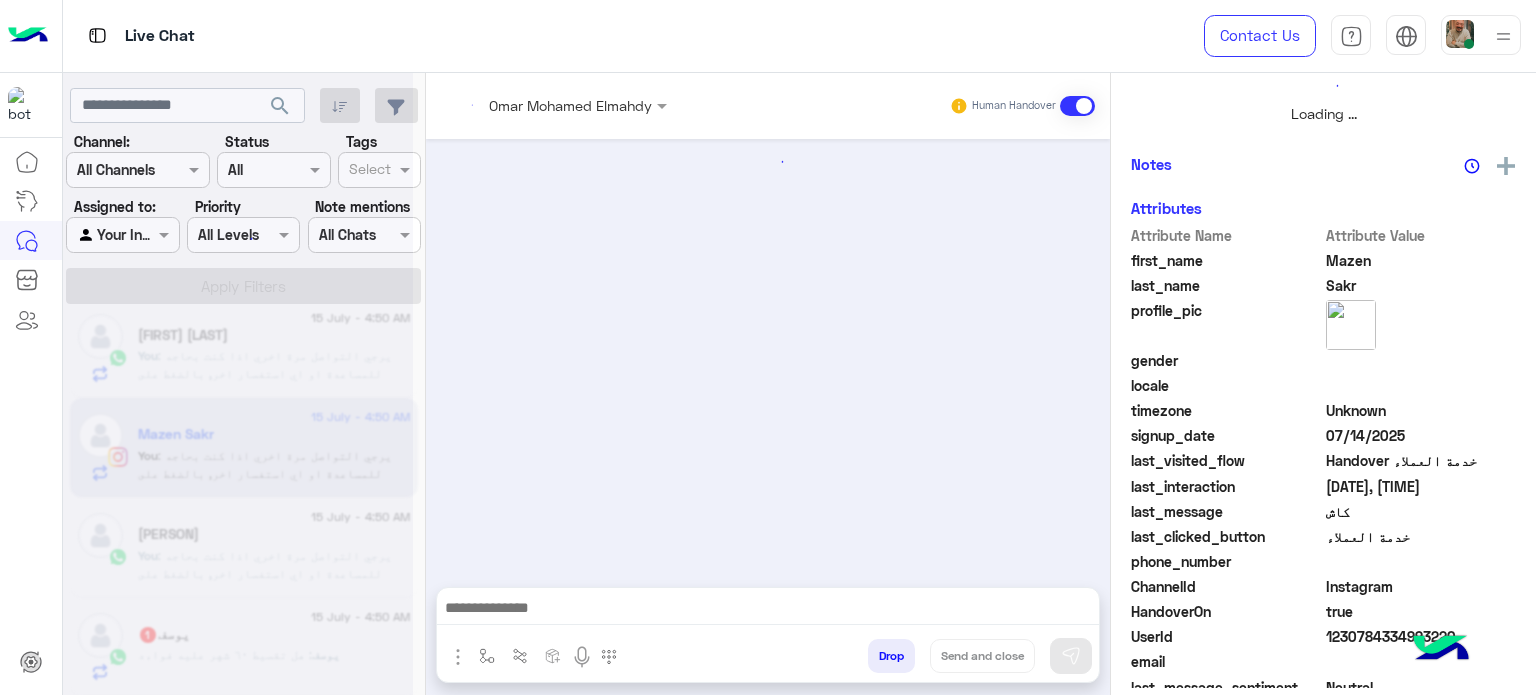 scroll, scrollTop: 464, scrollLeft: 0, axis: vertical 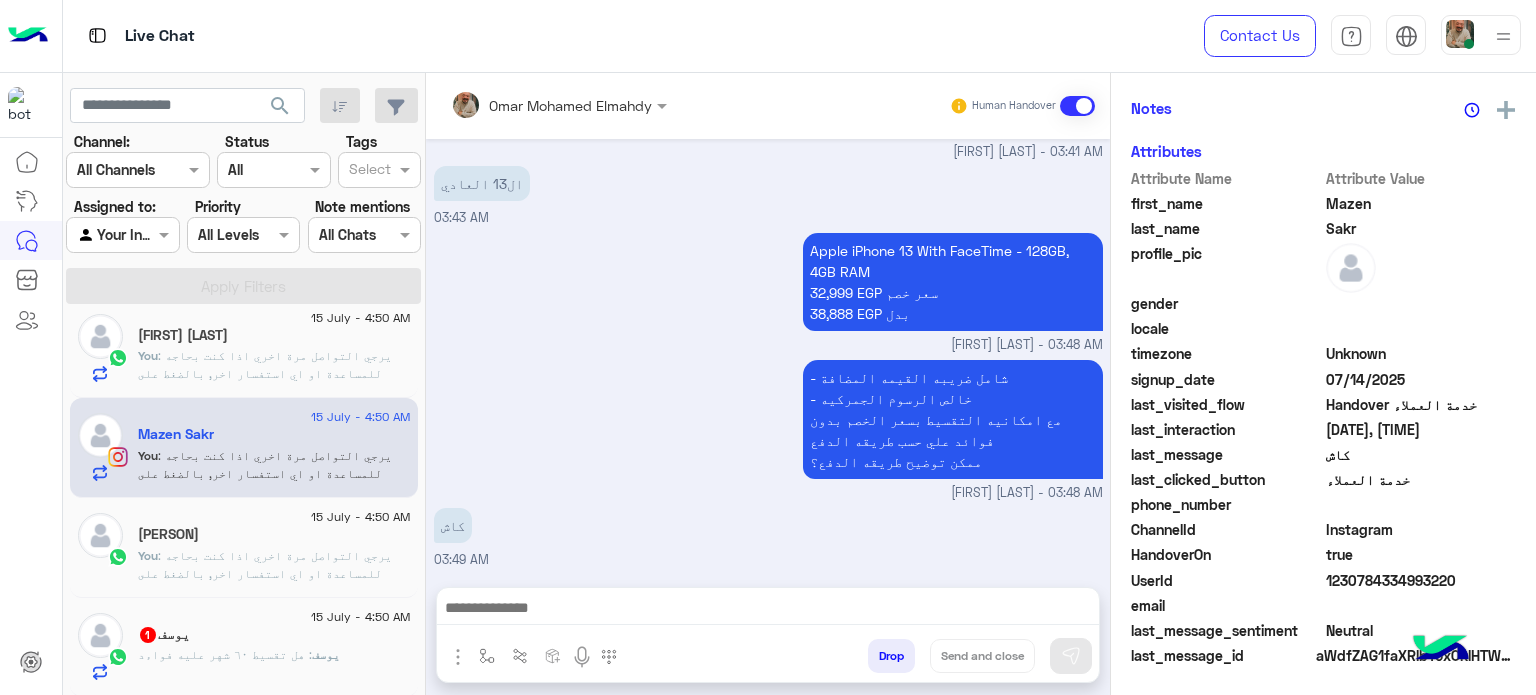 click at bounding box center [768, 610] 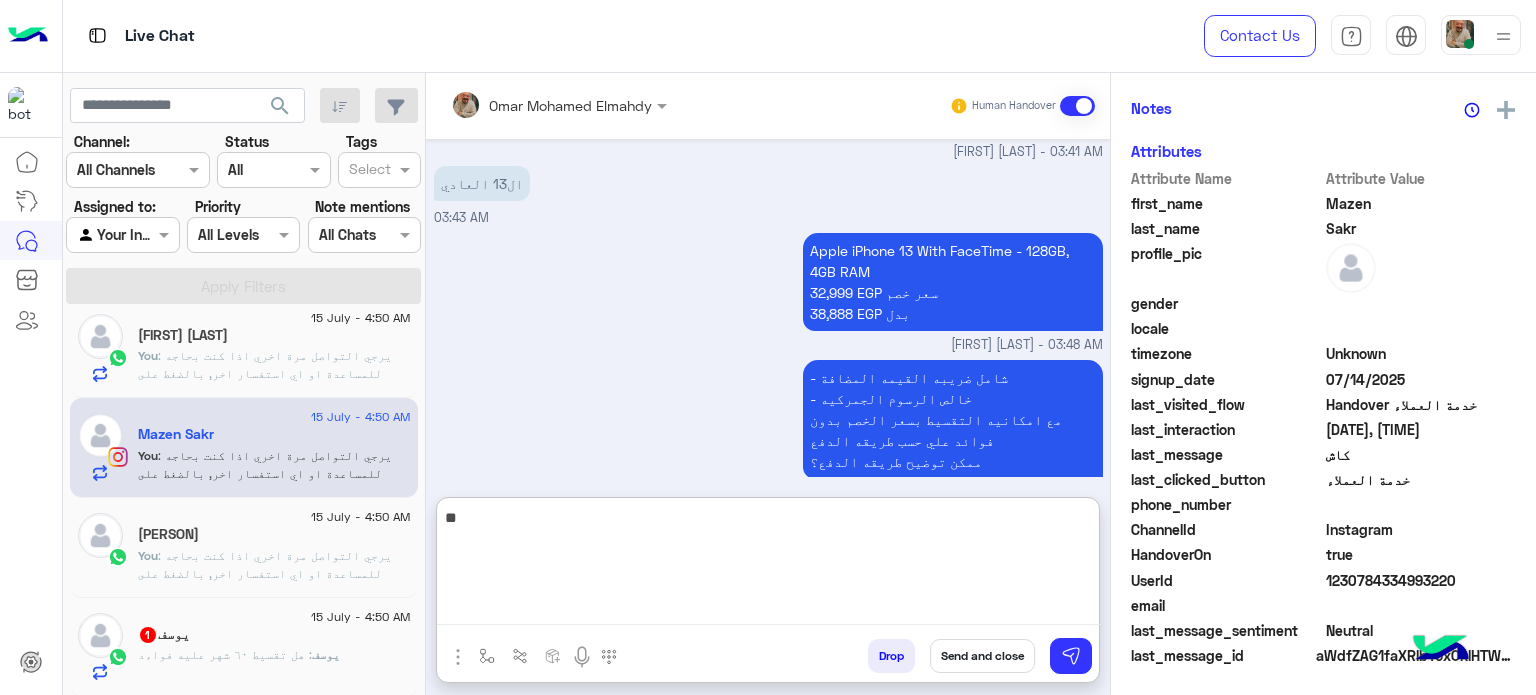 scroll, scrollTop: 405, scrollLeft: 0, axis: vertical 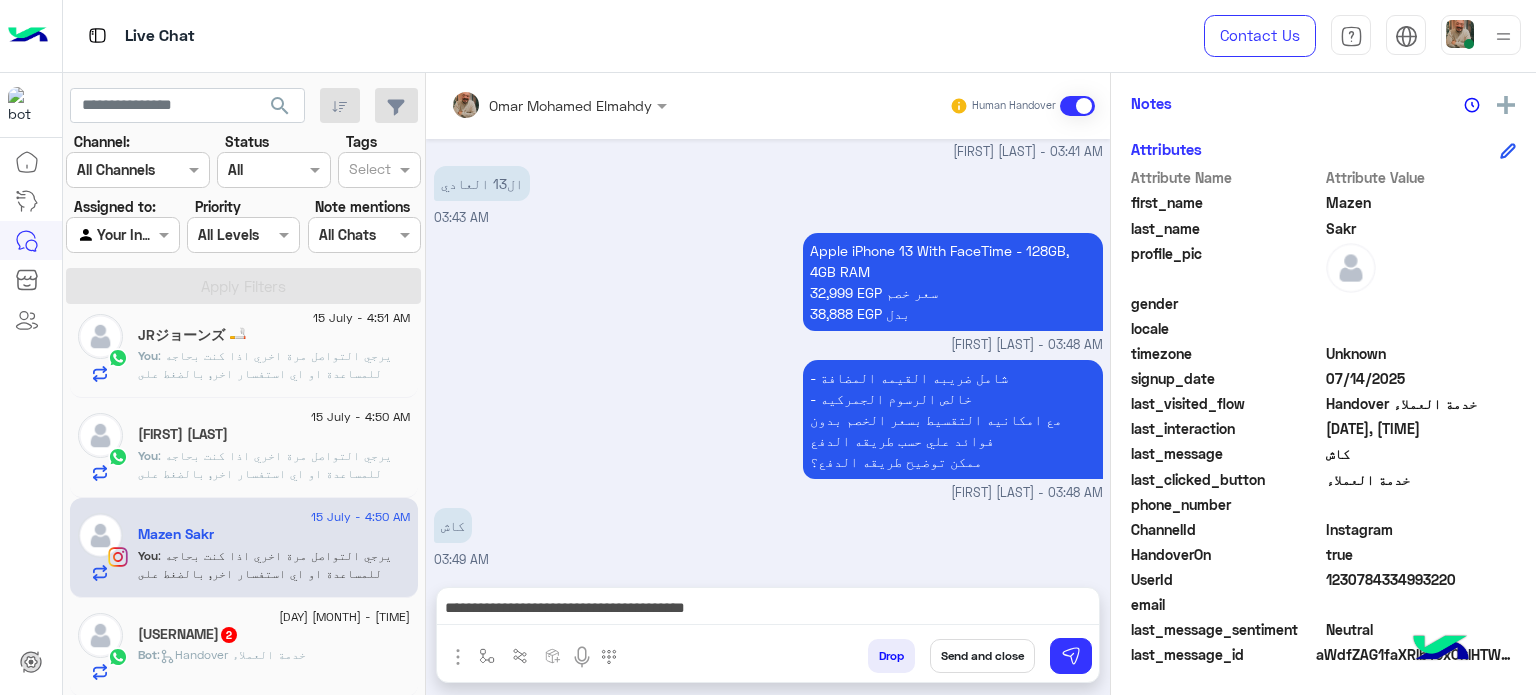 click on "**********" at bounding box center [768, 613] 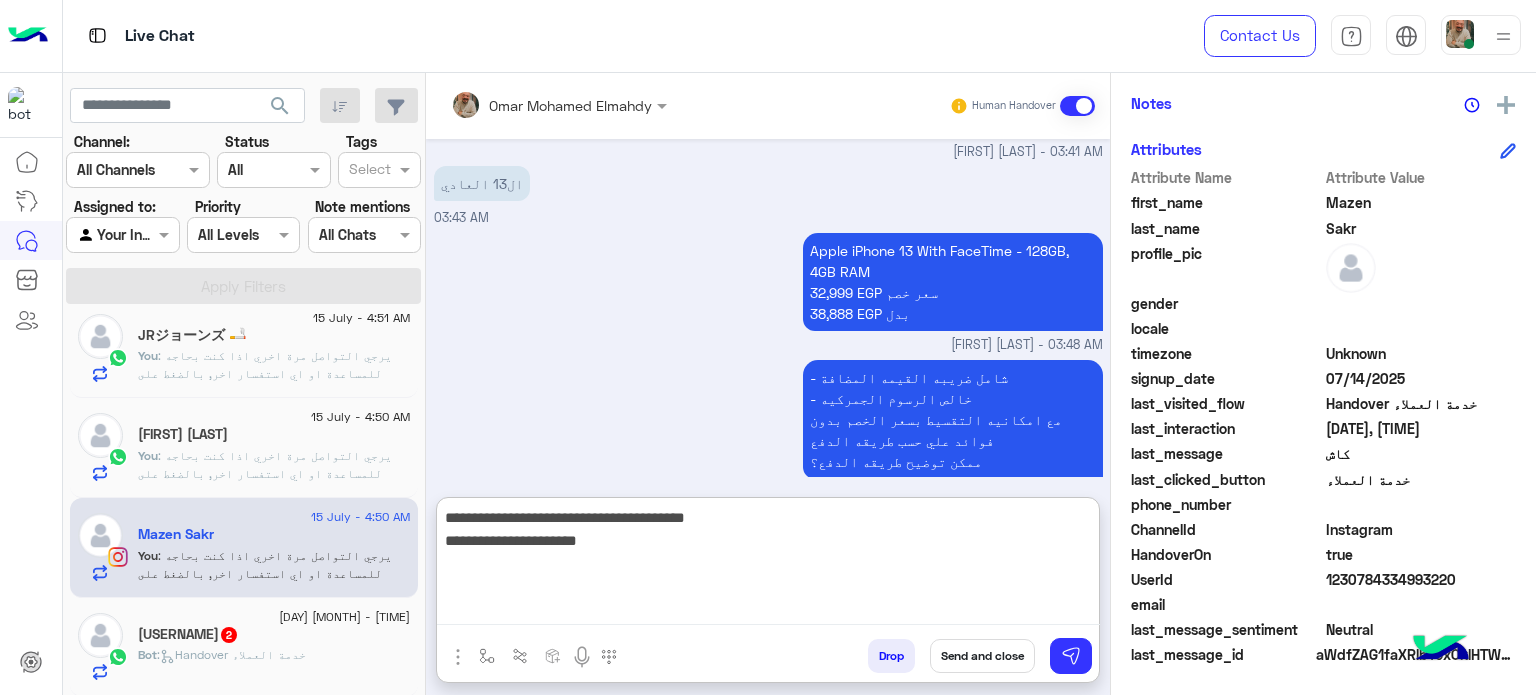 click on "**********" at bounding box center [768, 565] 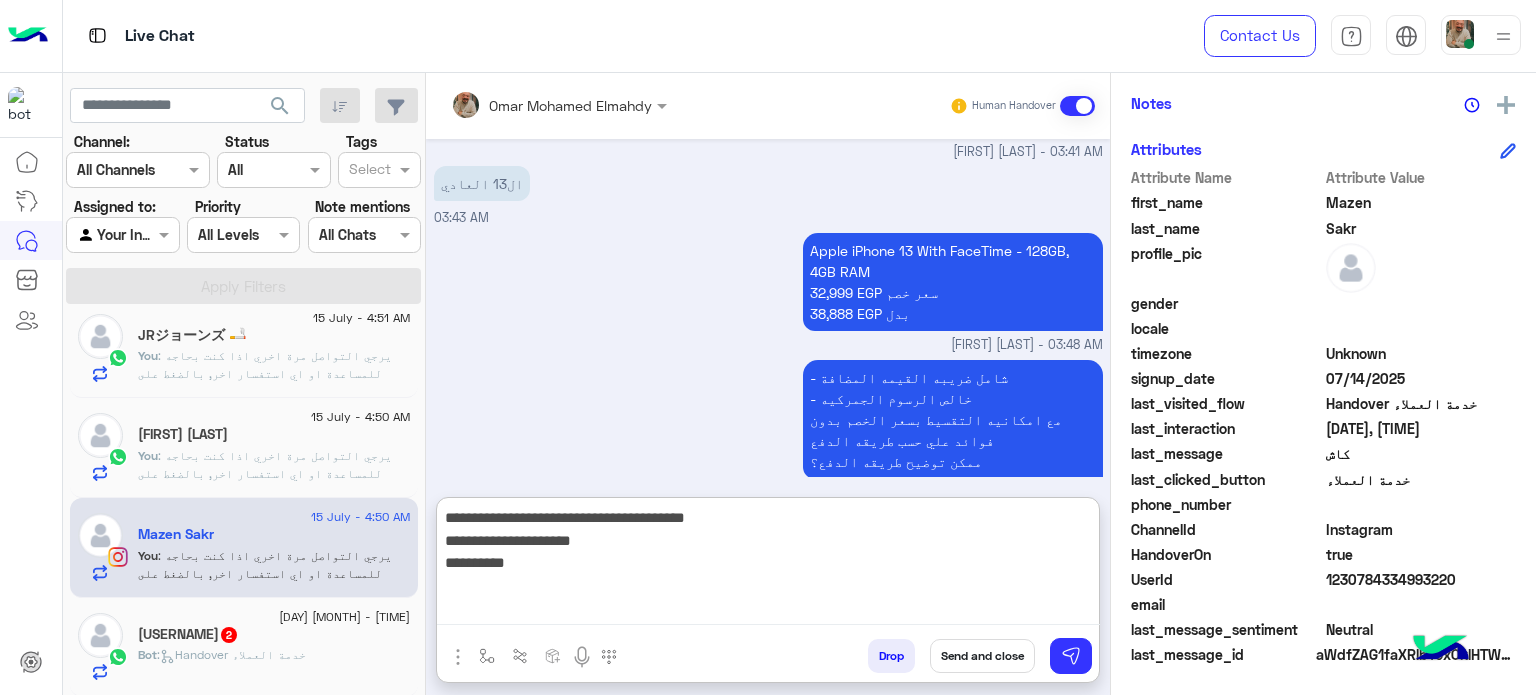 type on "**********" 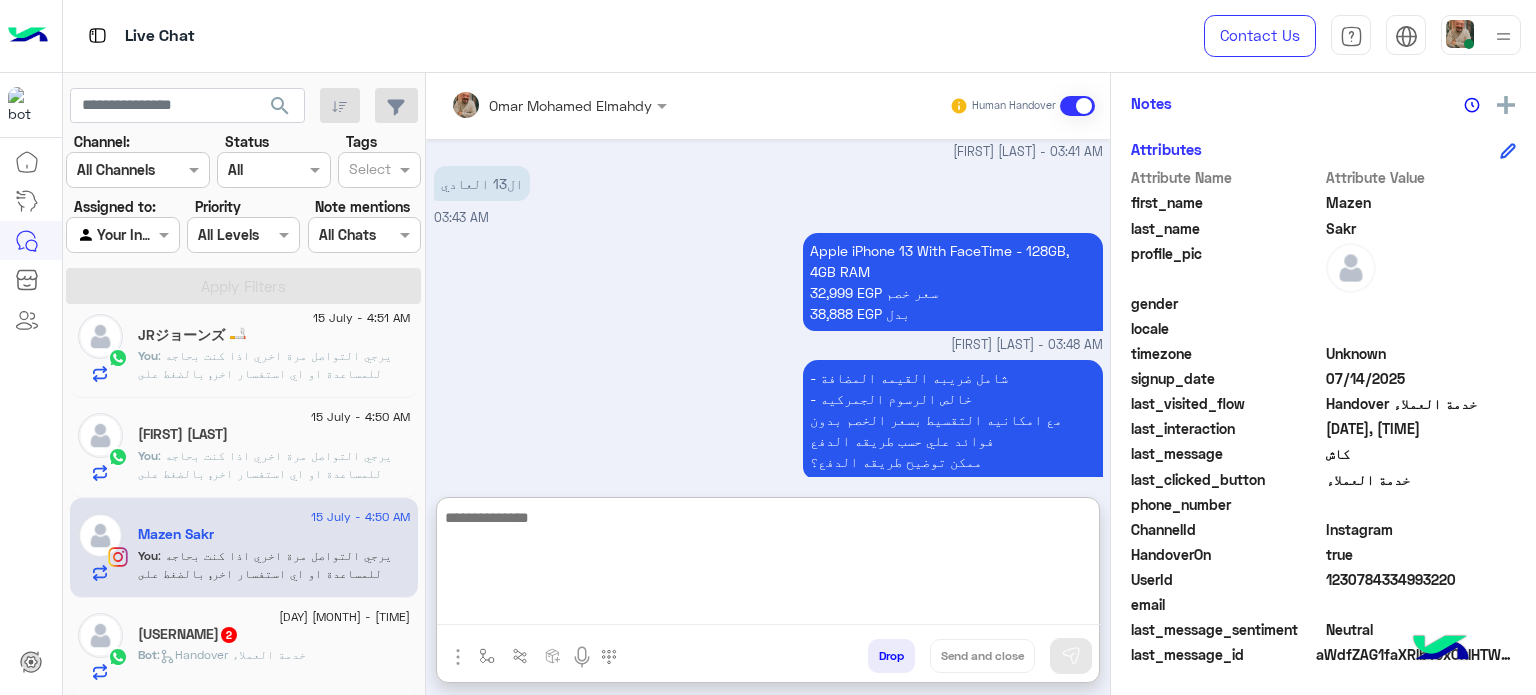 scroll, scrollTop: 584, scrollLeft: 0, axis: vertical 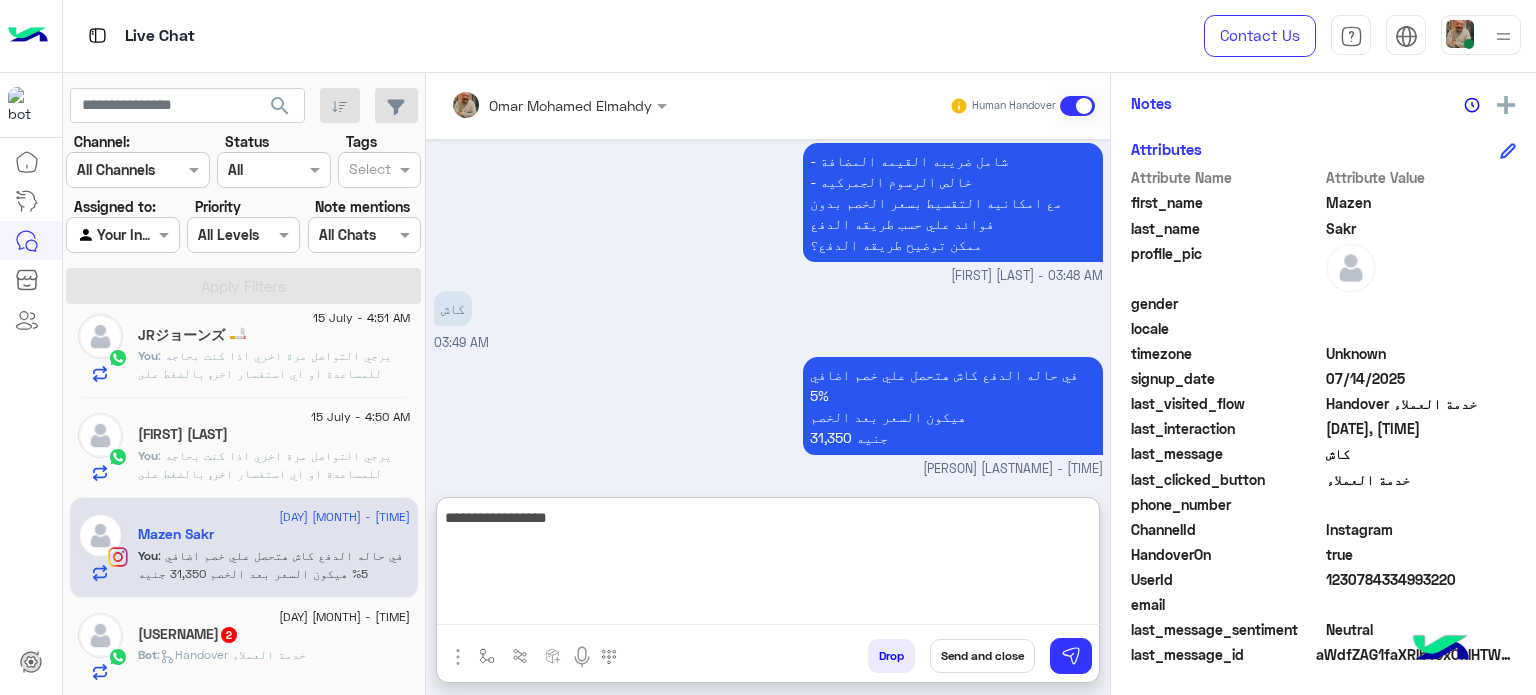 type on "**********" 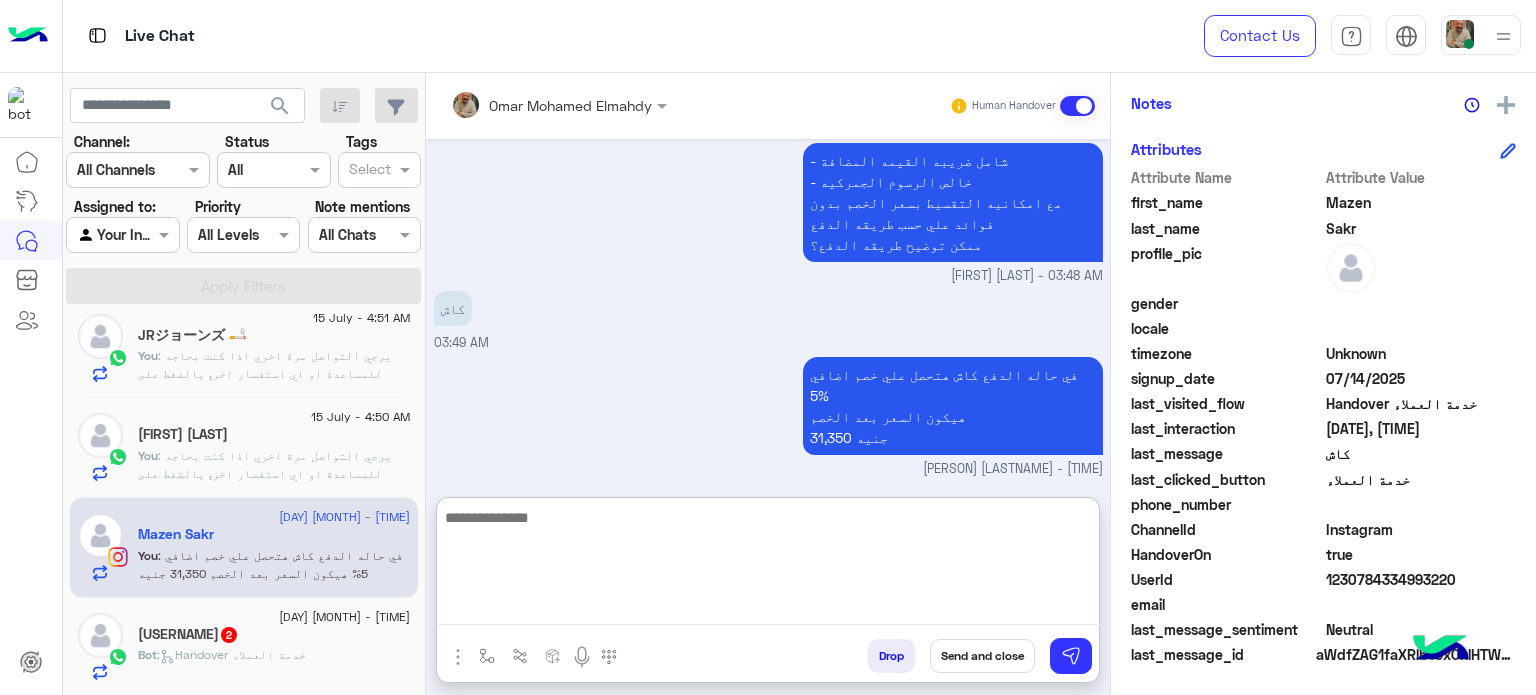 scroll, scrollTop: 648, scrollLeft: 0, axis: vertical 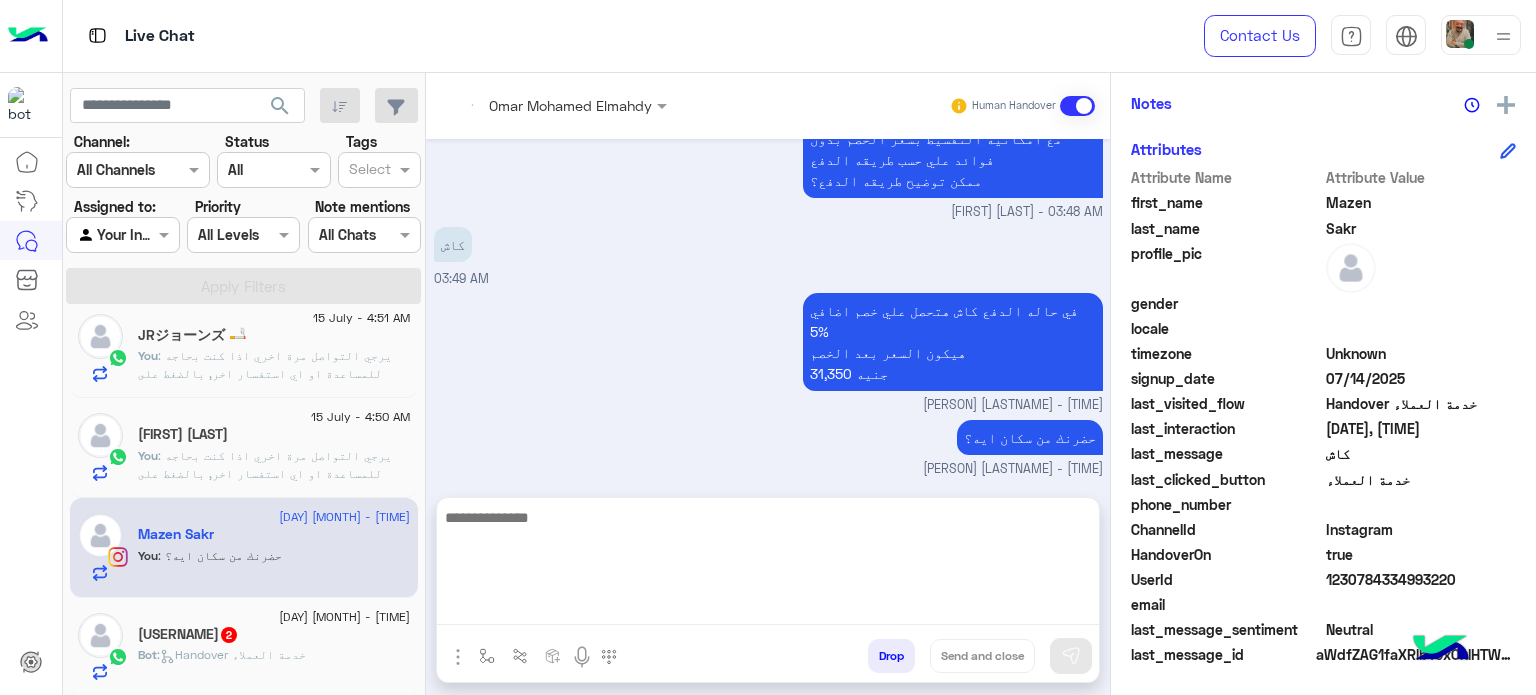 click on "You  : يرجي التواصل مرة اخري اذا كنت بحاجه للمساعدة او اي استفسار اخر, بالضغط على "خدمة العملاء"مره اخرى
ودلوقتى تقدر تحجز المنتج المطلوب من أقرب فرع لحضرتك و الاطلاع علي امكانياته بكل سهولة:
1️⃣ احجز من صفحه المنتج ع الويب سايت
Www.dubaiphone.net
2️⃣ حدد خيار "Pickup in Store" أو "استلام من الفرع"
3️⃣ أنتظر تأكيد وجود المنتج بمكالمة هاتفية او رسالة واتس اب
ولو حضرتك احتاجت اي مساعده ماتترددش انك تتواصل معانا مره تانية, شكراَ لتواصلك مع دبي فون❤️" 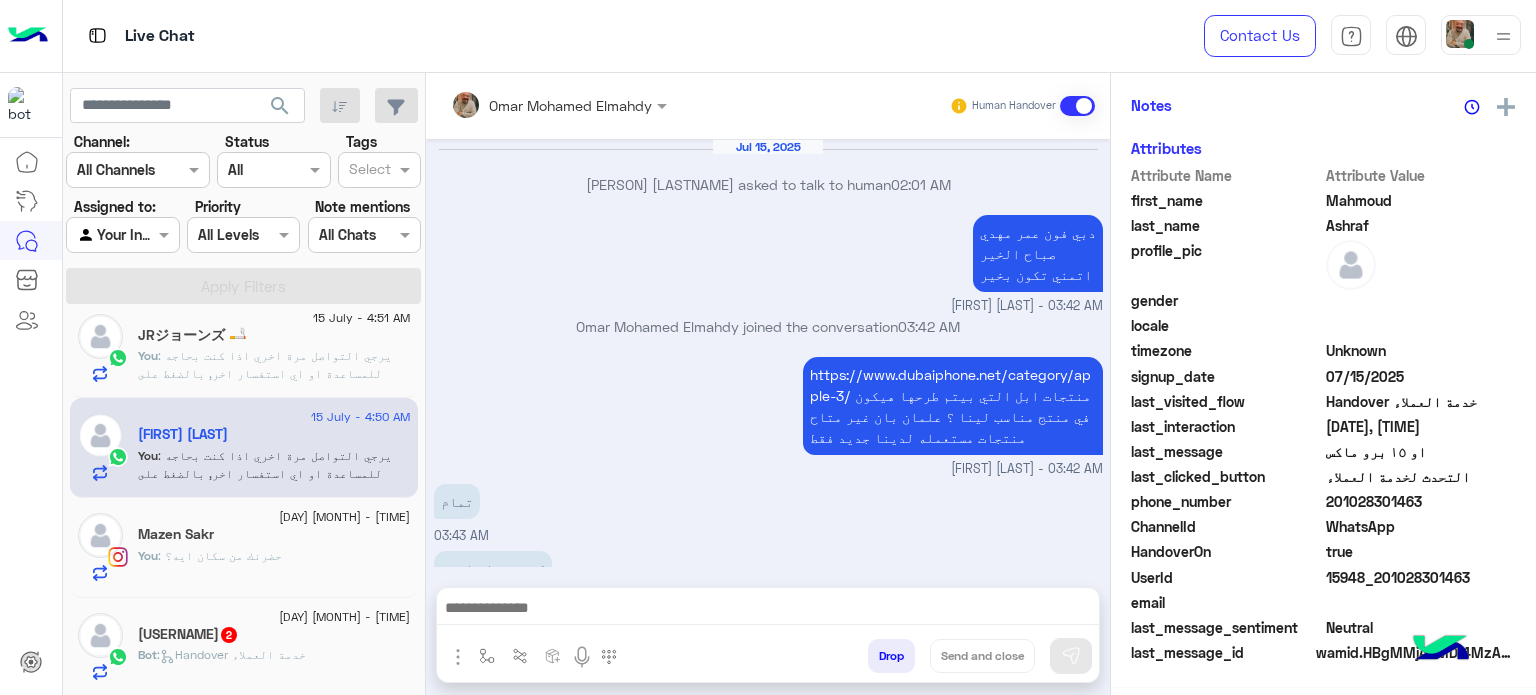 scroll, scrollTop: 400, scrollLeft: 0, axis: vertical 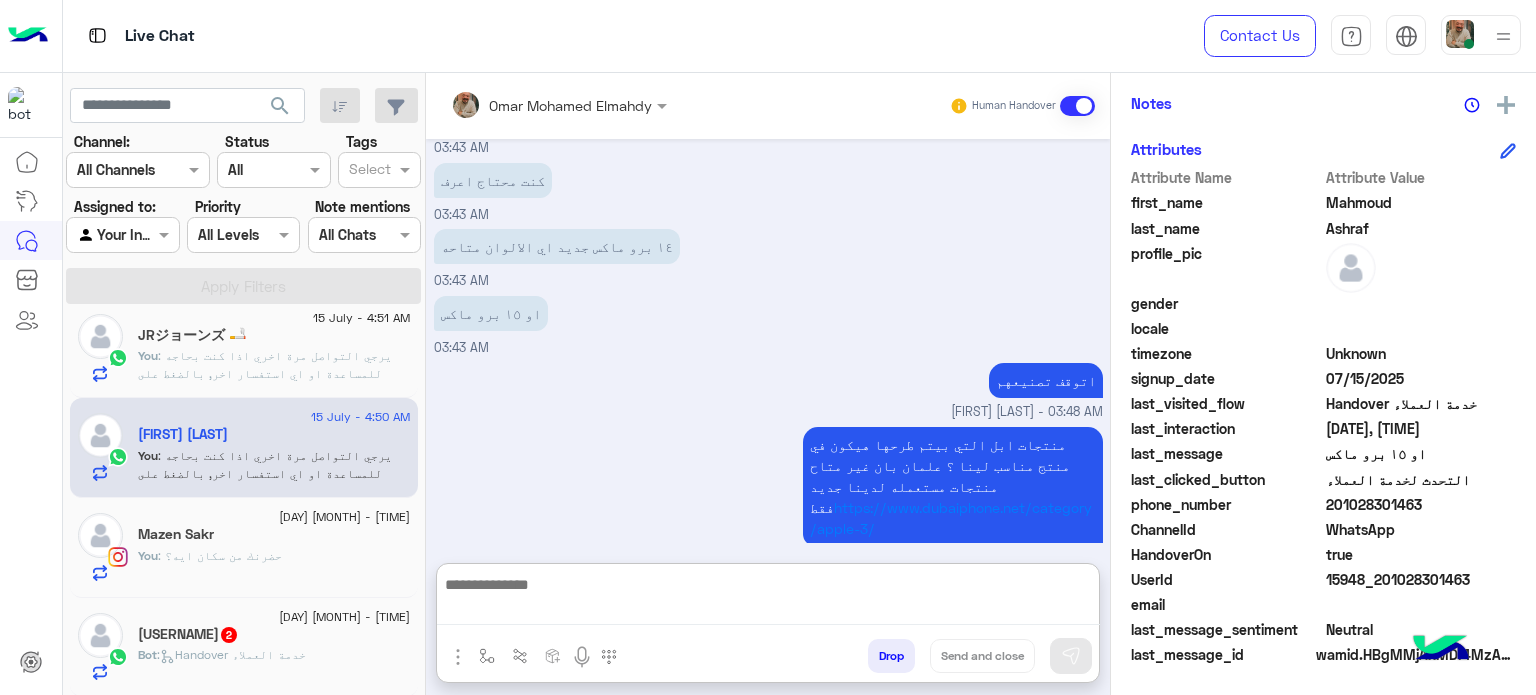 paste on "**********" 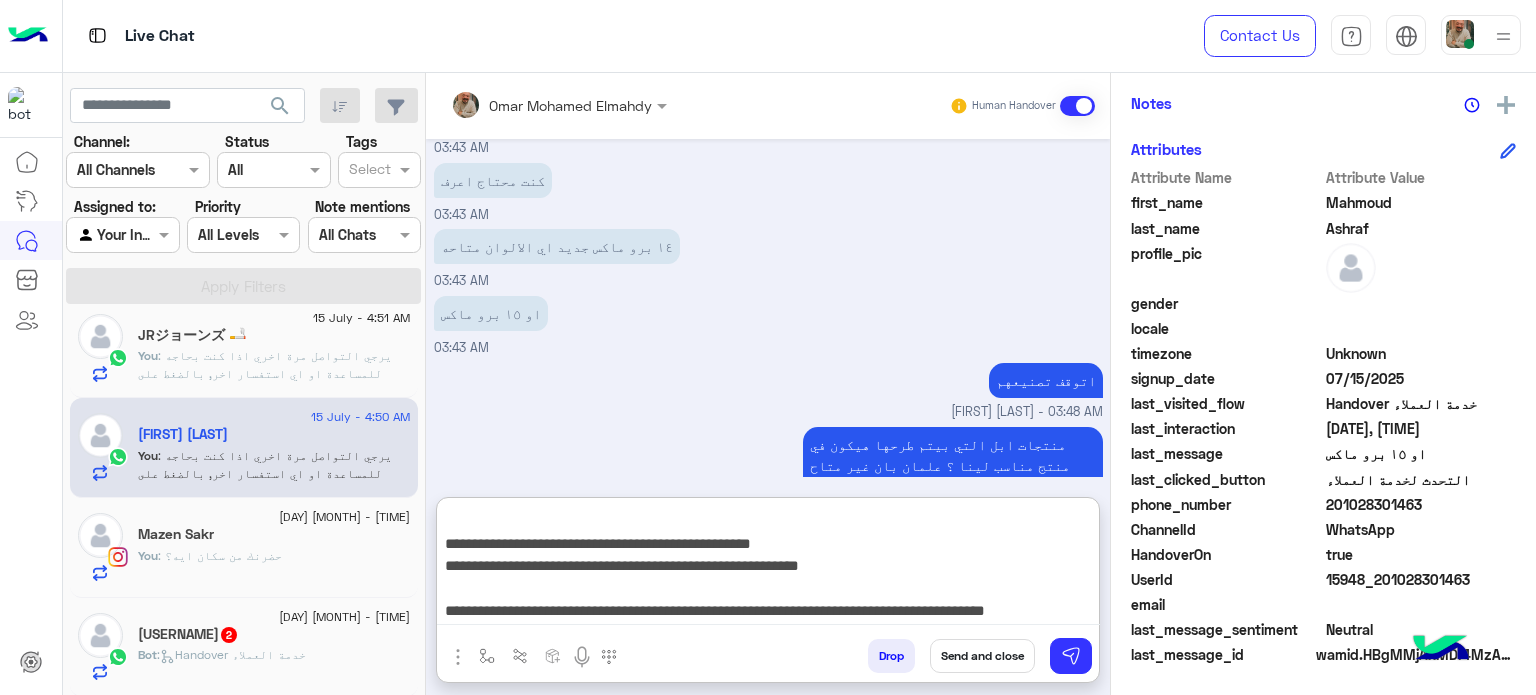 scroll, scrollTop: 177, scrollLeft: 0, axis: vertical 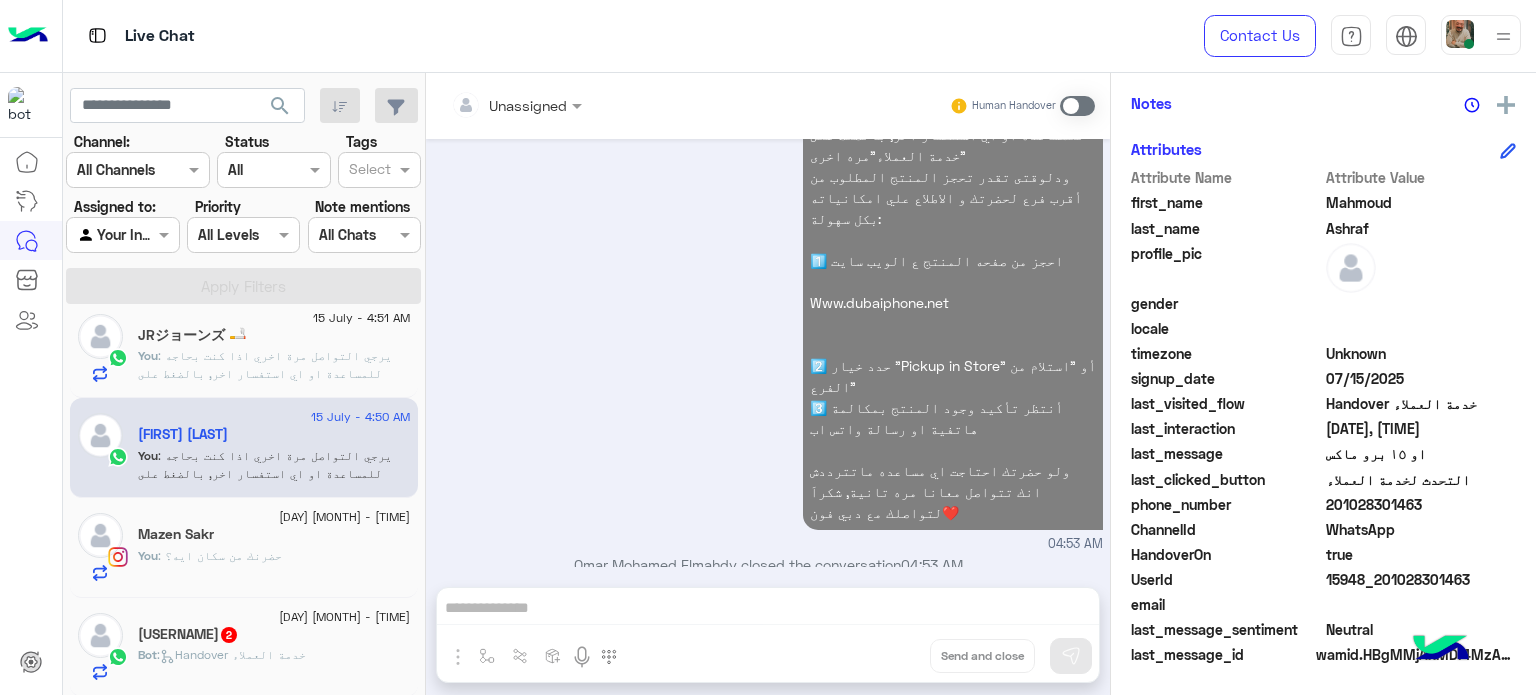 click on ": يرجي التواصل مرة اخري اذا كنت بحاجه للمساعدة او اي استفسار اخر, بالضغط على "خدمة العملاء"مره اخرى
ودلوقتى تقدر تحجز المنتج المطلوب من أقرب فرع لحضرتك و الاطلاع علي امكانياته بكل سهولة:
1️⃣ احجز من صفحه المنتج ع الويب سايت
Www.dubaiphone.net
2️⃣ حدد خيار "Pickup in Store" أو "استلام من الفرع"
3️⃣ أنتظر تأكيد وجود المنتج بمكالمة هاتفية او رسالة واتس اب
ولو حضرتك احتاجت اي مساعده ماتترددش انك تتواصل معانا مره تانية, شكراَ لتواصلك مع دبي فون❤️" 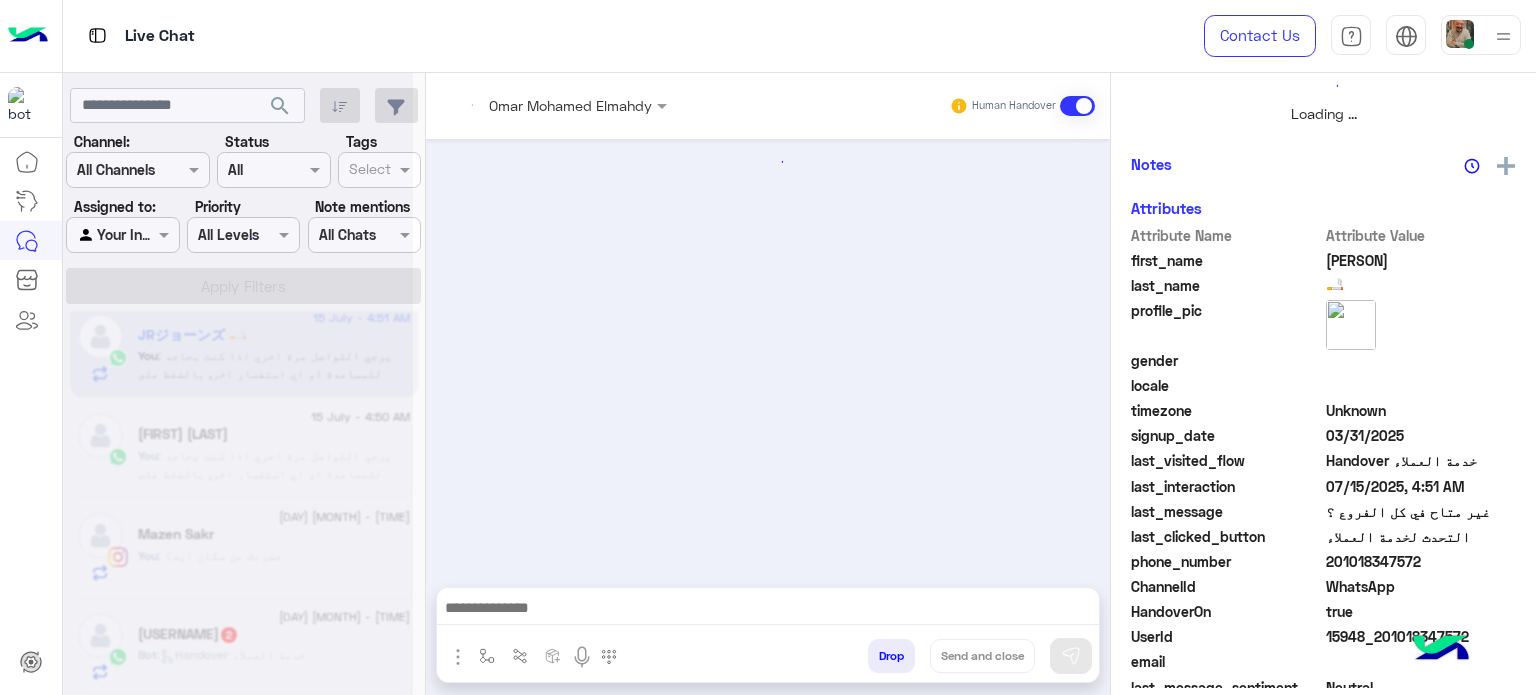 scroll, scrollTop: 464, scrollLeft: 0, axis: vertical 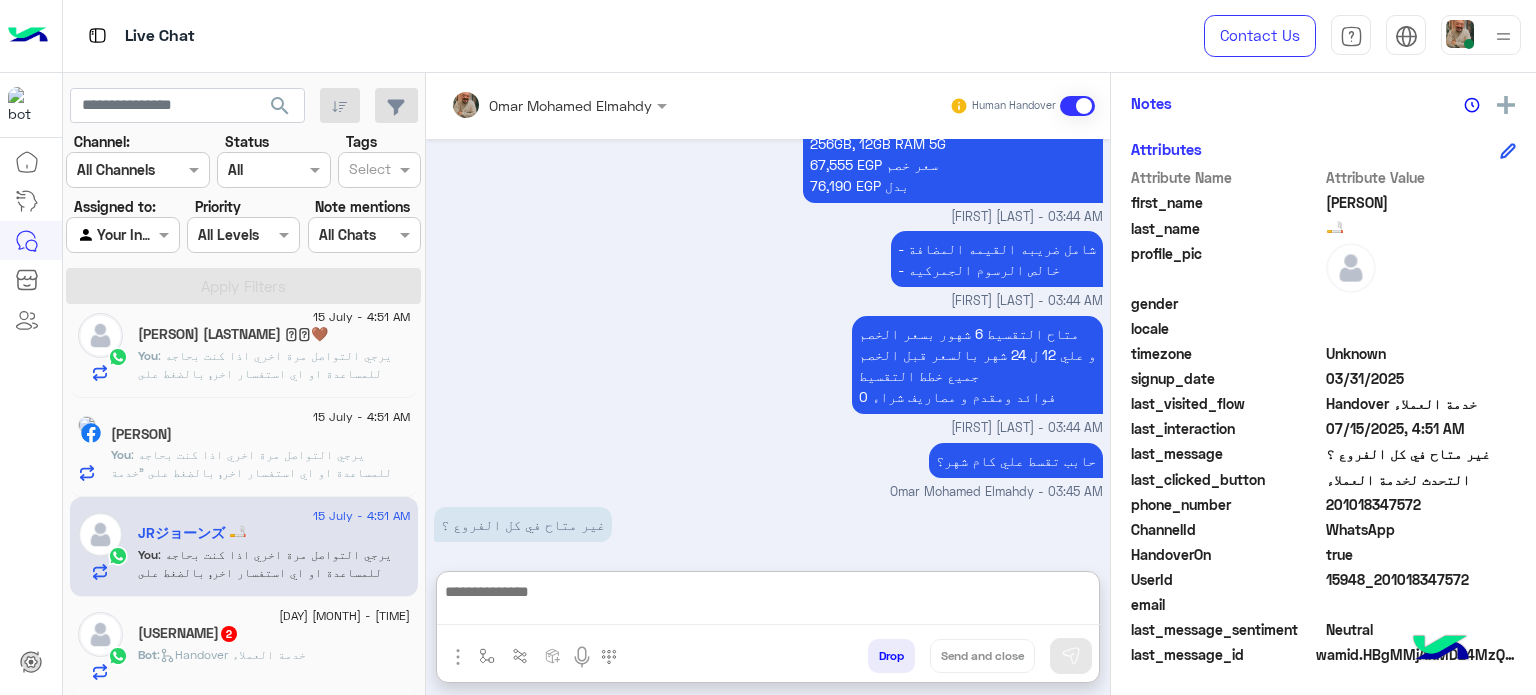 click at bounding box center [768, 602] 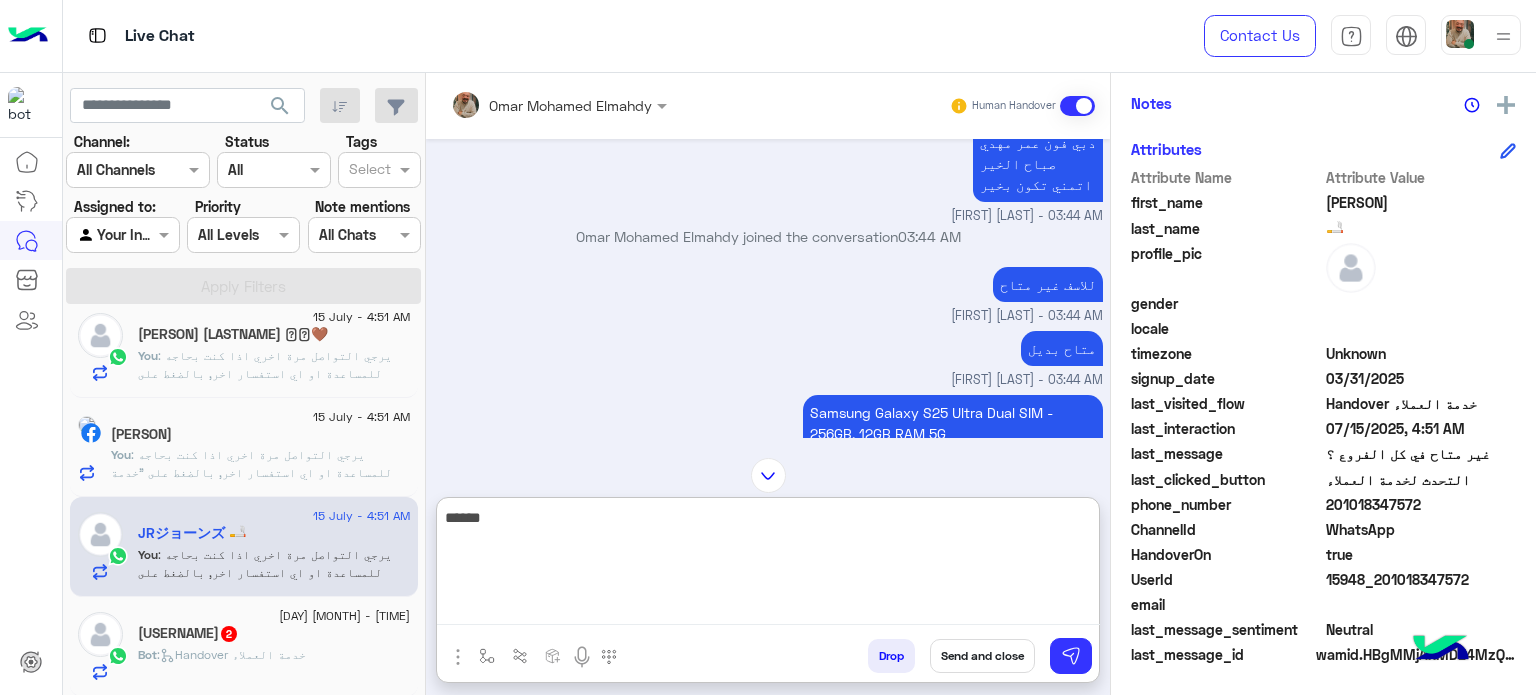 scroll, scrollTop: 100, scrollLeft: 0, axis: vertical 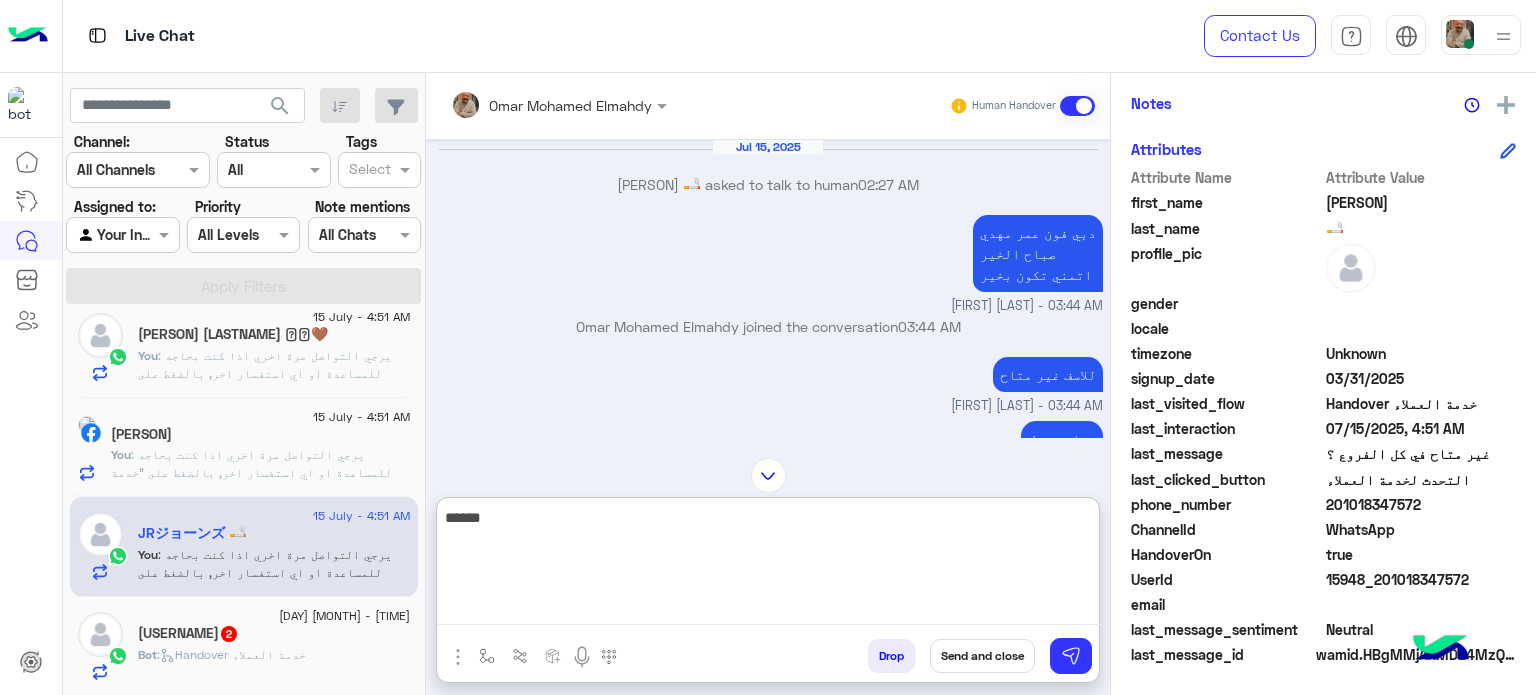 click on "******" at bounding box center [768, 565] 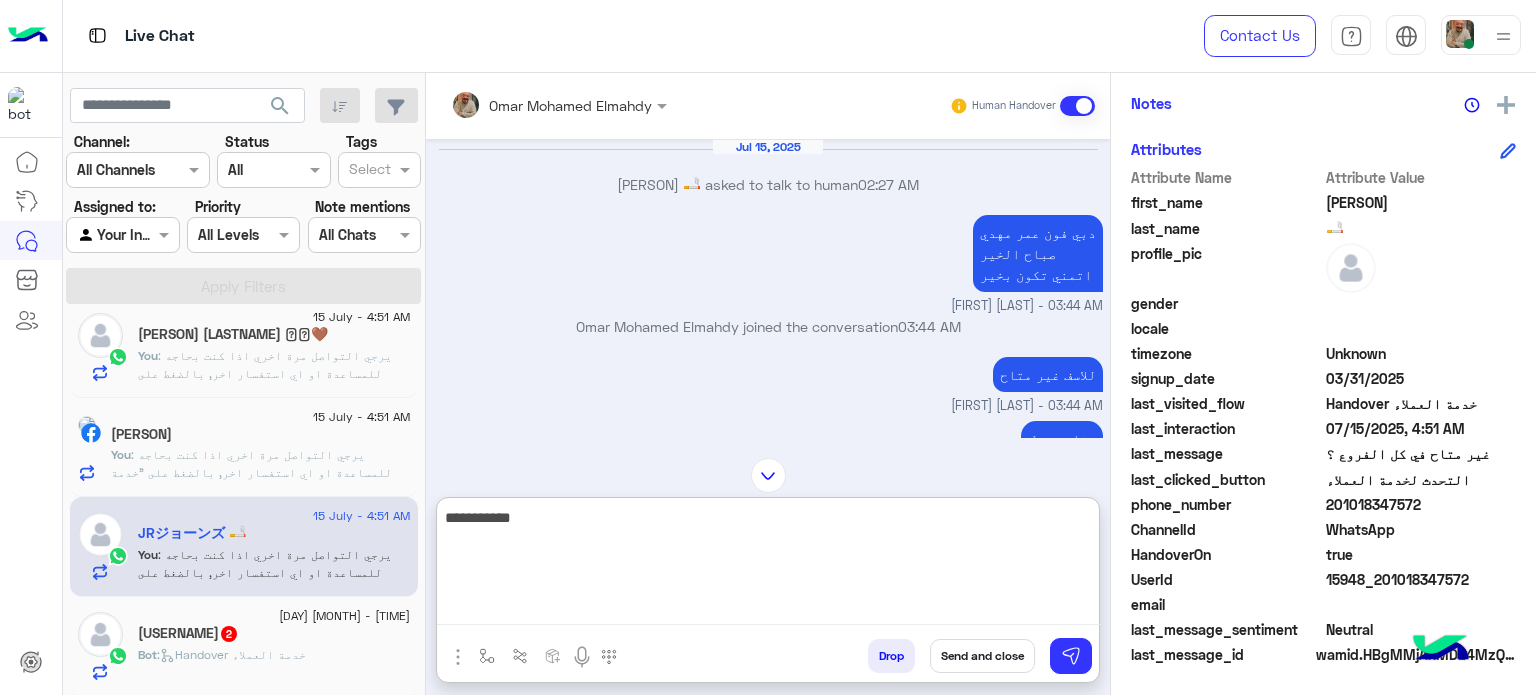 type on "**********" 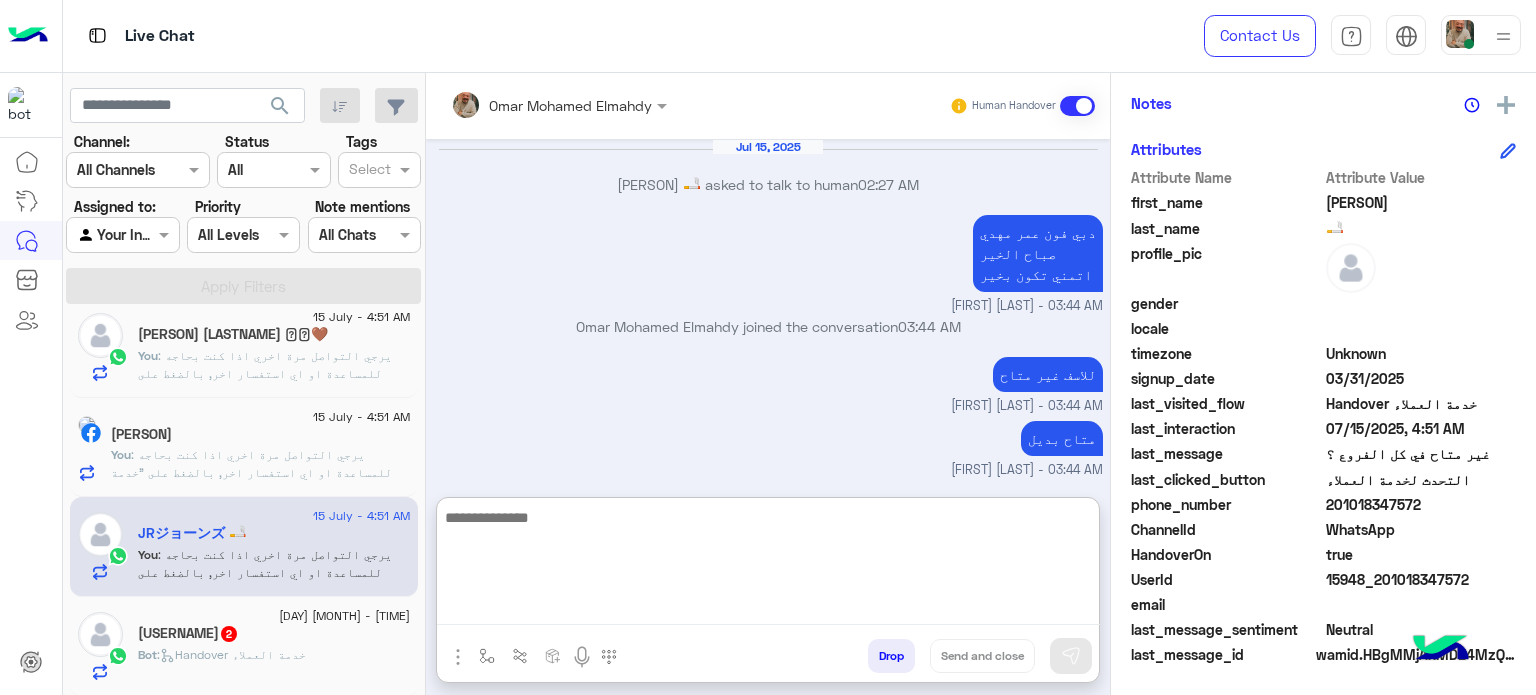 scroll, scrollTop: 534, scrollLeft: 0, axis: vertical 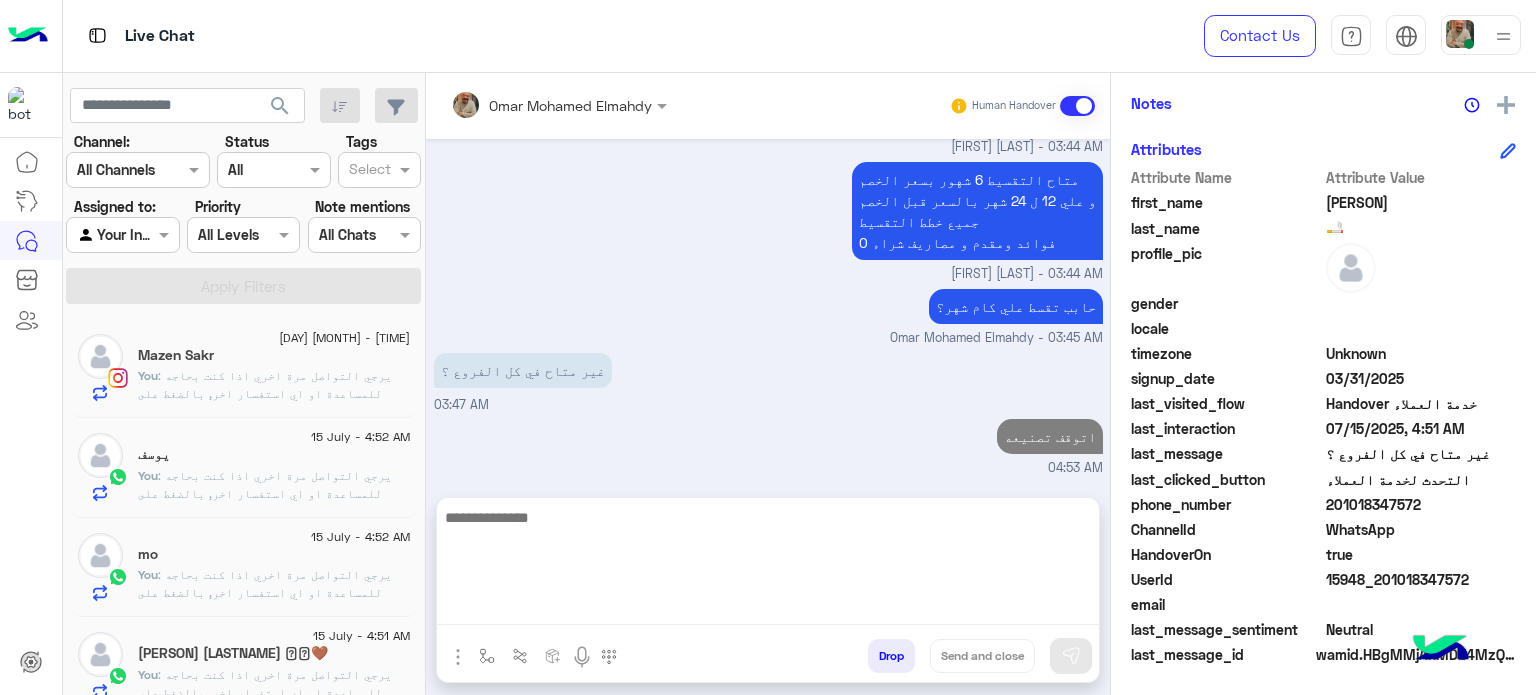 click on "You  : يرجي التواصل مرة اخري اذا كنت بحاجه للمساعدة او اي استفسار اخر, بالضغط على "خدمة العملاء"مره اخرى
ودلوقتى تقدر تحجز المنتج المطلوب من أقرب فرع لحضرتك و الاطلاع علي امكانياته بكل سهولة:
1️⃣ احجز من صفحه المنتج ع الويب سايت
Www.dubaiphone.net
2️⃣ حدد خيار "Pickup in Store" أو "استلام من الفرع"
3️⃣ أنتظر تأكيد وجود المنتج بمكالمة هاتفية او رسالة واتس اب
ولو حضرتك احتاجت اي مساعده ماتترددش انك تتواصل معانا مره تانية, شكراَ لتواصلك مع دبي فون❤️" 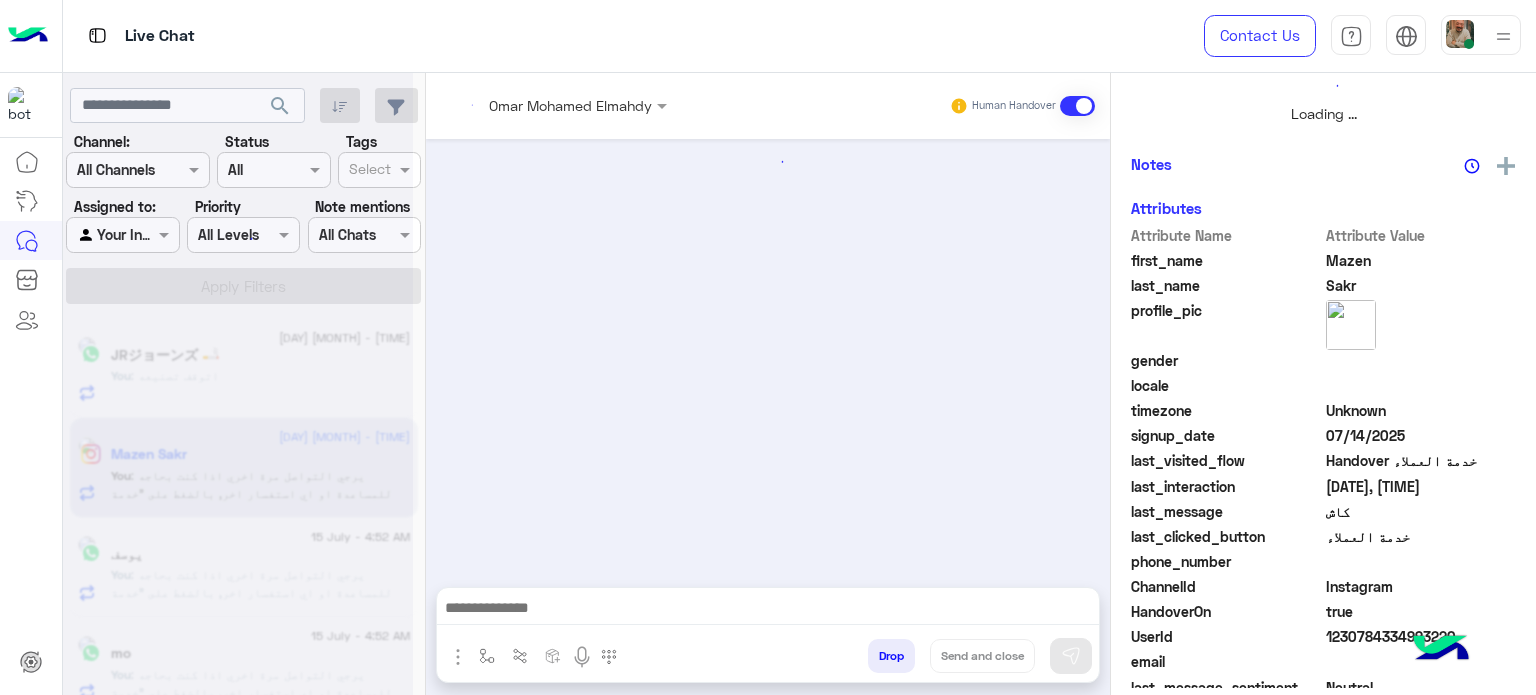 scroll, scrollTop: 464, scrollLeft: 0, axis: vertical 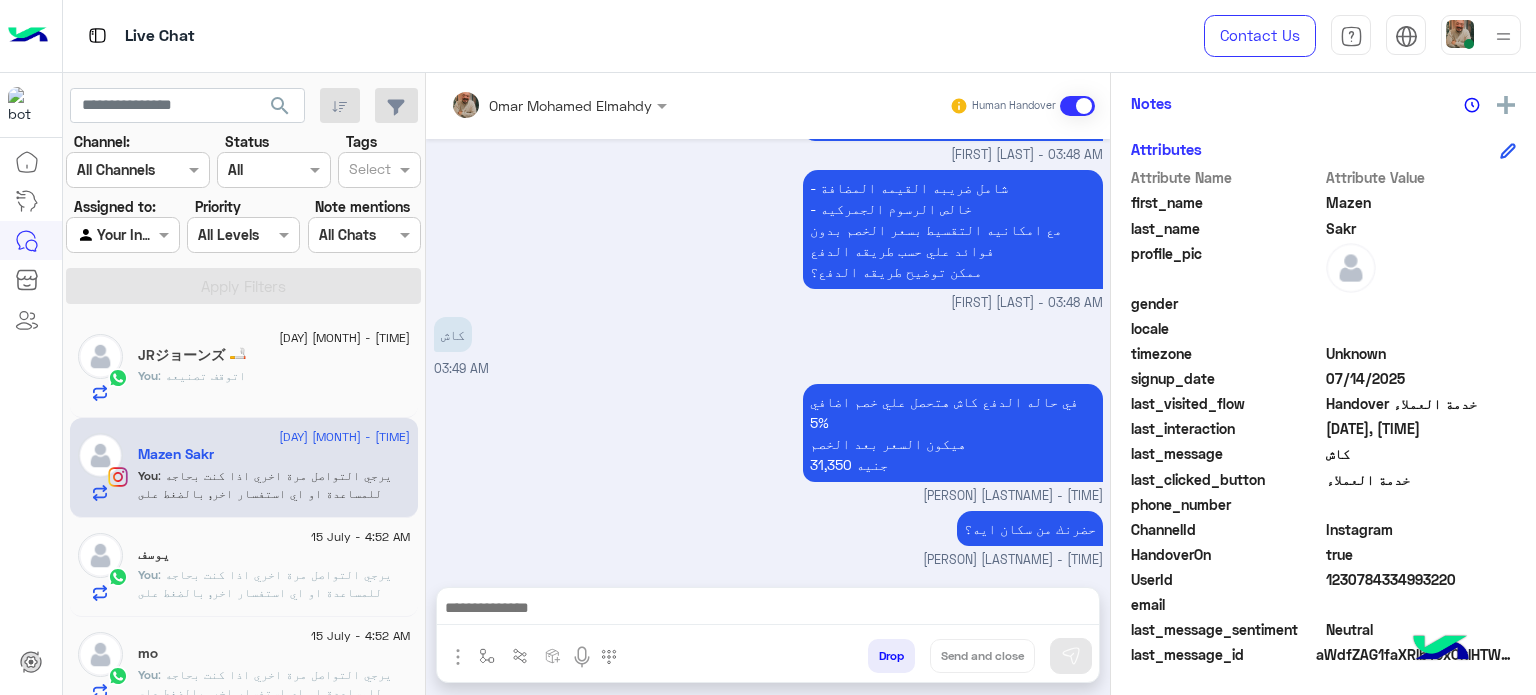 click on ": يرجي التواصل مرة اخري اذا كنت بحاجه للمساعدة او اي استفسار اخر, بالضغط على "خدمة العملاء"مره اخرى
ودلوقتى تقدر تحجز المنتج المطلوب من أقرب فرع لحضرتك و الاطلاع علي امكانياته بكل سهولة:
1️⃣ احجز من صفحه المنتج ع الويب سايت
Www.dubaiphone.net
2️⃣ حدد خيار "Pickup in Store" أو "استلام من الفرع"
3️⃣ أنتظر تأكيد وجود المنتج بمكالمة هاتفية او رسالة واتس اب
ولو حضرتك احتاجت اي مساعده ماتترددش انك تتواصل معانا مره تانية, شكراَ لتواصلك مع دبي فون❤️" 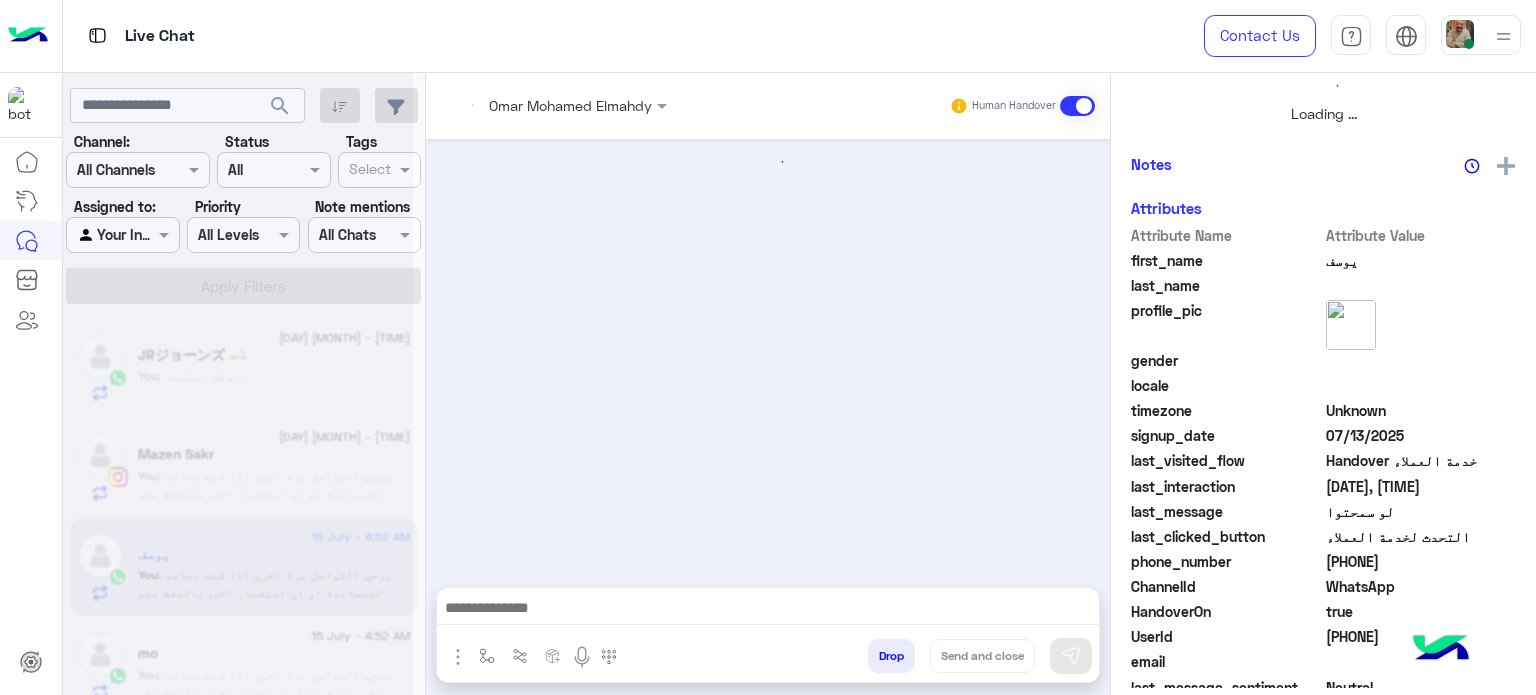 scroll, scrollTop: 464, scrollLeft: 0, axis: vertical 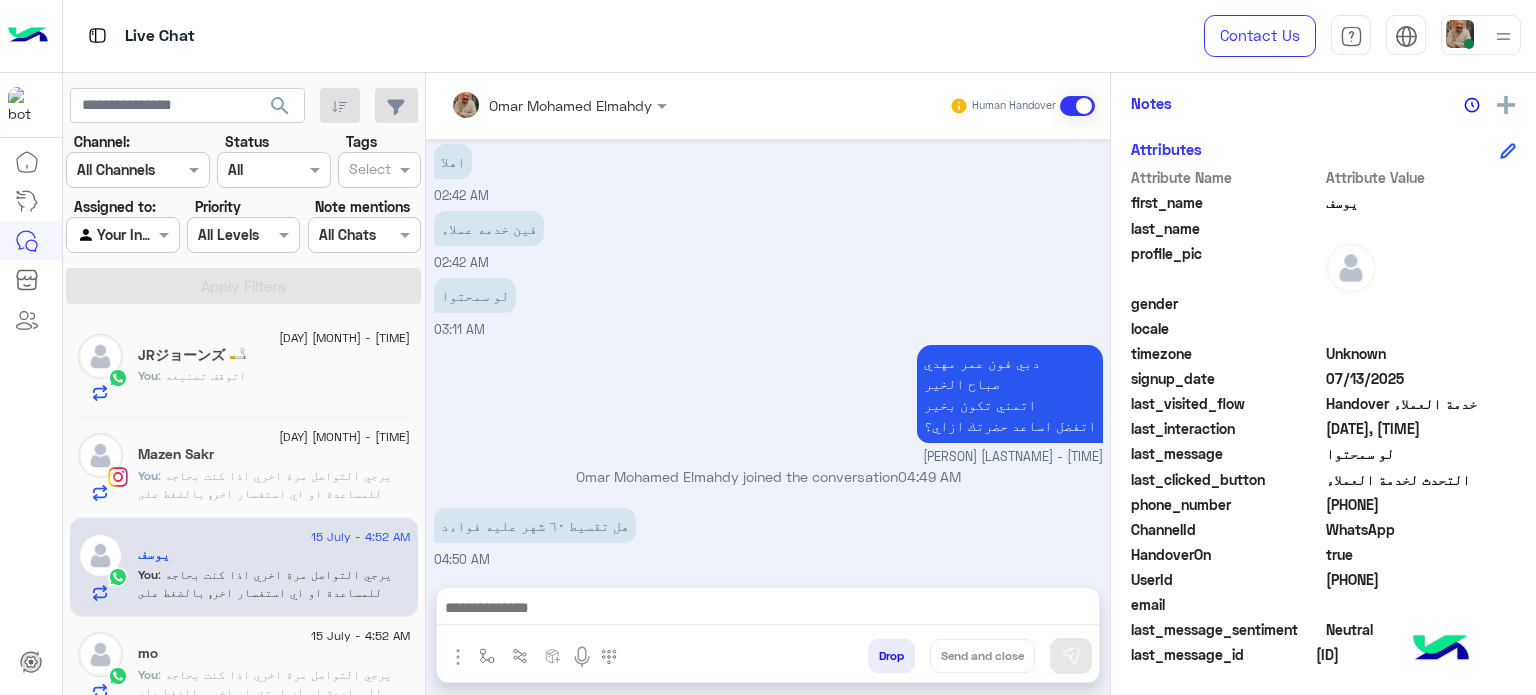 paste on "**********" 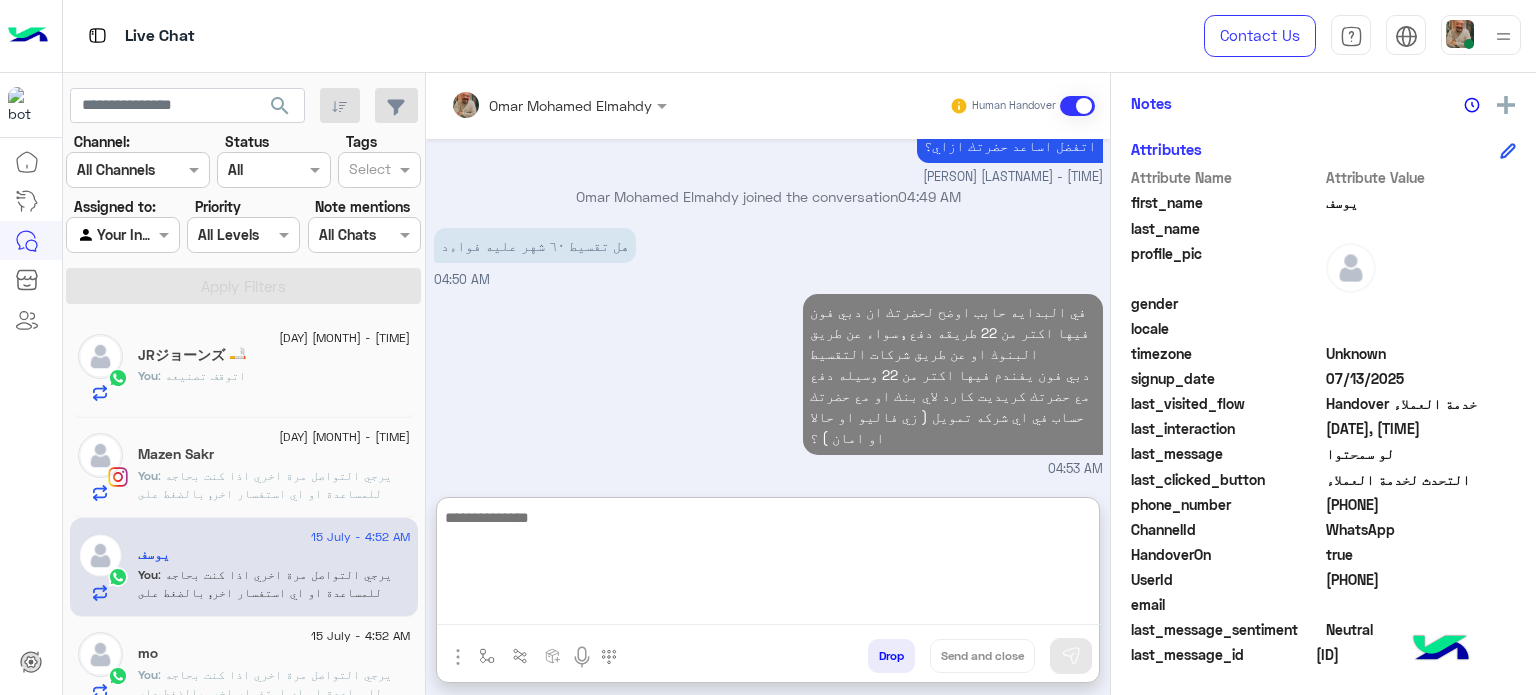 drag, startPoint x: 234, startPoint y: 438, endPoint x: 231, endPoint y: 452, distance: 14.3178215 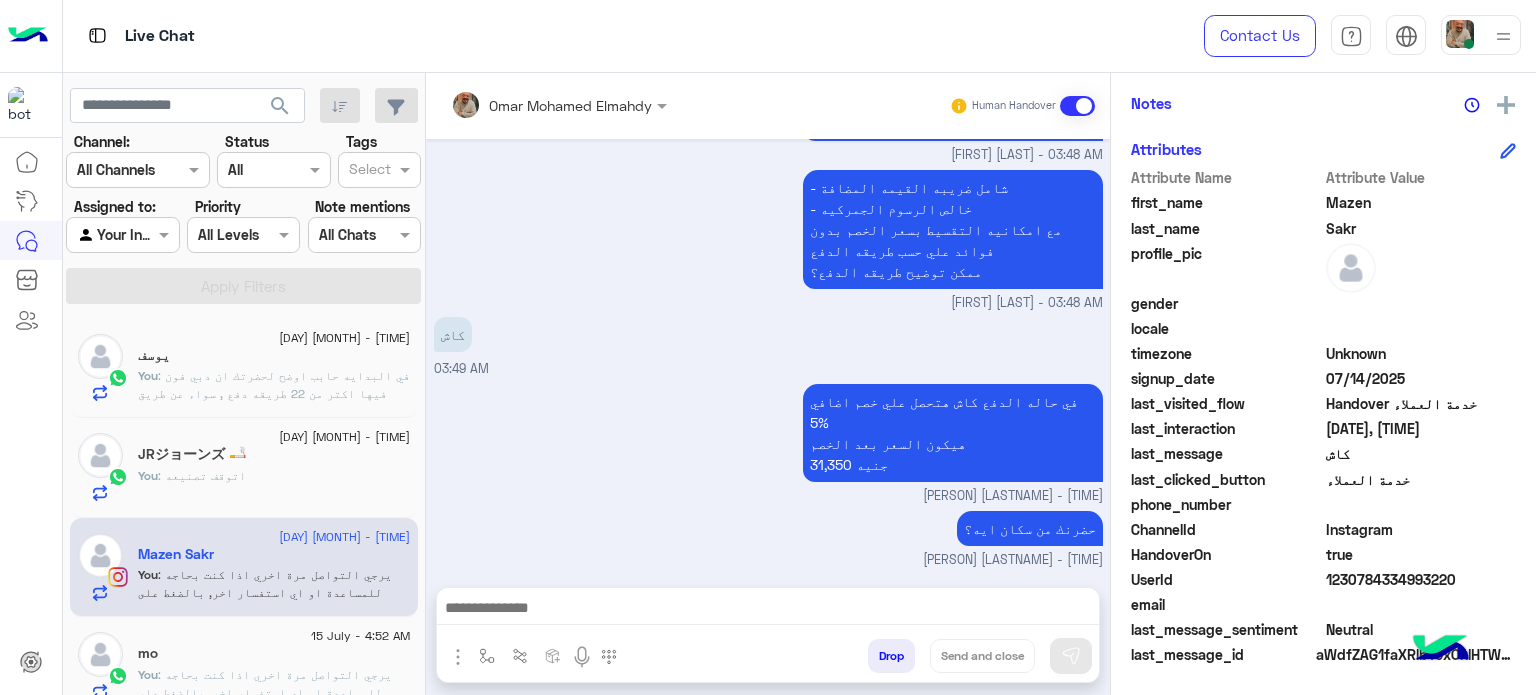 drag, startPoint x: 838, startPoint y: 597, endPoint x: 980, endPoint y: 639, distance: 148.08105 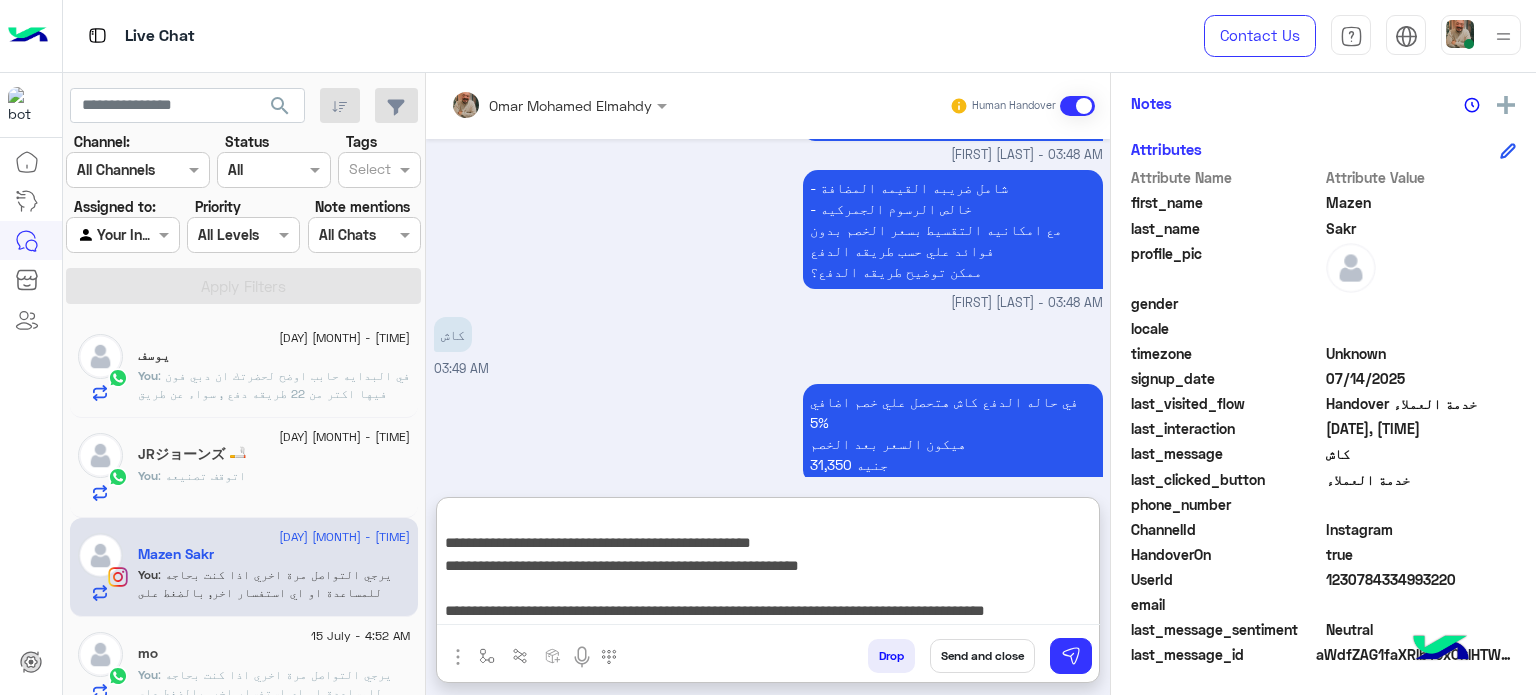 type on "**********" 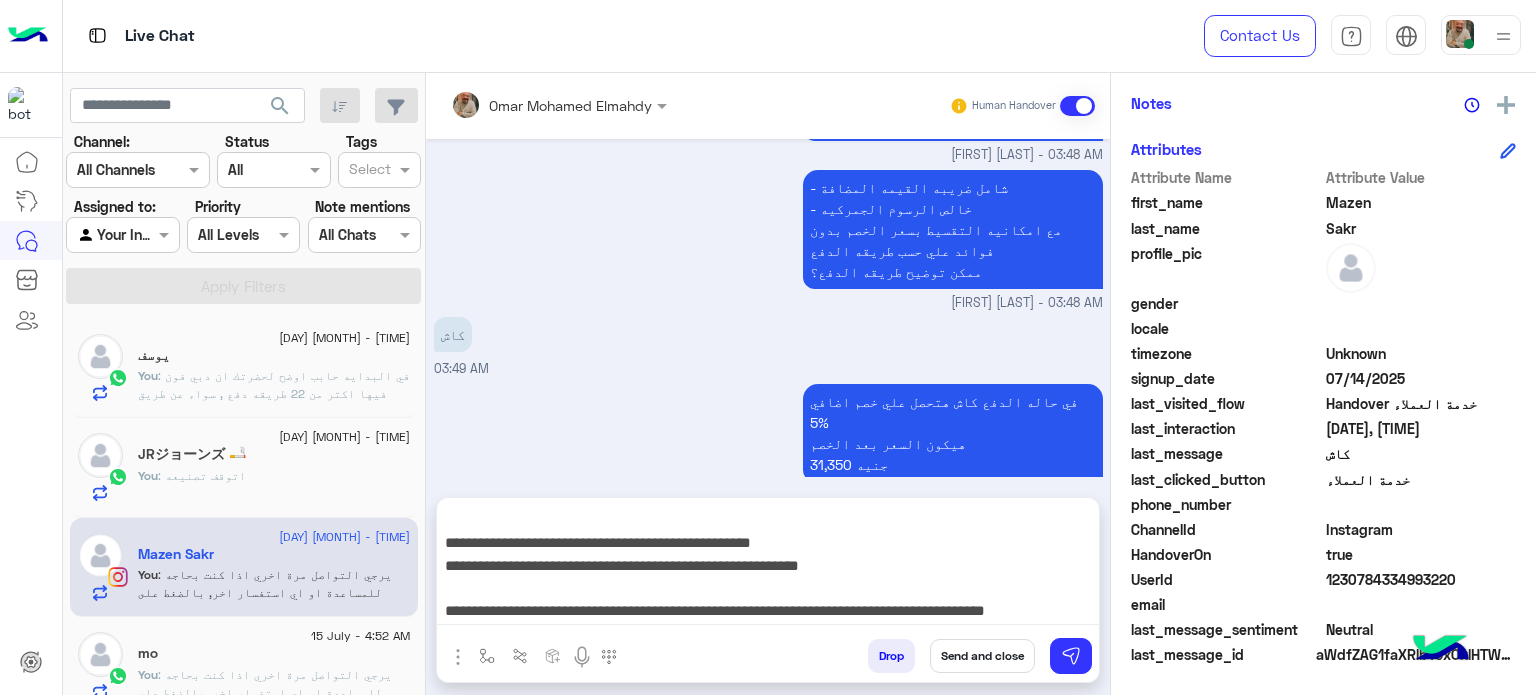 click on "Send and close" at bounding box center (982, 656) 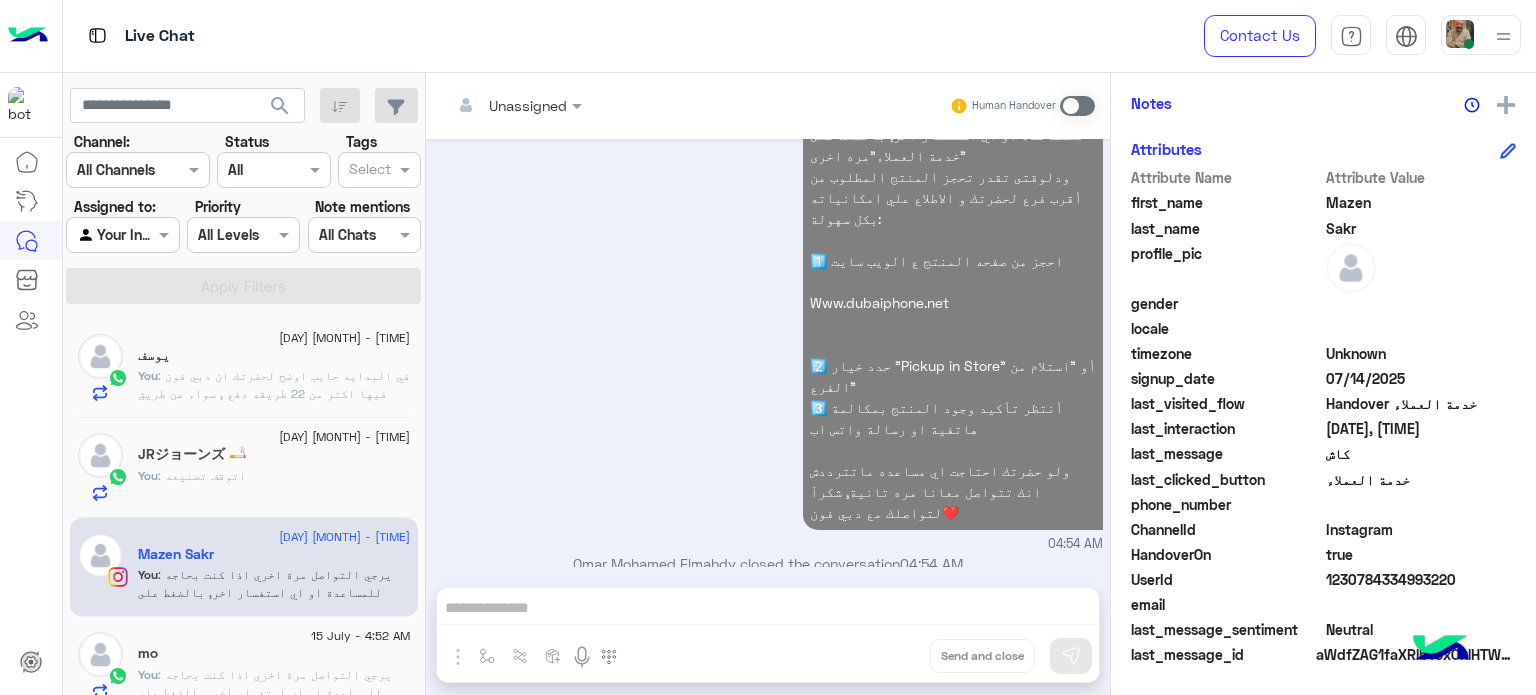 click on ": في البدايه حابب اوضح لحضرتك ان دبي فون فيها اكتر من 22 طريقه دفع , سواء عن طريق البنوك او عن طريق شركات التقسيط
دبي فون يفندم فيها اكتر من 22 وسيله دفع  مع حضرتك كريديت كارد لاي بنك او مع حضرتك حساب في اي شركه تمويل ( زي فاليو او حالا او امان ) ؟" 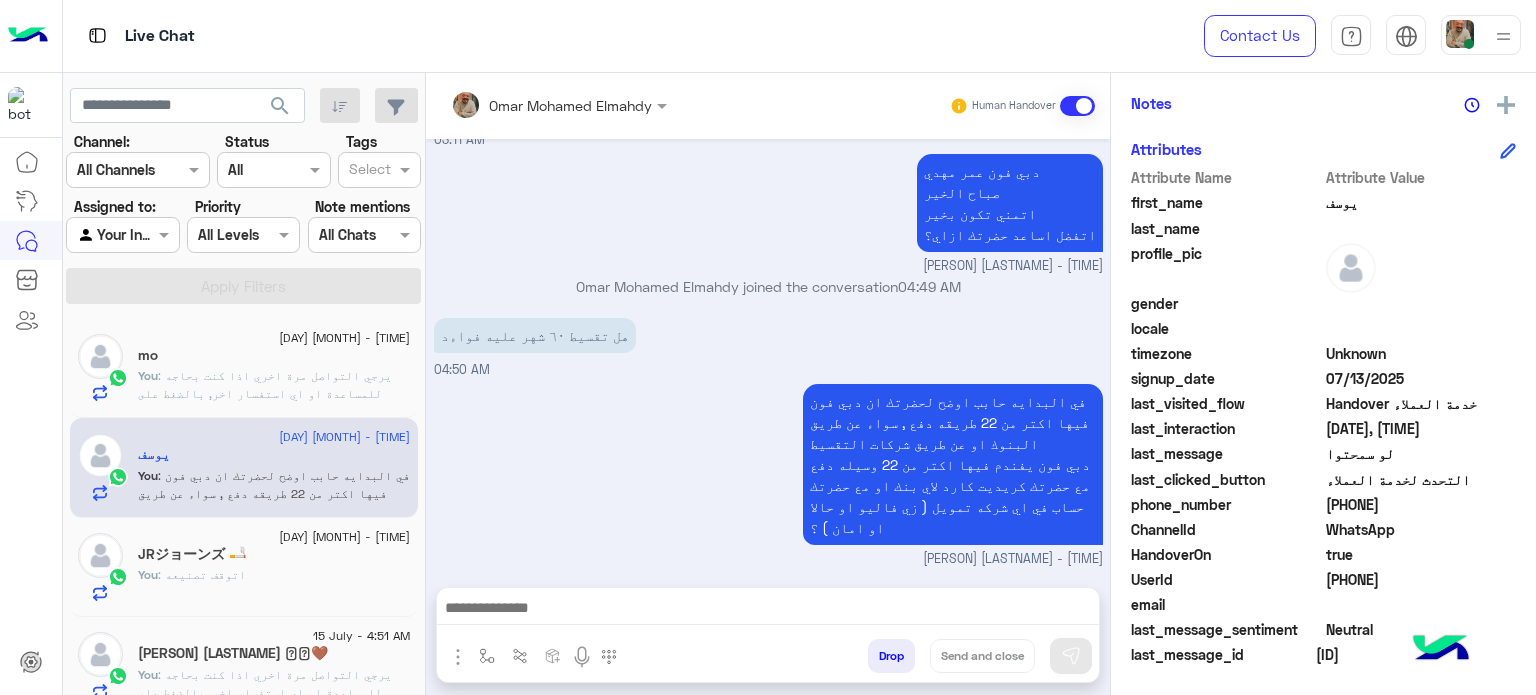 click on ": اتوقف تصنيعه" 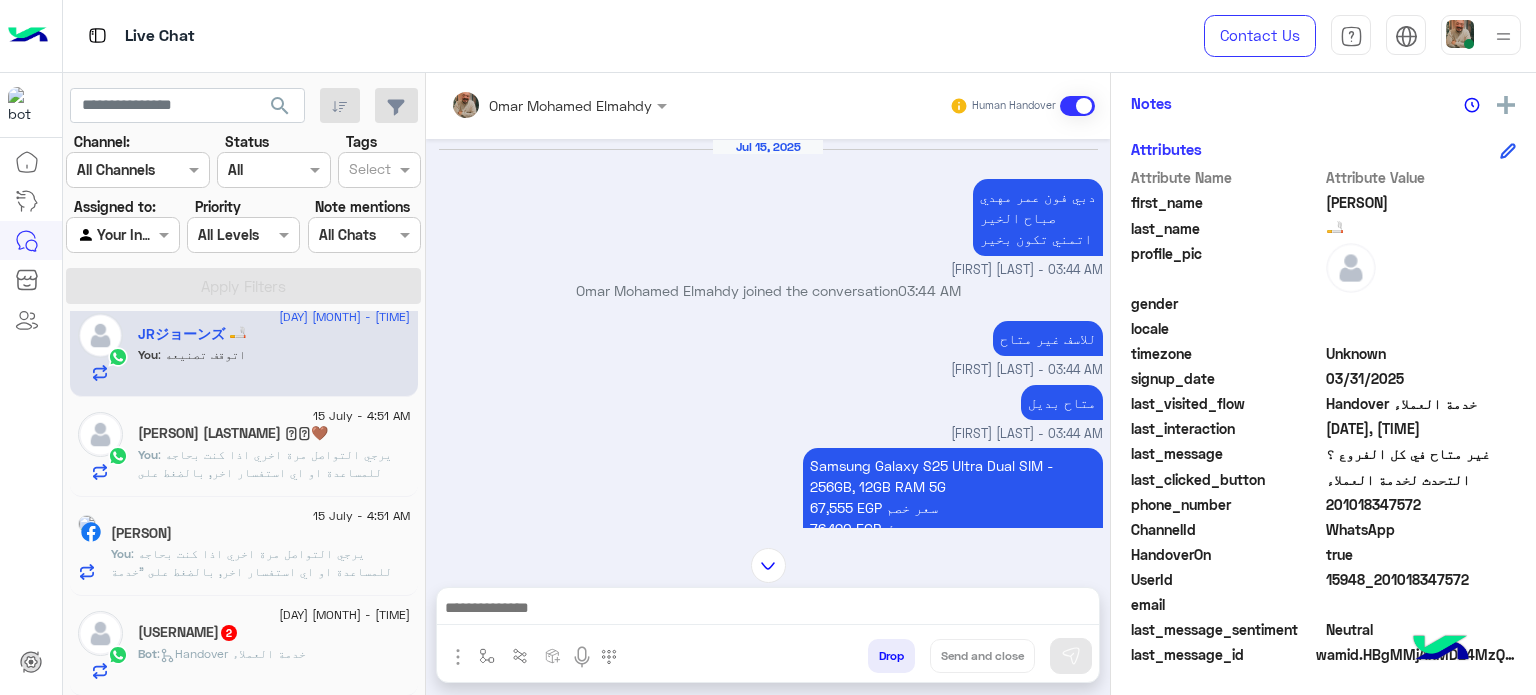 click on "15 July - 4:51 AM" 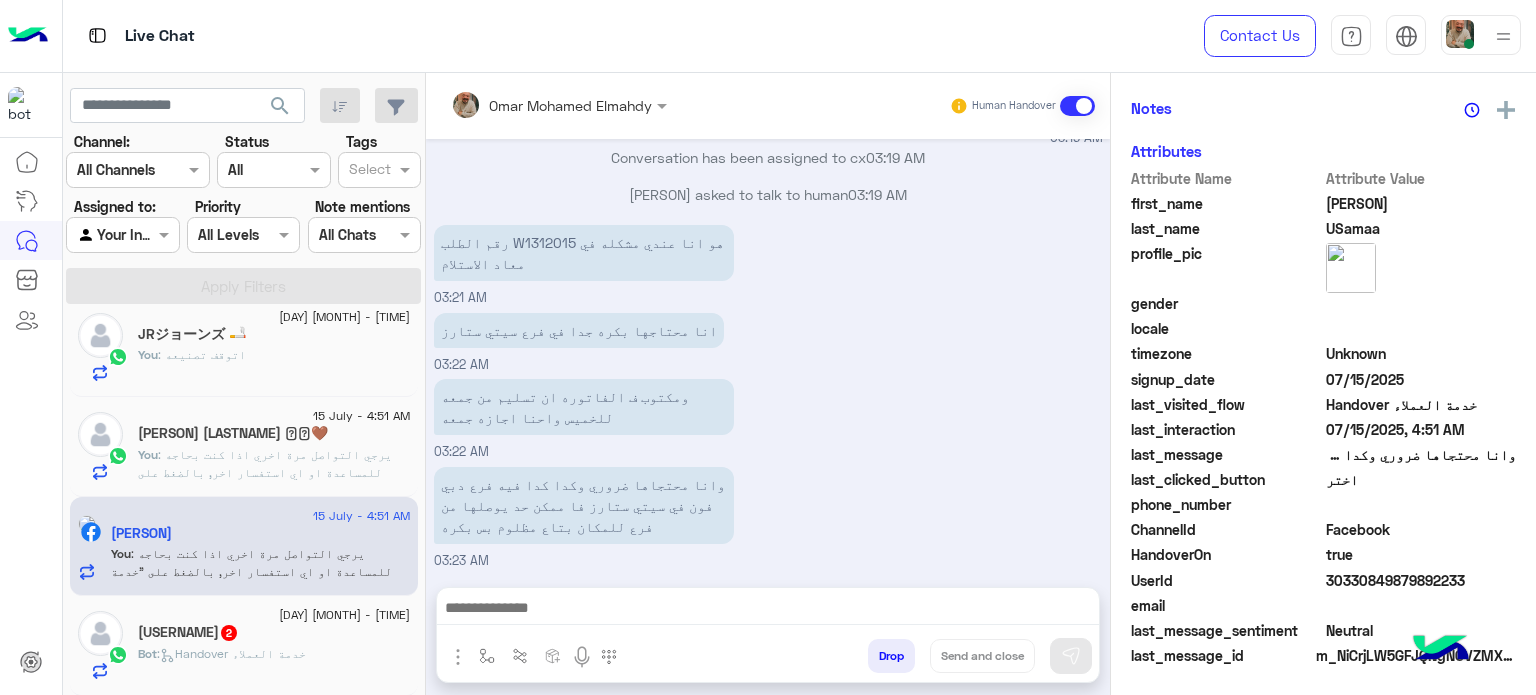 click on "[PERSON] [LASTNAME] 🫶🏻🤎" 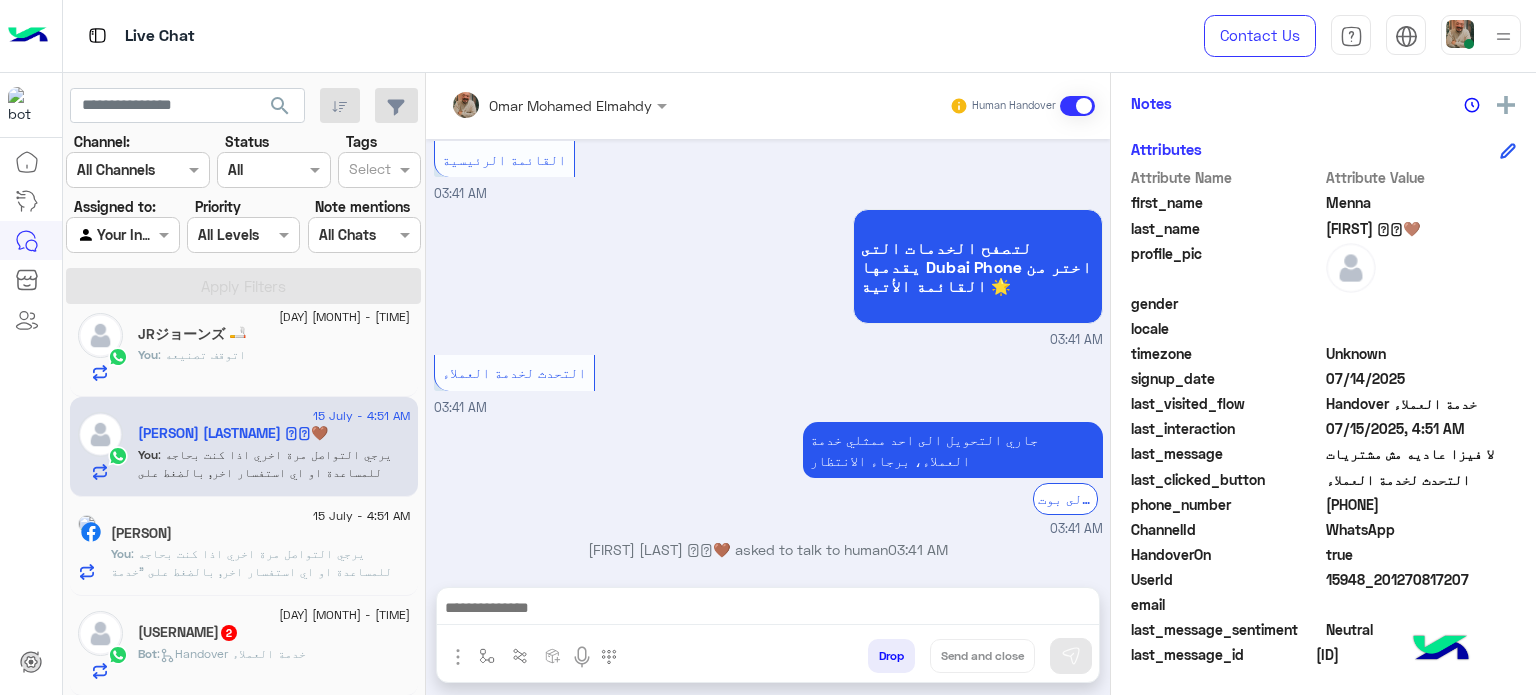 click on "zhrthyat123   2" 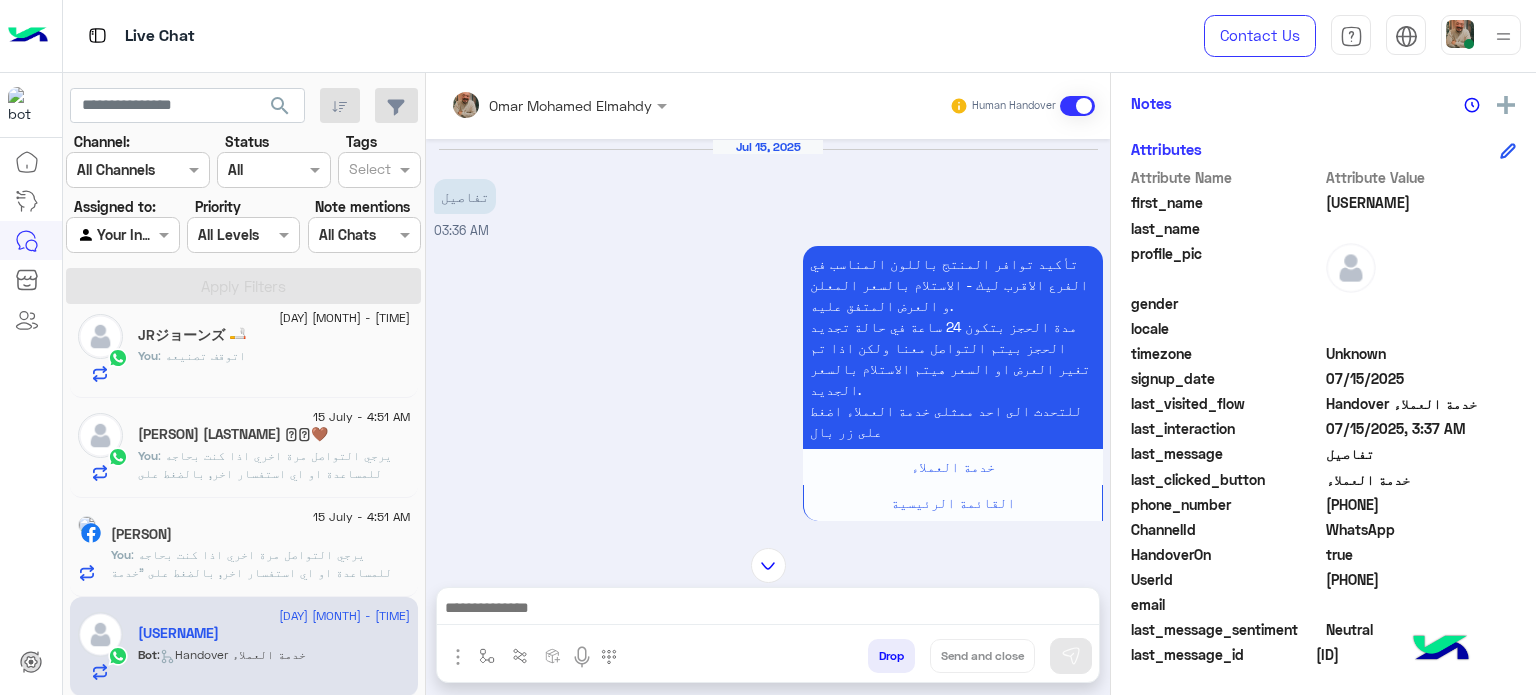 click at bounding box center [768, 610] 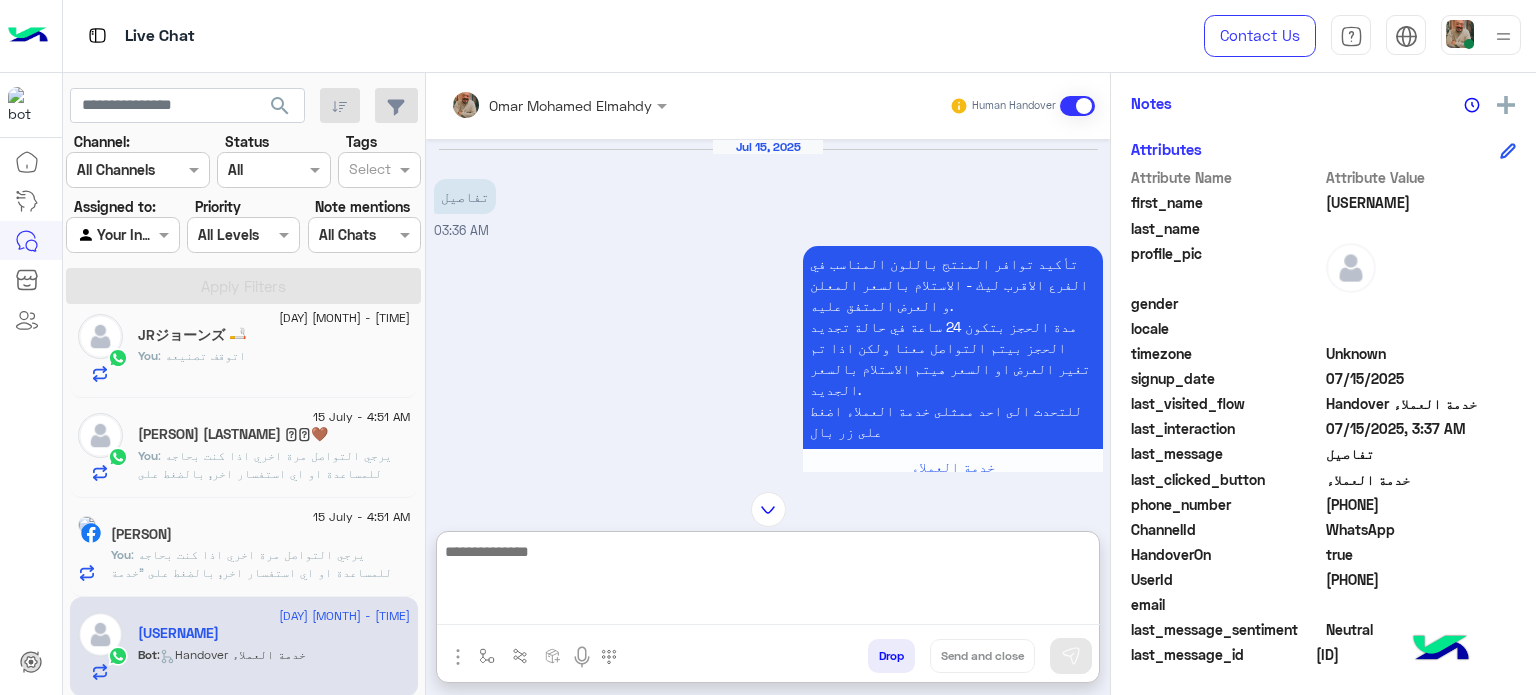 paste on "**********" 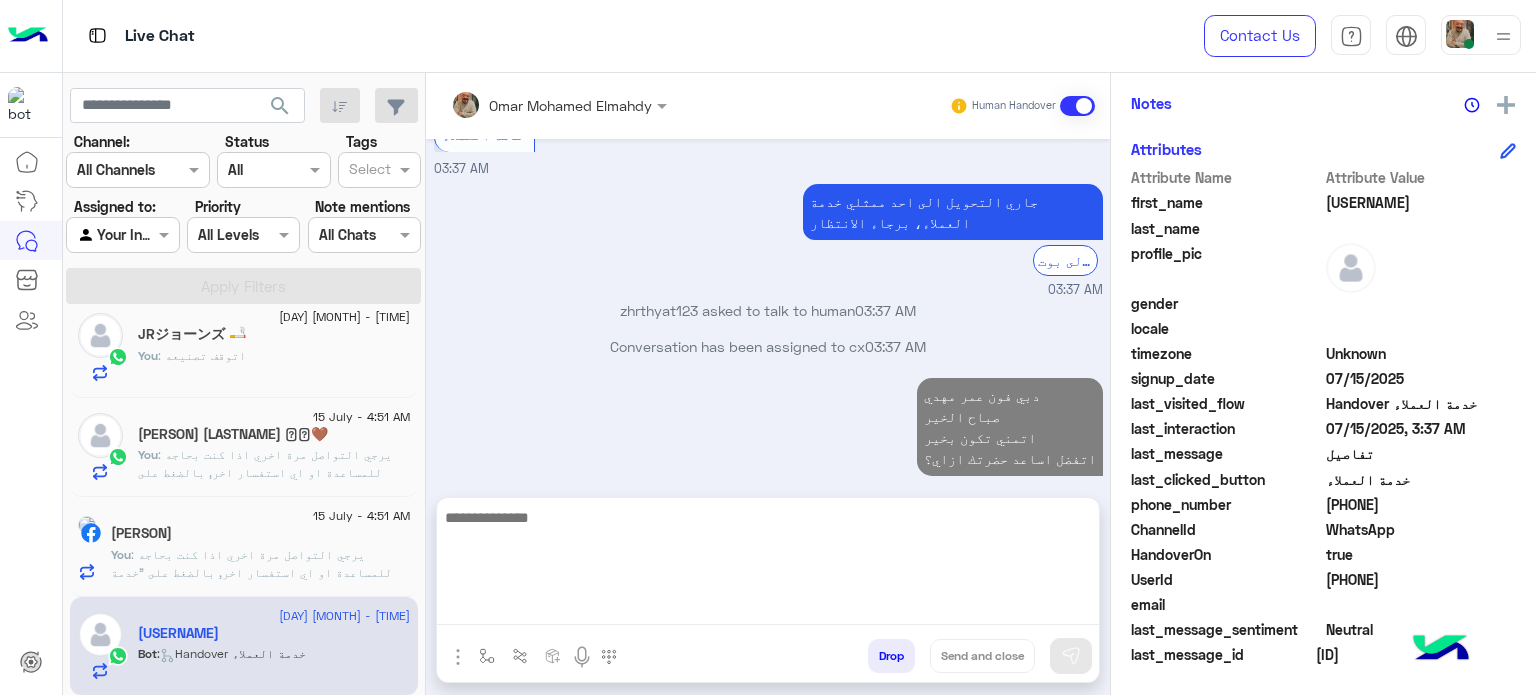 click on "[PERSON]" 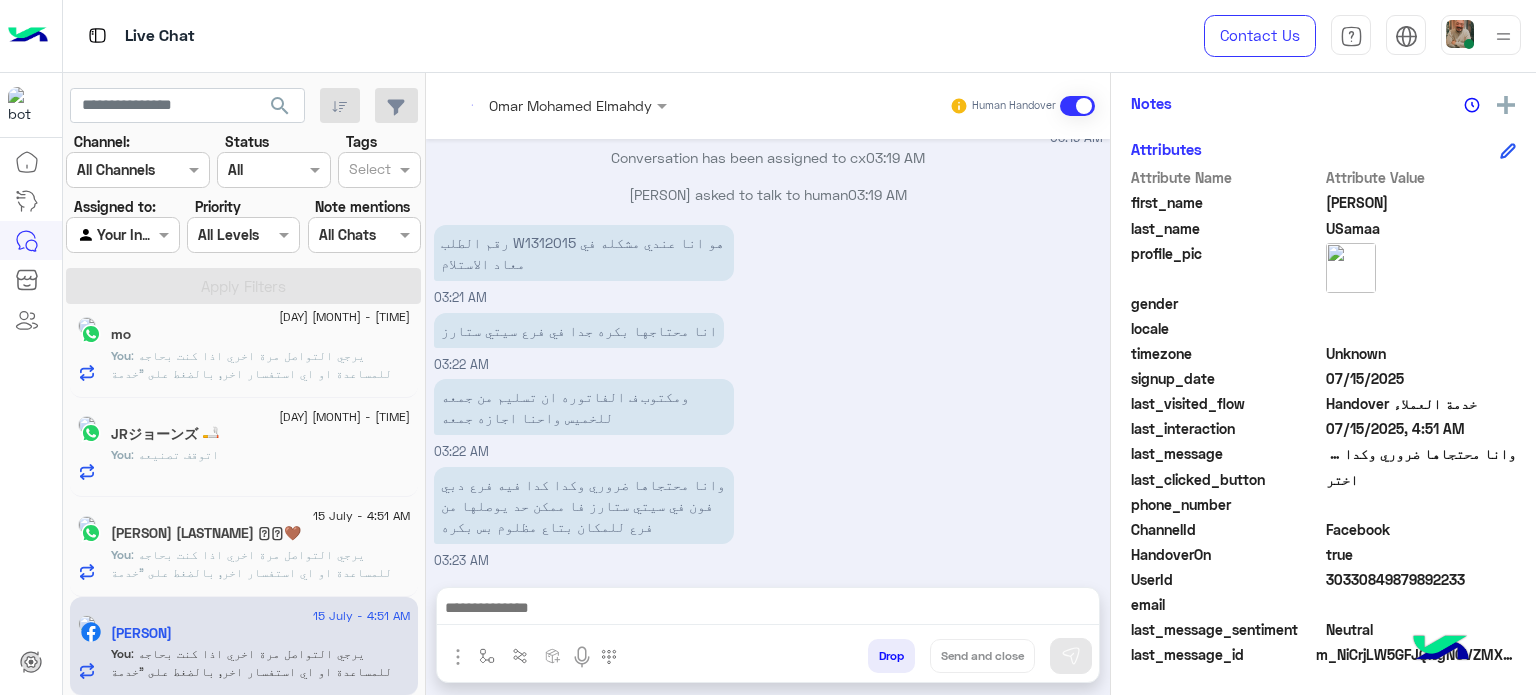 click on "You  : اتوقف تصنيعه" 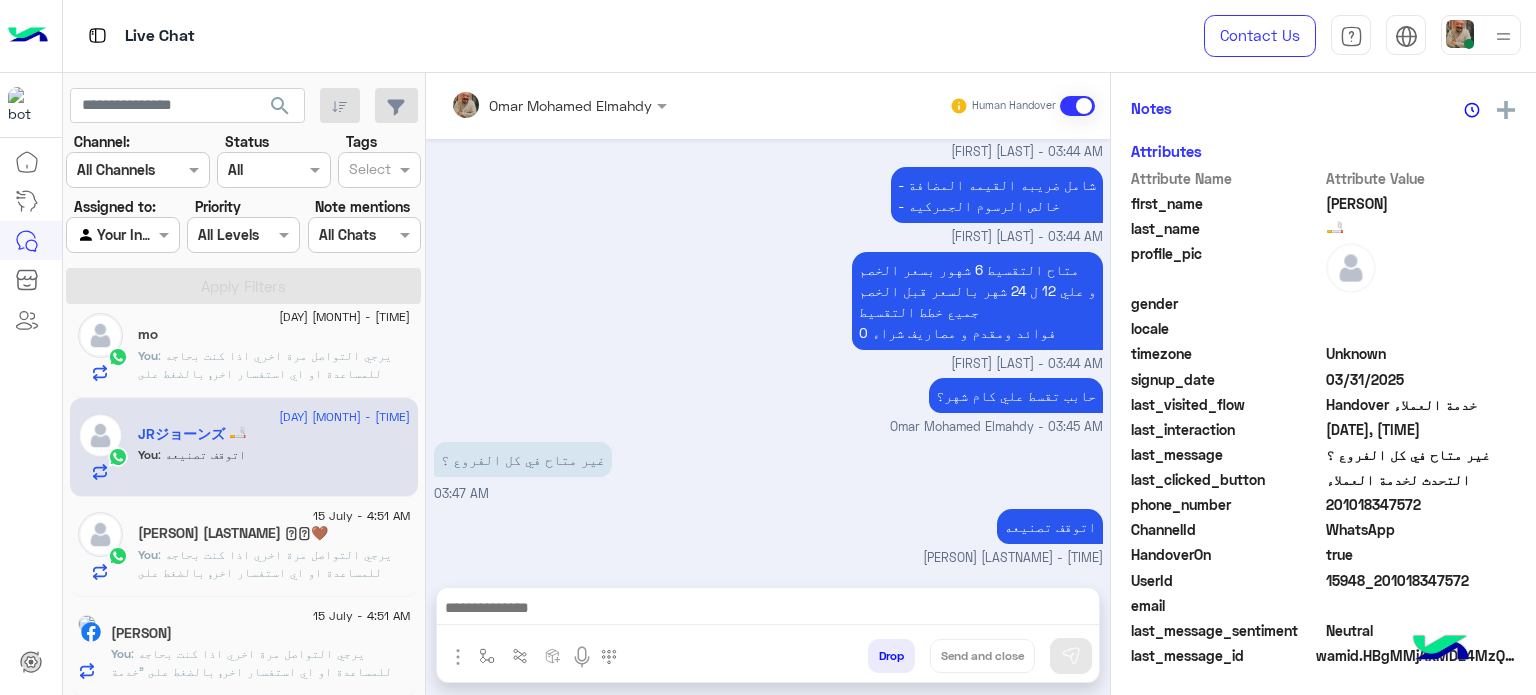 click on ": يرجي التواصل مرة اخري اذا كنت بحاجه للمساعدة او اي استفسار اخر, بالضغط على "خدمة العملاء"مره اخرى
ودلوقتى تقدر تحجز المنتج المطلوب من أقرب فرع لحضرتك و الاطلاع علي امكانياته بكل سهولة:
1️⃣ احجز من صفحه المنتج ع الويب سايت
Www.dubaiphone.net
2️⃣ حدد خيار "Pickup in Store" أو "استلام من الفرع"
3️⃣ أنتظر تأكيد وجود المنتج بمكالمة هاتفية او رسالة واتس اب
ولو حضرتك احتاجت اي مساعده ماتترددش انك تتواصل معانا مره تانية, شكراَ لتواصلك مع دبي فون❤️" 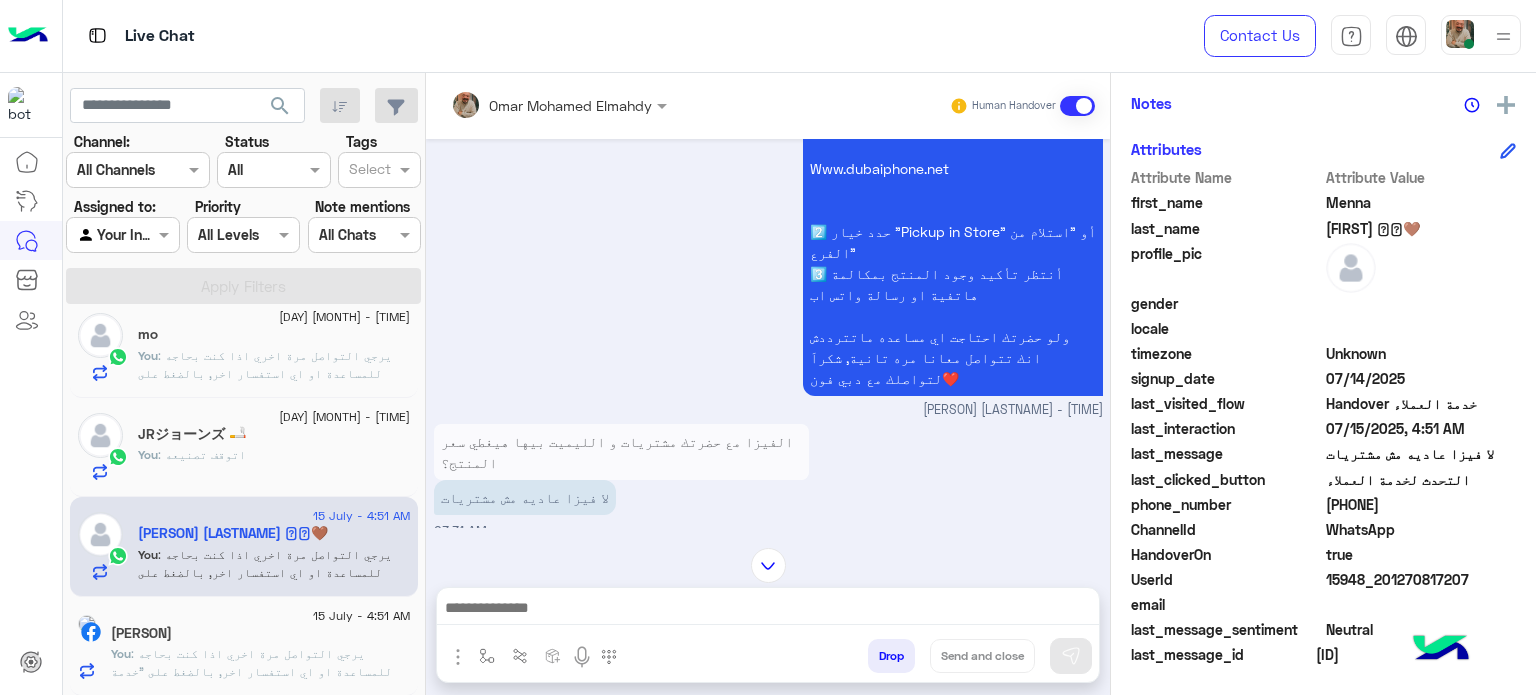 click on "Drop   Send and close" at bounding box center [865, 660] 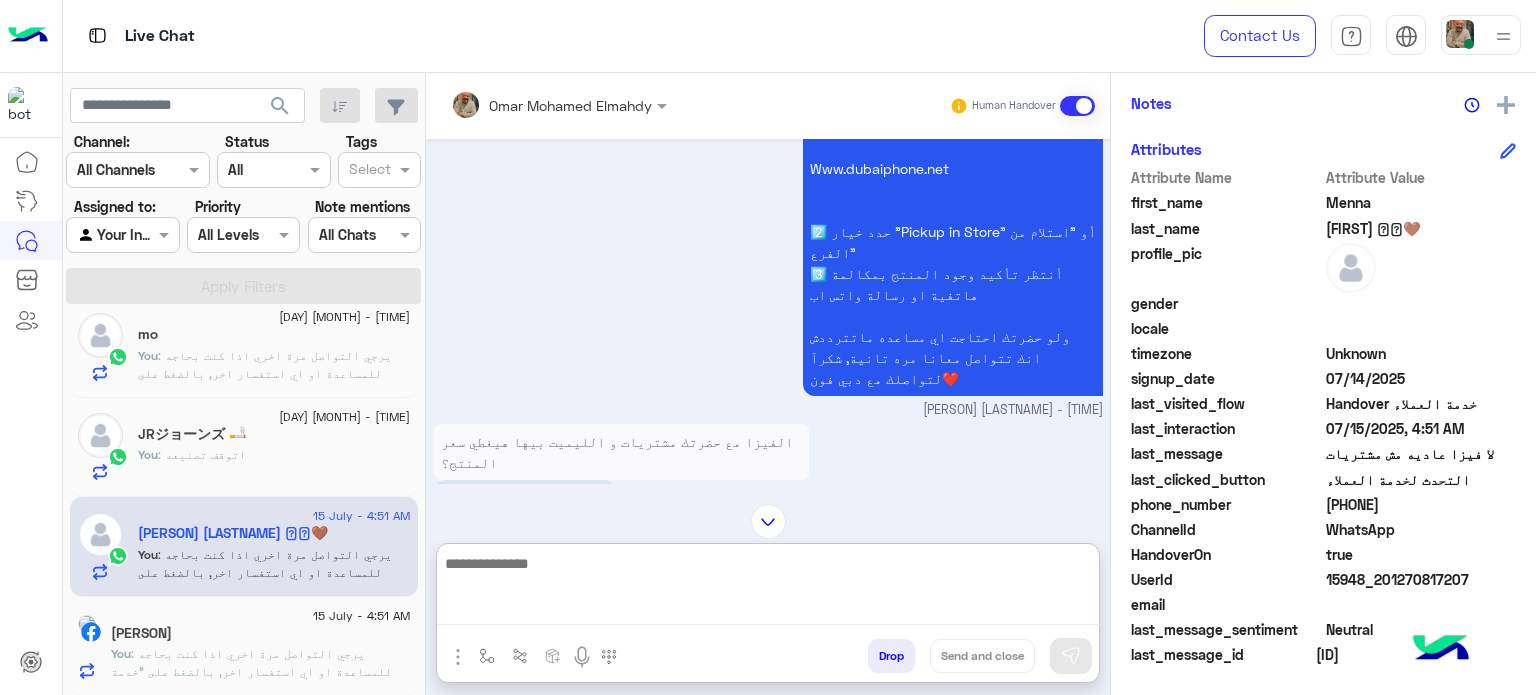 paste on "**********" 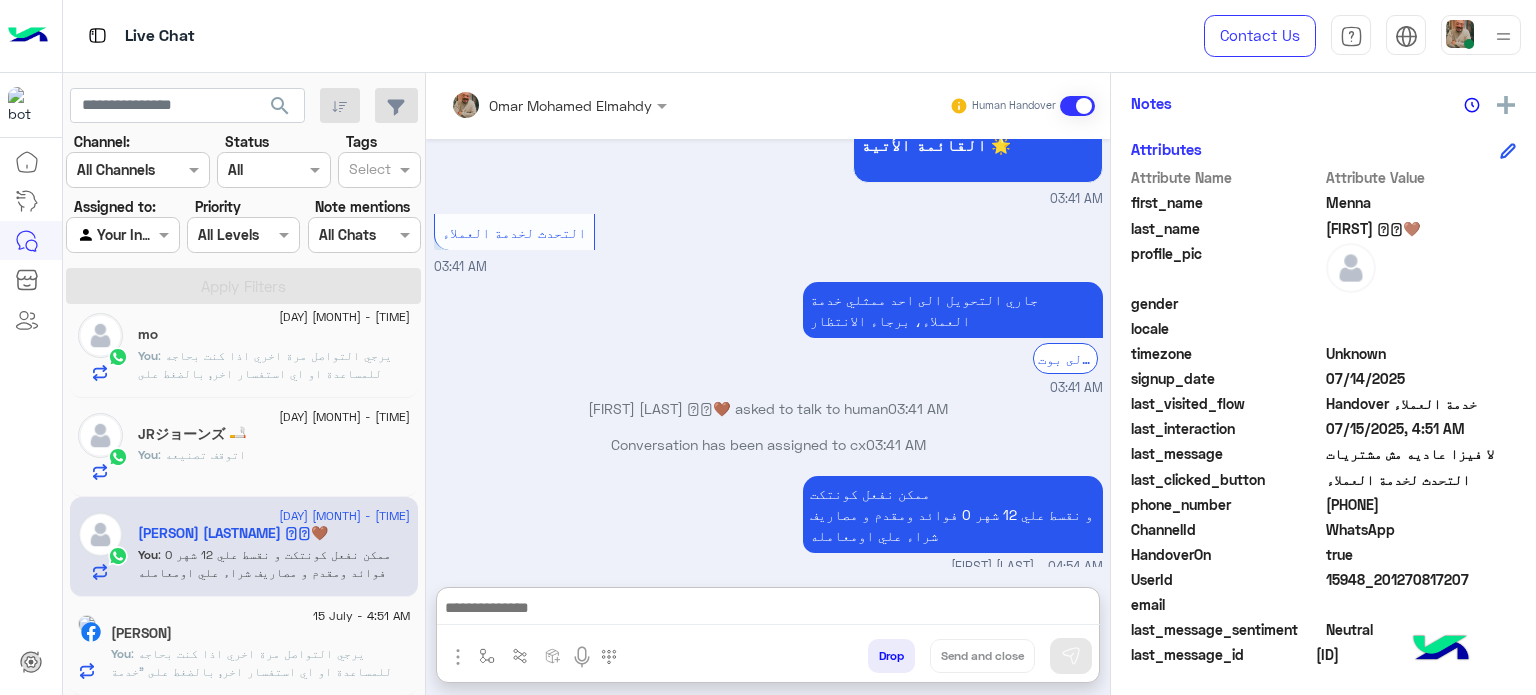 paste on "**********" 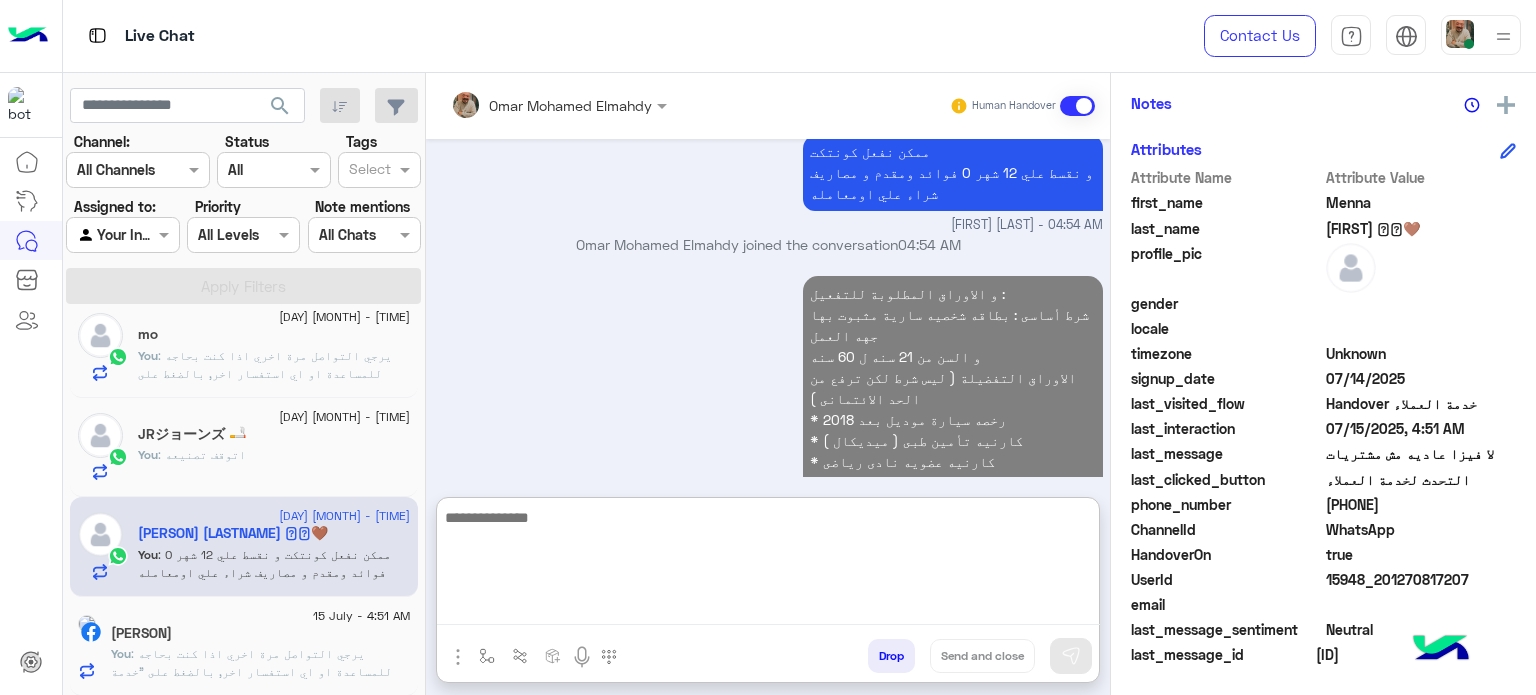 click on ": اتوقف تصنيعه" 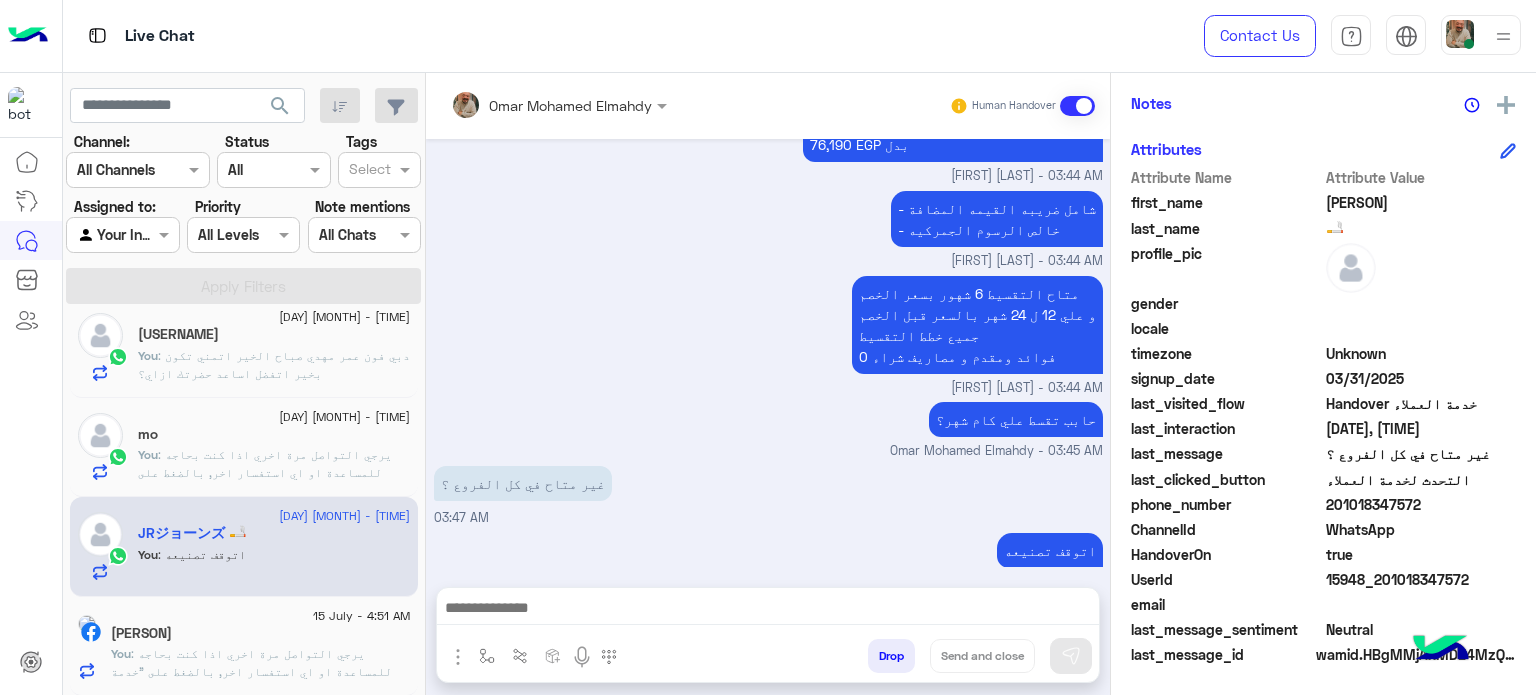 click at bounding box center (768, 610) 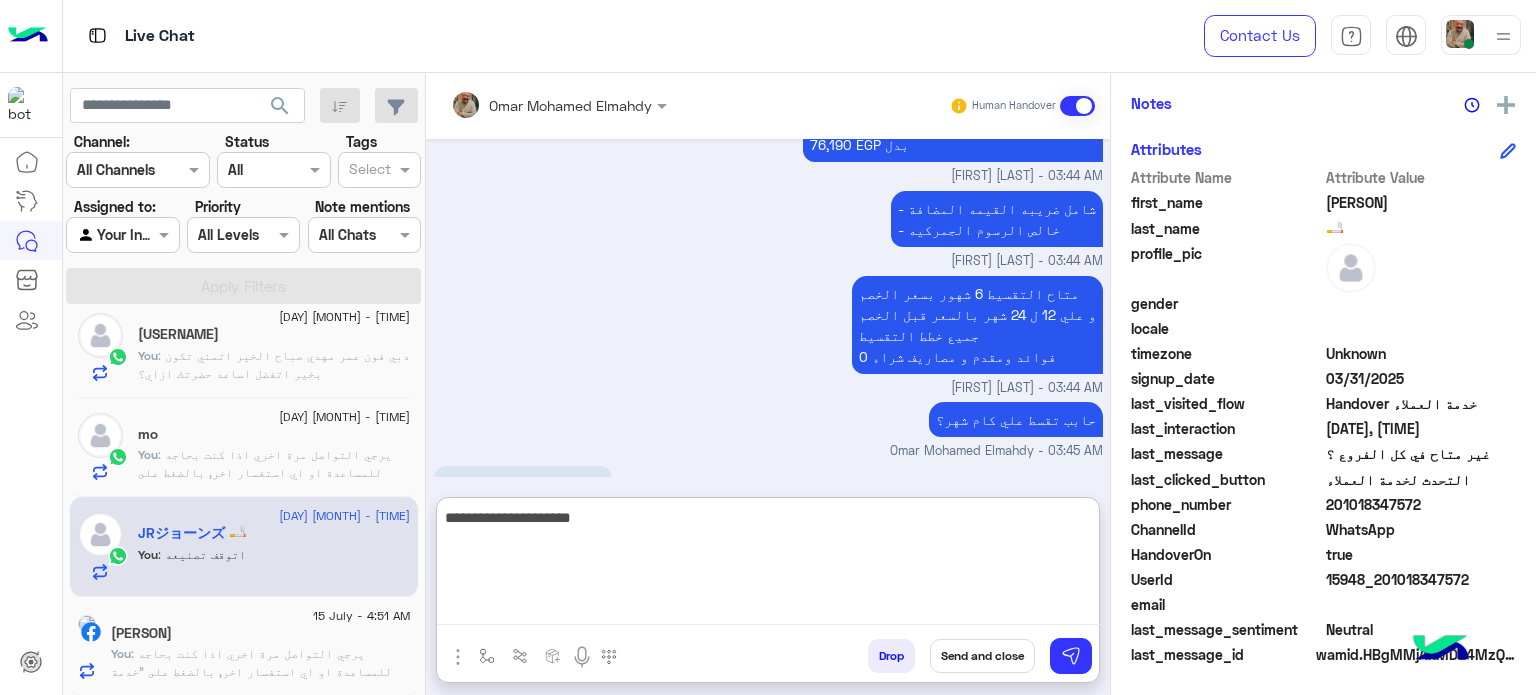 type on "**********" 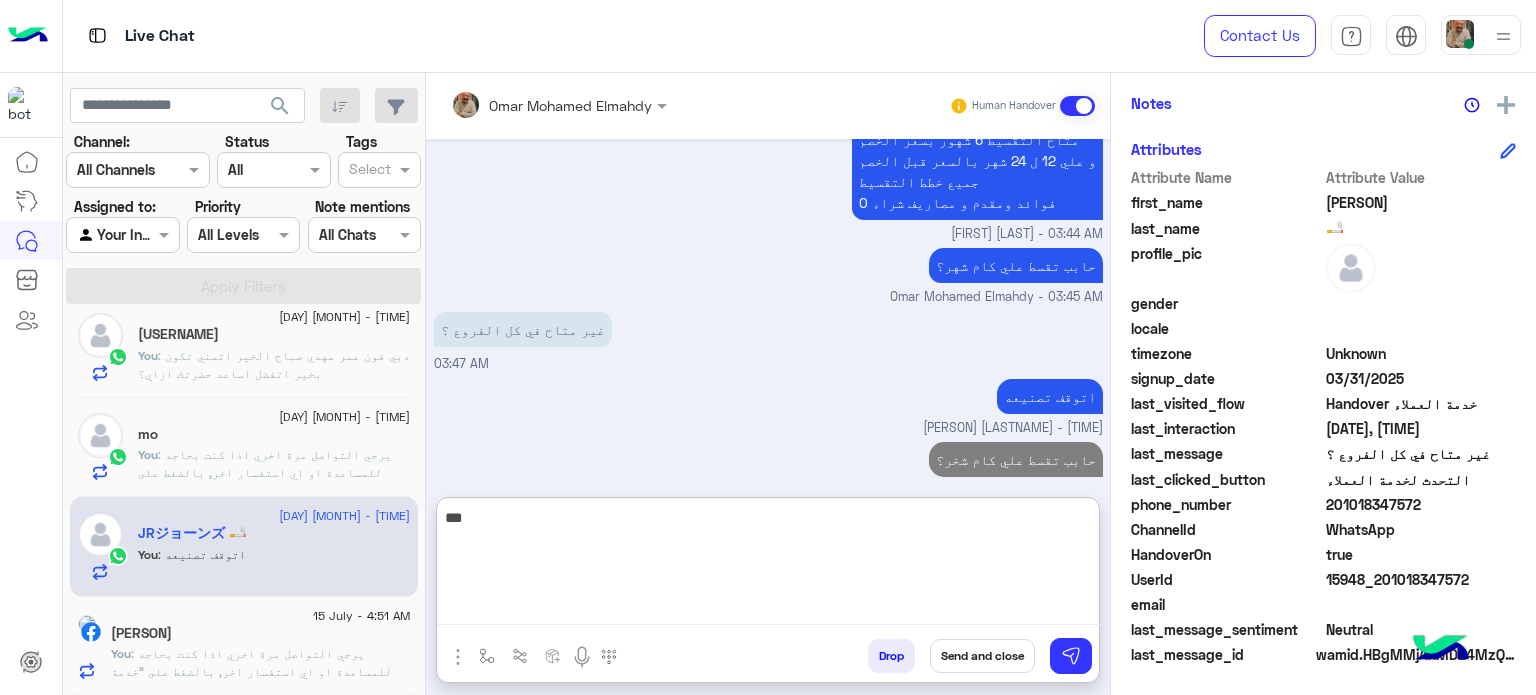 type on "****" 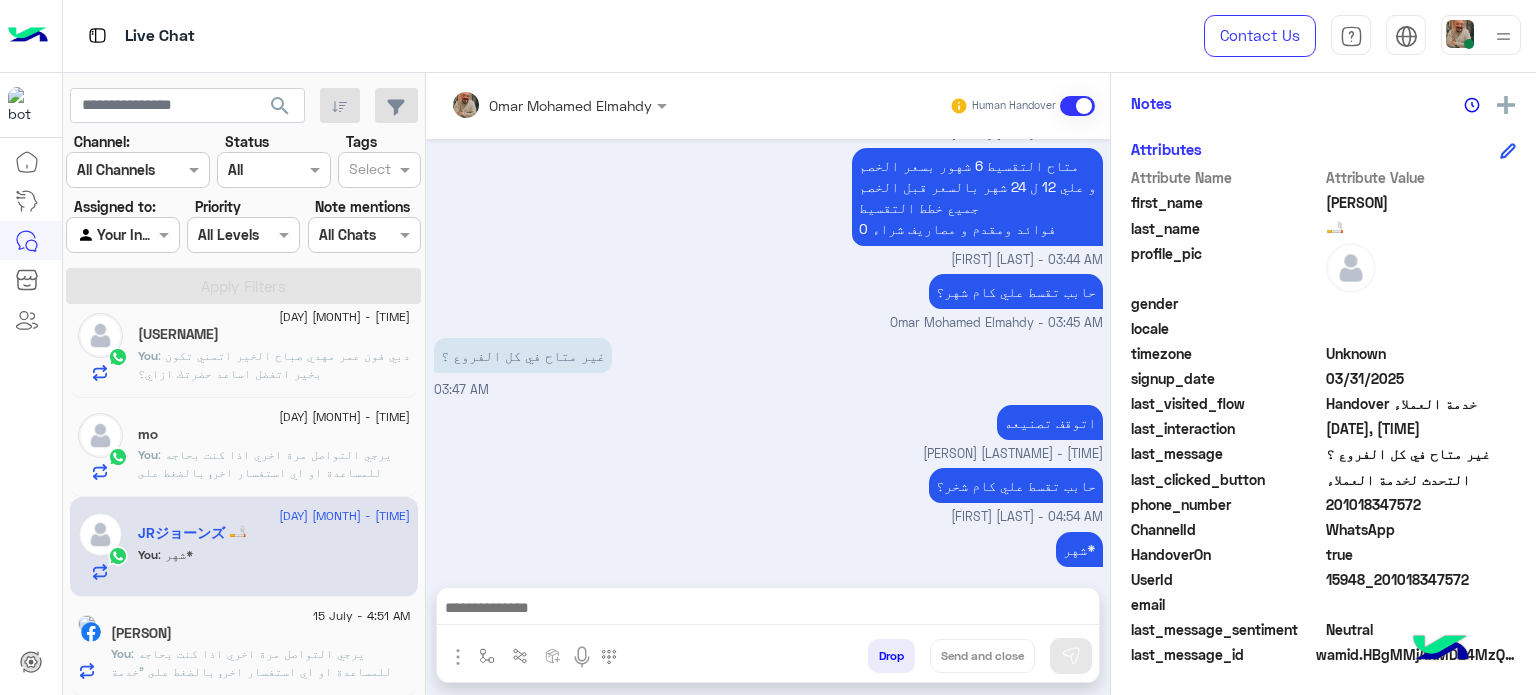 click at bounding box center (768, 610) 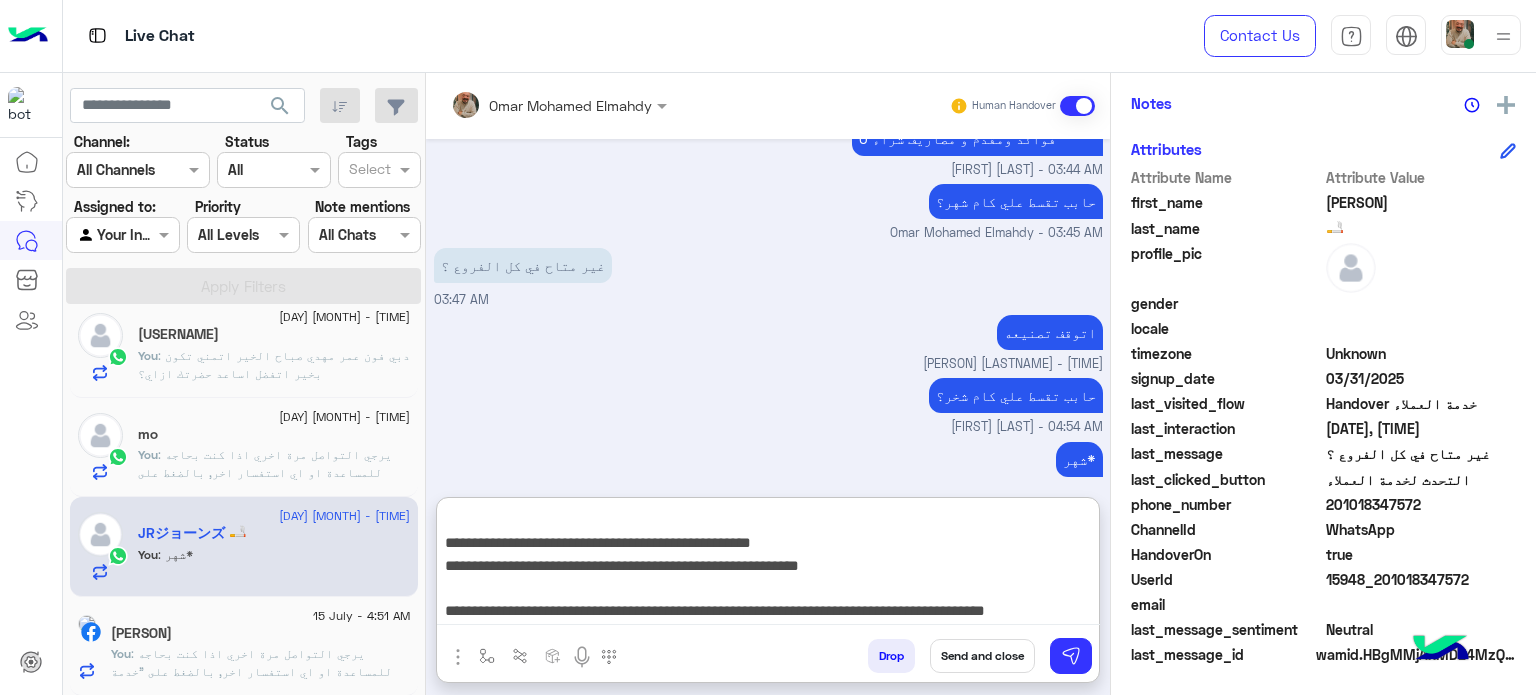 type on "**********" 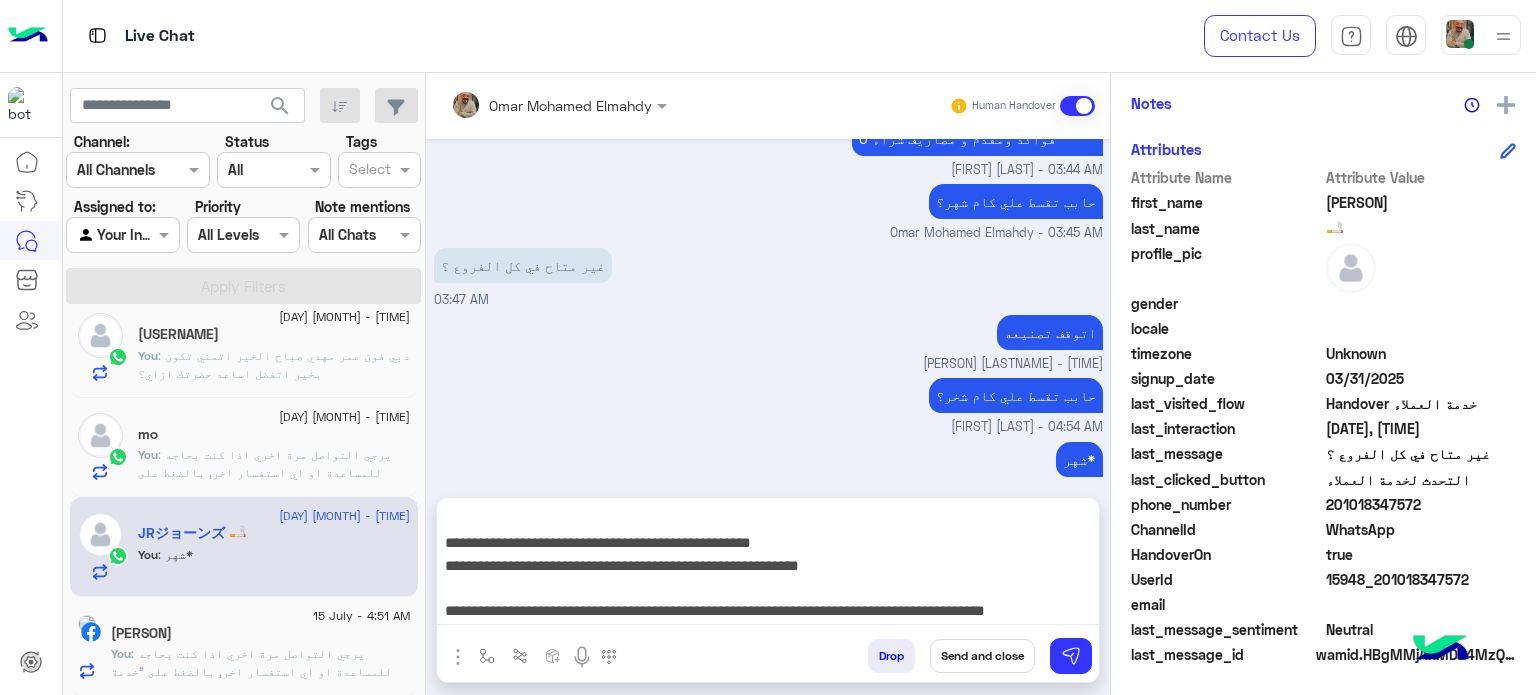 click on "Send and close" at bounding box center (982, 656) 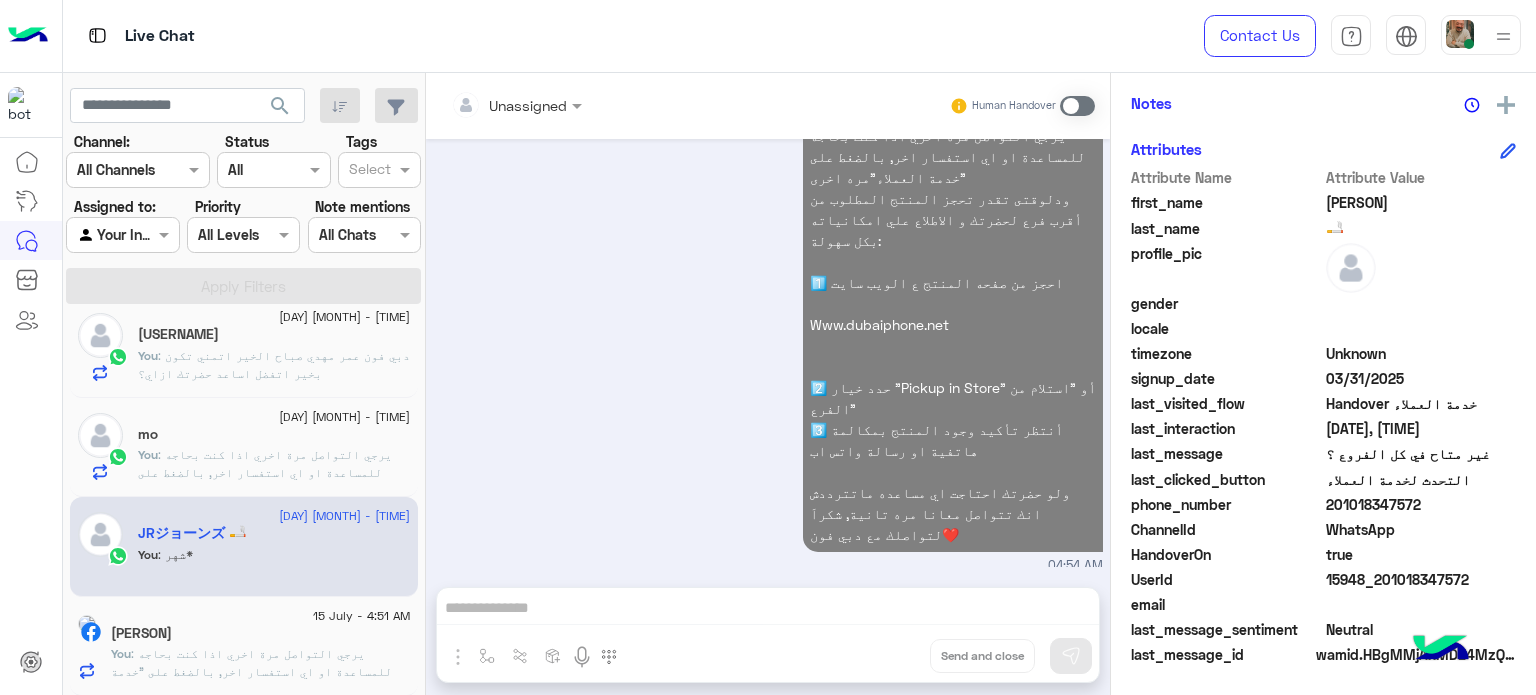 click on ": يرجي التواصل مرة اخري اذا كنت بحاجه للمساعدة او اي استفسار اخر, بالضغط على "خدمة العملاء"مره اخرى
ودلوقتى تقدر تحجز المنتج المطلوب من أقرب فرع لحضرتك و الاطلاع علي امكانياته بكل سهولة:
1️⃣ احجز من صفحه المنتج ع الويب سايت
Www.dubaiphone.net
2️⃣ حدد خيار "Pickup in Store" أو "استلام من الفرع"
3️⃣ أنتظر تأكيد وجود المنتج بمكالمة هاتفية او رسالة واتس اب
ولو حضرتك احتاجت اي مساعده ماتترددش انك تتواصل معانا مره تانية, شكراَ لتواصلك مع دبي فون❤️" 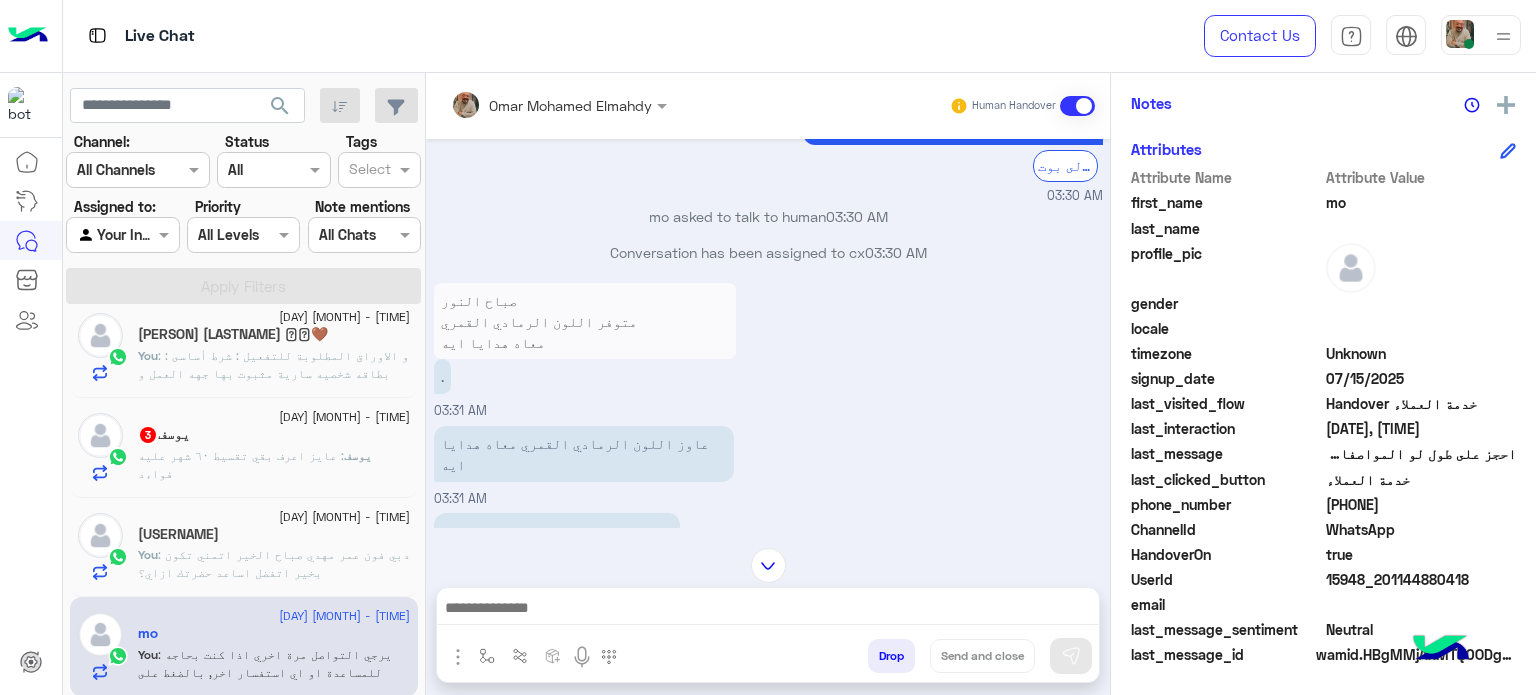 click at bounding box center [768, 565] 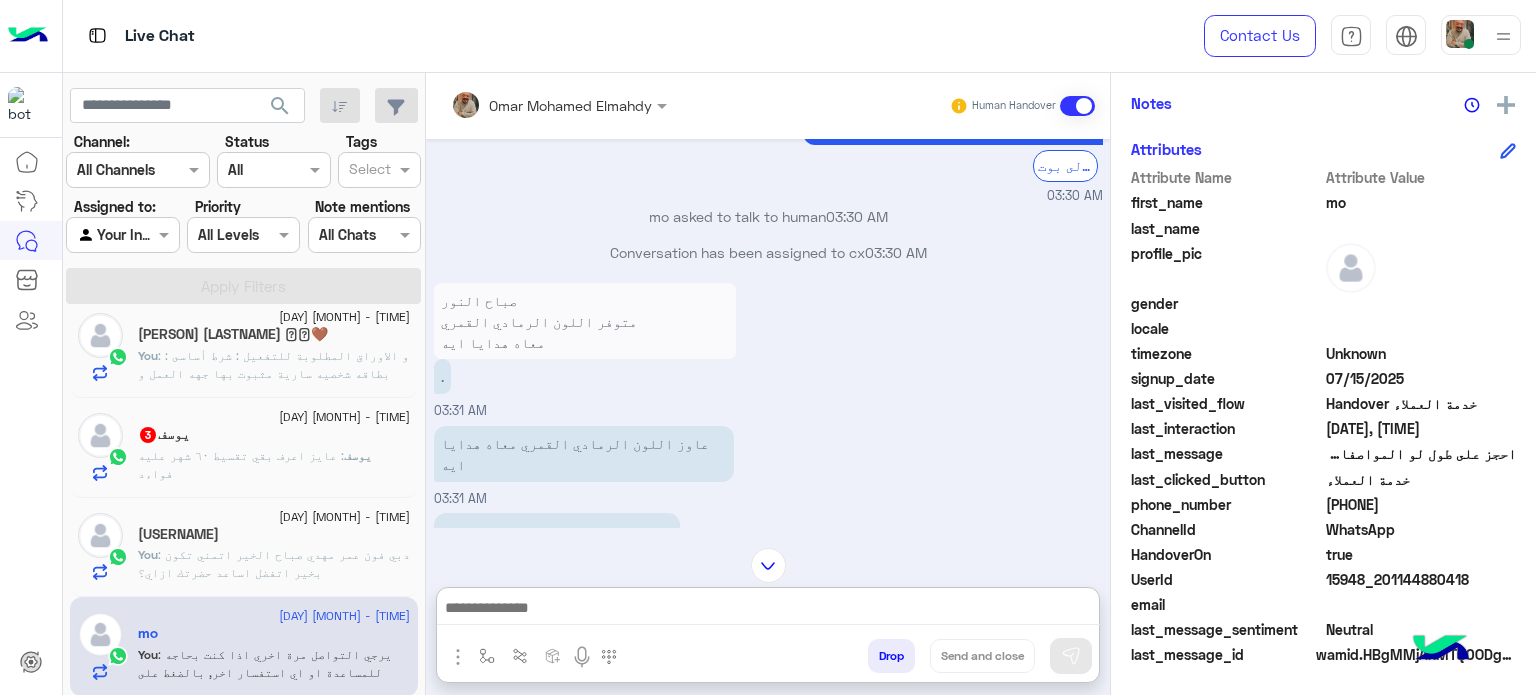click at bounding box center [768, 610] 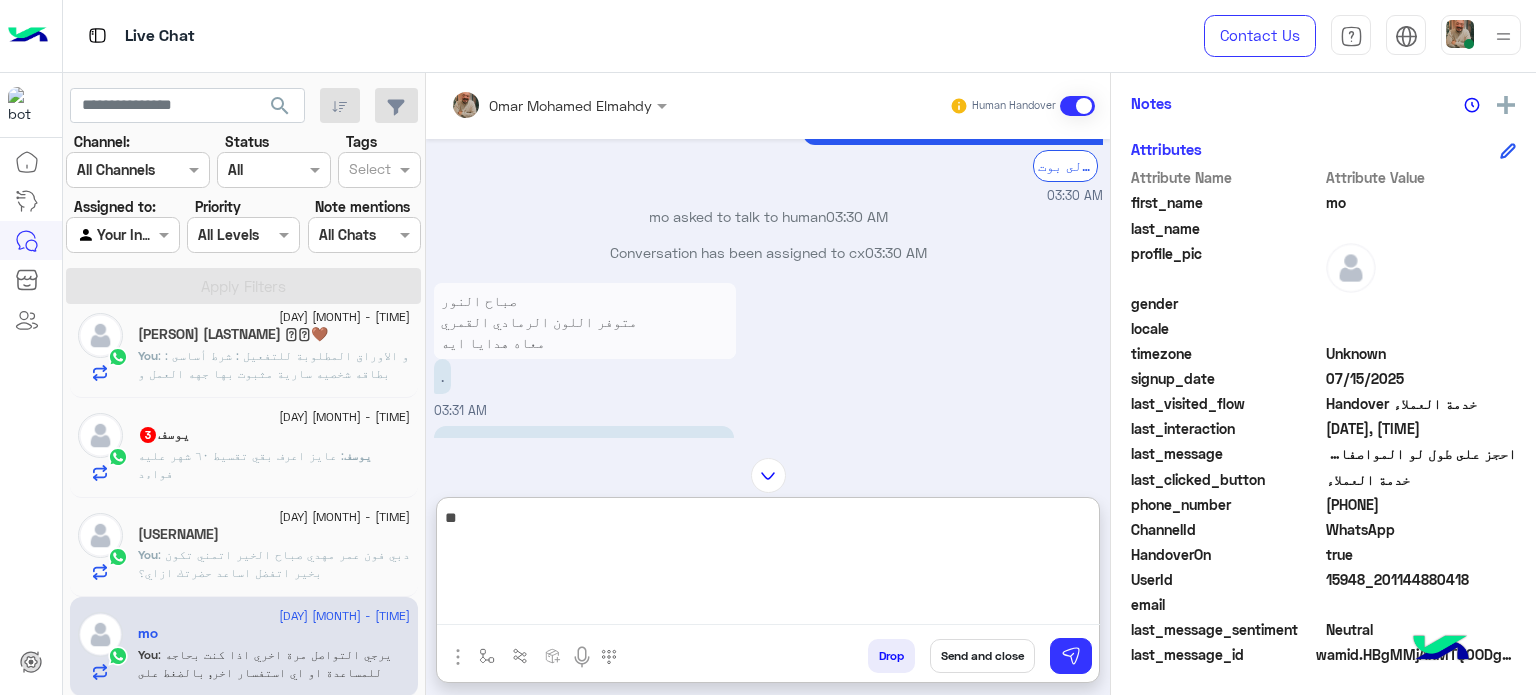 type on "*" 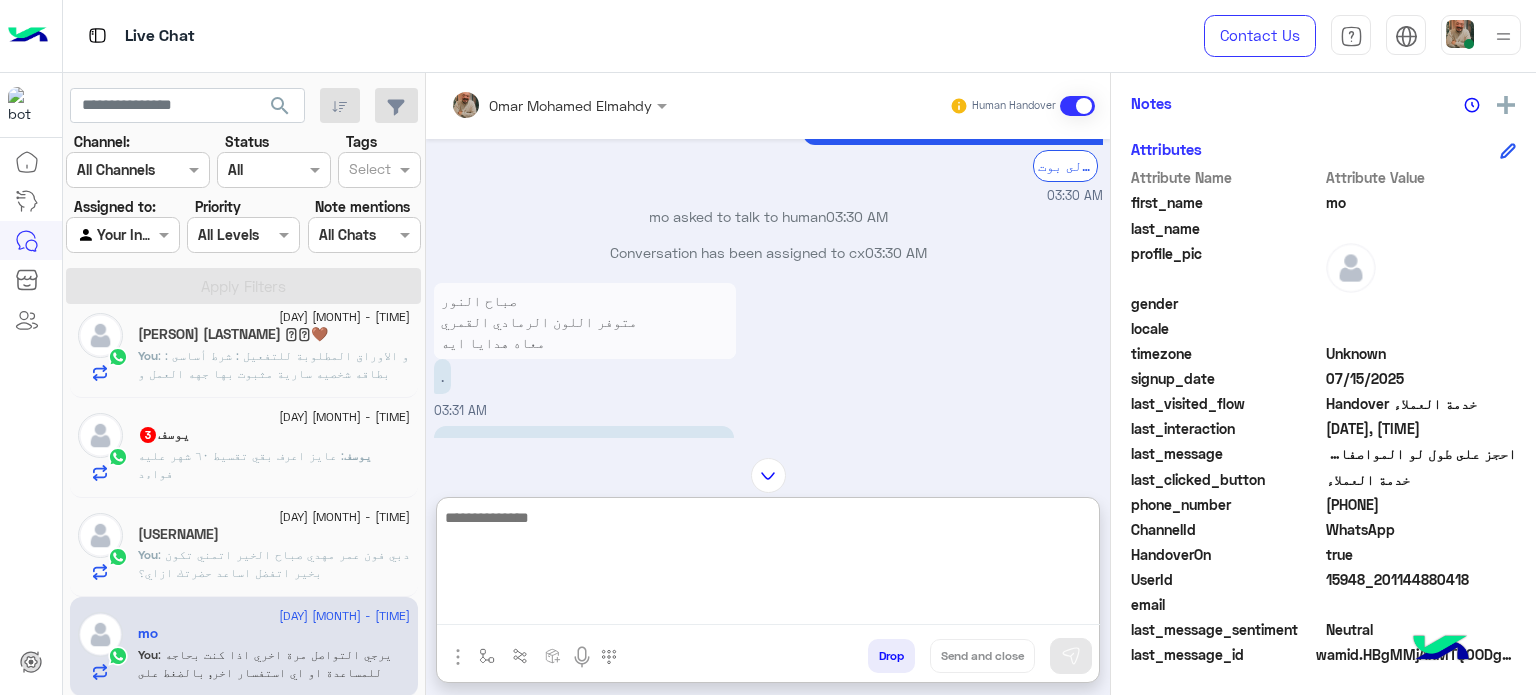 type on "*" 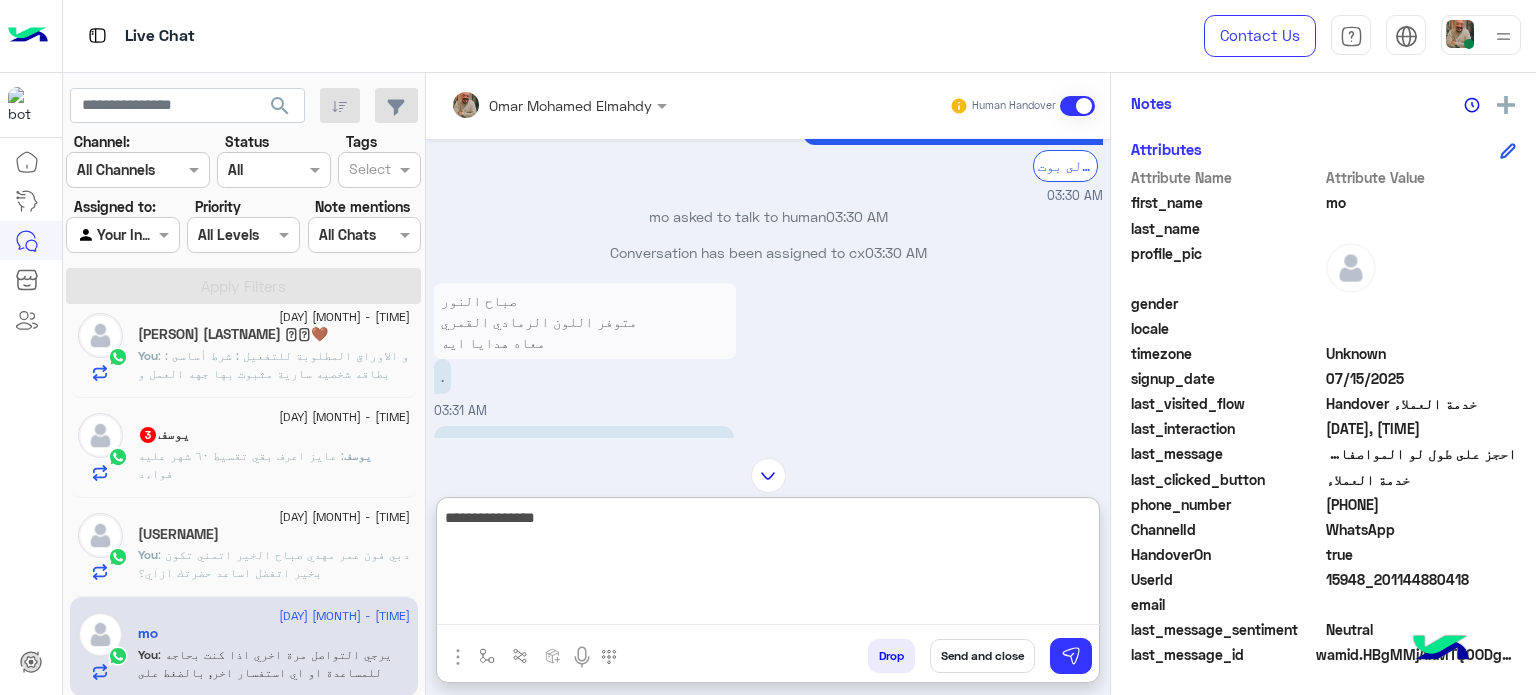type on "**********" 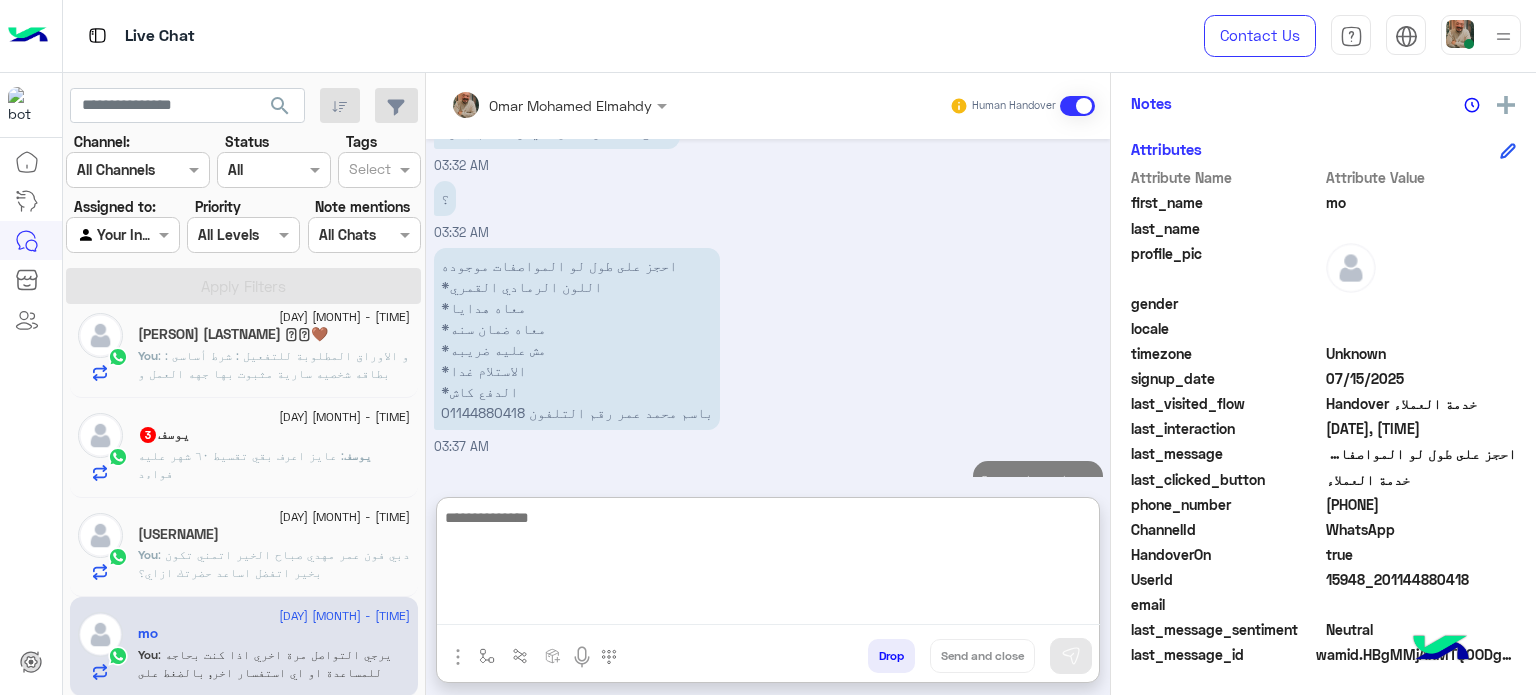 scroll, scrollTop: 3222, scrollLeft: 0, axis: vertical 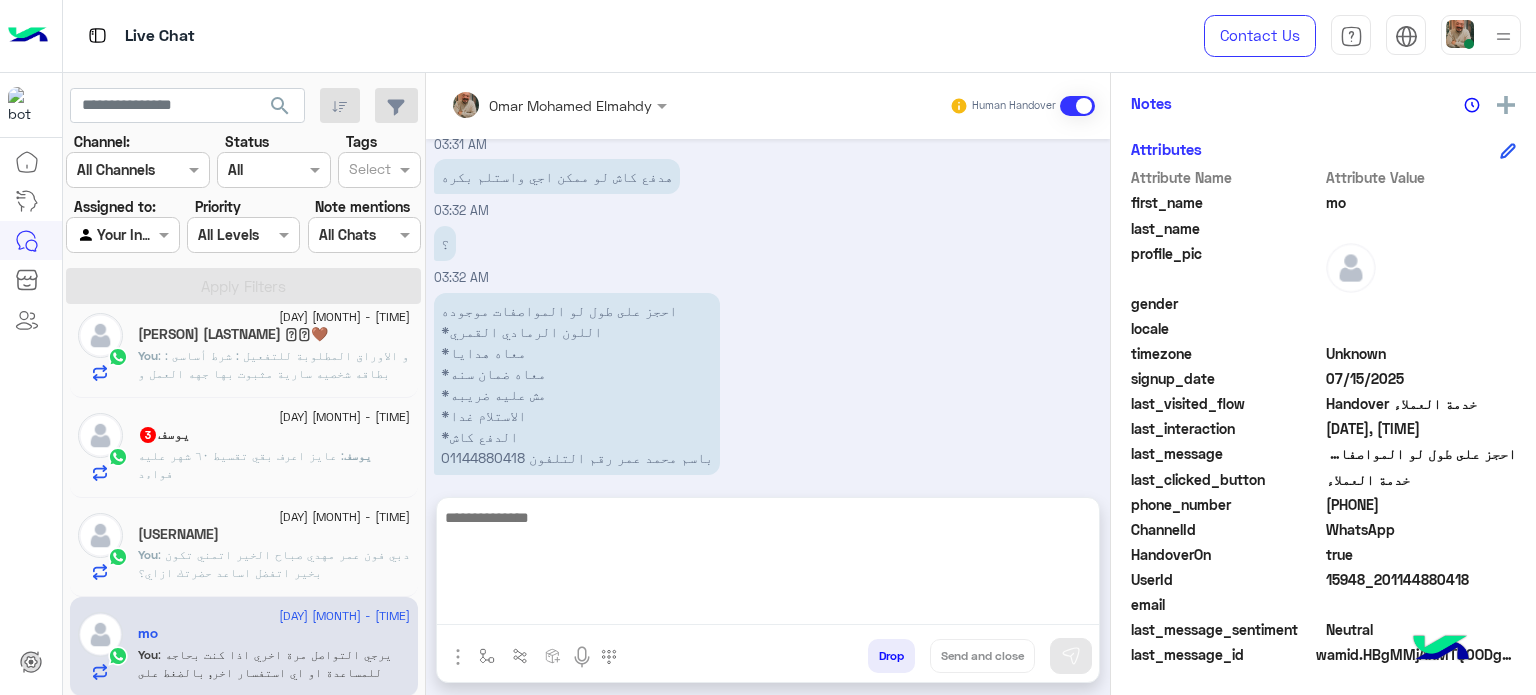 click on "يوسف   3" 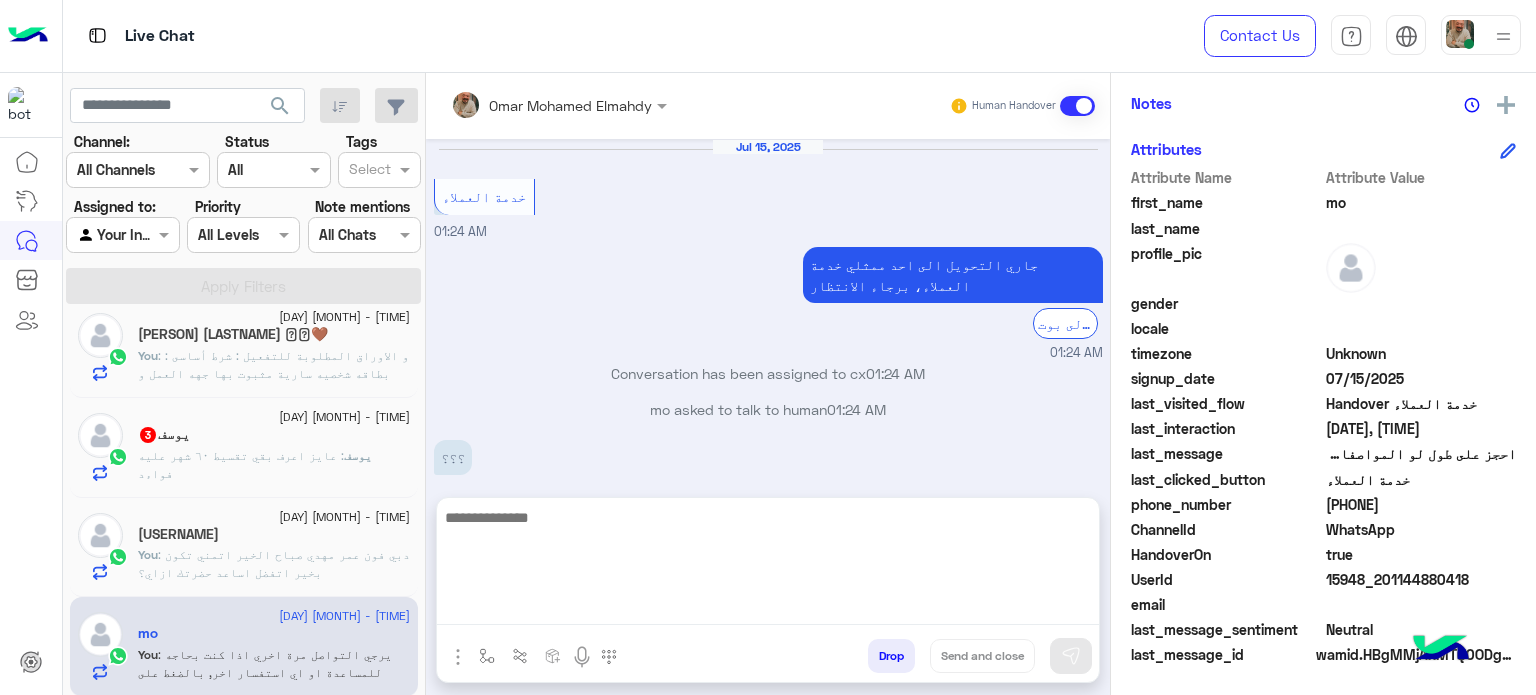 scroll, scrollTop: 464, scrollLeft: 0, axis: vertical 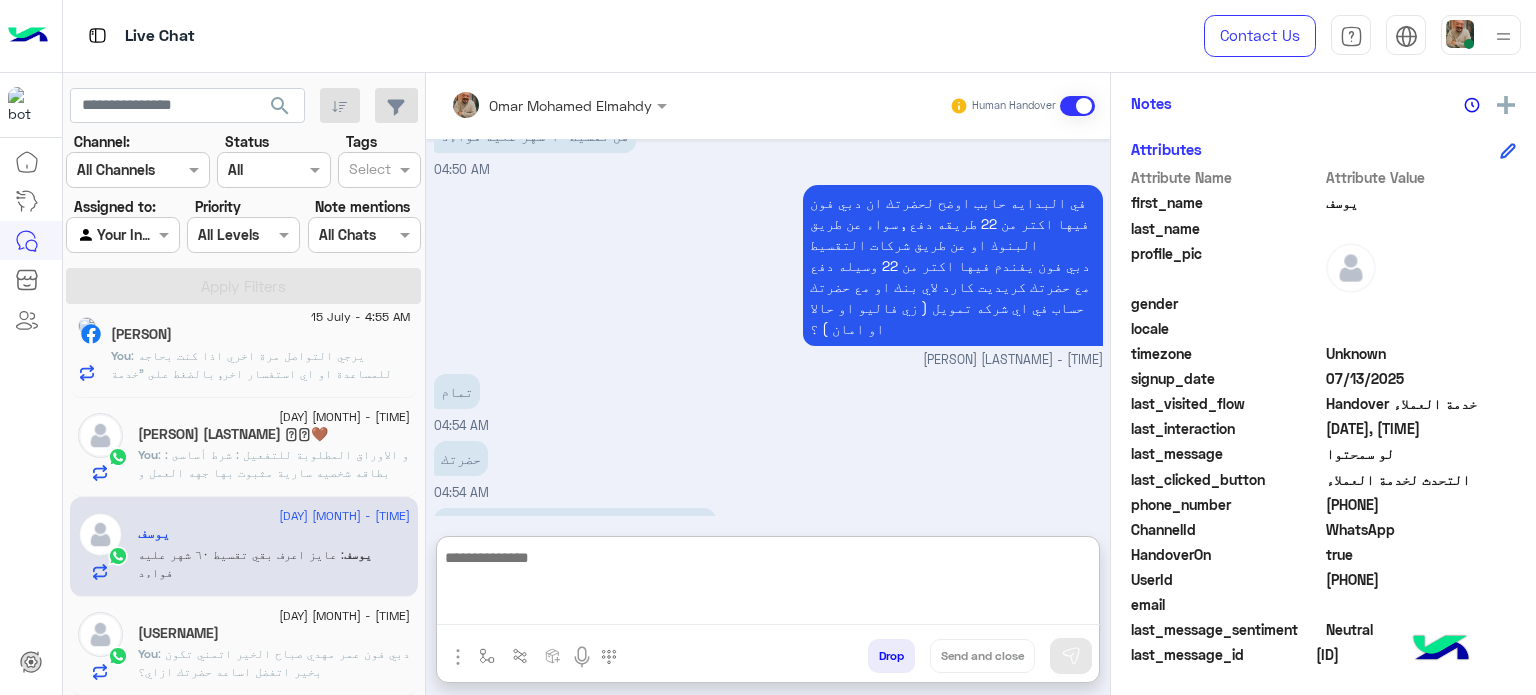 click at bounding box center [768, 585] 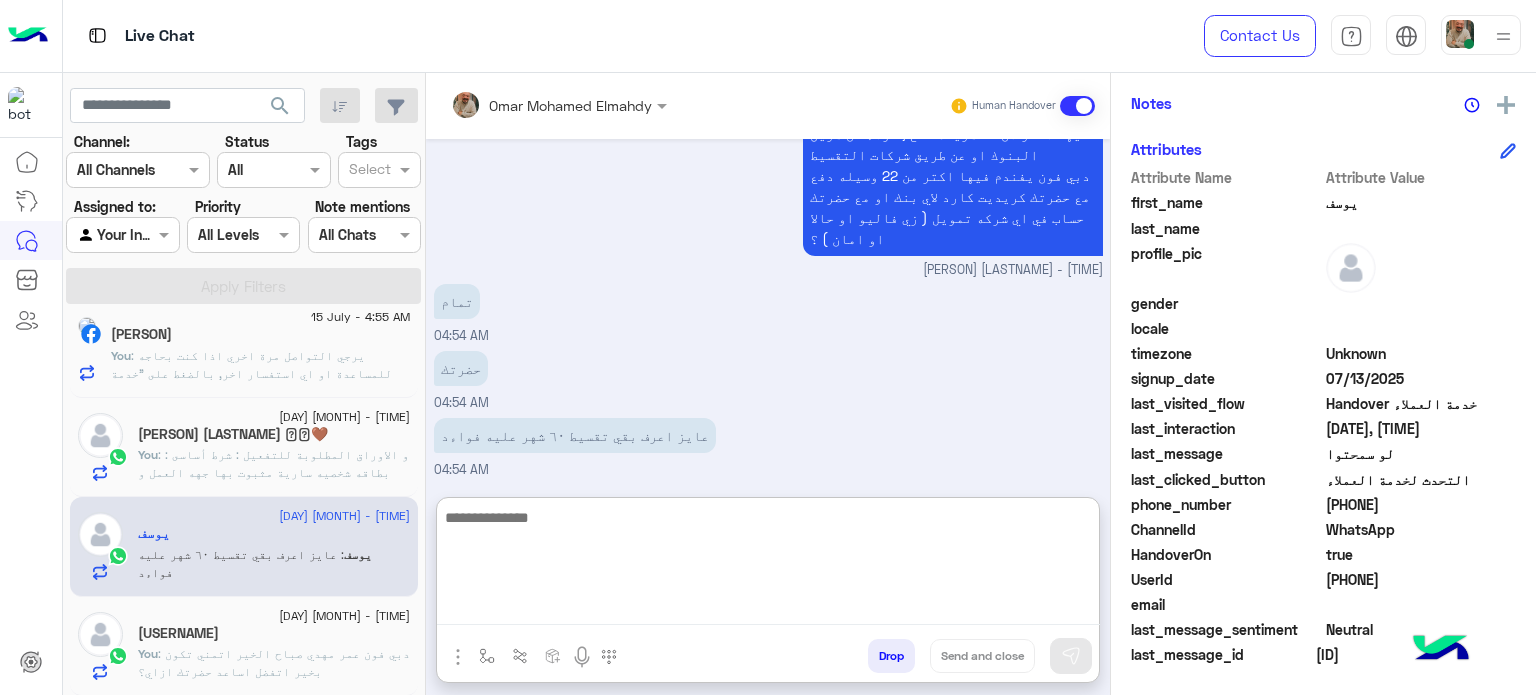 click at bounding box center [768, 565] 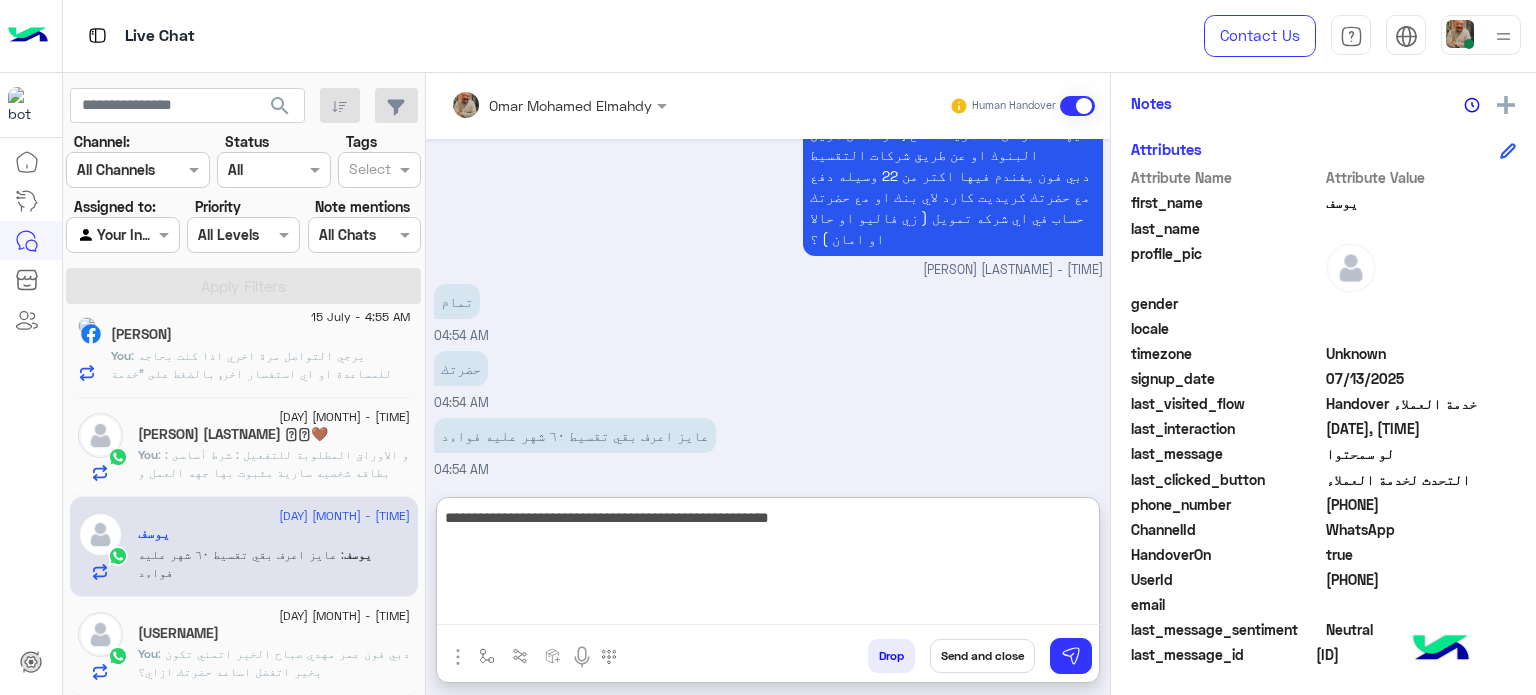 type on "**********" 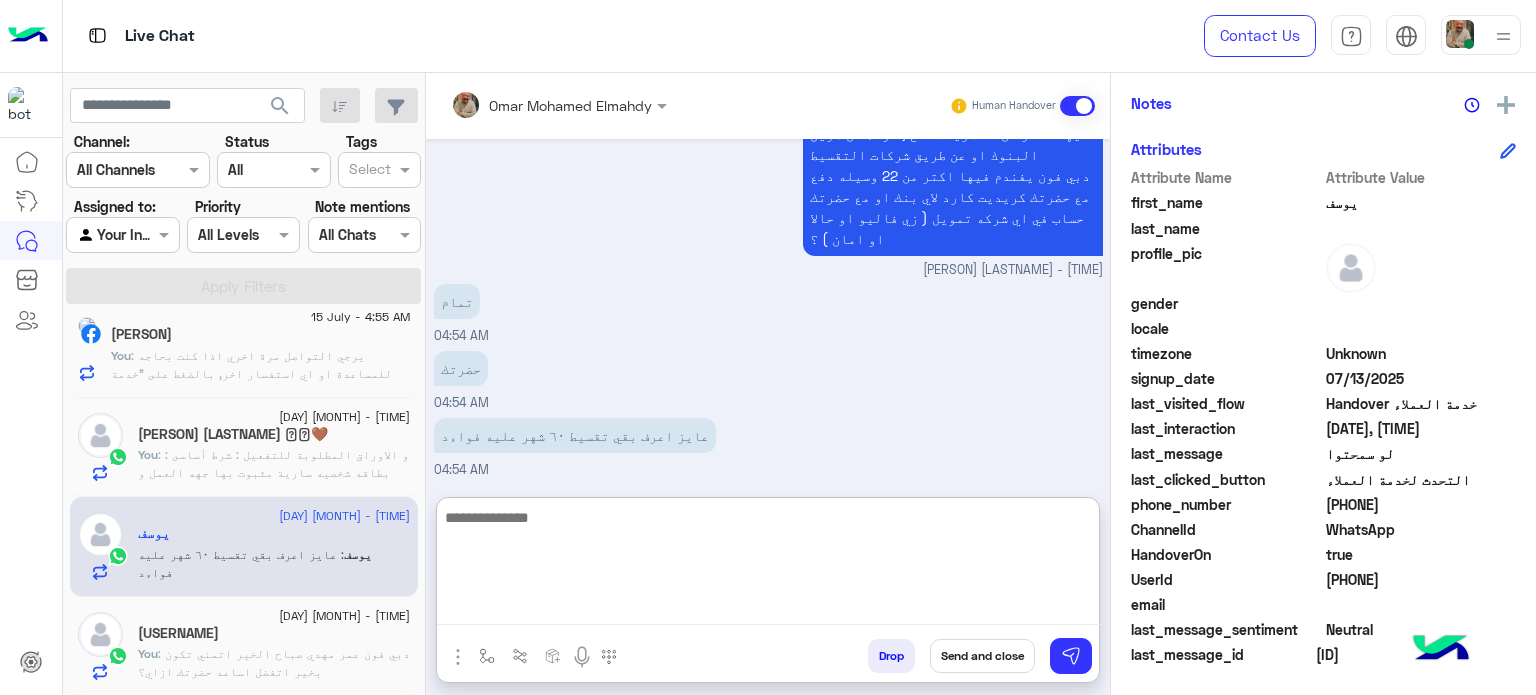 scroll, scrollTop: 599, scrollLeft: 0, axis: vertical 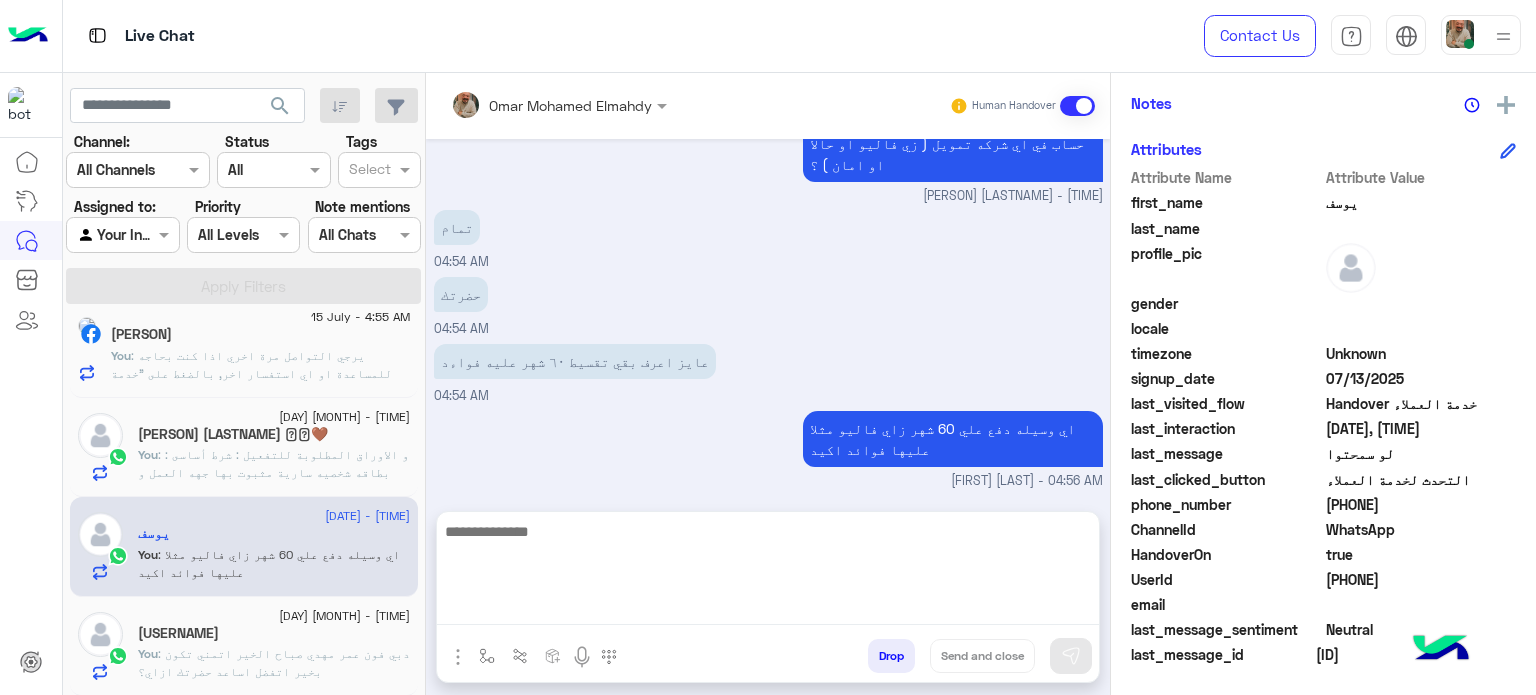 click on "You  : اي وسيله دفع علي 60 شهر زاي فاليو مثلا عليها فوائد اكيد" 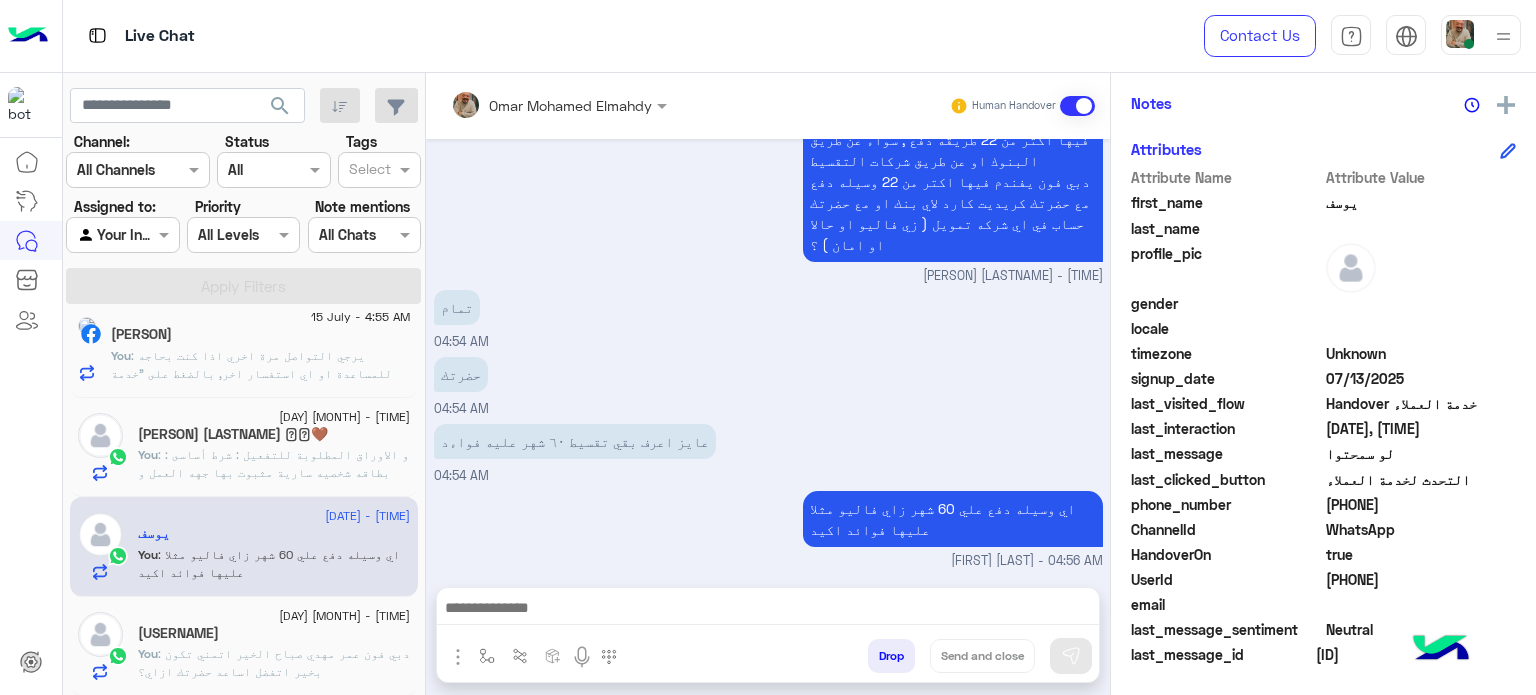click on "[USERNAME]" 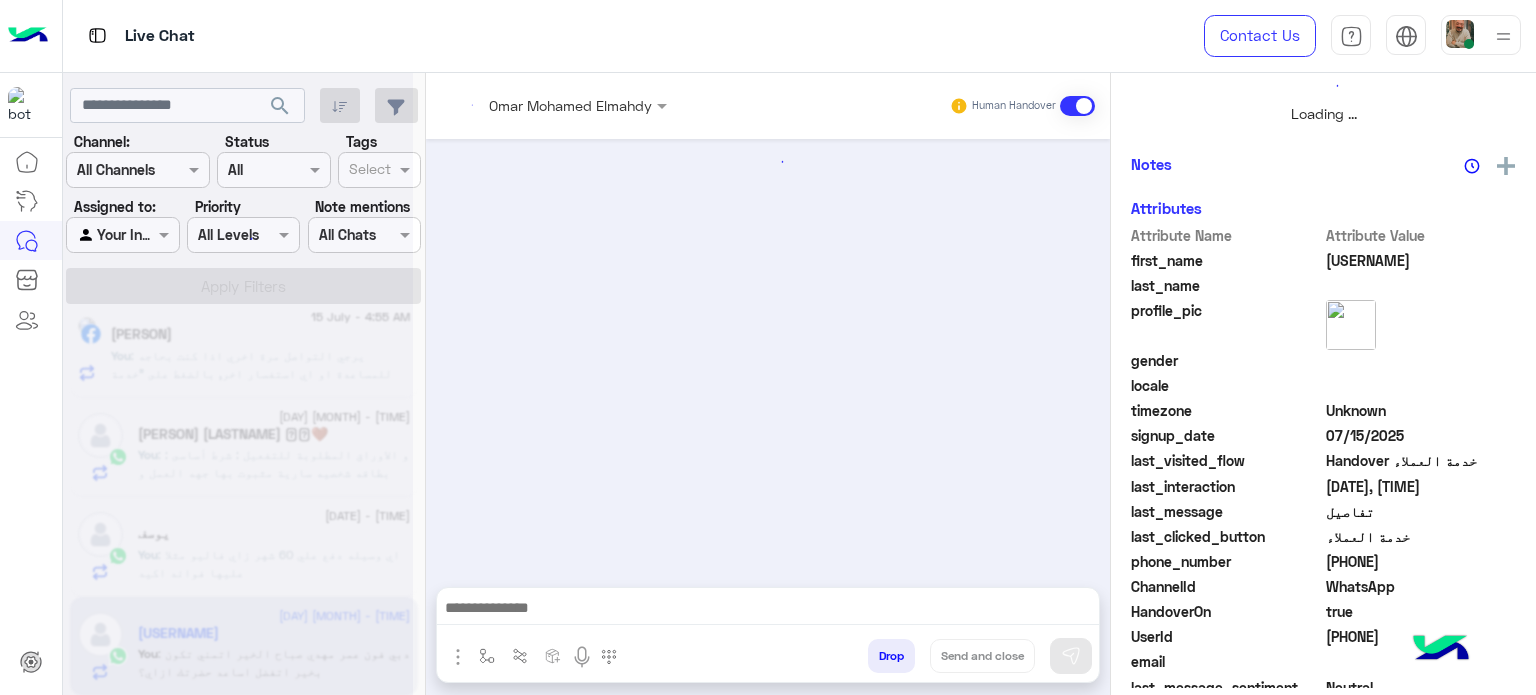scroll, scrollTop: 464, scrollLeft: 0, axis: vertical 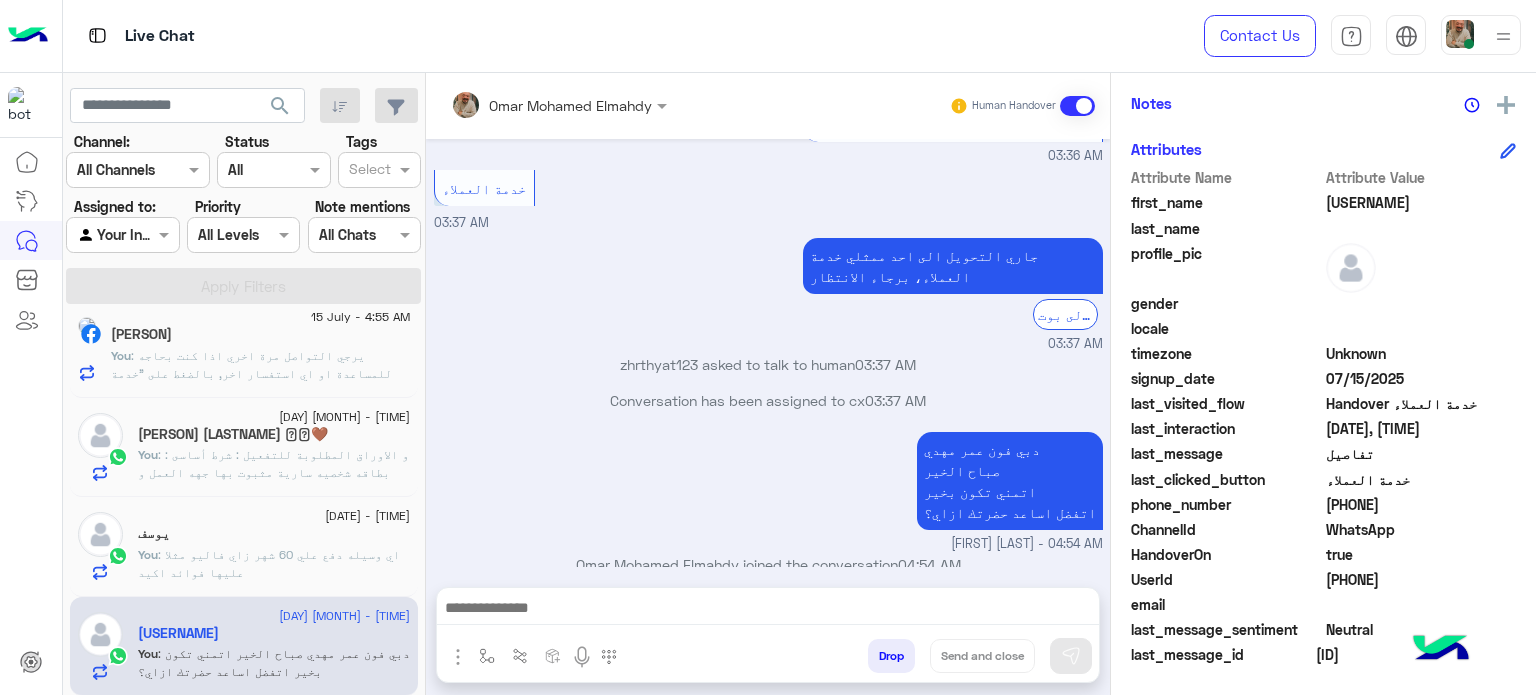 click on "[FIRST] [LAST] Human Handover     Jul 15, 2025  تفاصيل   03:36 AM  تأكيد توافر المنتج  باللون المناسب في الفرع الاقرب ليك - الاستلام بالسعر المعلن و العرض المتفق عليه. مدة الحجز بتكون 24 ساعة في حالة تجديد الحجز بيتم التواصل معنا  ولكن اذا تم تغير العرض او السعر هيتم الاستلام بالسعر الجديد. للتحدث الى احد ممثلى خدمة العملاء اضغط على زر بال  خدمة العملاء   القائمة الرئيسية     03:36 AM   خدمة العملاء    03:37 AM  جاري التحويل الى احد ممثلي خدمة العملاء، برجاء الانتظار  الرجوع الى بوت      03:37 AM   zhrthyat123  asked to talk to human   03:37 AM       Conversation has been assigned to cx   03:37 AM      دبي فون عمر مهدي صباح الخير اتمني تكون بخير" at bounding box center [768, 388] 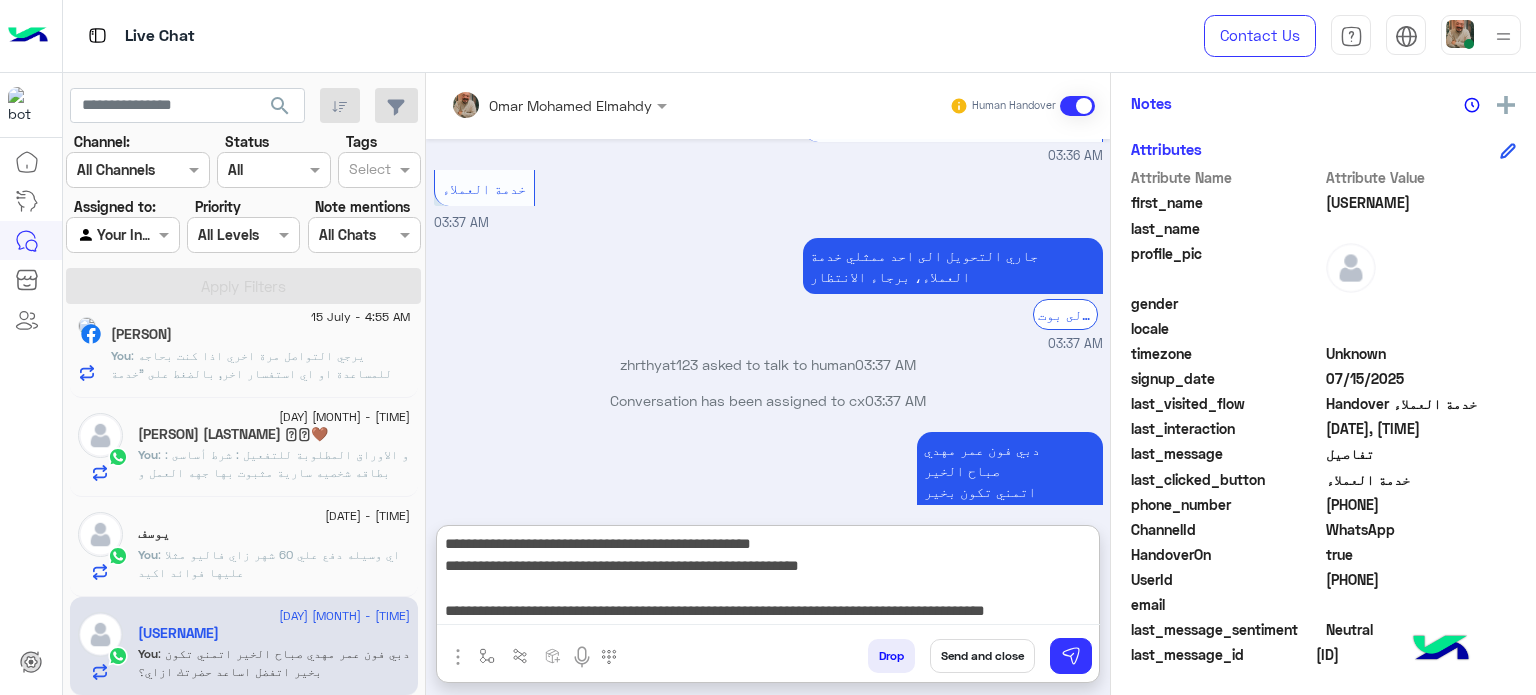 scroll, scrollTop: 177, scrollLeft: 0, axis: vertical 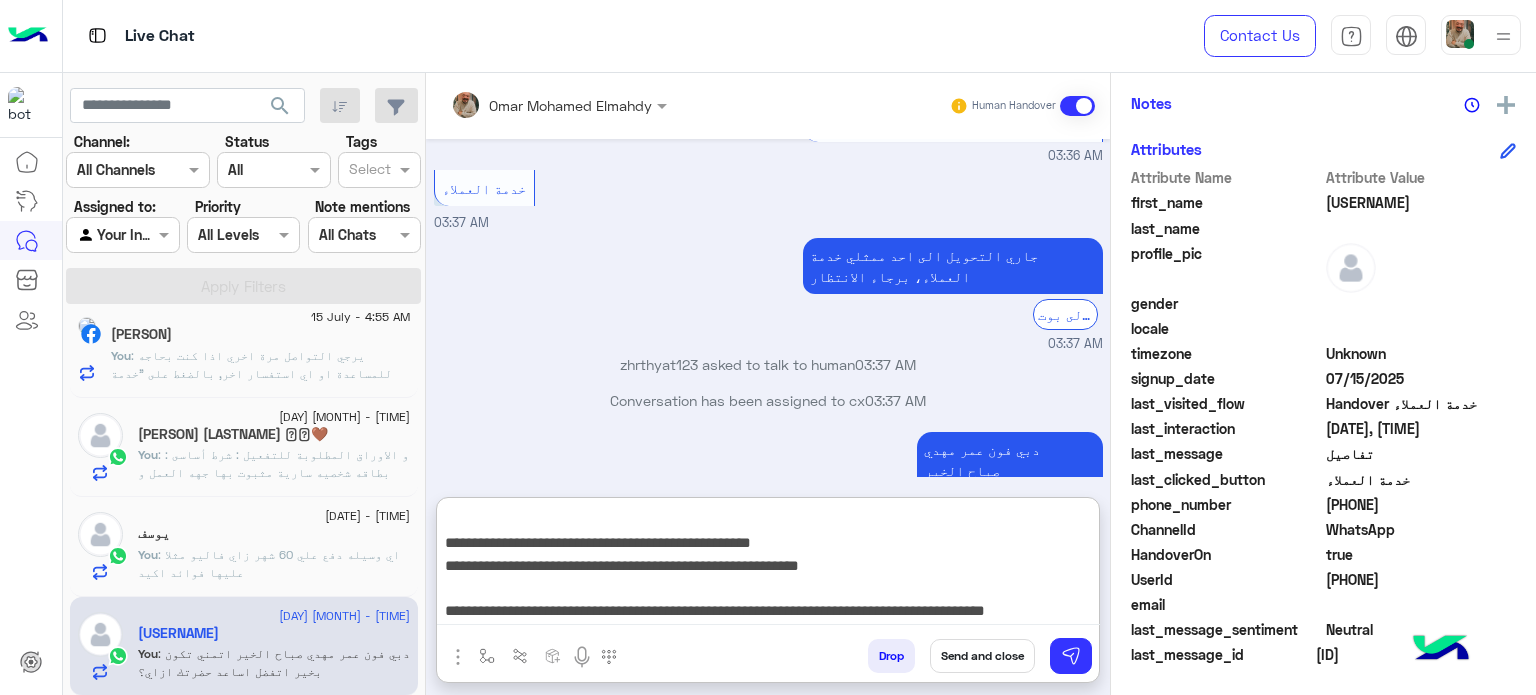 type on "**********" 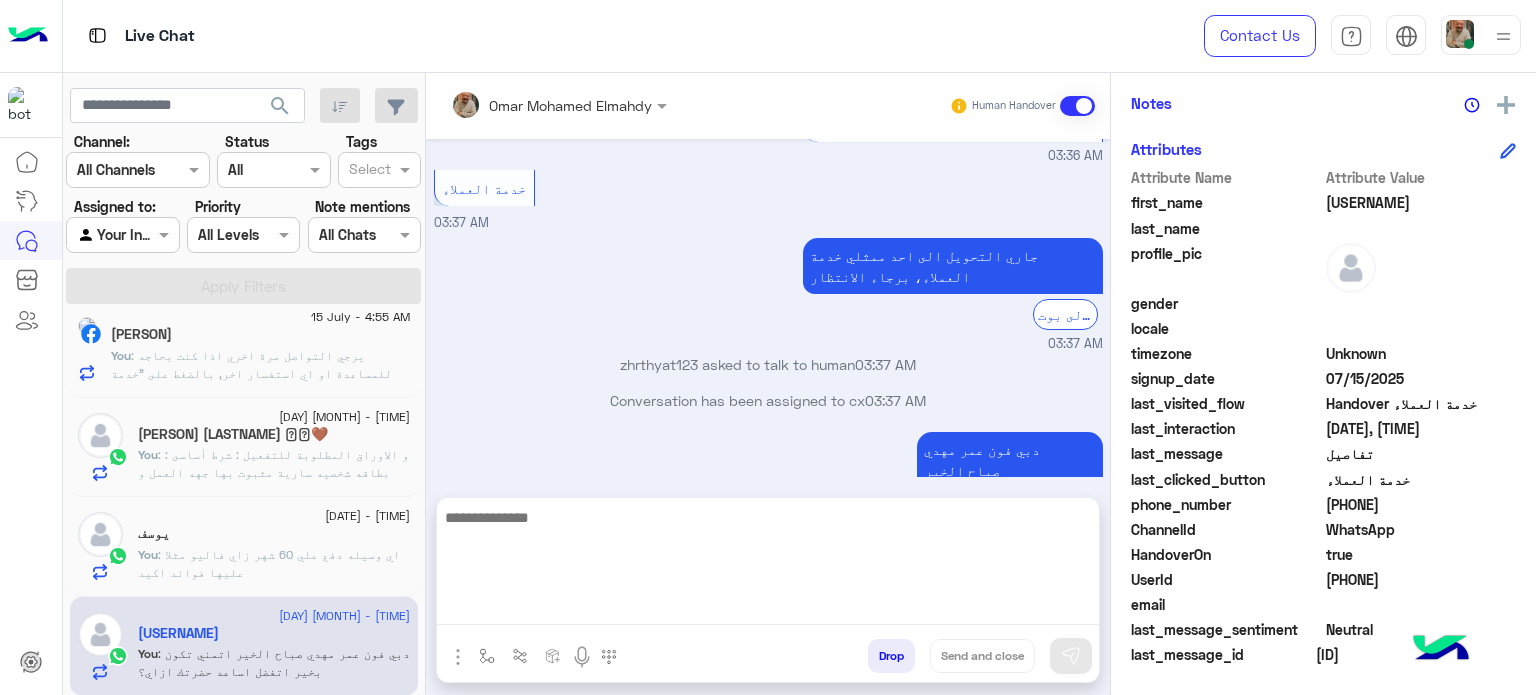 scroll, scrollTop: 0, scrollLeft: 0, axis: both 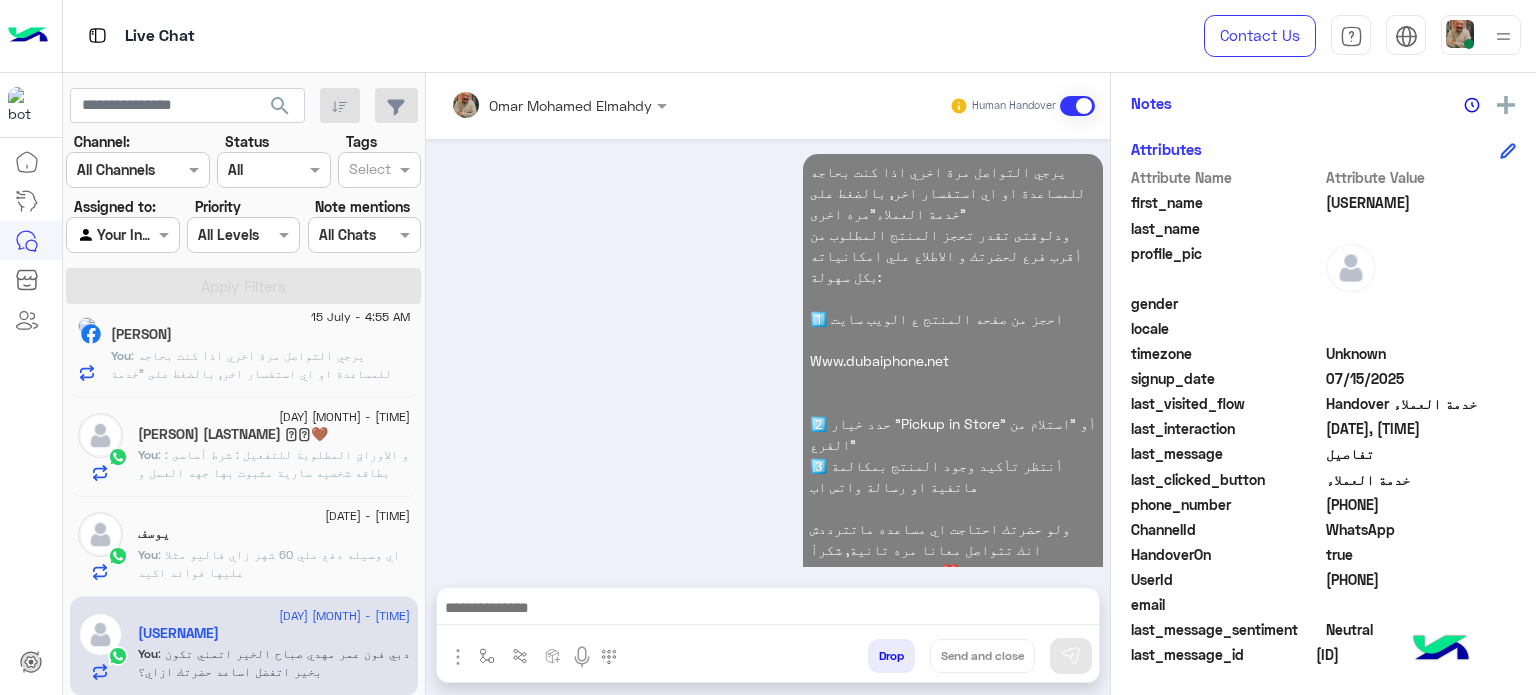 click on ": اي وسيله دفع علي 60 شهر زاي فاليو مثلا عليها فوائد اكيد" 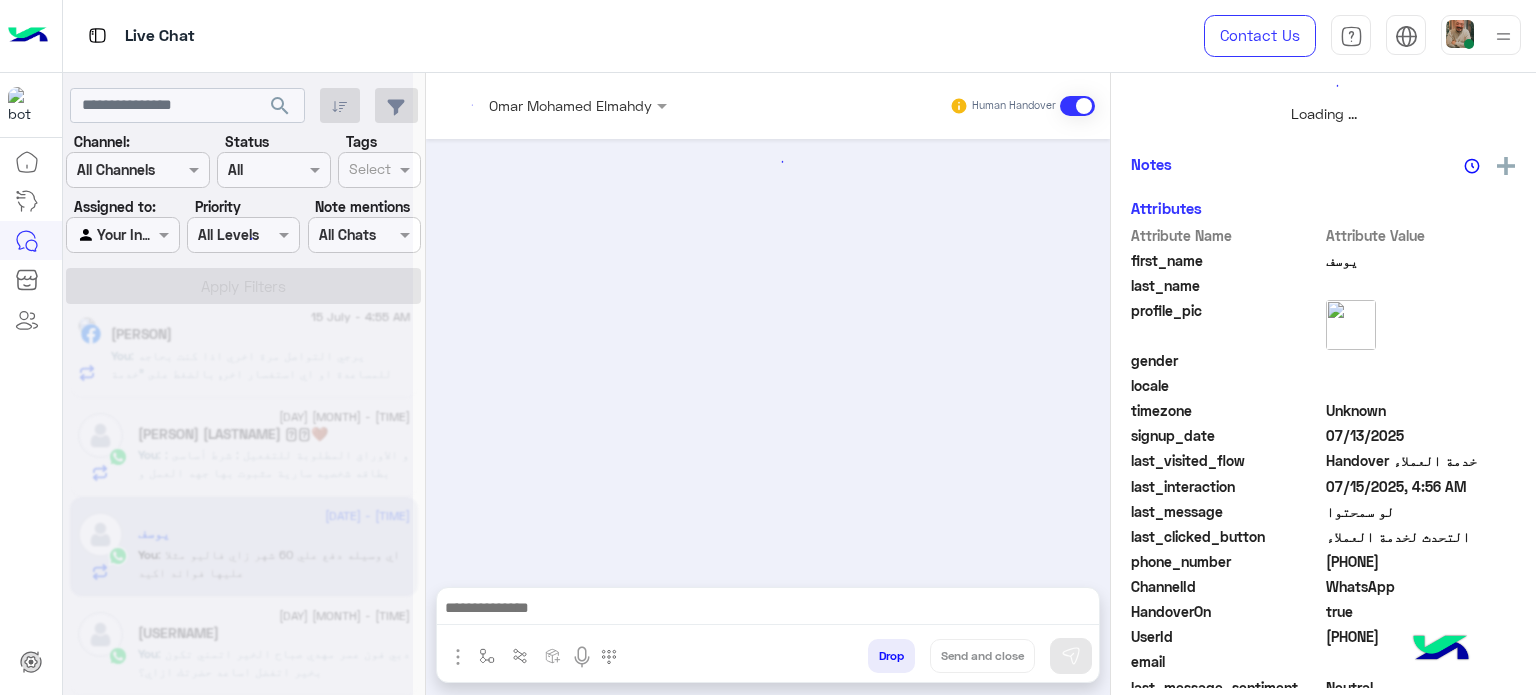 scroll, scrollTop: 0, scrollLeft: 0, axis: both 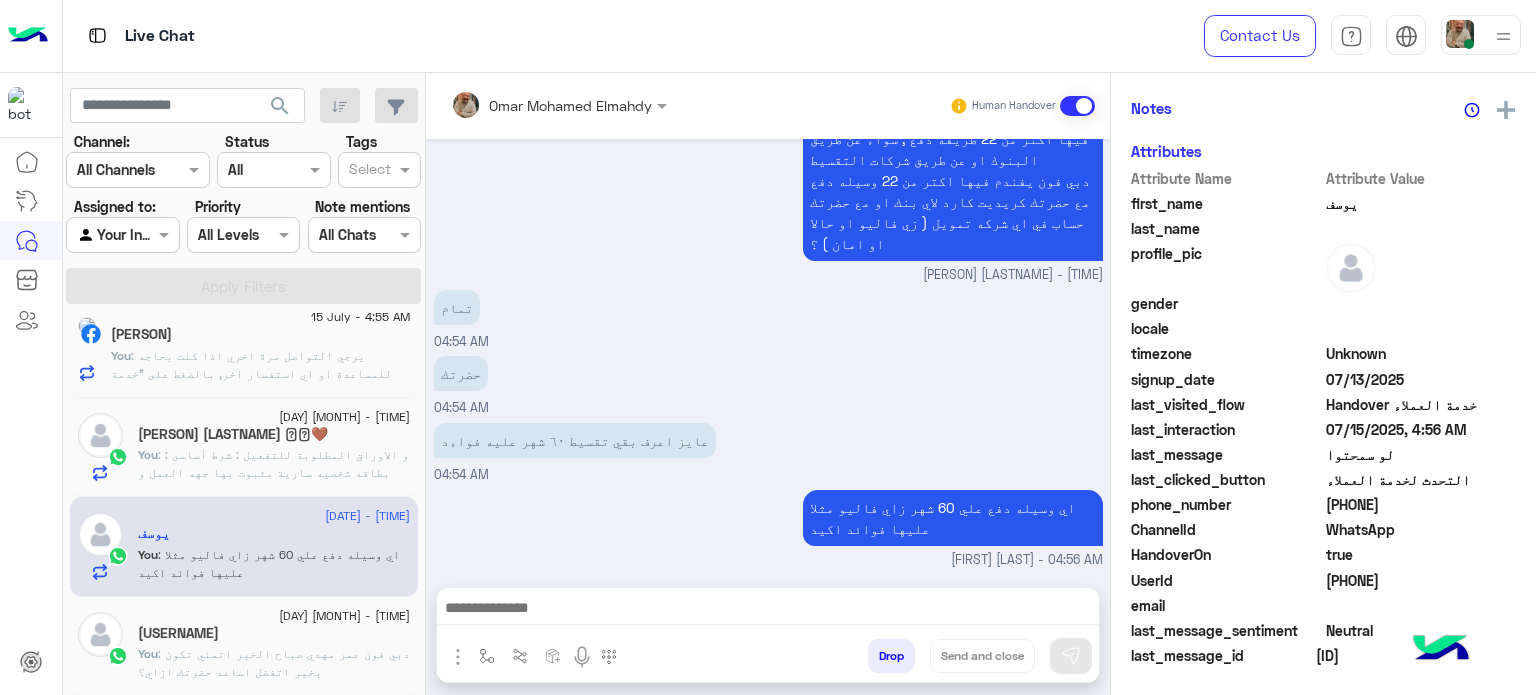 click on ": و الاوراق المطلوبة للتفعيل :
شرط أساسى : بطاقه شخصيه سارية مثبوت بها جهه العمل
و السن من 21 سنه ل 60 سنه
الاوراق التفضيلة ( ليس شرط لكن ترفع من الحد الائتمانى )
* رخصه سيارة موديل بعد 2018
* كارنيه تأمين طبى ( ميديكال )
* كارنيه عضويه نادى رياضى
ممكن توضيح الاورق المستوفي؟" 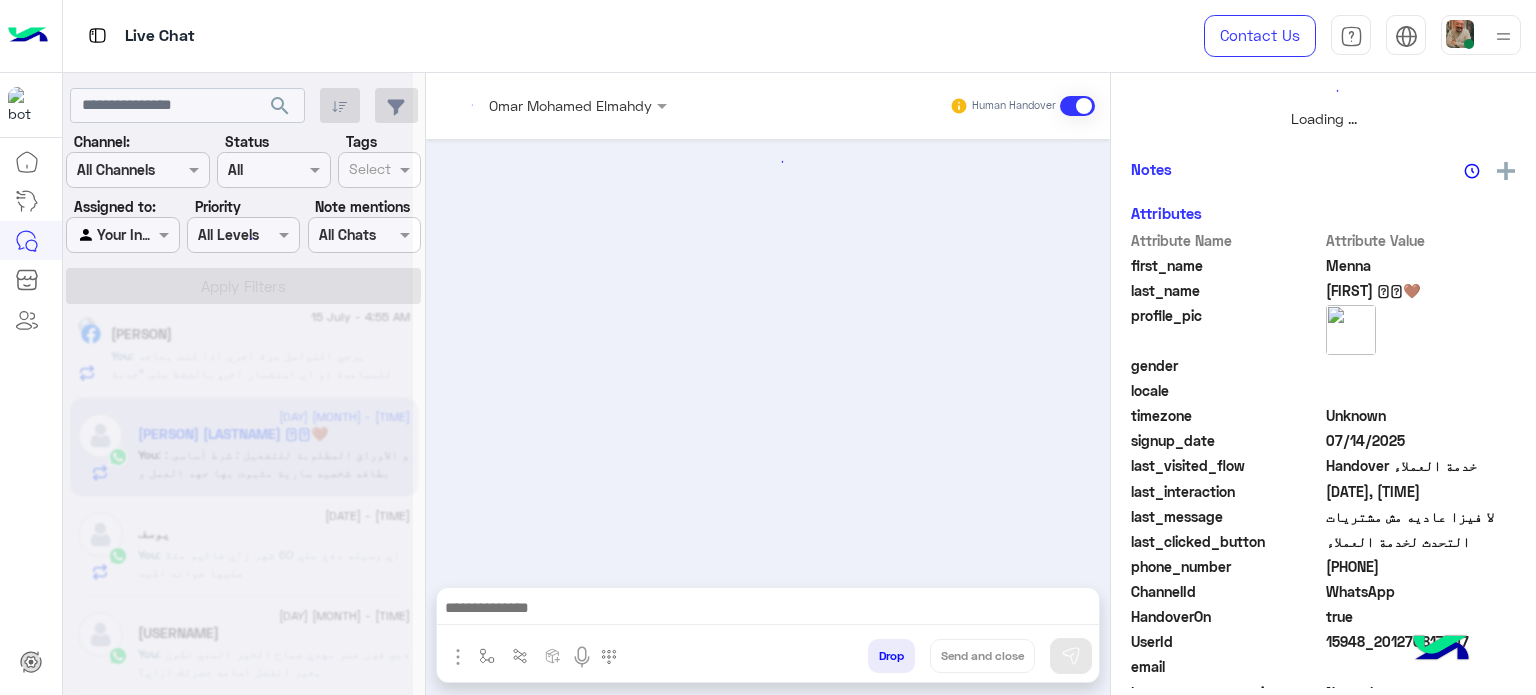 scroll, scrollTop: 464, scrollLeft: 0, axis: vertical 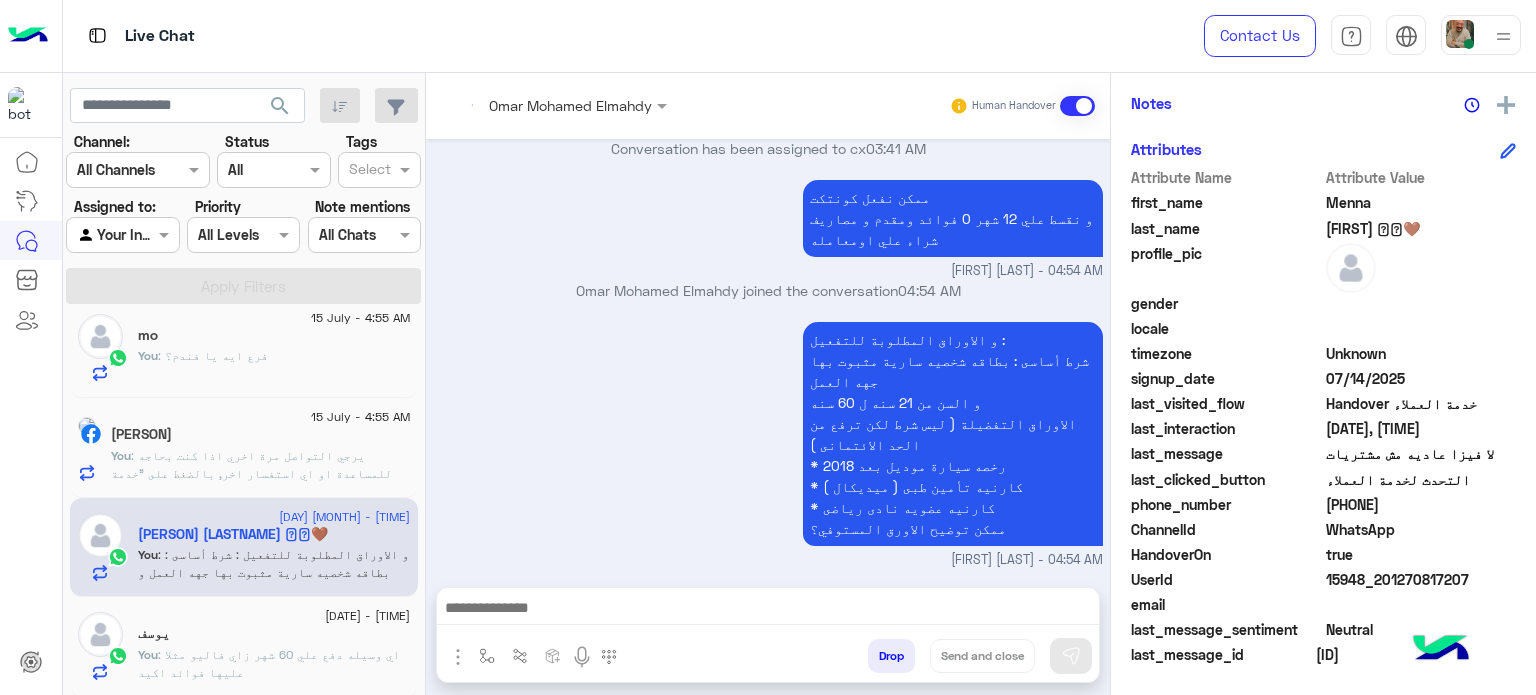 click at bounding box center [768, 610] 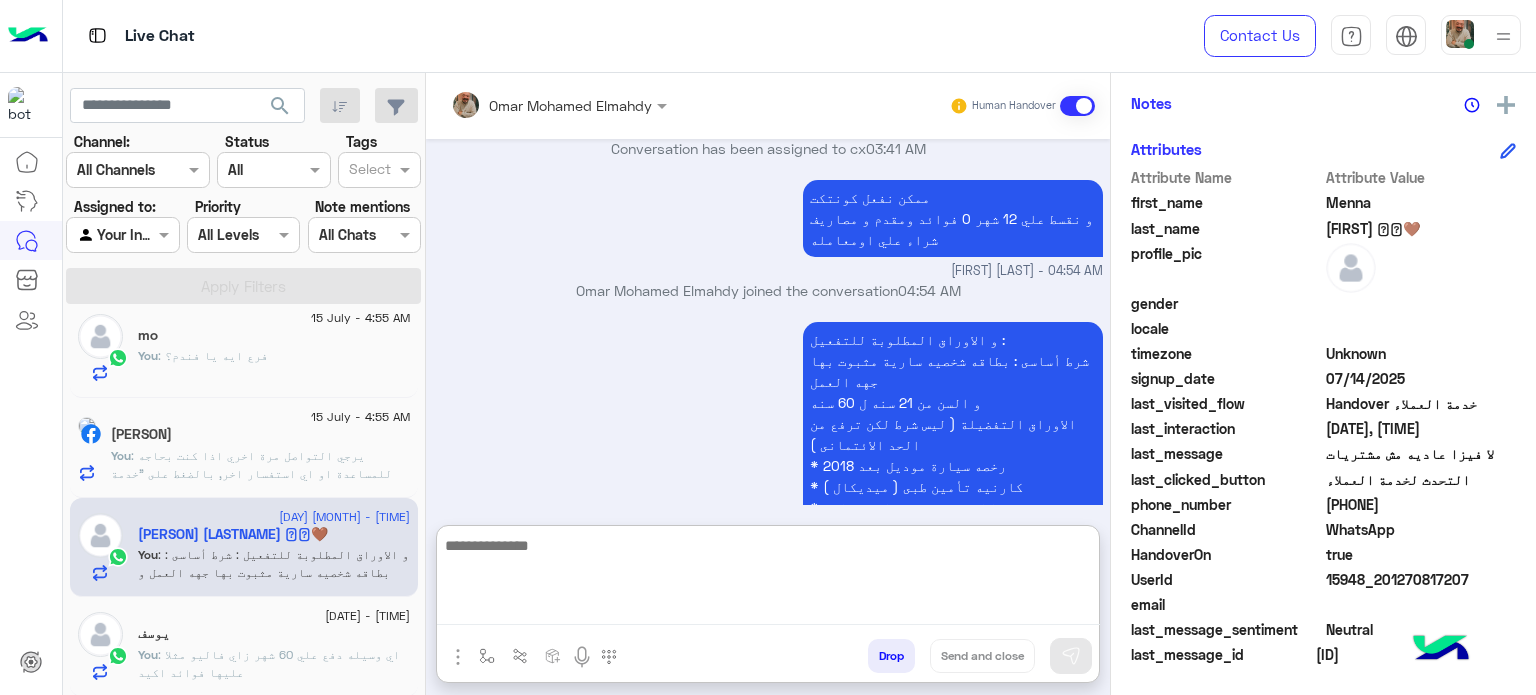 paste on "**********" 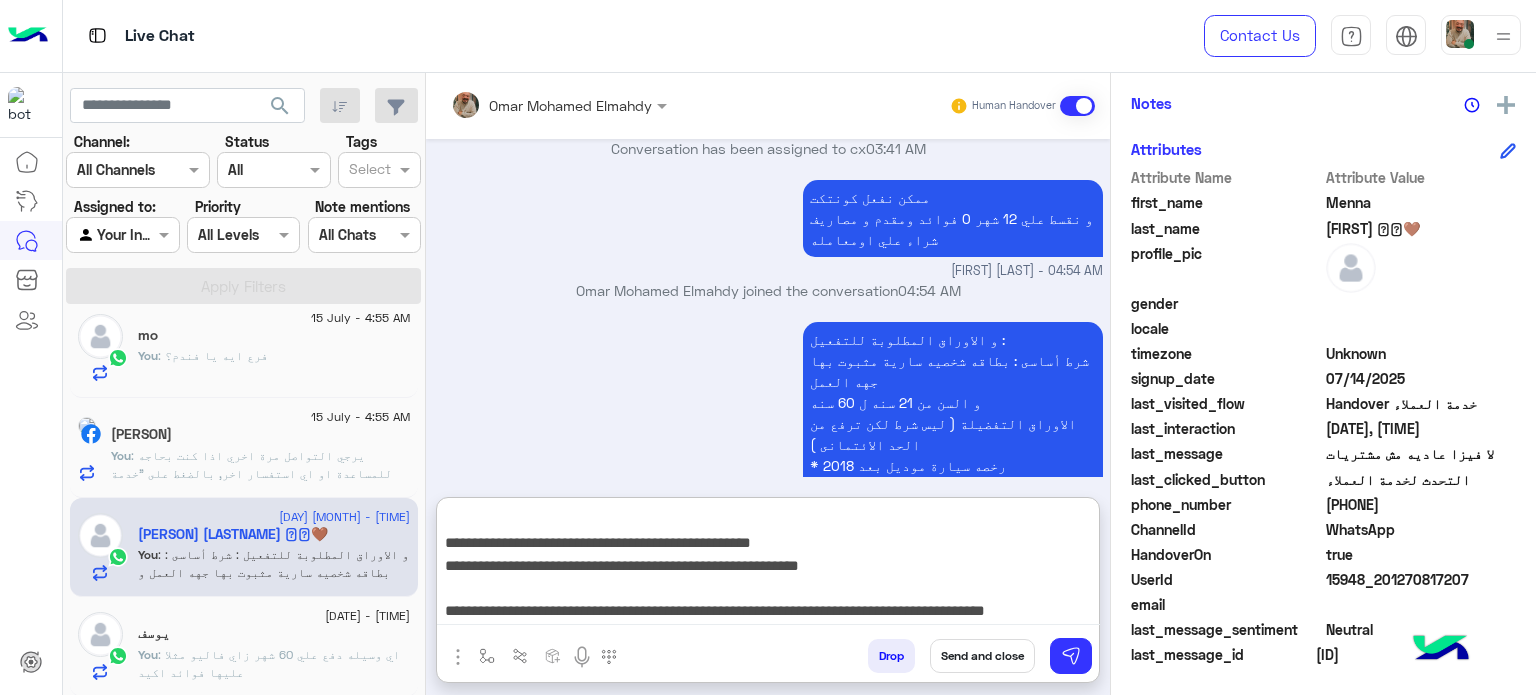 type on "**********" 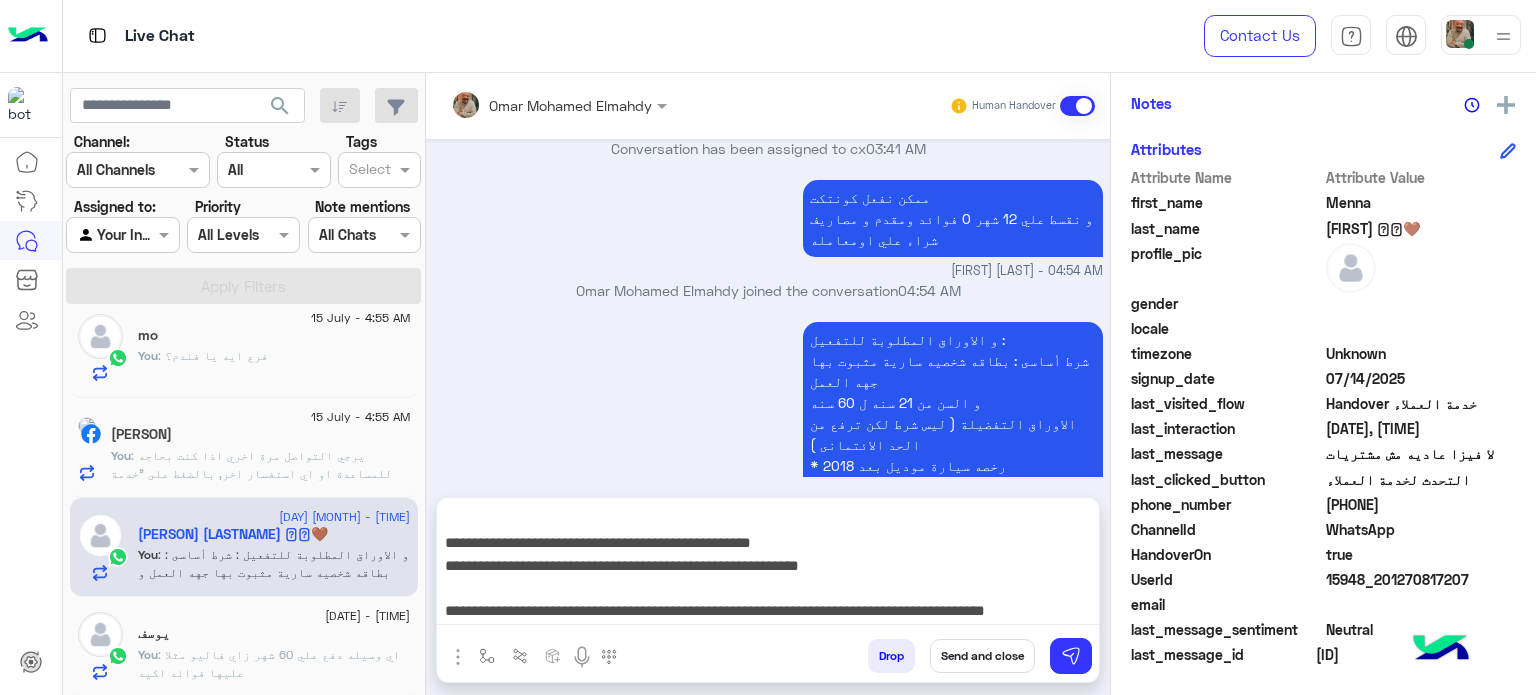 drag, startPoint x: 985, startPoint y: 656, endPoint x: 489, endPoint y: 553, distance: 506.5817 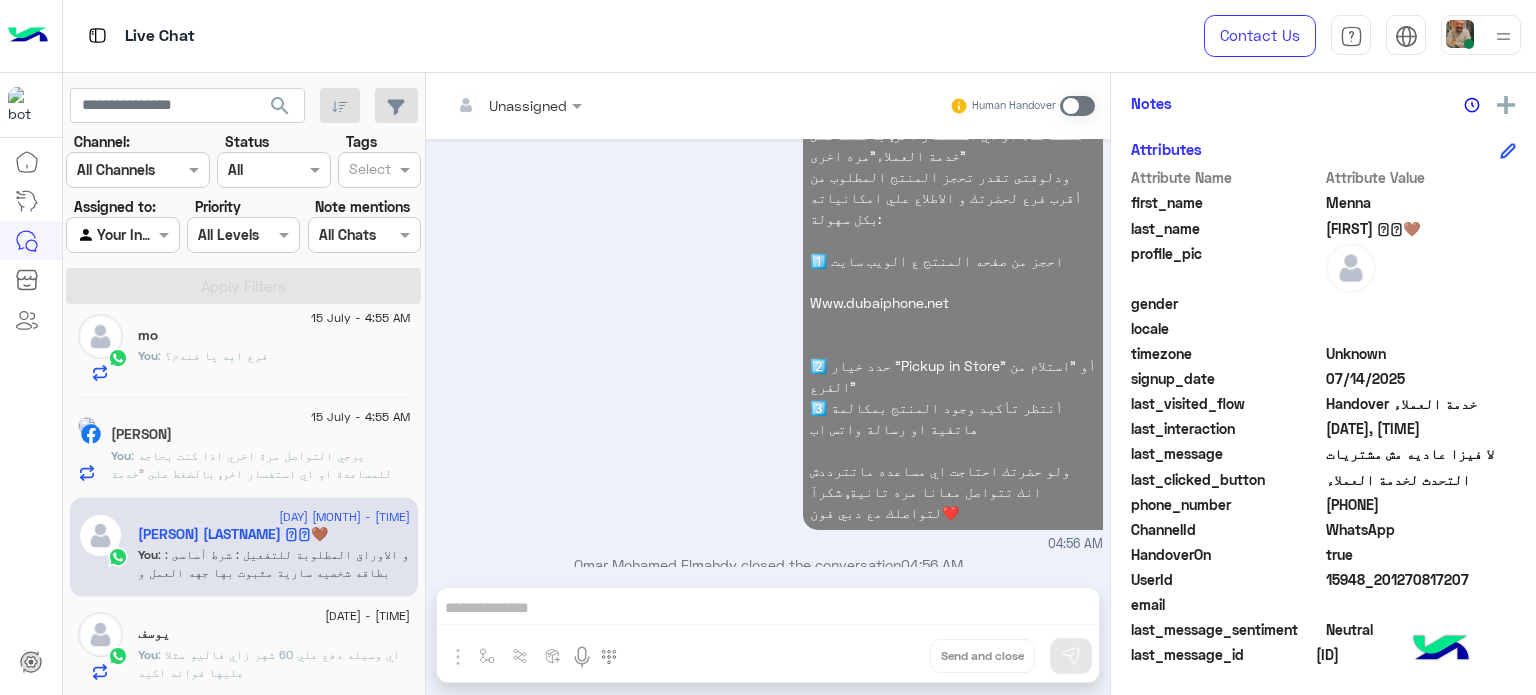click on "[PERSON]" 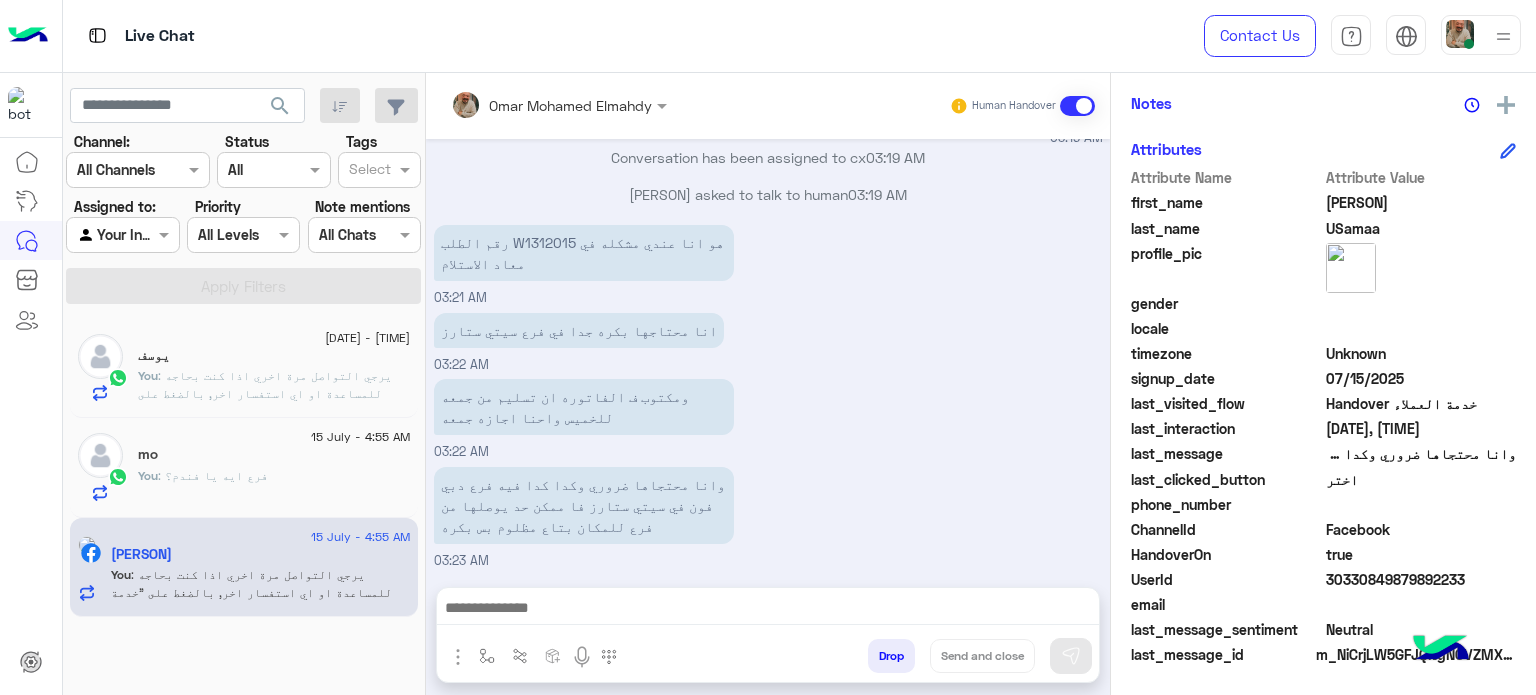 click on "رقم الطلب   W1312015 هو انا عندي مشكله في معاد الاستلام" at bounding box center [584, 253] 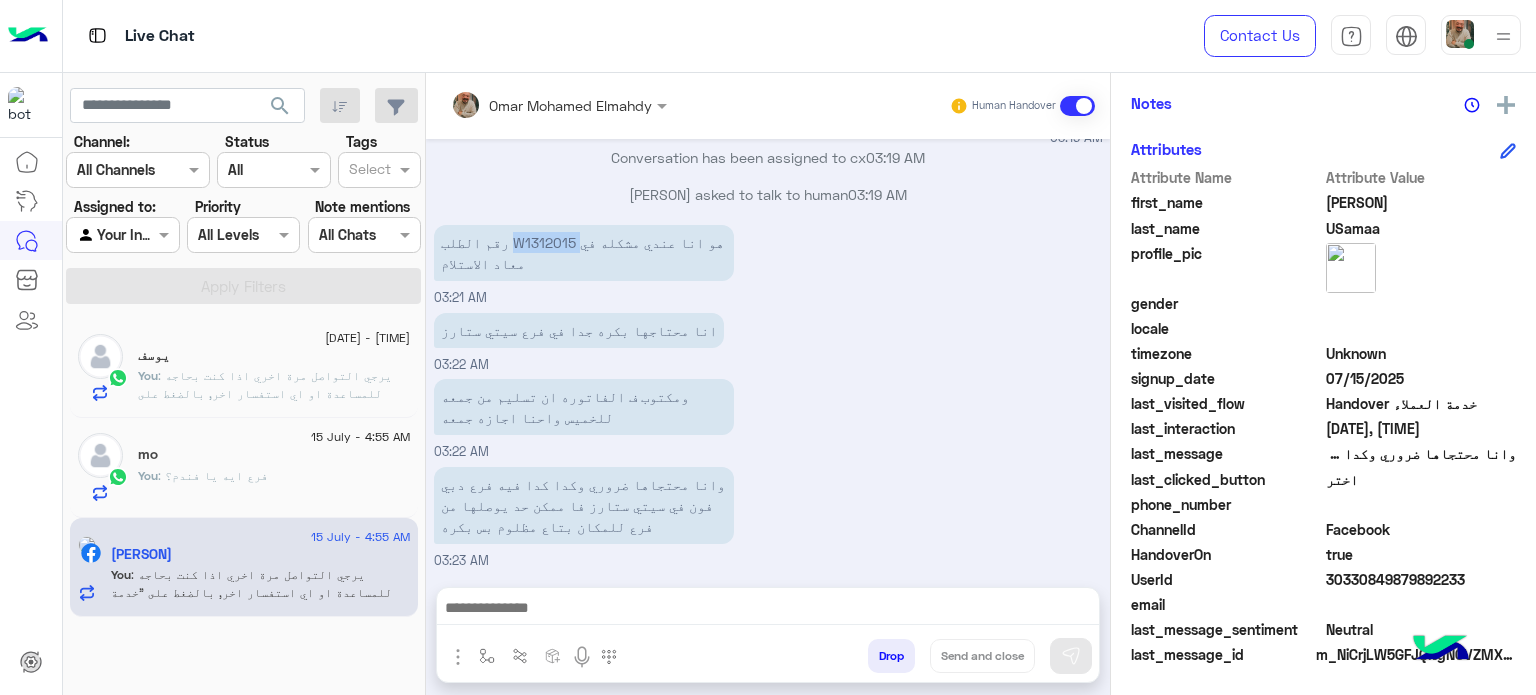 click on "رقم الطلب   W1312015 هو انا عندي مشكله في معاد الاستلام" at bounding box center (584, 253) 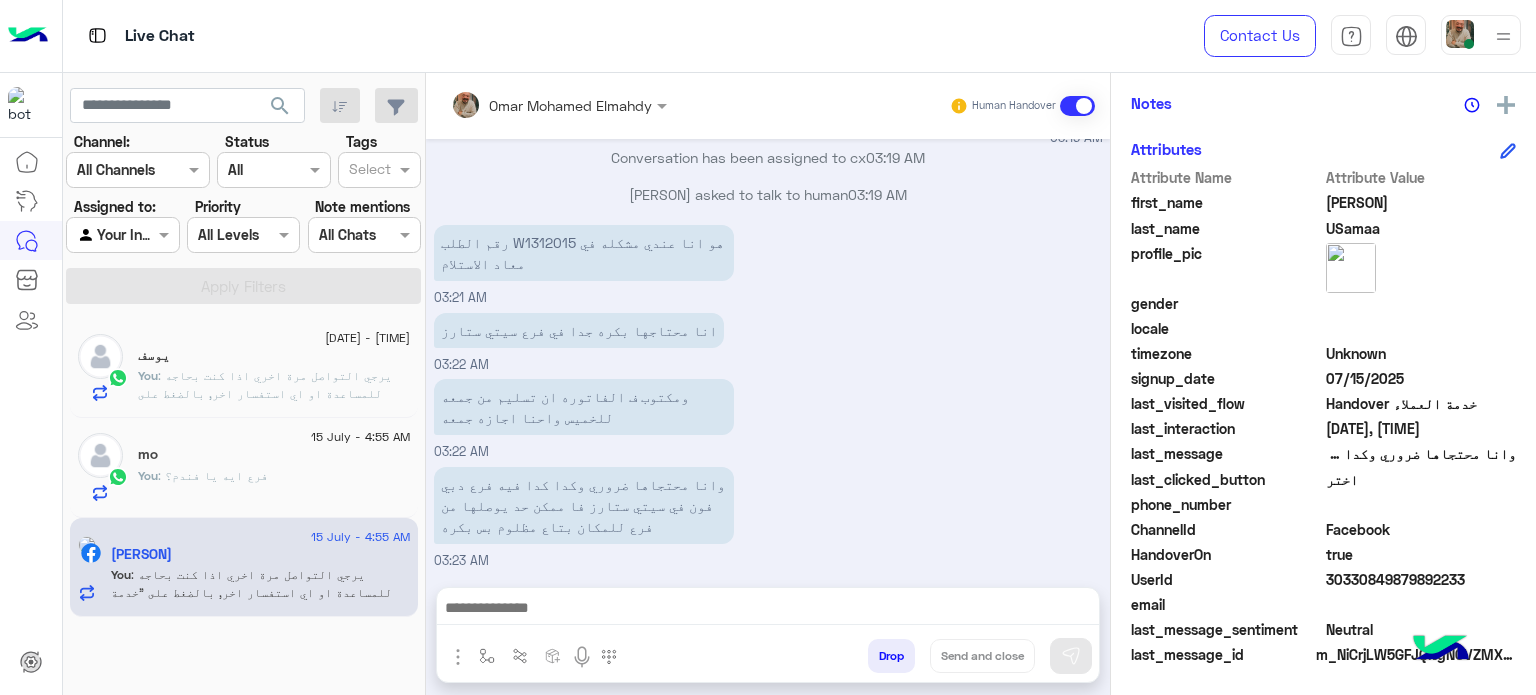 click at bounding box center [768, 610] 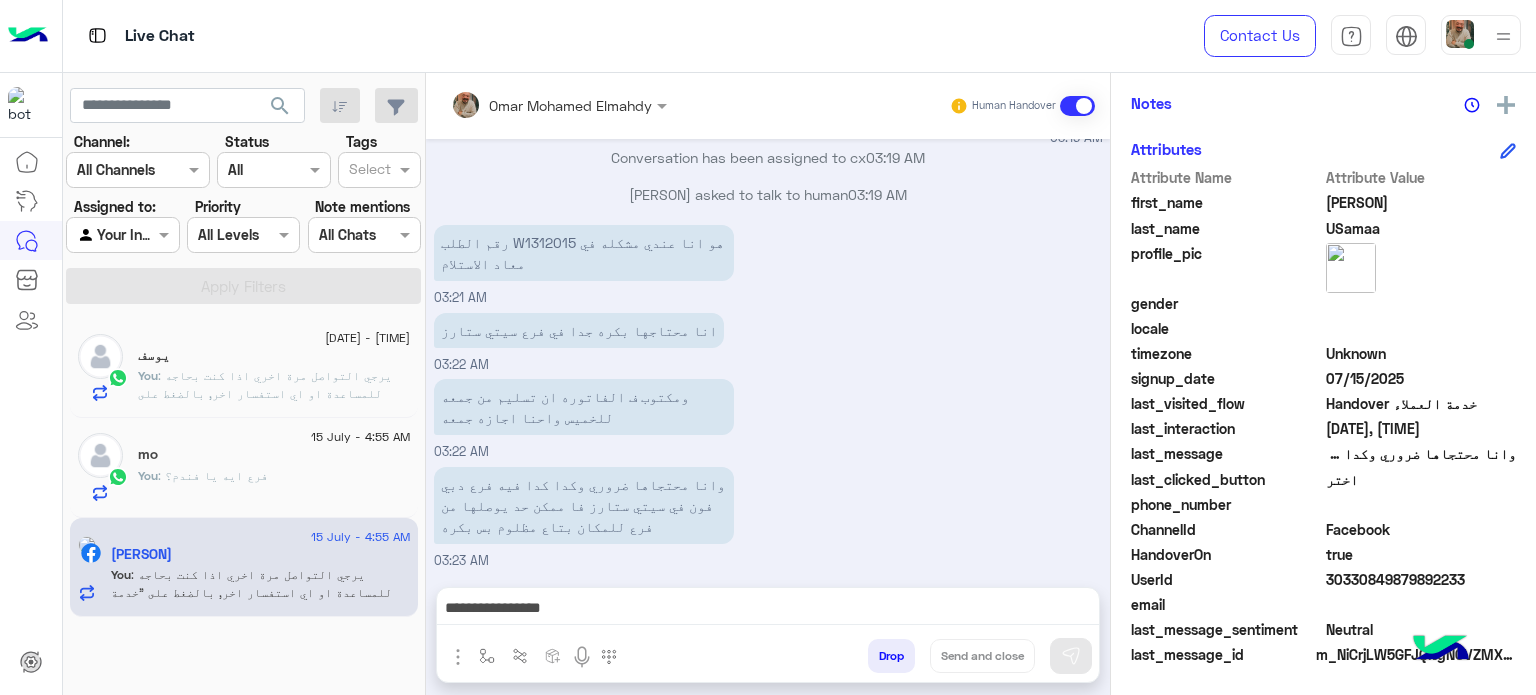 scroll, scrollTop: 0, scrollLeft: 0, axis: both 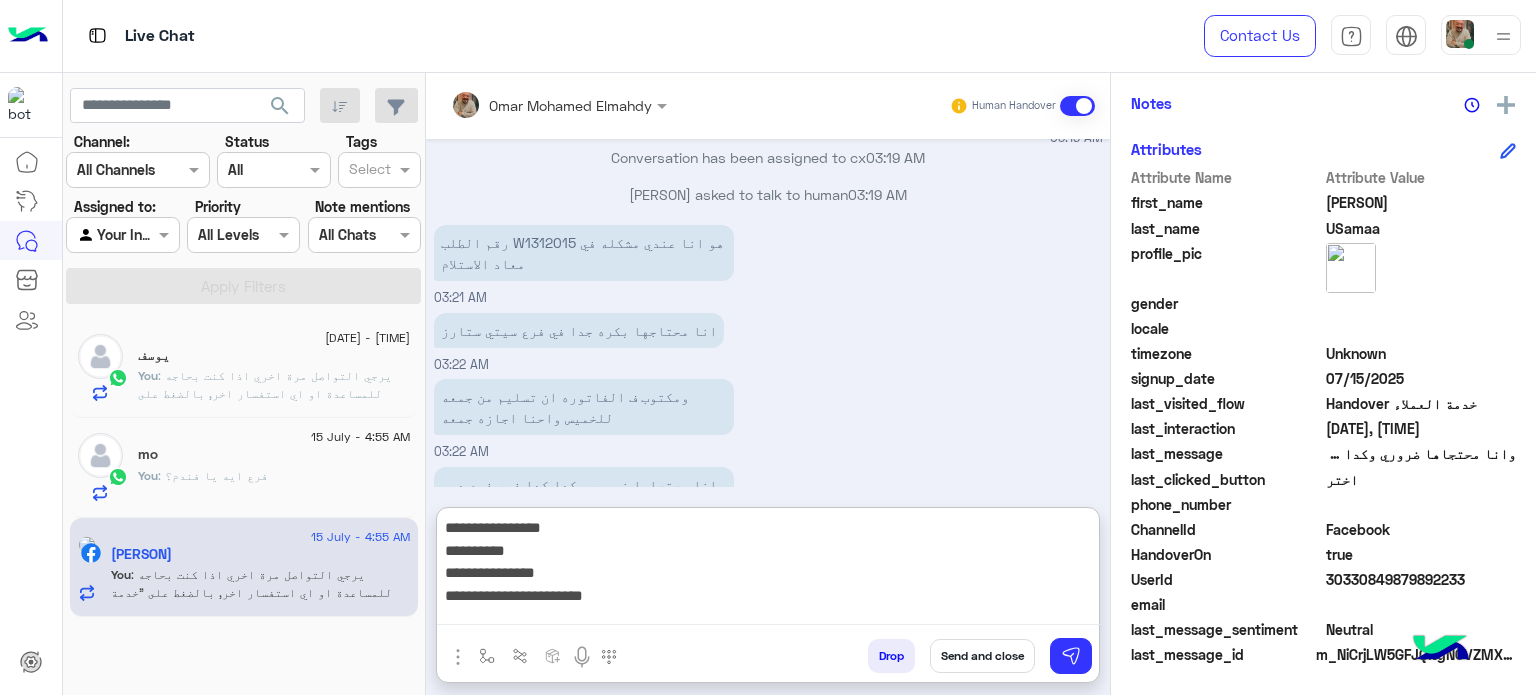 click on "**********" at bounding box center [768, 570] 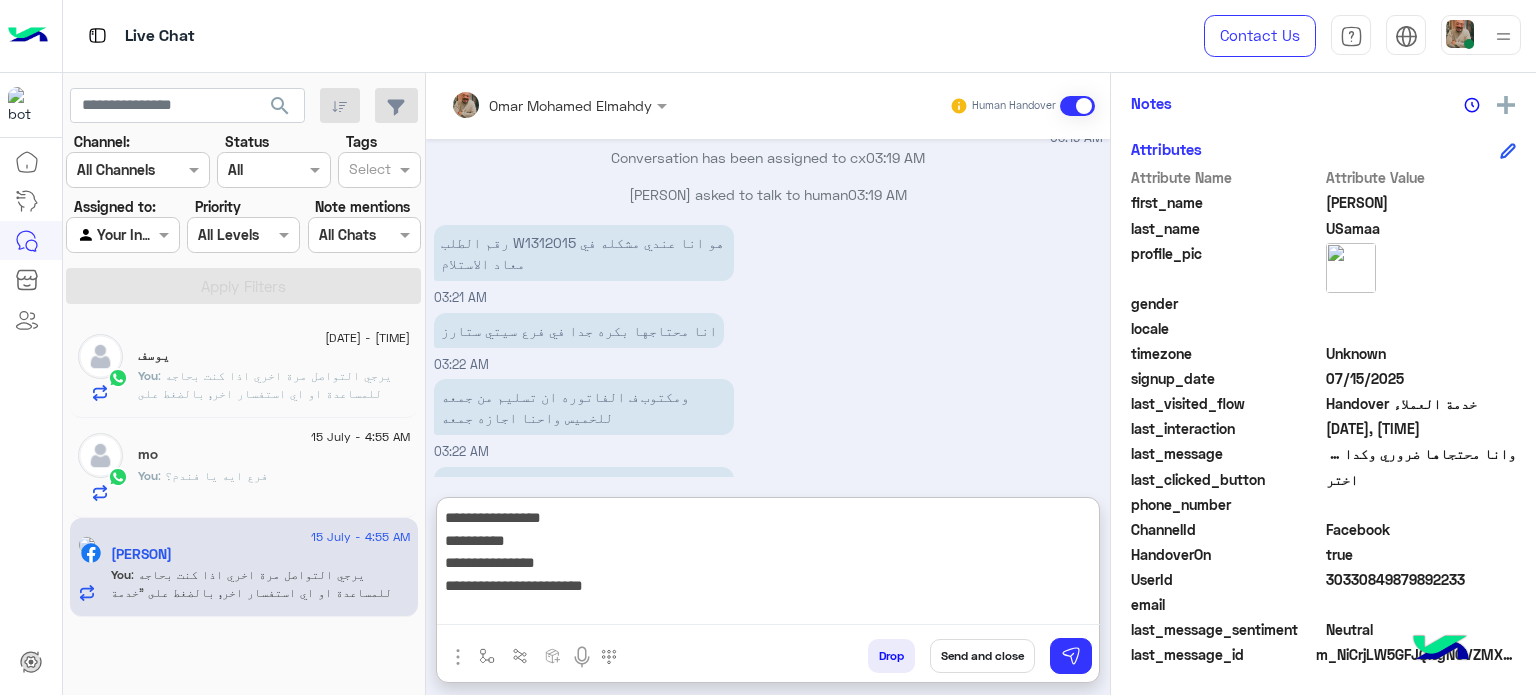 click on "**********" at bounding box center (768, 565) 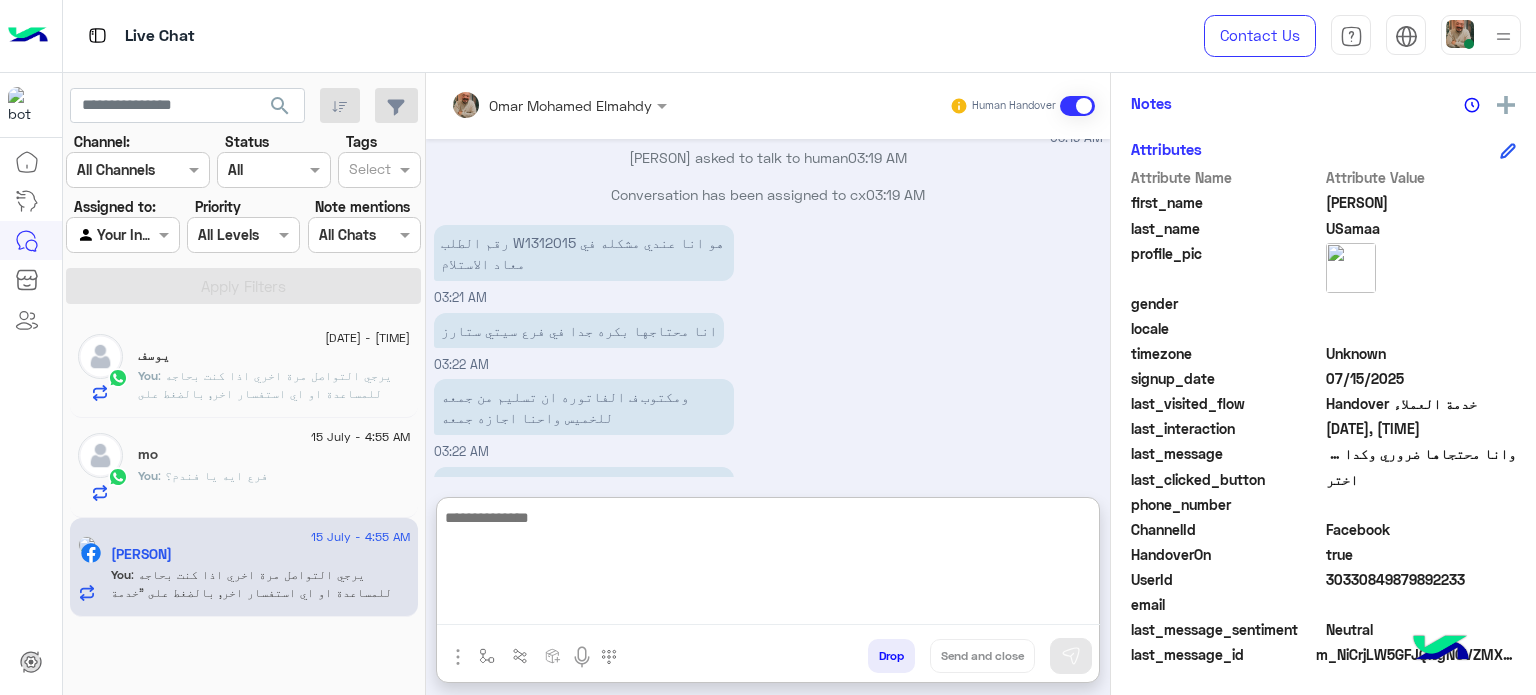 scroll, scrollTop: 743, scrollLeft: 0, axis: vertical 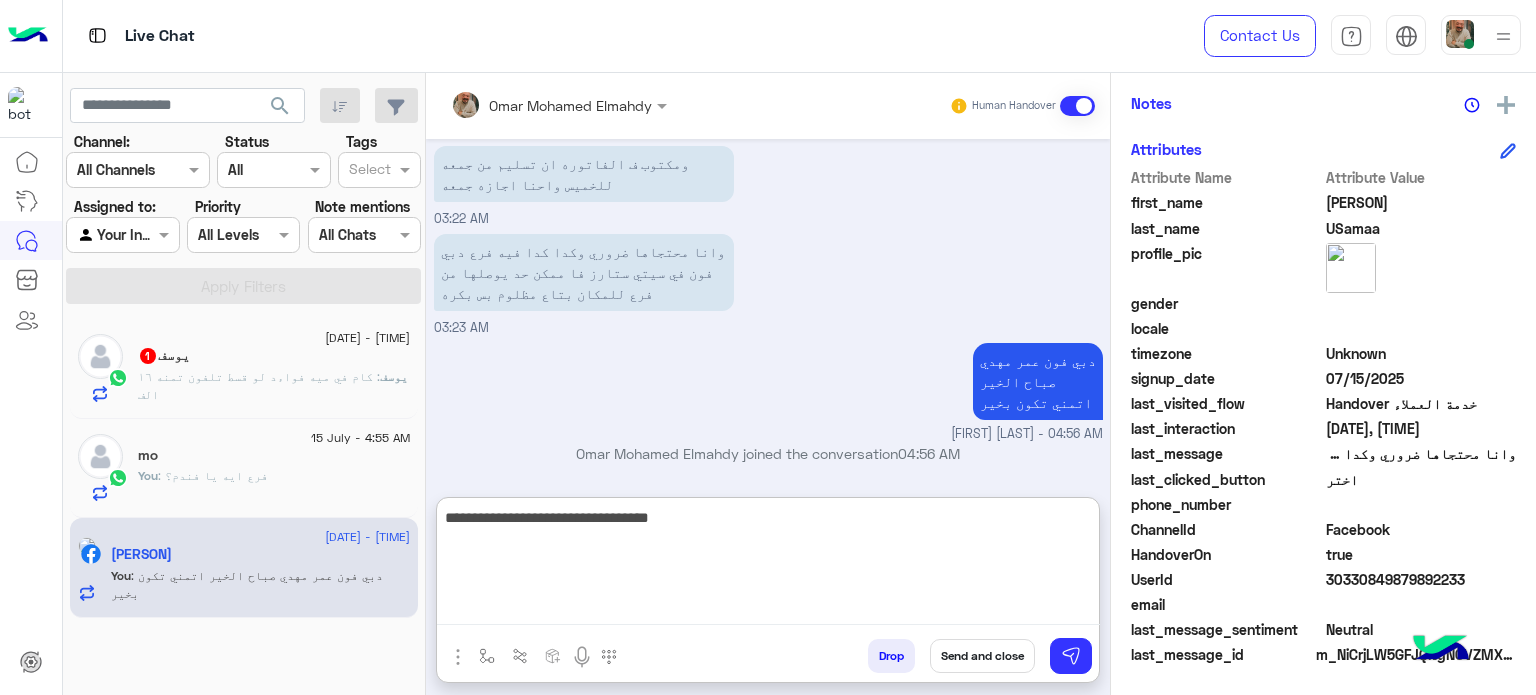 type on "**********" 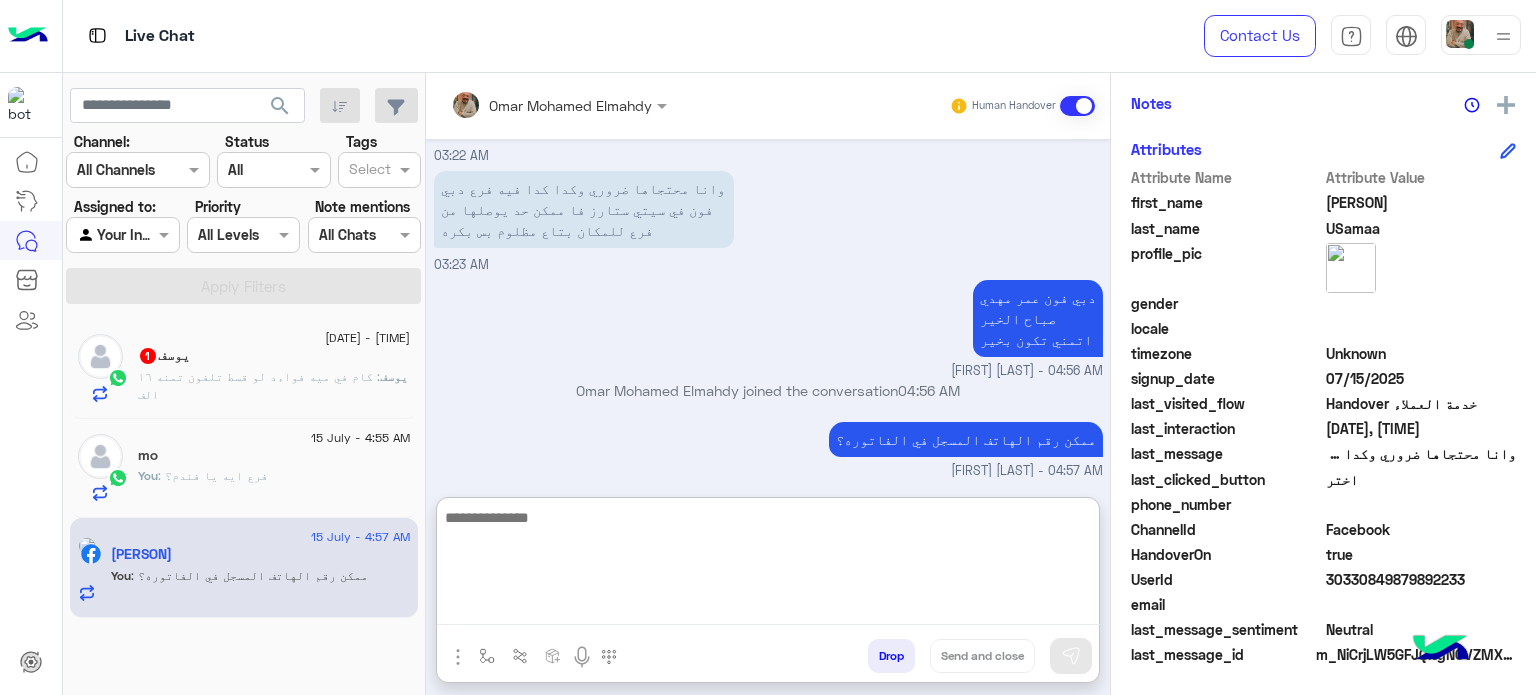 click on "[FIRST]   1" 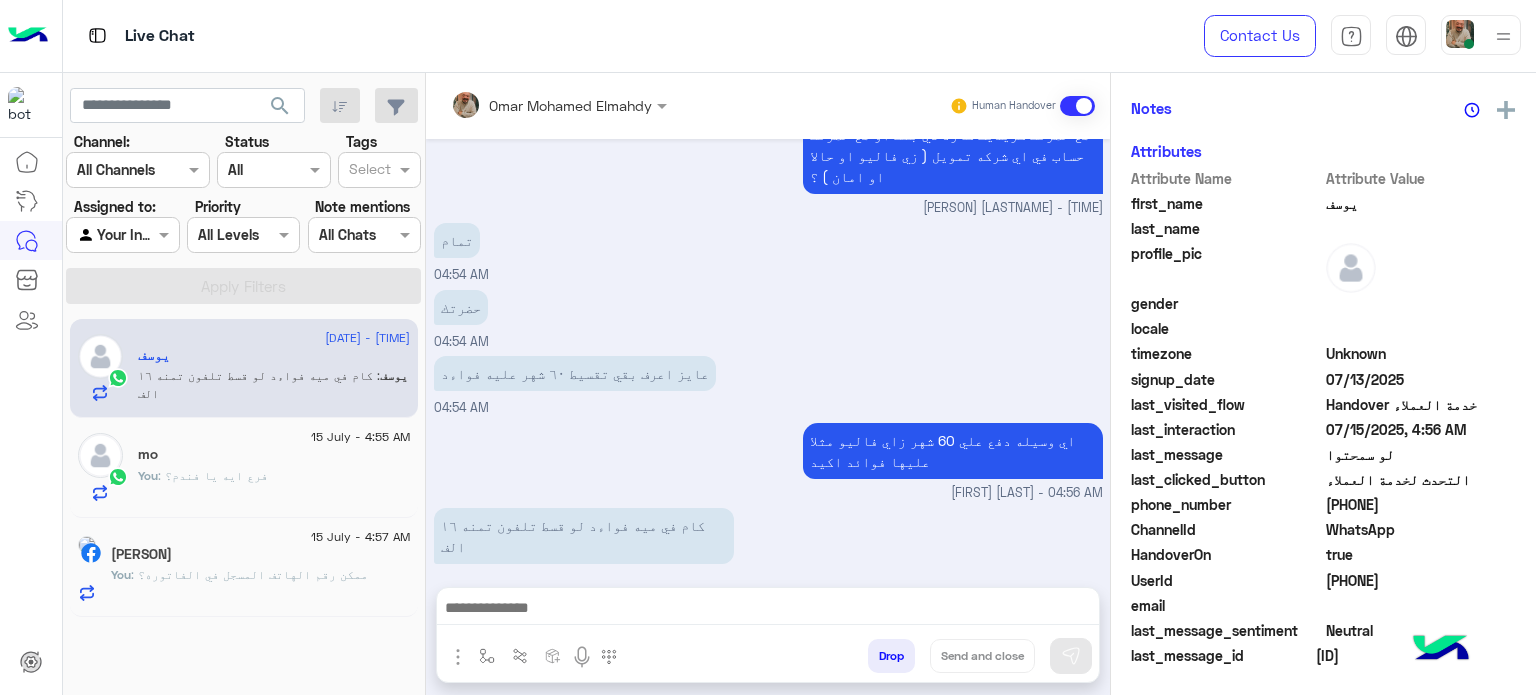 click at bounding box center [768, 610] 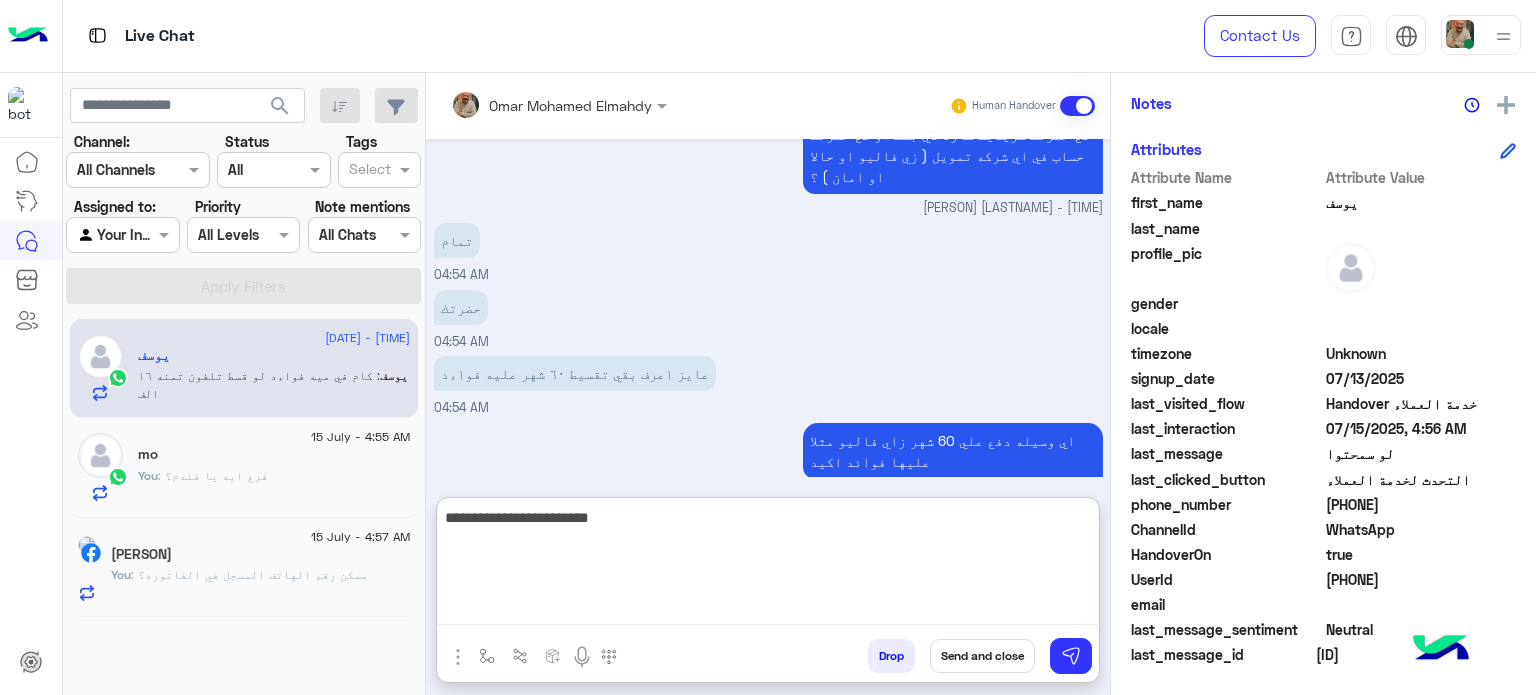 type on "**********" 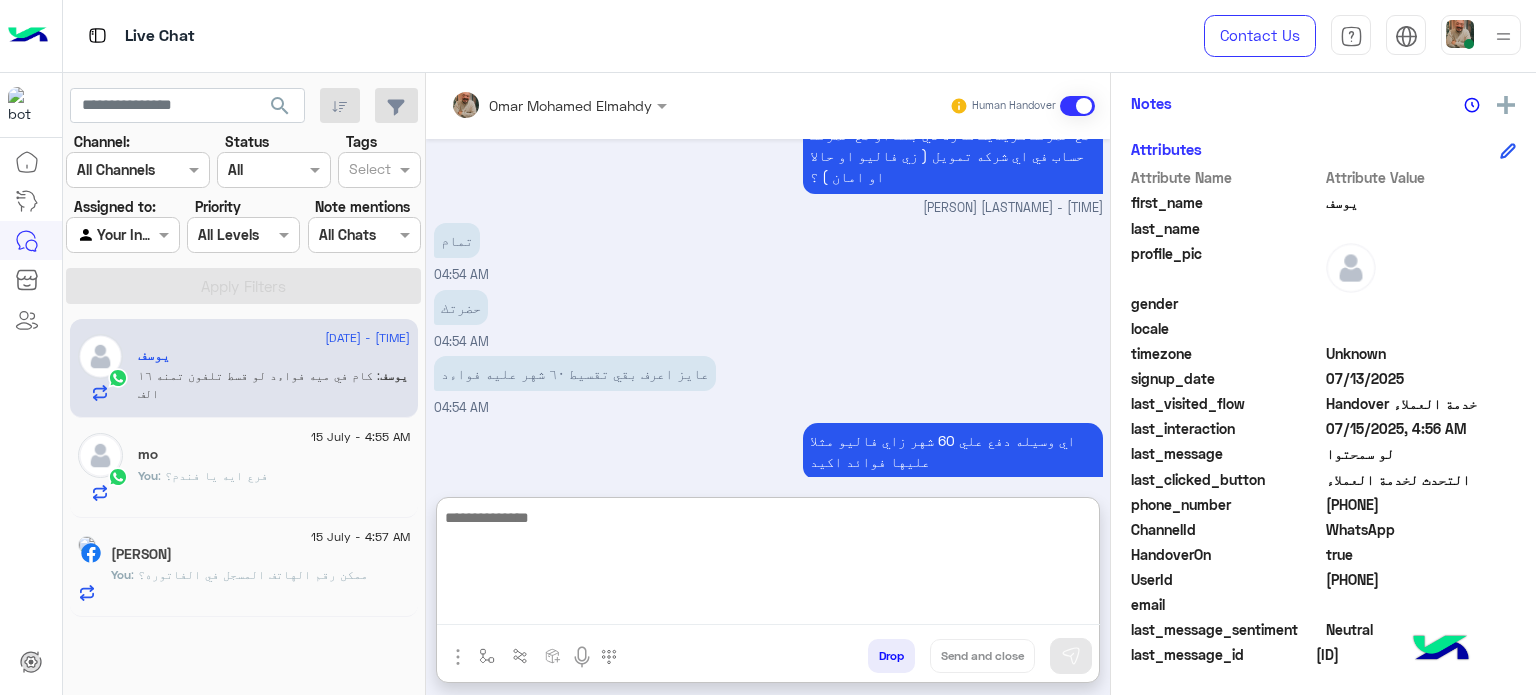 scroll, scrollTop: 596, scrollLeft: 0, axis: vertical 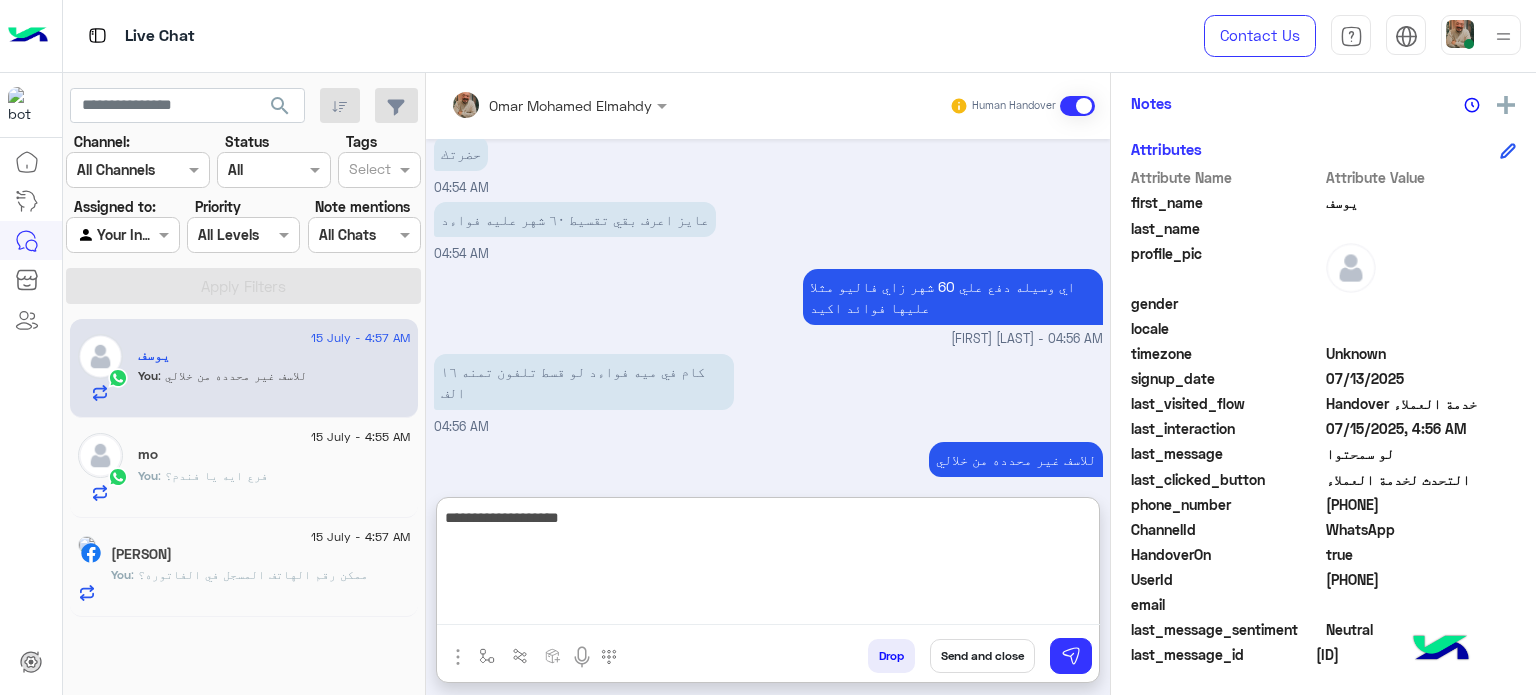type on "**********" 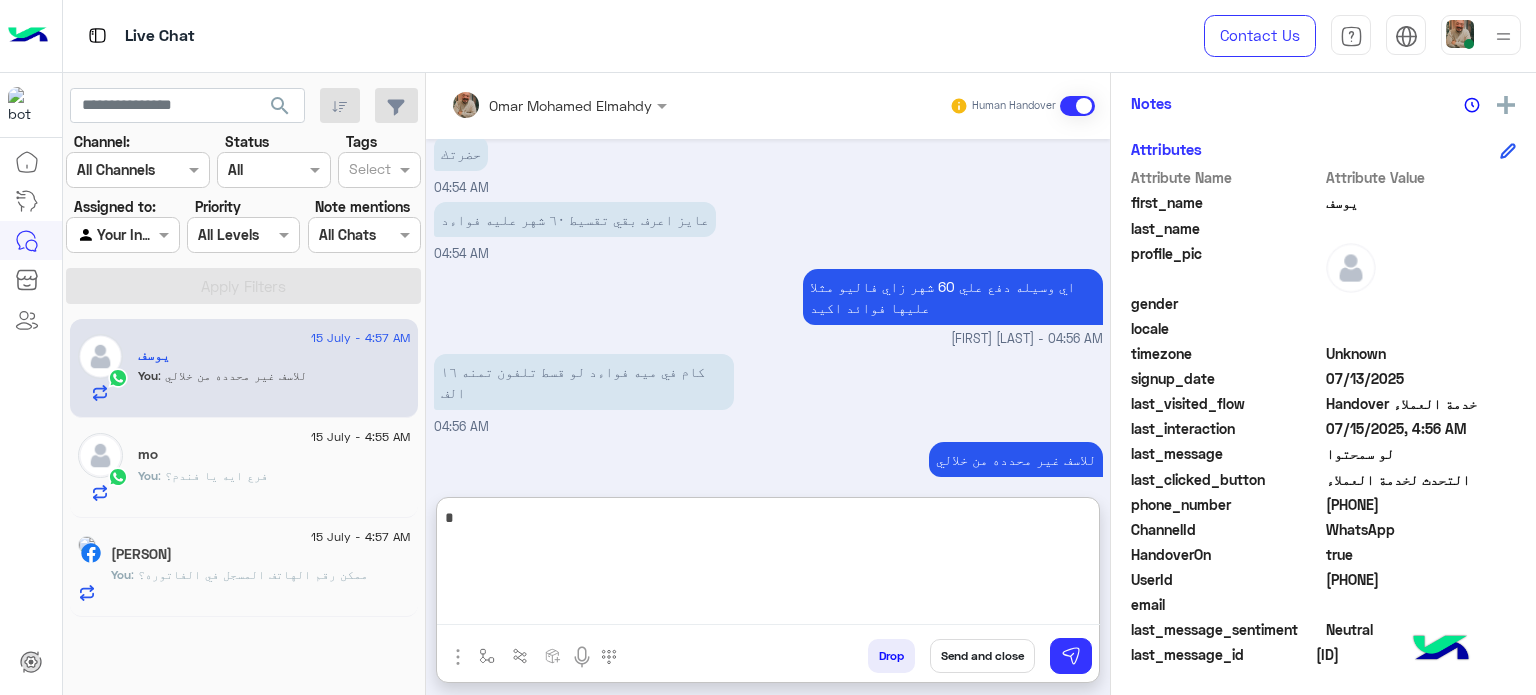 scroll, scrollTop: 660, scrollLeft: 0, axis: vertical 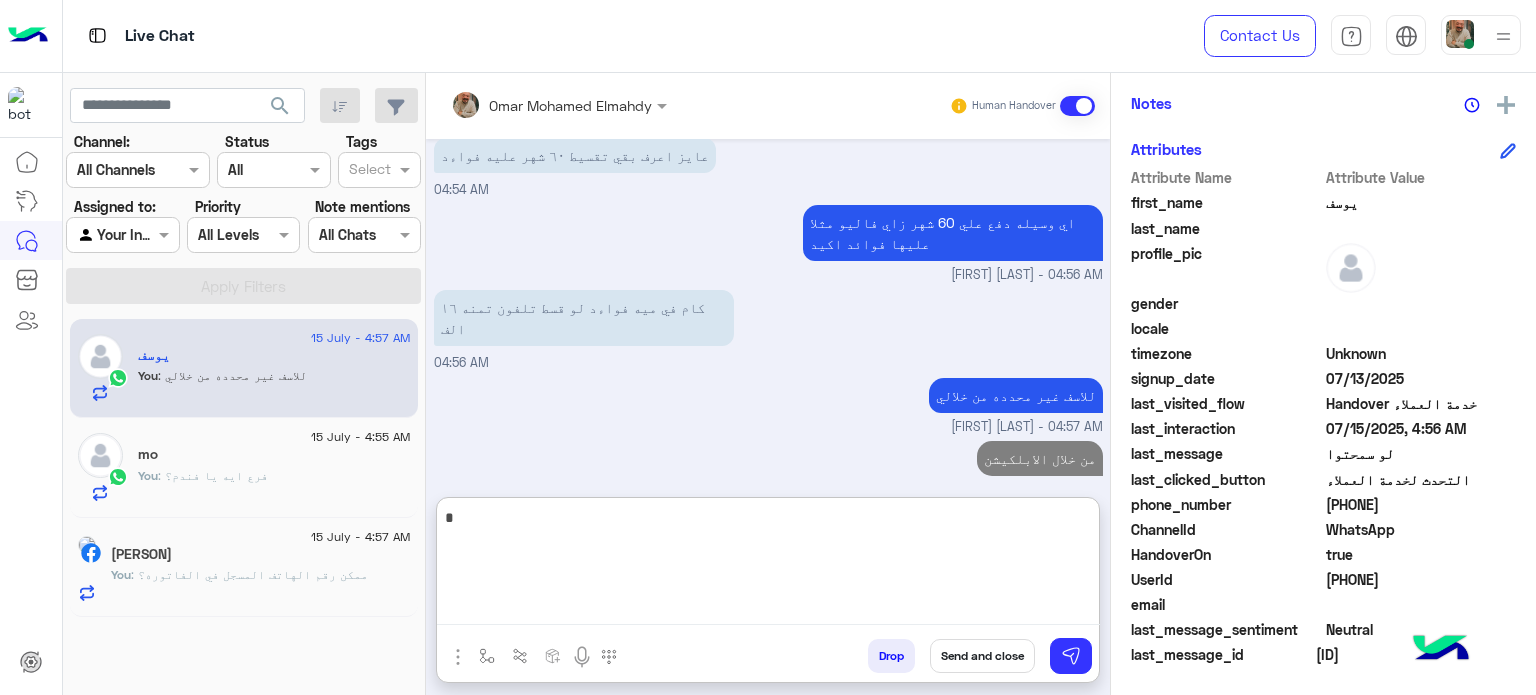 type on "**" 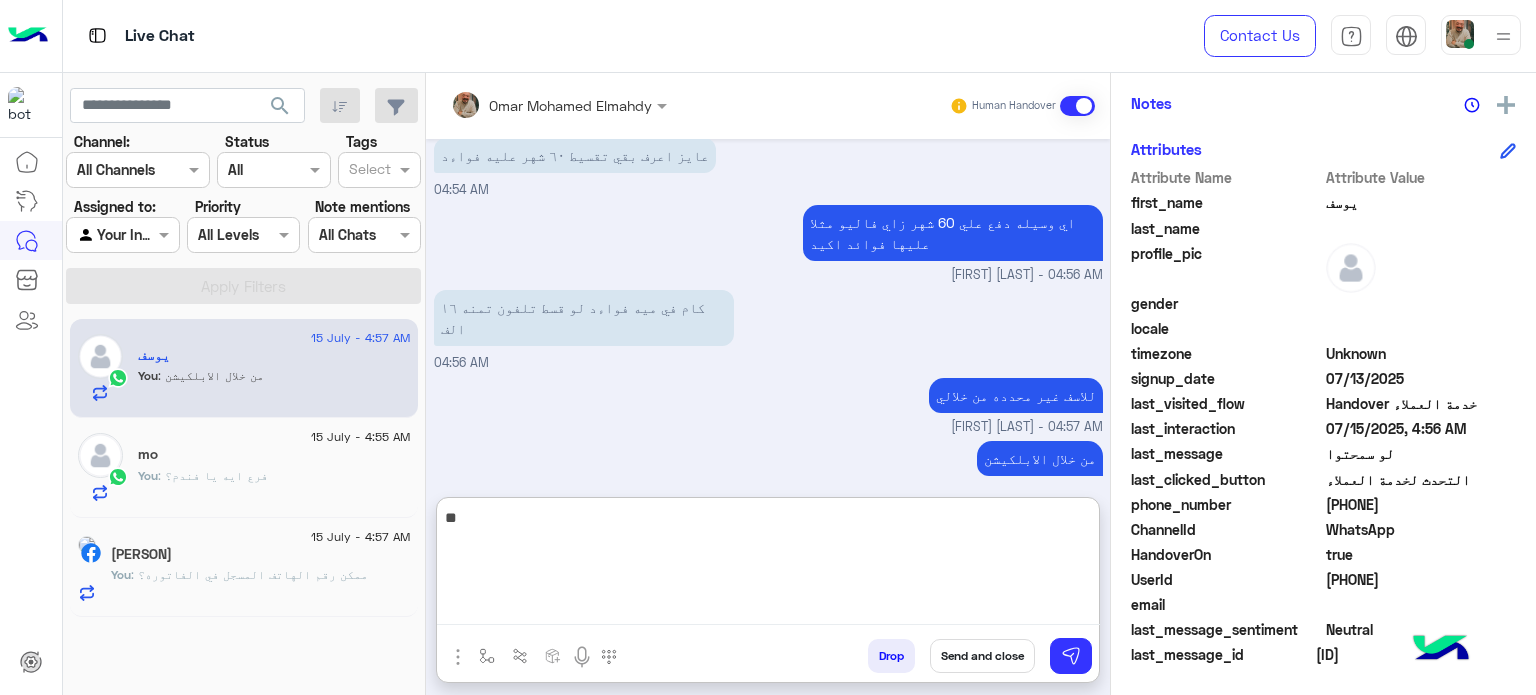 click on "**" at bounding box center (768, 565) 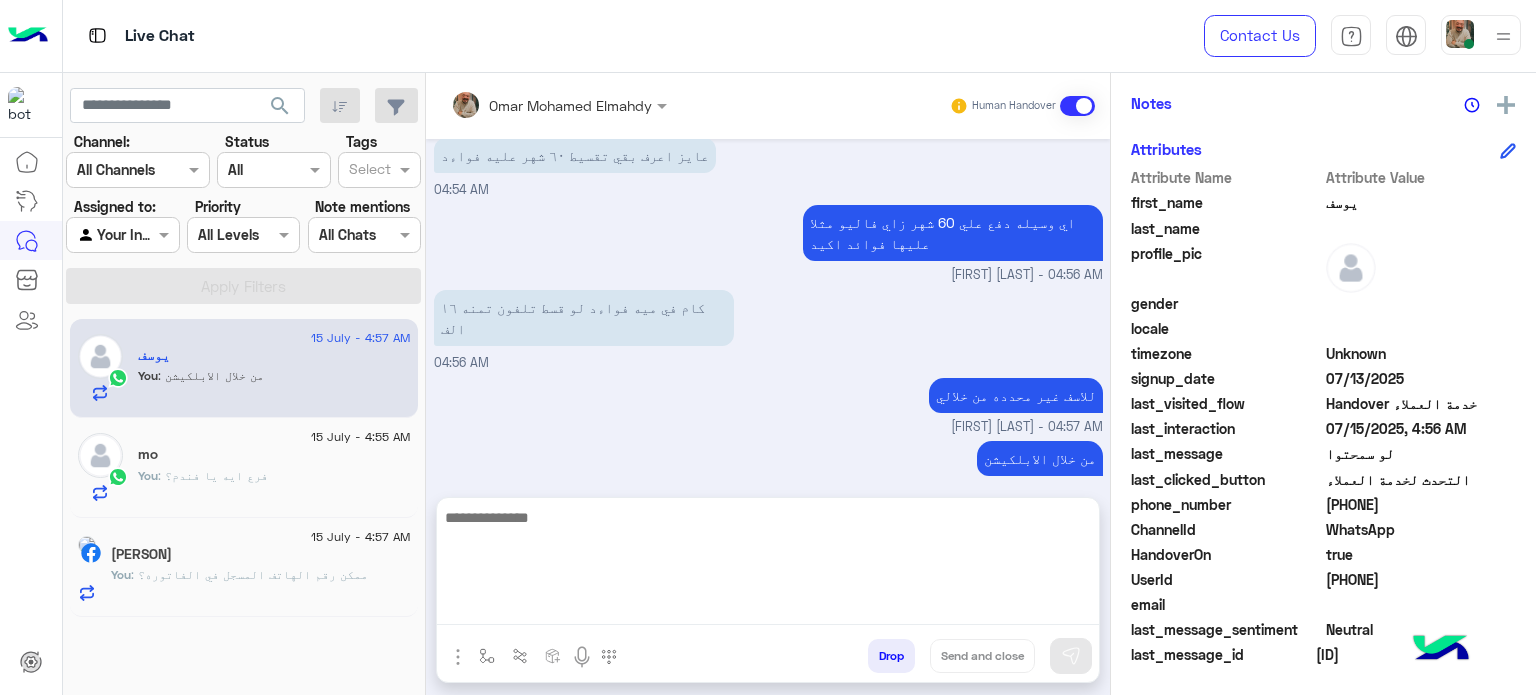 click on "You  : ممكن رقم الهاتف المسجل في الفاتوره؟" 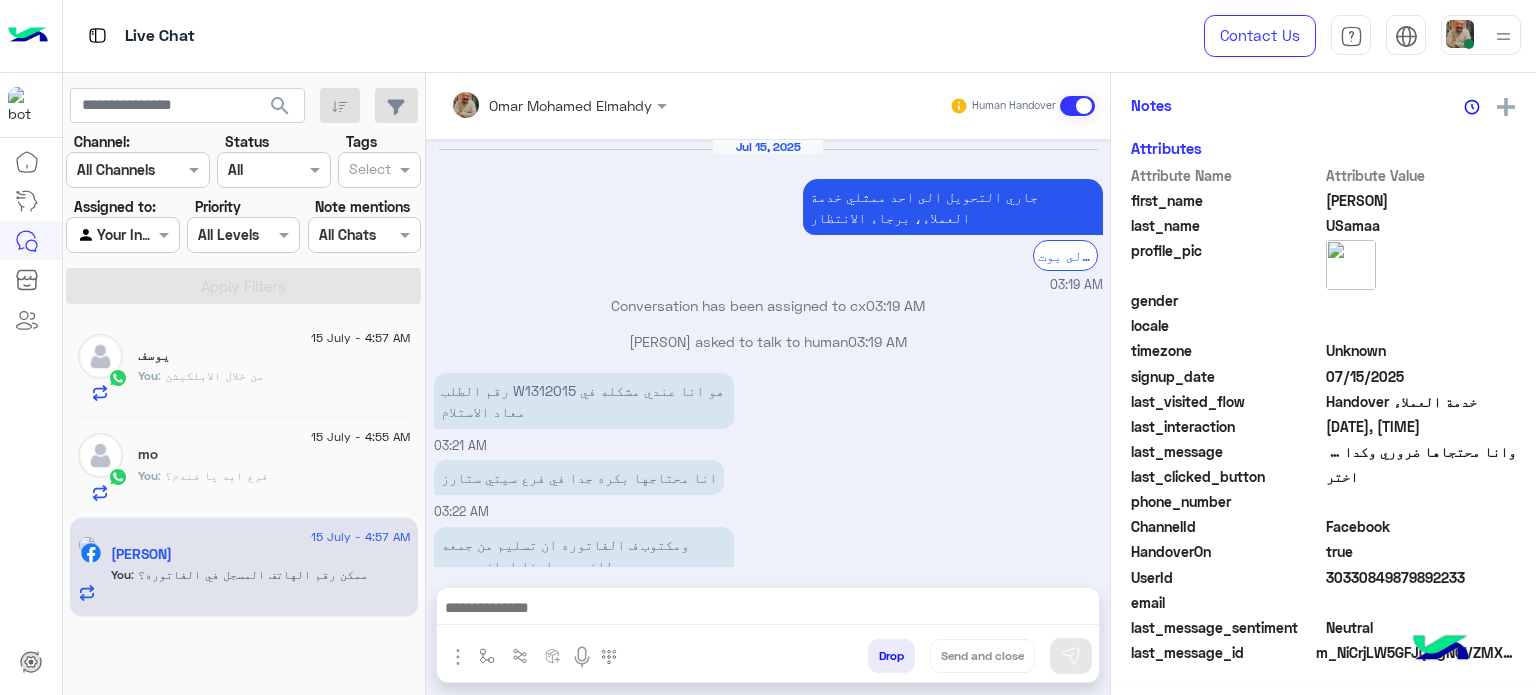 scroll, scrollTop: 400, scrollLeft: 0, axis: vertical 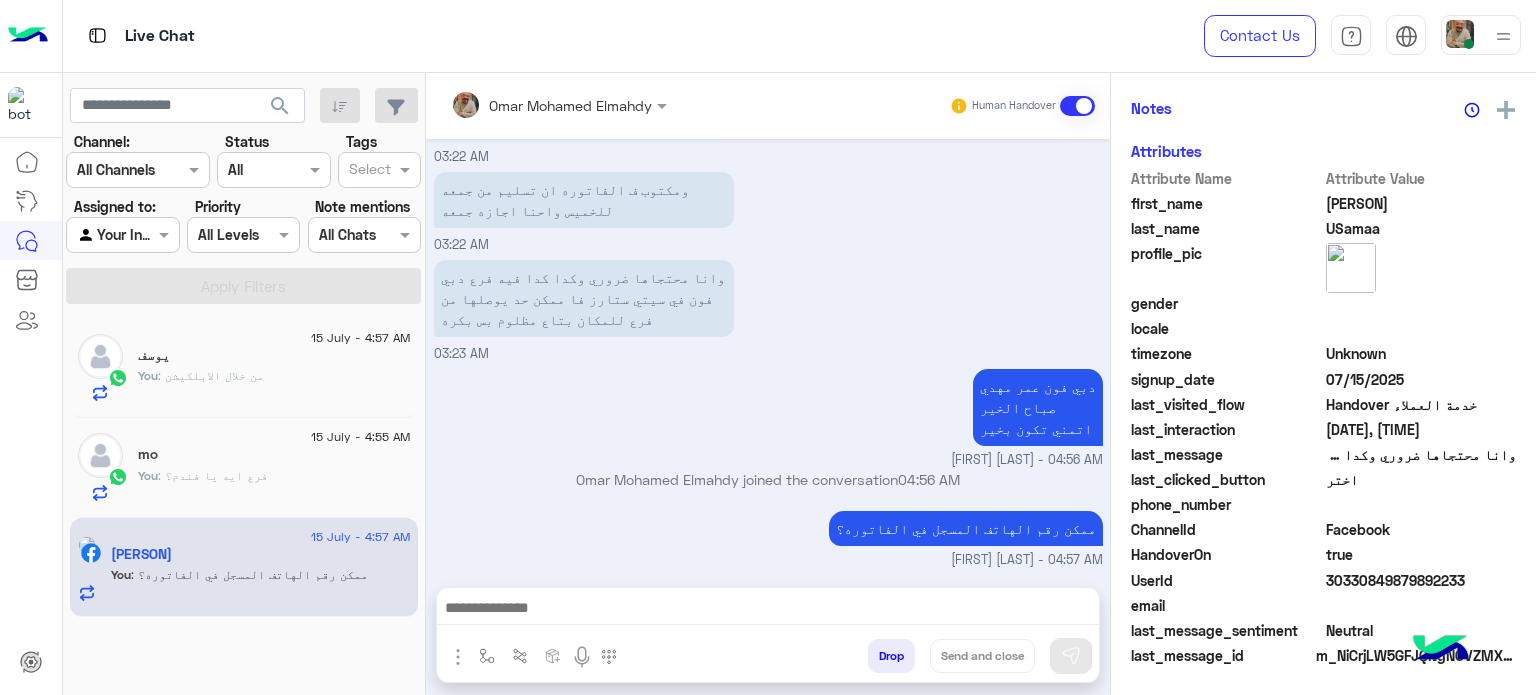 click on "mo" 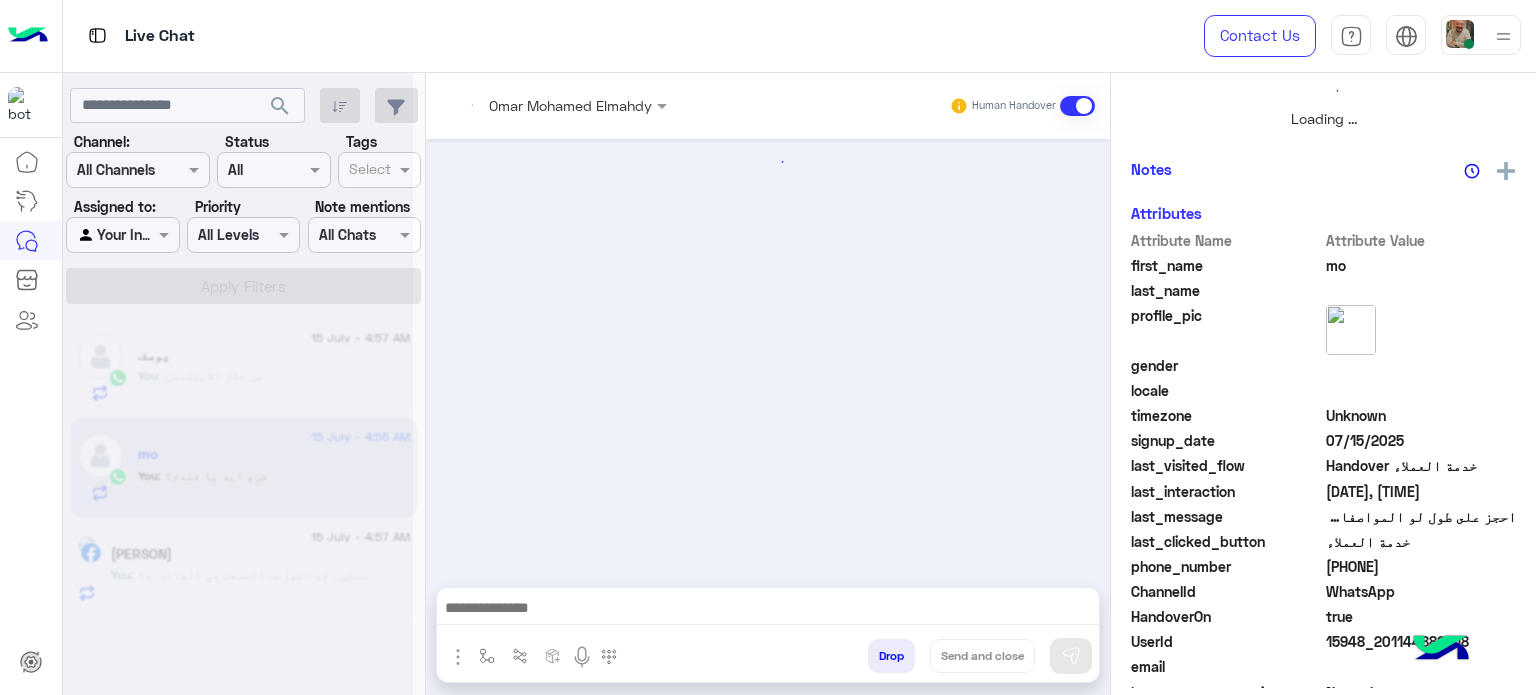 scroll, scrollTop: 464, scrollLeft: 0, axis: vertical 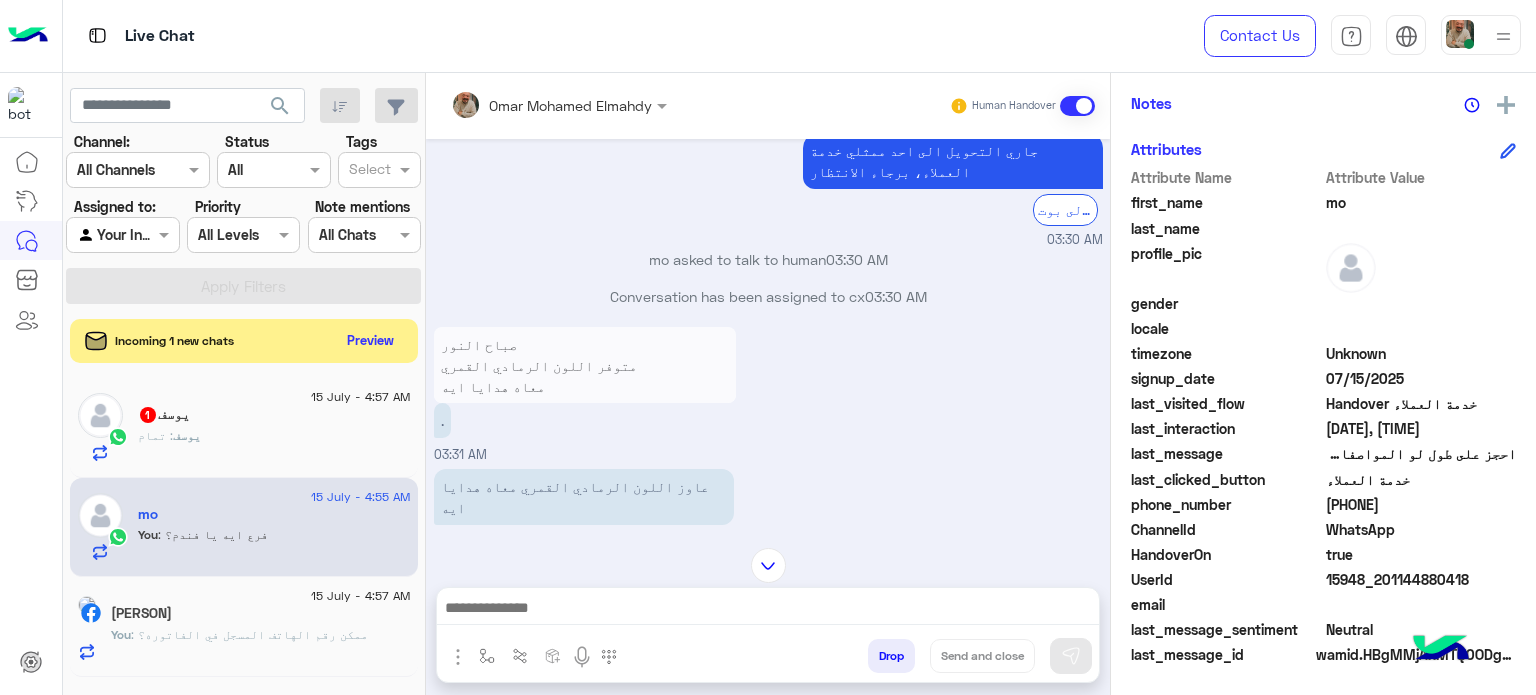click on "You  : ممكن رقم الهاتف المسجل في الفاتوره؟" 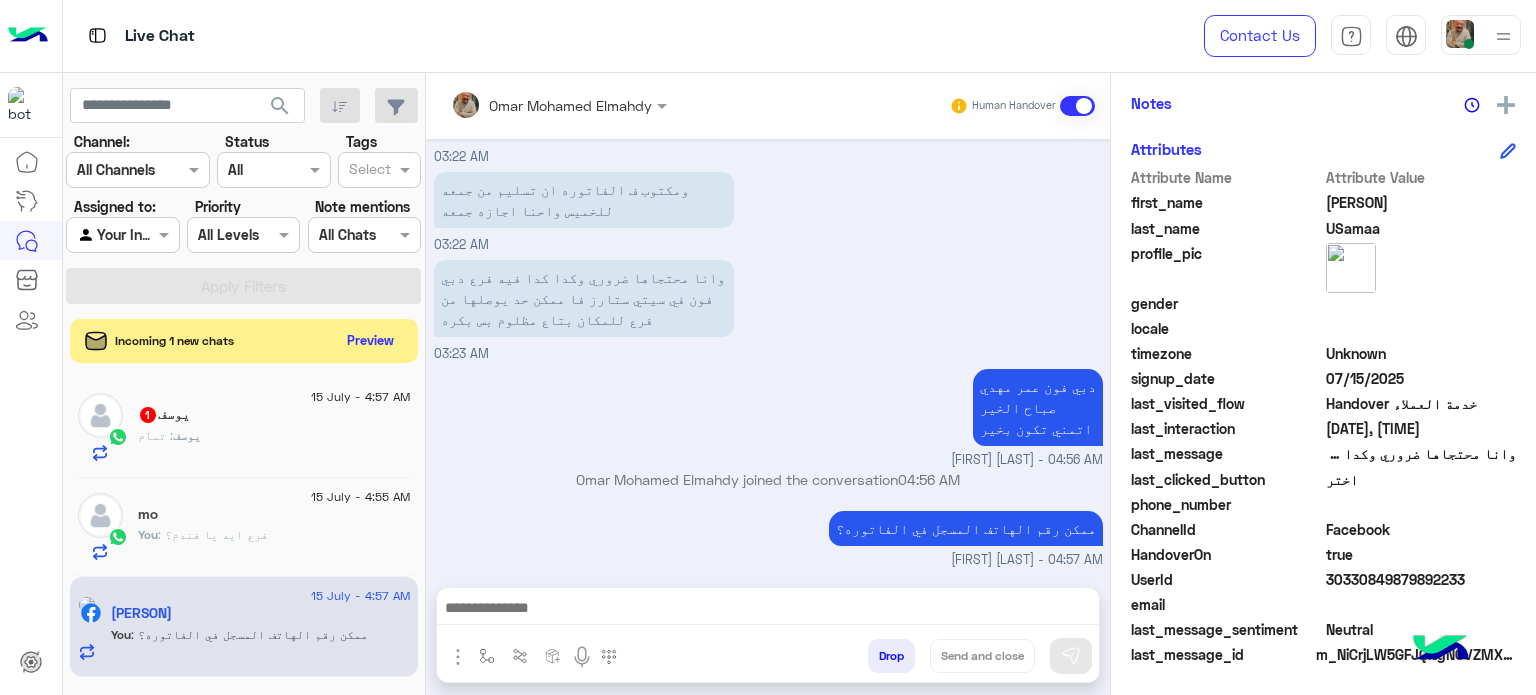 click on "You  : فرع ايه يا فندم؟" 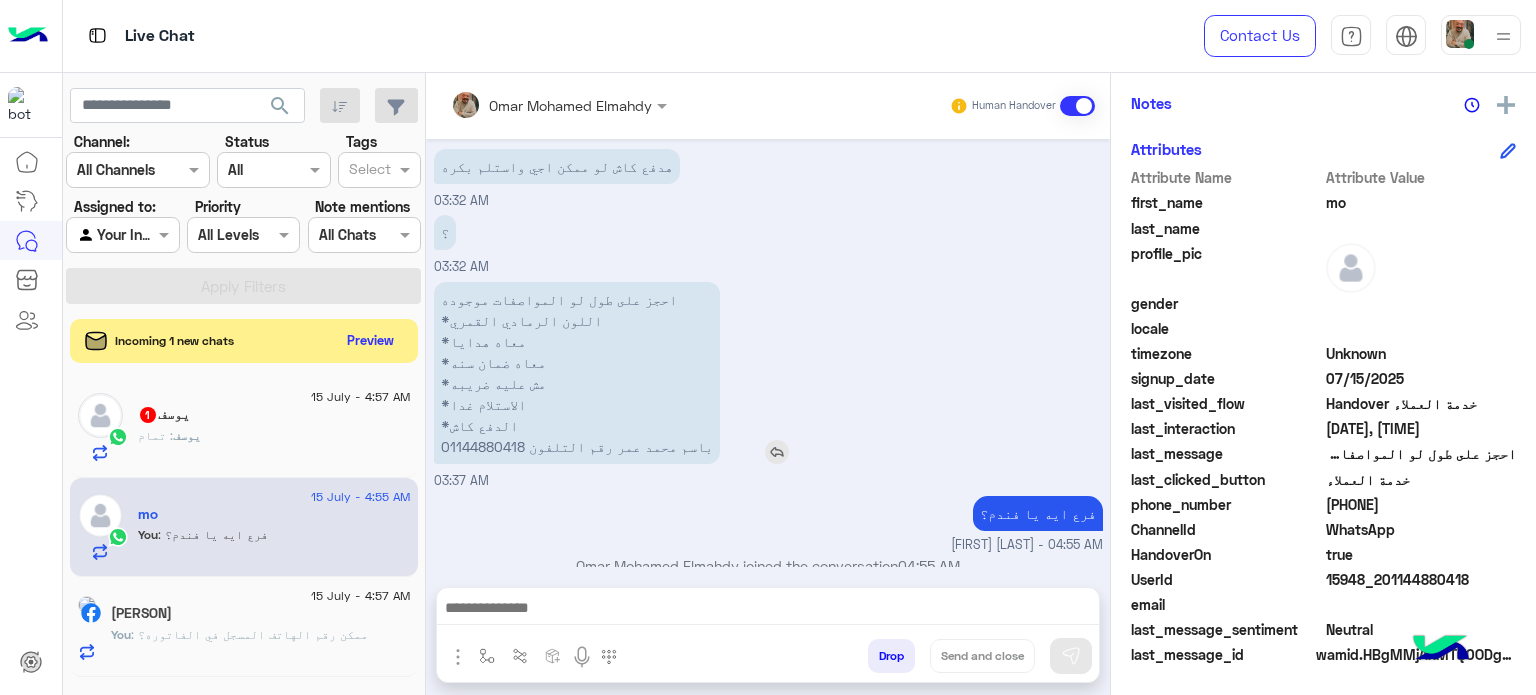 click on "احجز على طول لو المواصفات موجوده *اللون الرمادي القمري *معاه هدايا *معاه ضمان سنه *مش عليه ضريبه *الاستلام غدا *الدفع كاش باسم محمد عمر رقم التلفون [PHONE]" at bounding box center (577, 373) 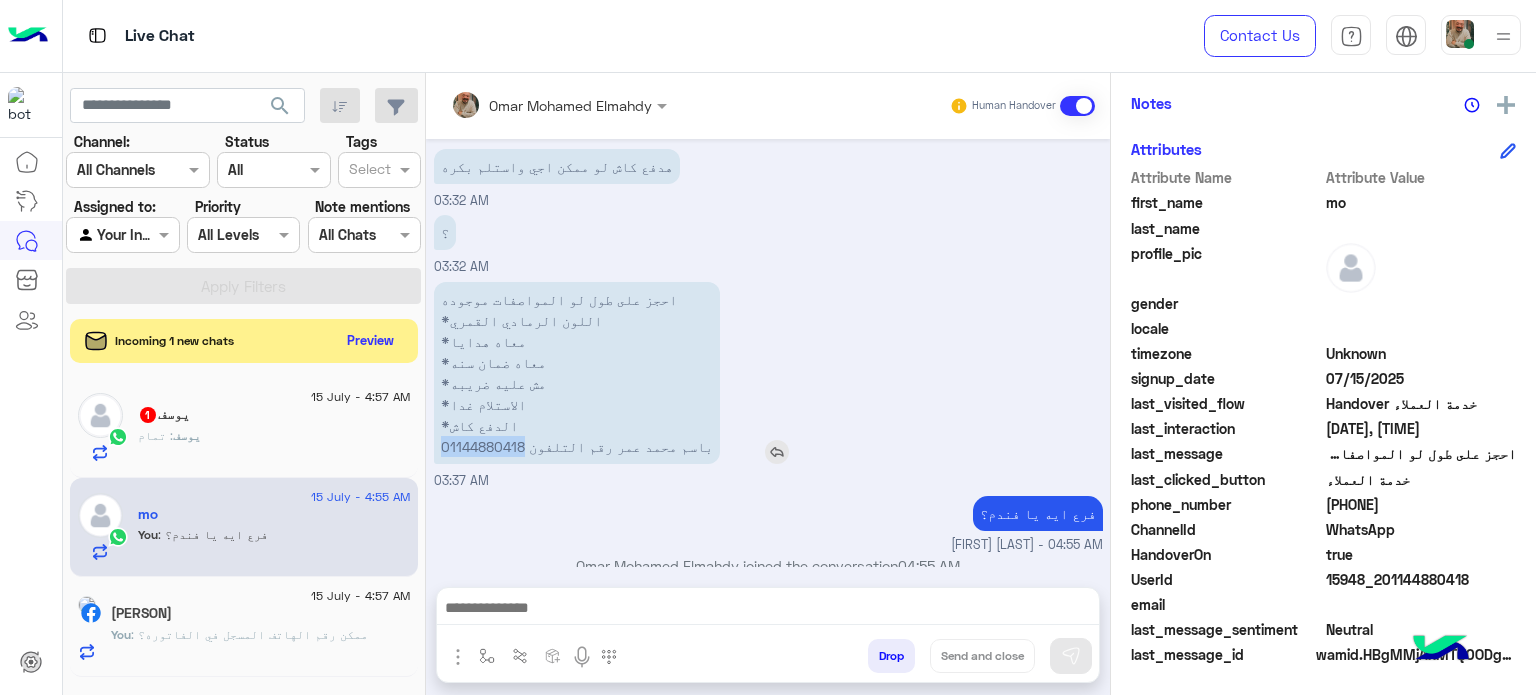 click on "احجز على طول لو المواصفات موجوده *اللون الرمادي القمري *معاه هدايا *معاه ضمان سنه *مش عليه ضريبه *الاستلام غدا *الدفع كاش باسم محمد عمر رقم التلفون [PHONE]" at bounding box center (577, 373) 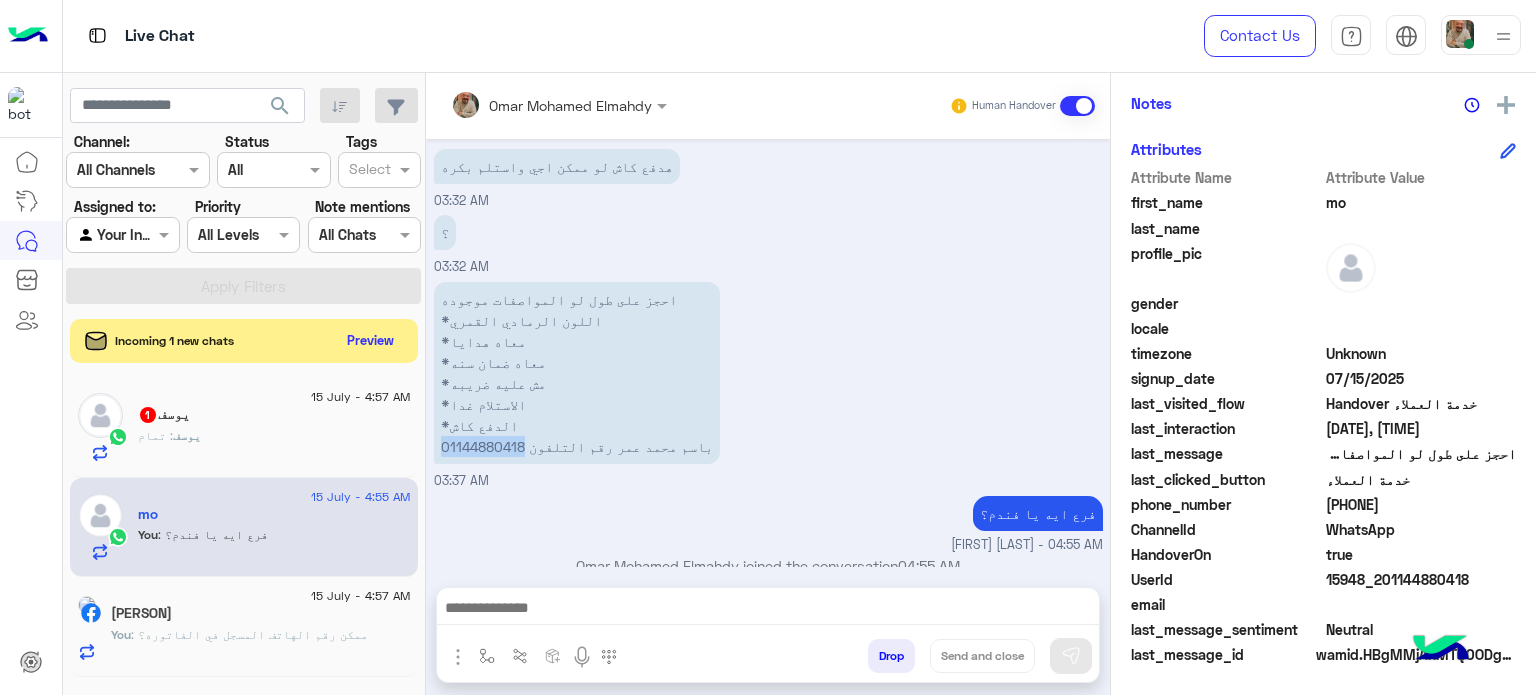 copy on "[PHONE]" 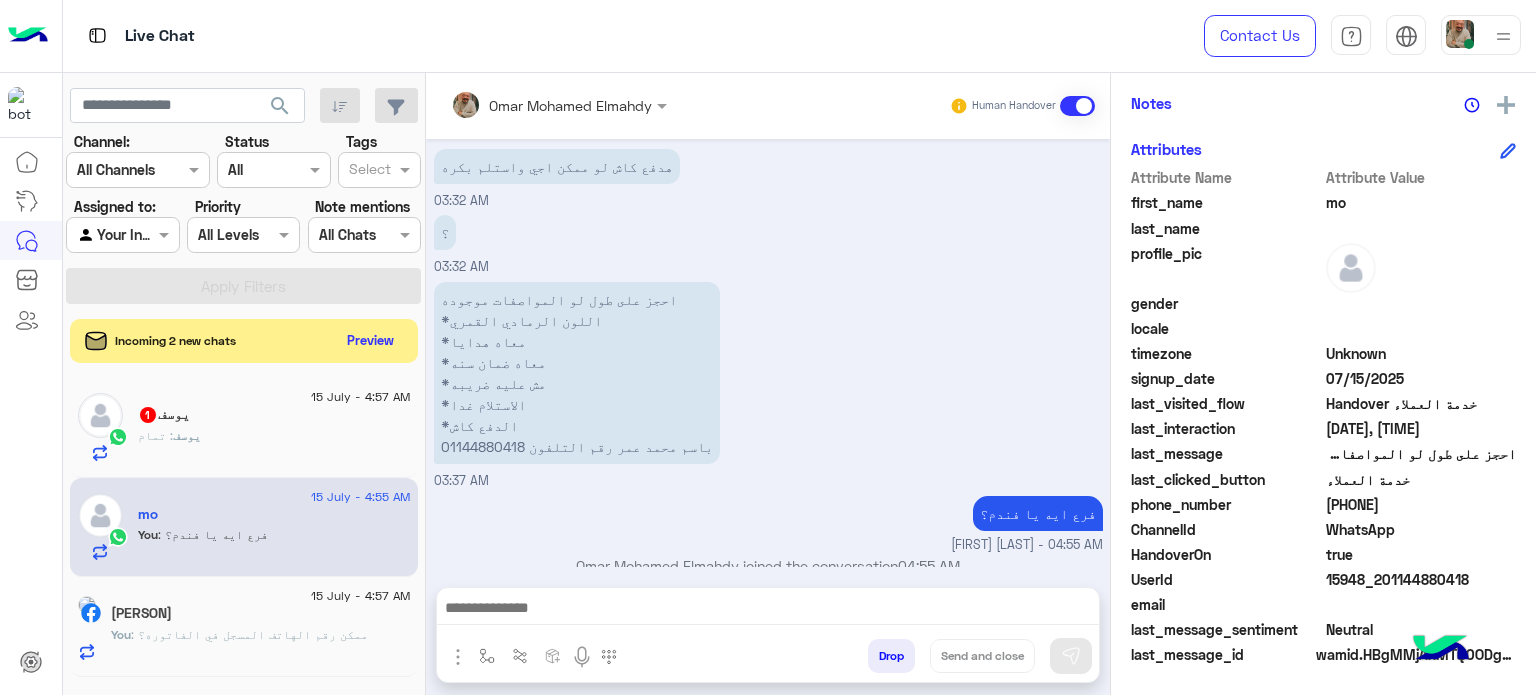 click on "1" 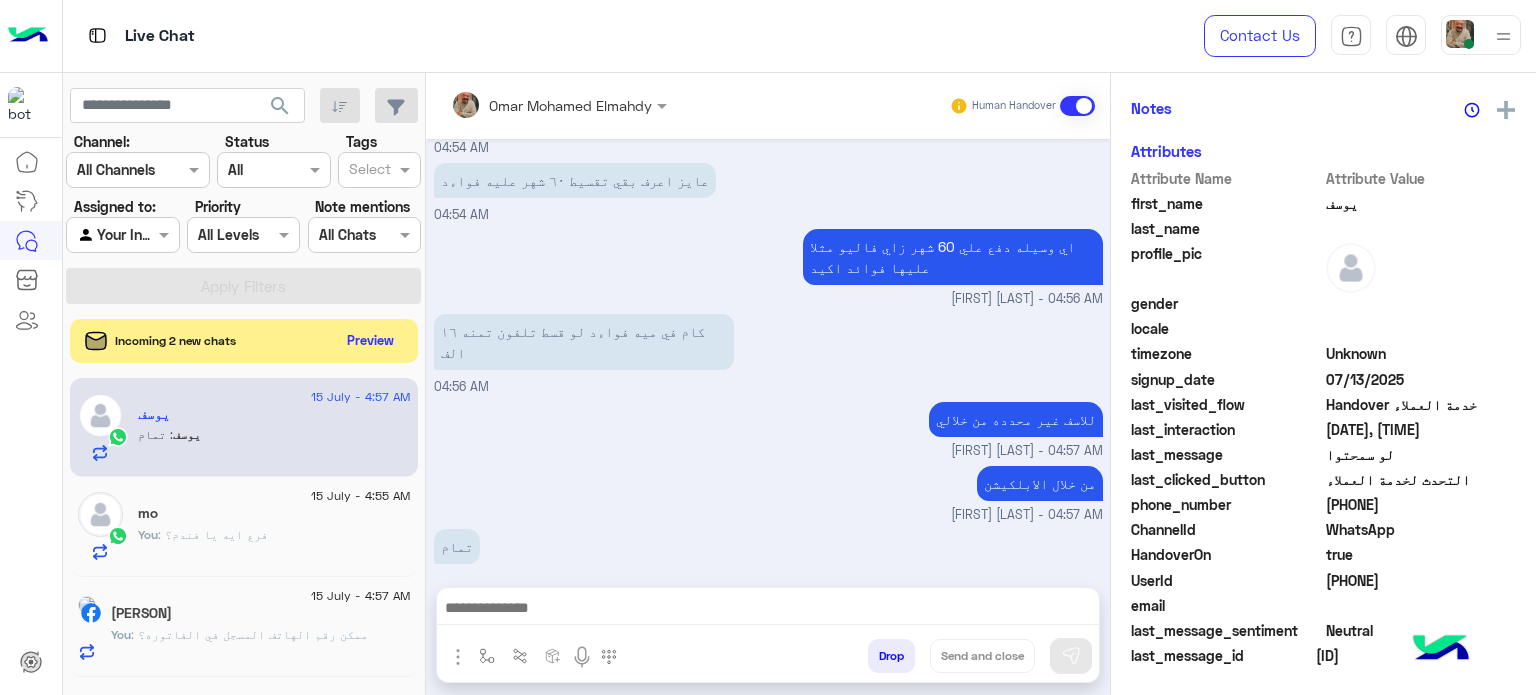 click on "[FIRST] [LAST] Human Handover     Jul 15, 2025  هل تقسيط ٦٠ شهر عليه فواءد   04:50 AM  في البدايه حابب اوضح لحضرتك ان دبي فون فيها اكتر من 22 طريقه دفع , سواء عن طريق البنوك او عن طريق شركات التقسيط دبي فون يفندم فيها اكتر من 22 وسيله دفع  مع حضرتك كريديت كارد لاي بنك او مع حضرتك حساب في اي شركه تمويل ( زي فاليو او حالا او امان ) ؟  [FIRST] [LAST] -  04:53 AM  تمام   04:54 AM  حضرتك   04:54 AM  عايز اعرف بقي تقسيط ٦٠ شهر  عليه فواءد   04:54 AM  اي وسيله دفع علي 60 شهر زاي فاليو مثلا عليها فوائد اكيد [FIRST] [LAST] -  04:56 AM  كام في ميه فواءد لو قسط تلفون تمنه ١٦ الف   04:56 AM  للاسف غير محدده من خلالي [FIRST] [LAST] -  04:57 AM  تمام   04:57 AM" at bounding box center (768, 388) 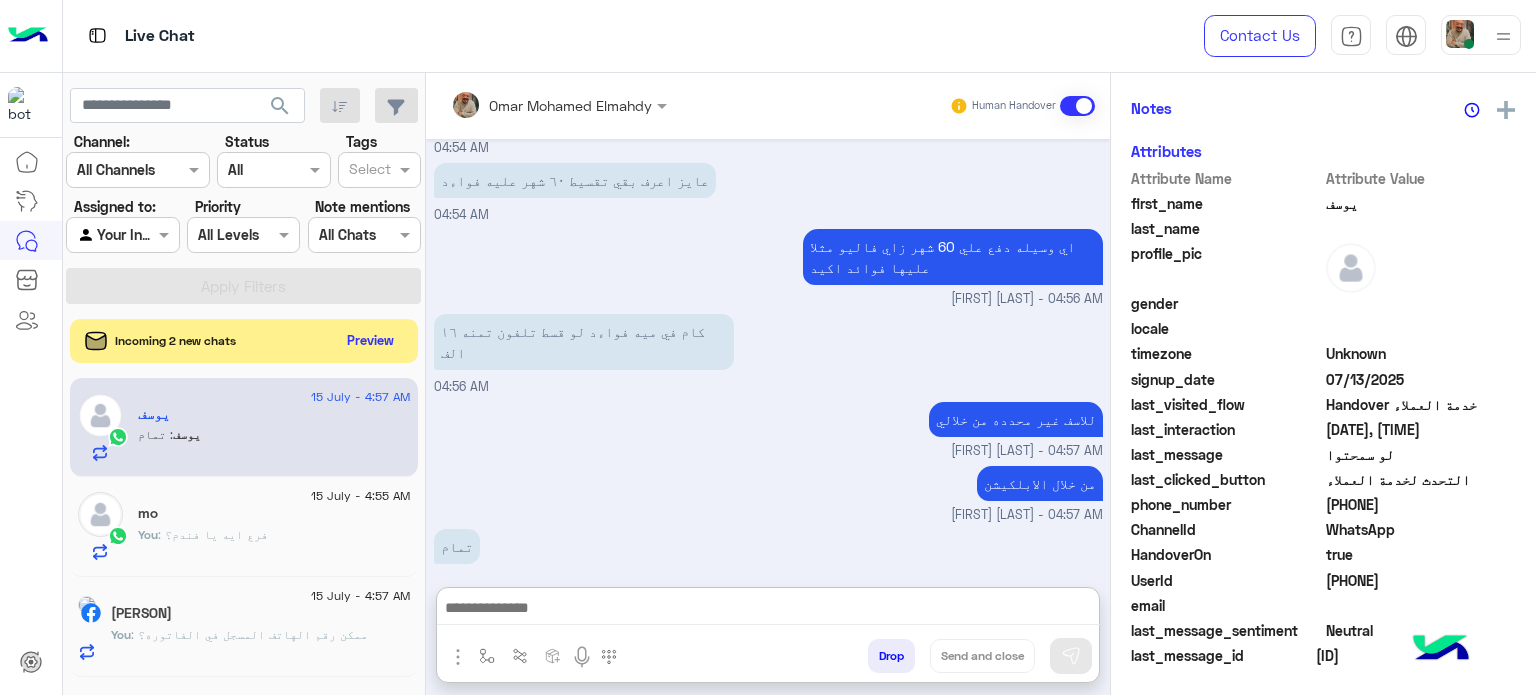 click at bounding box center (768, 610) 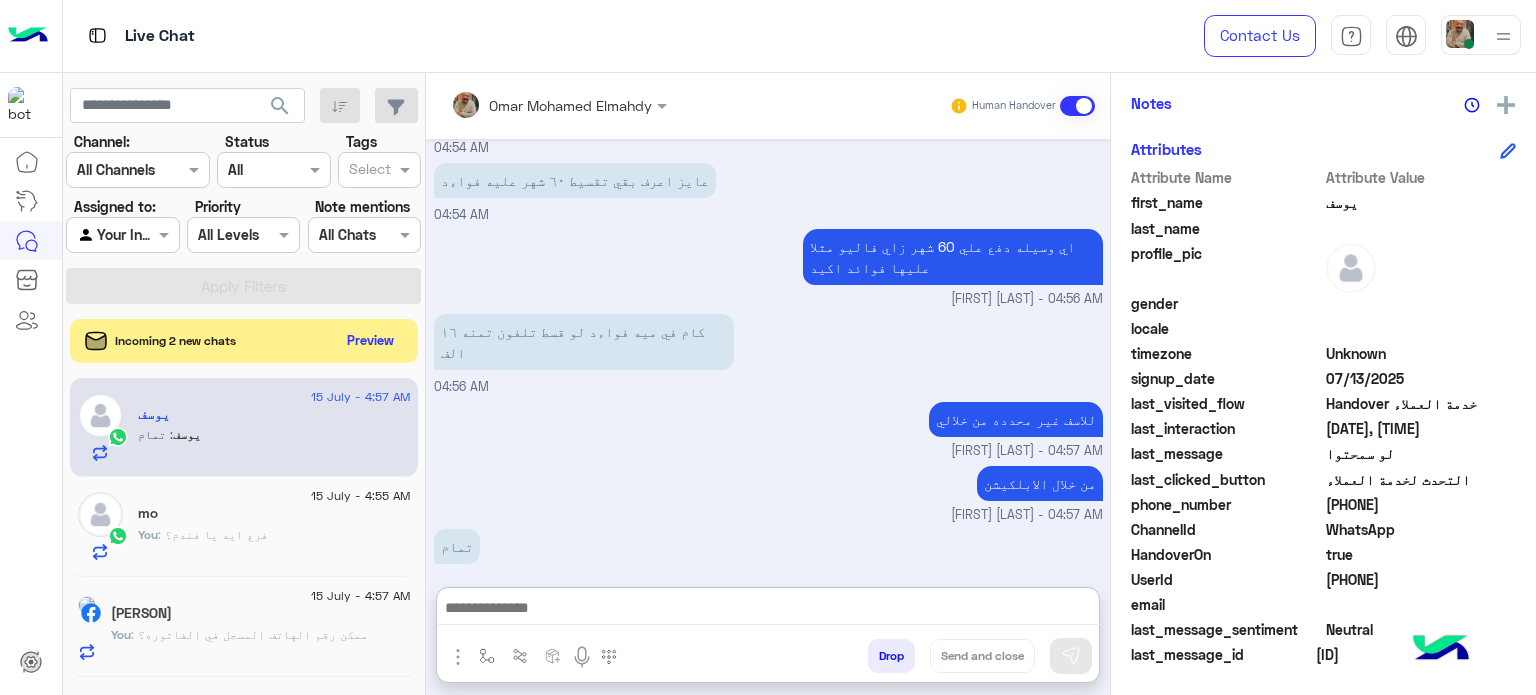 paste on "**********" 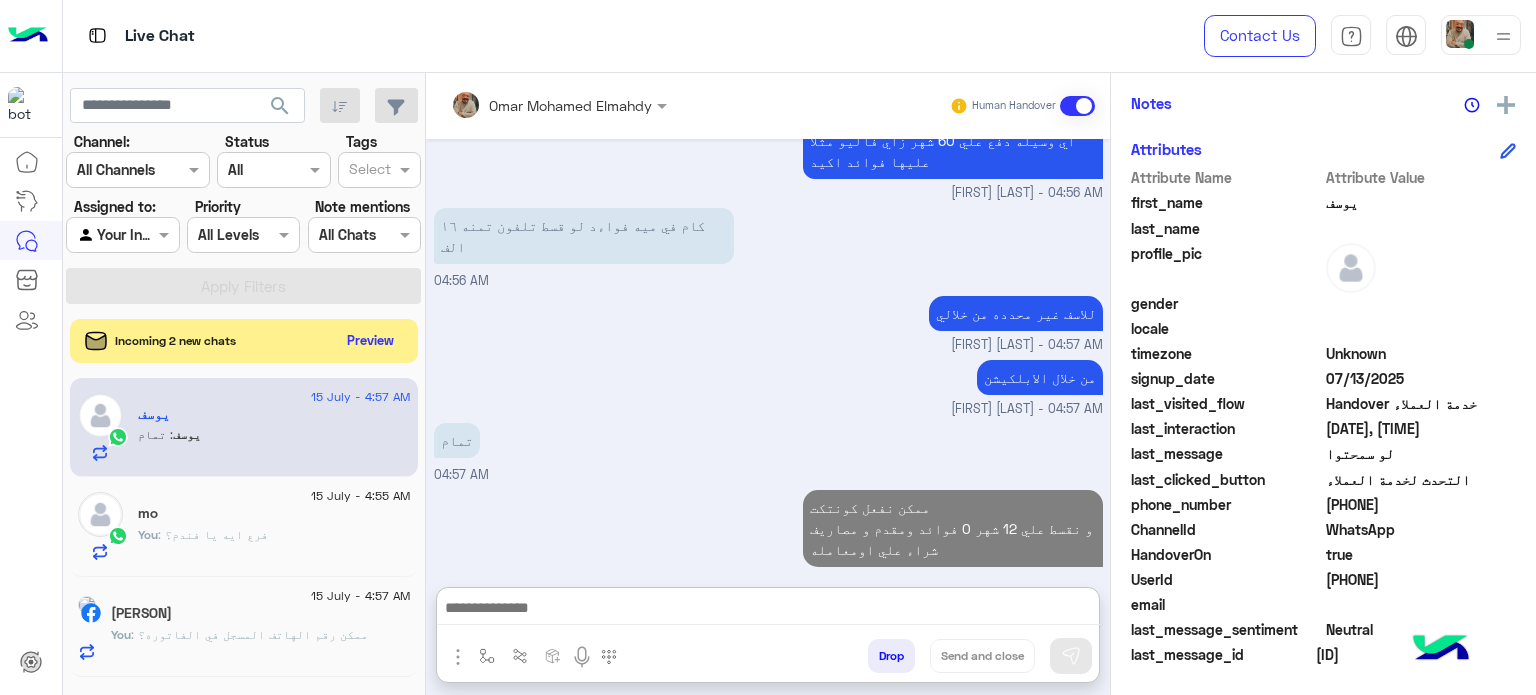 paste on "**********" 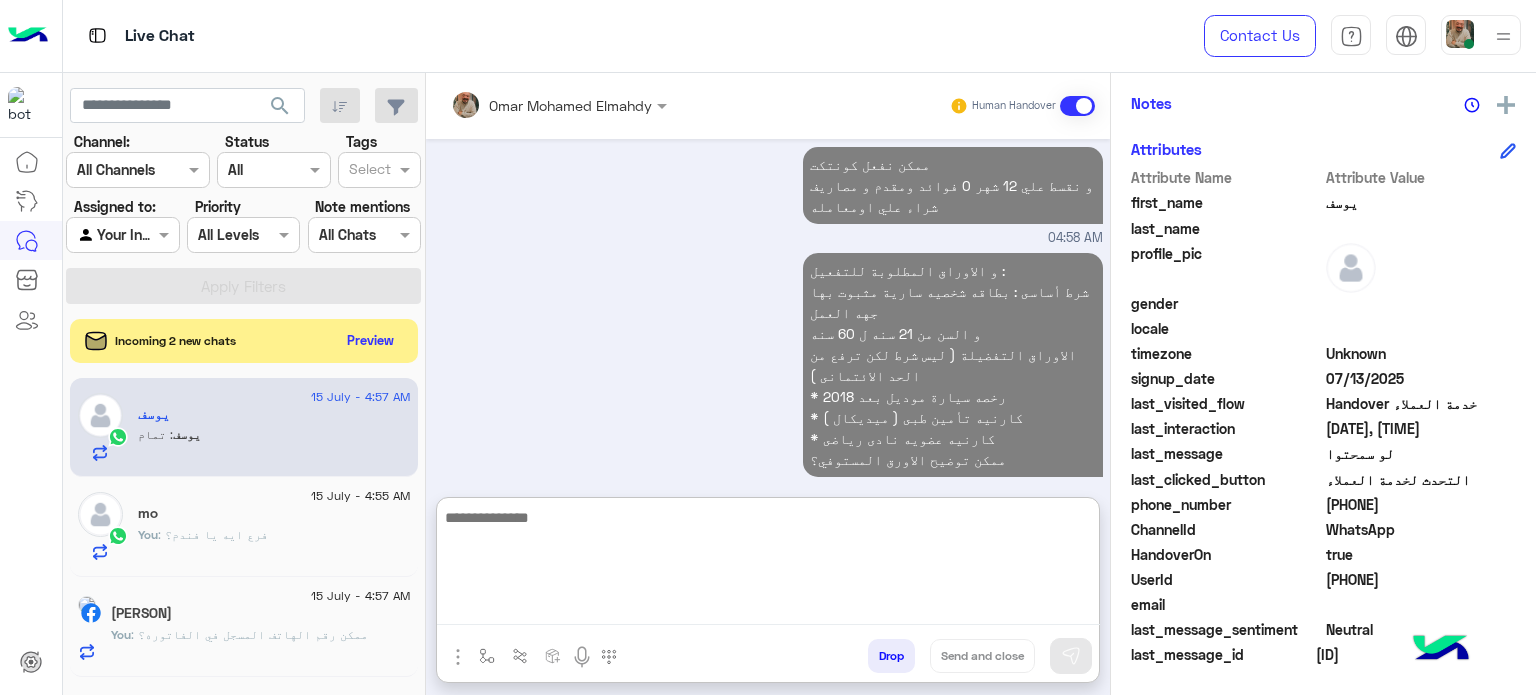 click on "You  : ممكن رقم الهاتف المسجل في الفاتوره؟" 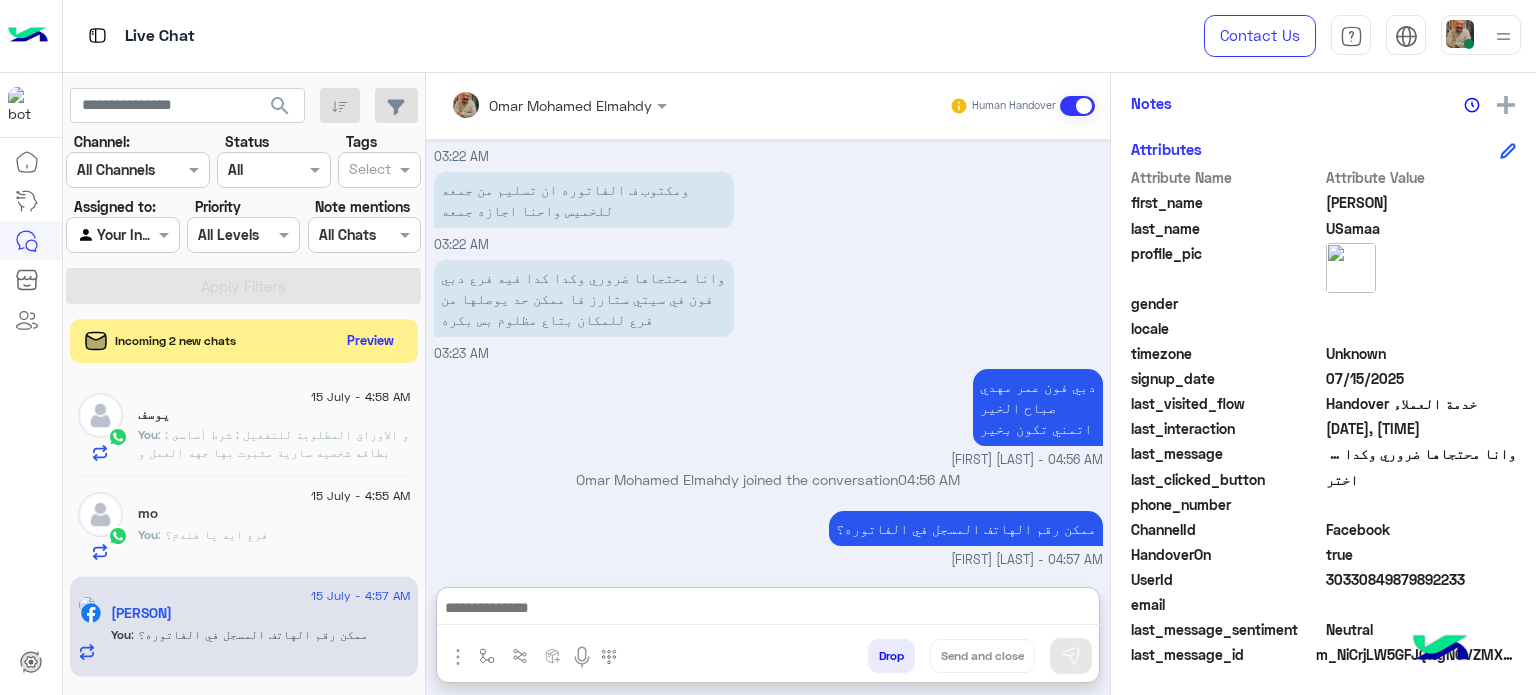 click at bounding box center [768, 610] 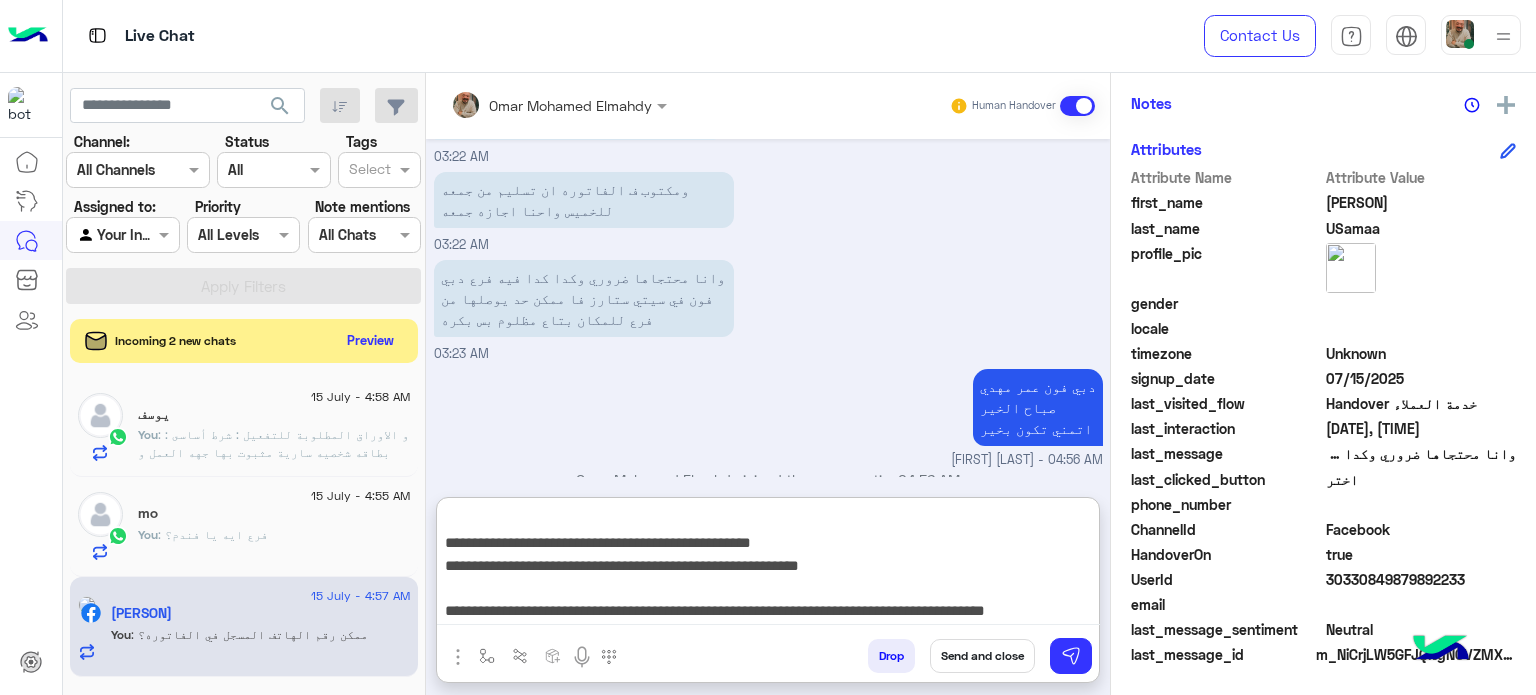 type on "**********" 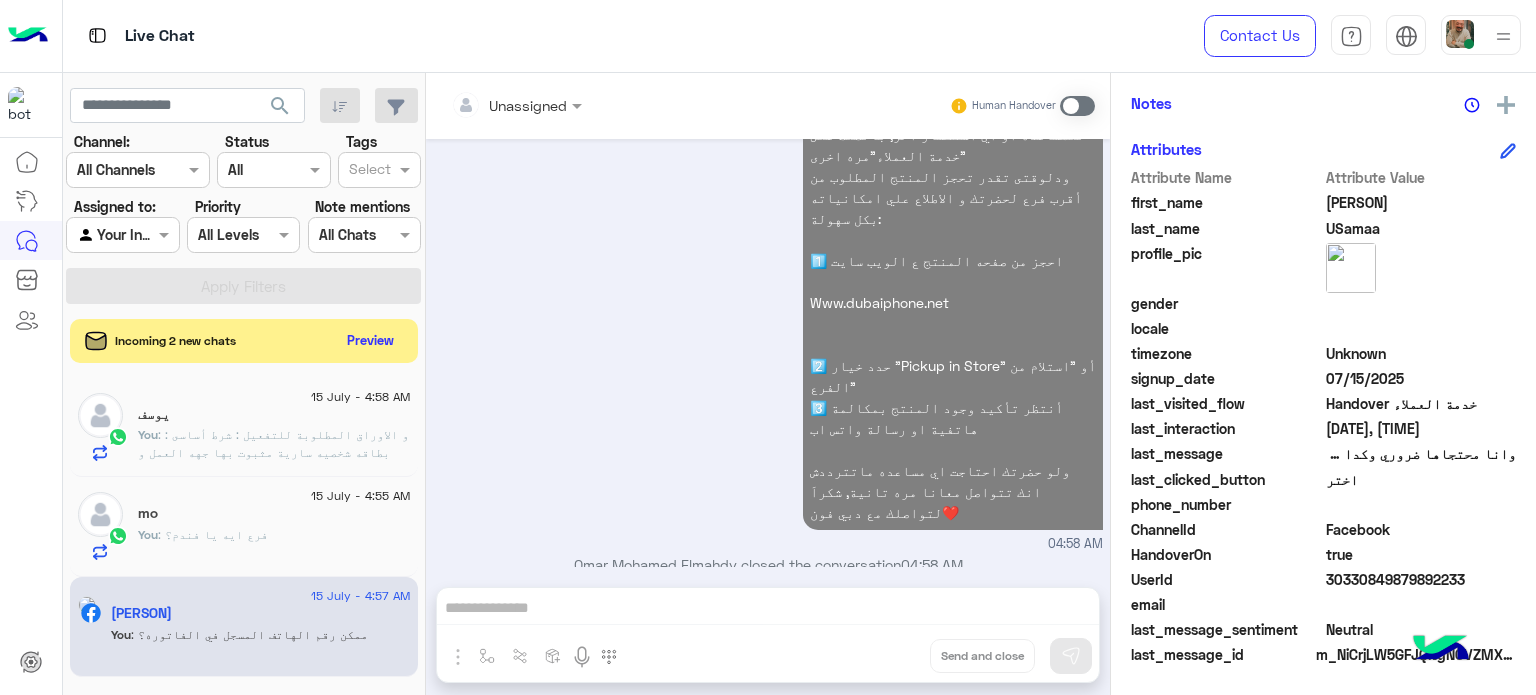 click on ": فرع ايه يا فندم؟" 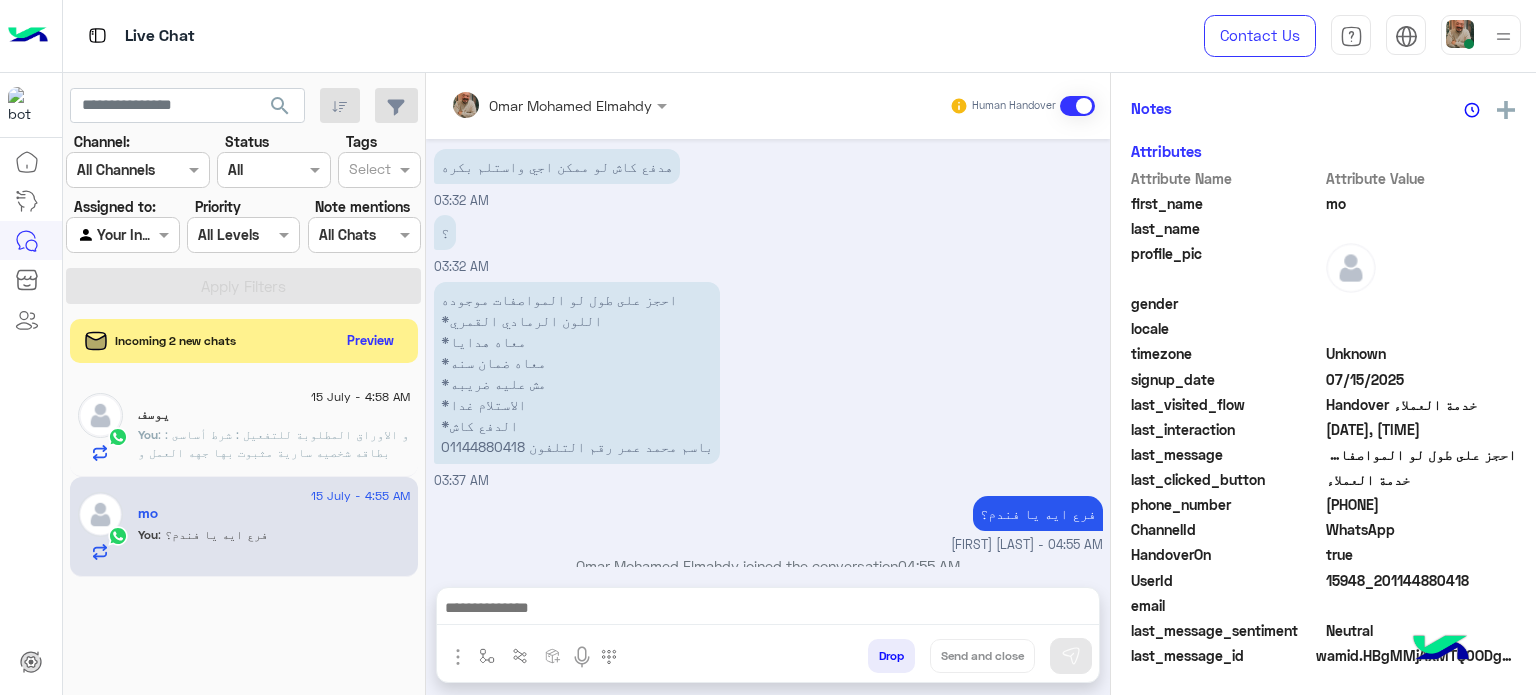 click on ": و الاوراق المطلوبة للتفعيل :
شرط أساسى : بطاقه شخصيه سارية مثبوت بها جهه العمل
و السن من 21 سنه ل 60 سنه
الاوراق التفضيلة ( ليس شرط لكن ترفع من الحد الائتمانى )
* رخصه سيارة موديل بعد 2018
* كارنيه تأمين طبى ( ميديكال )
* كارنيه عضويه نادى رياضى
ممكن توضيح الاورق المستوفي؟" 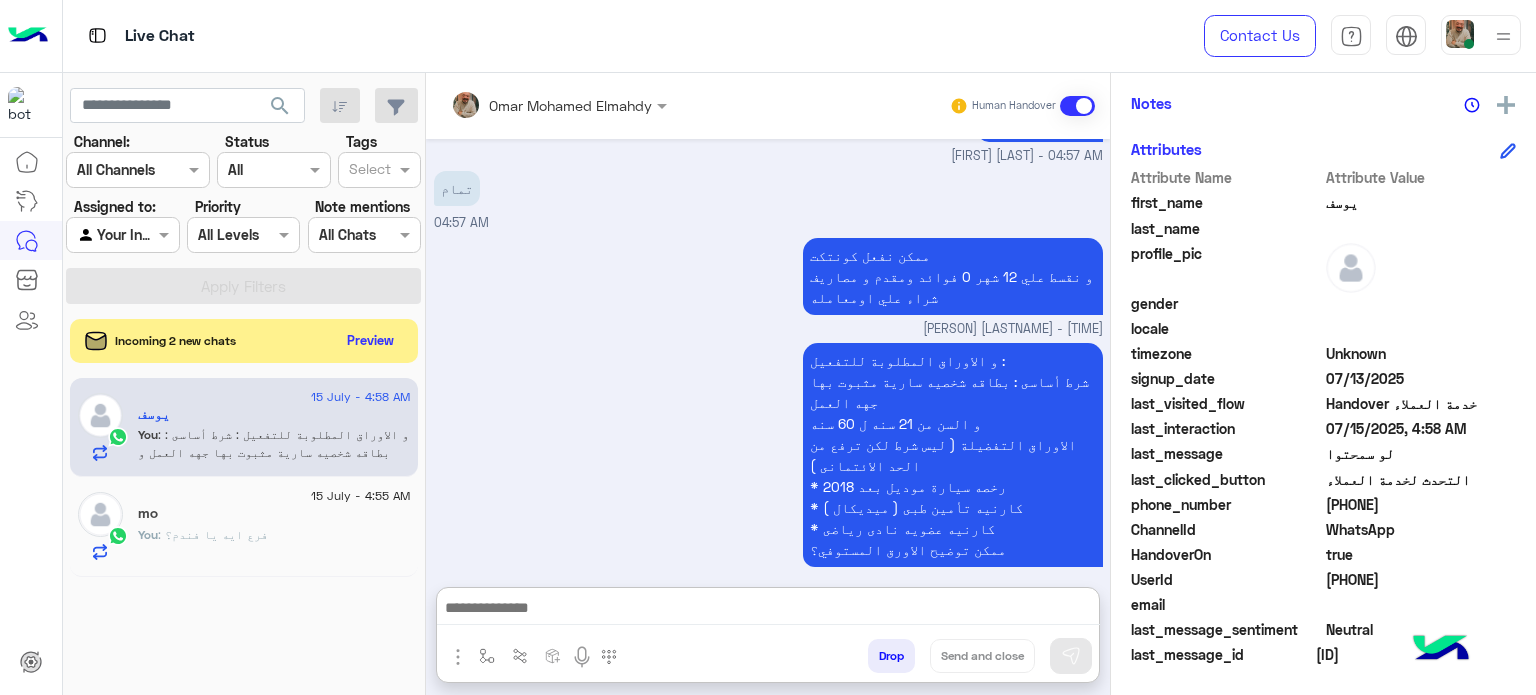 click at bounding box center (768, 610) 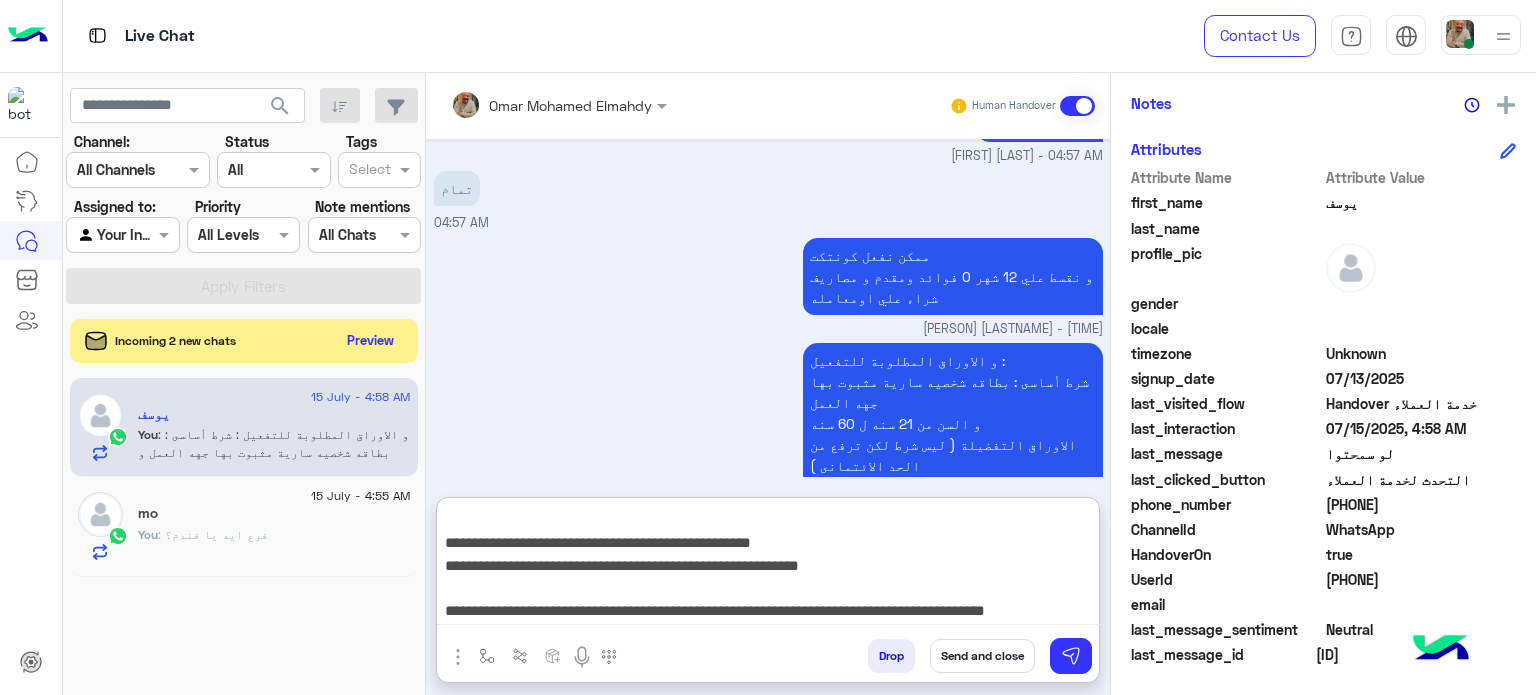 type on "**********" 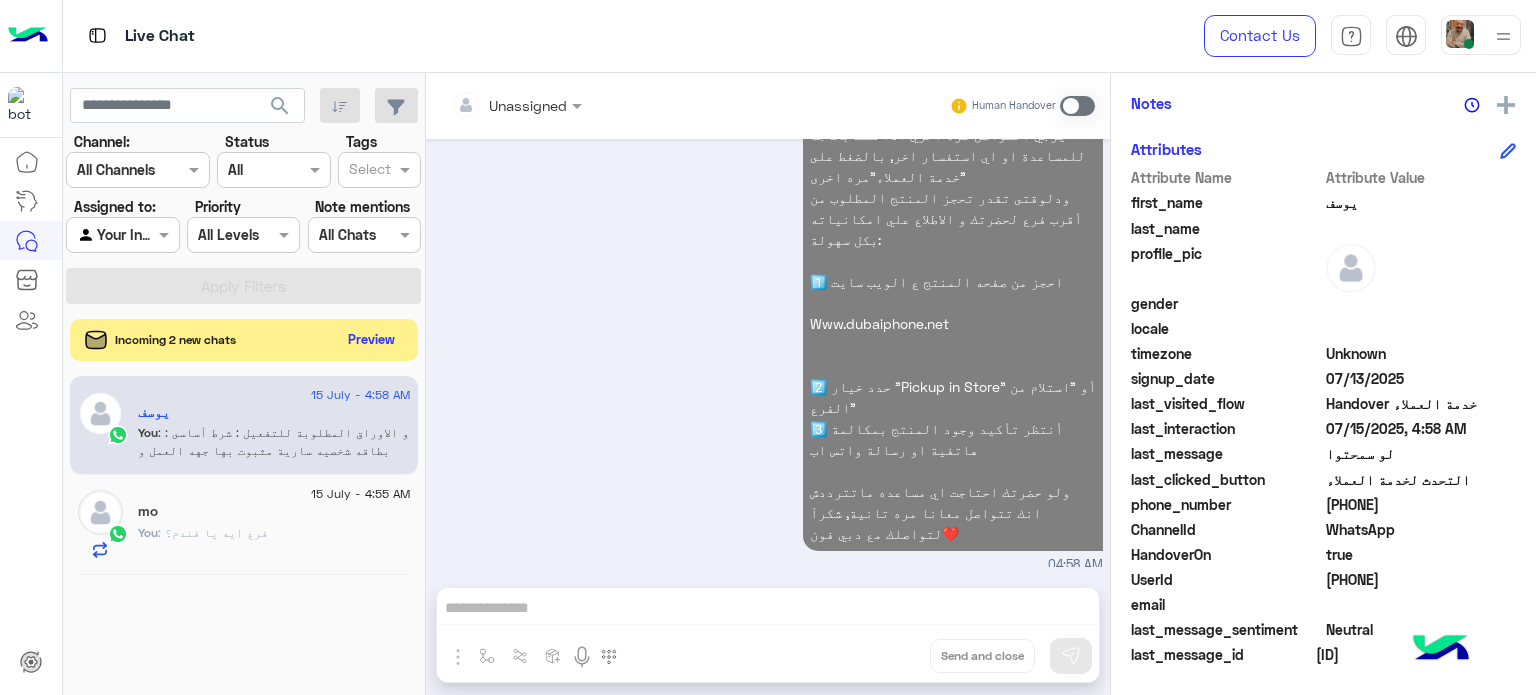 click on "Preview" 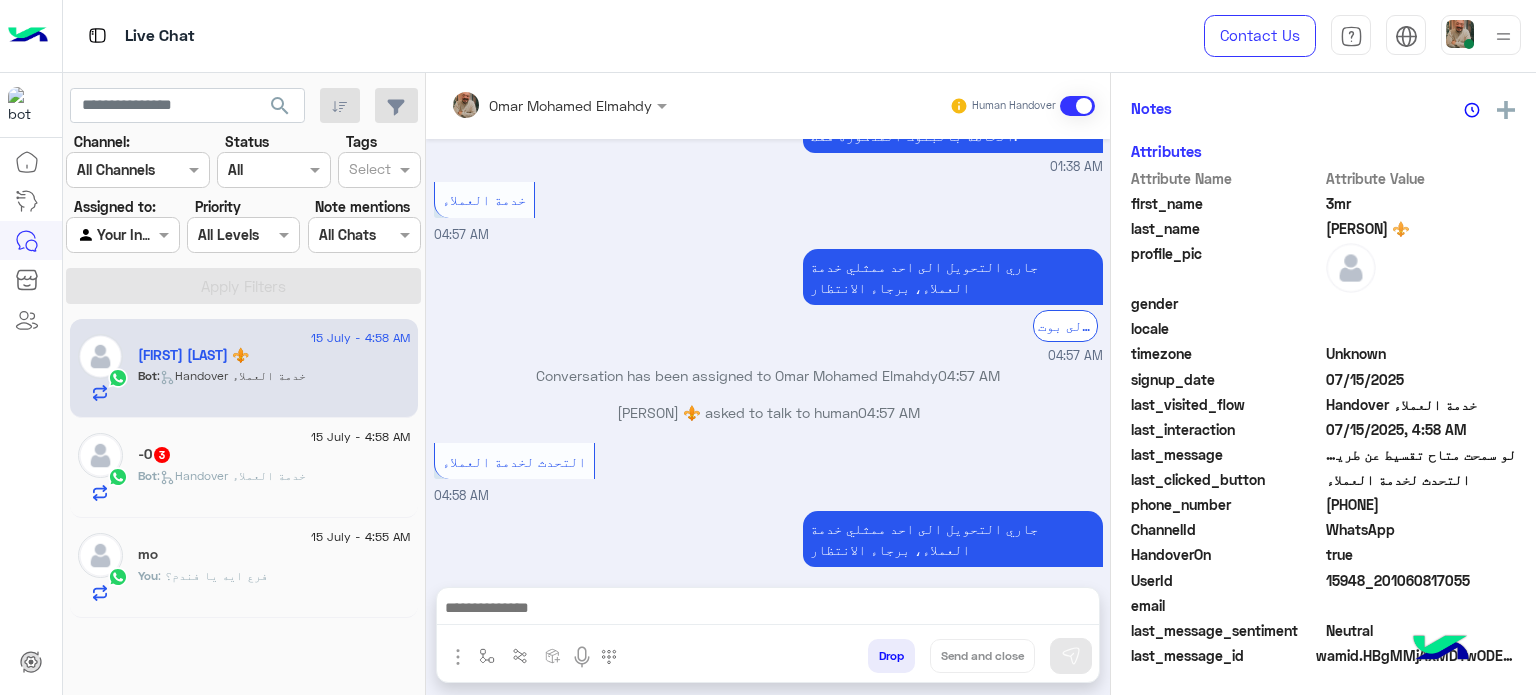 click on "You  : فرع ايه يا فندم؟" 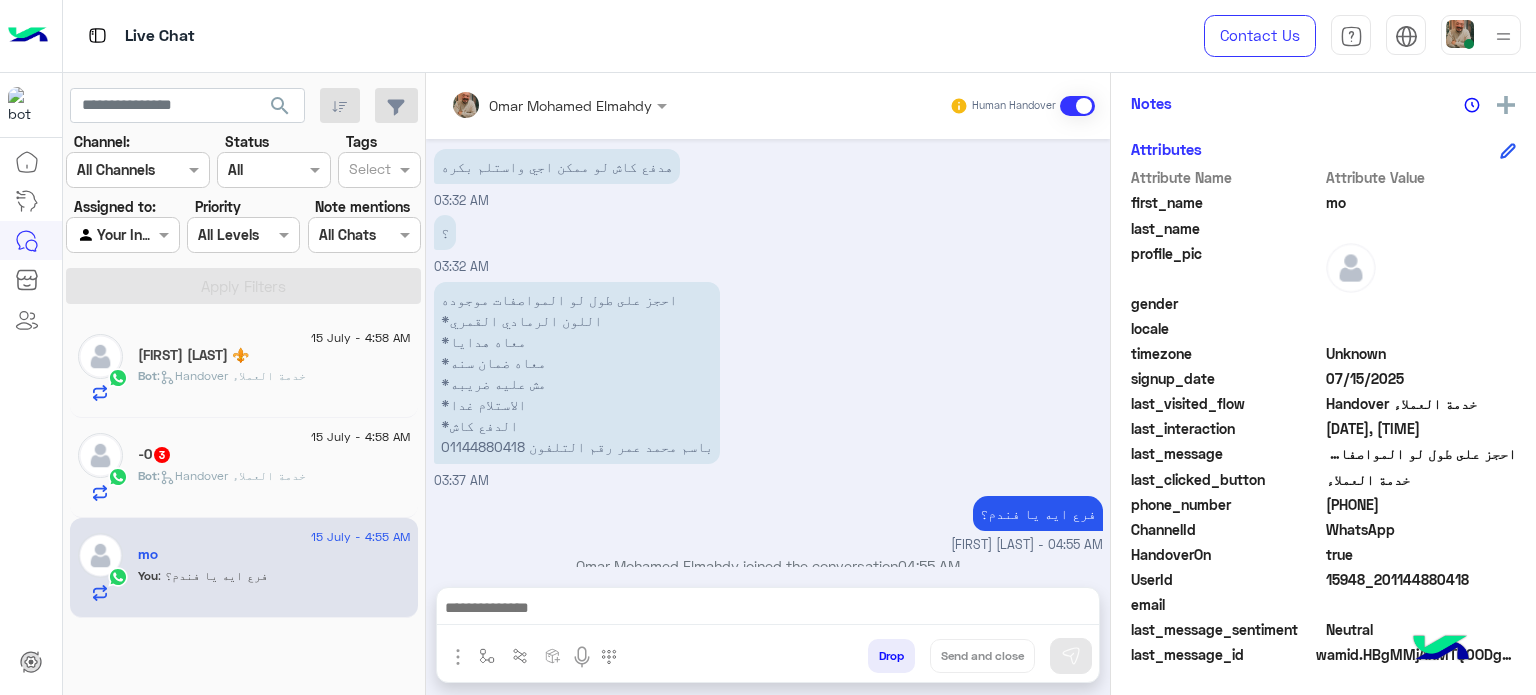 click on ":   Handover خدمة العملاء" 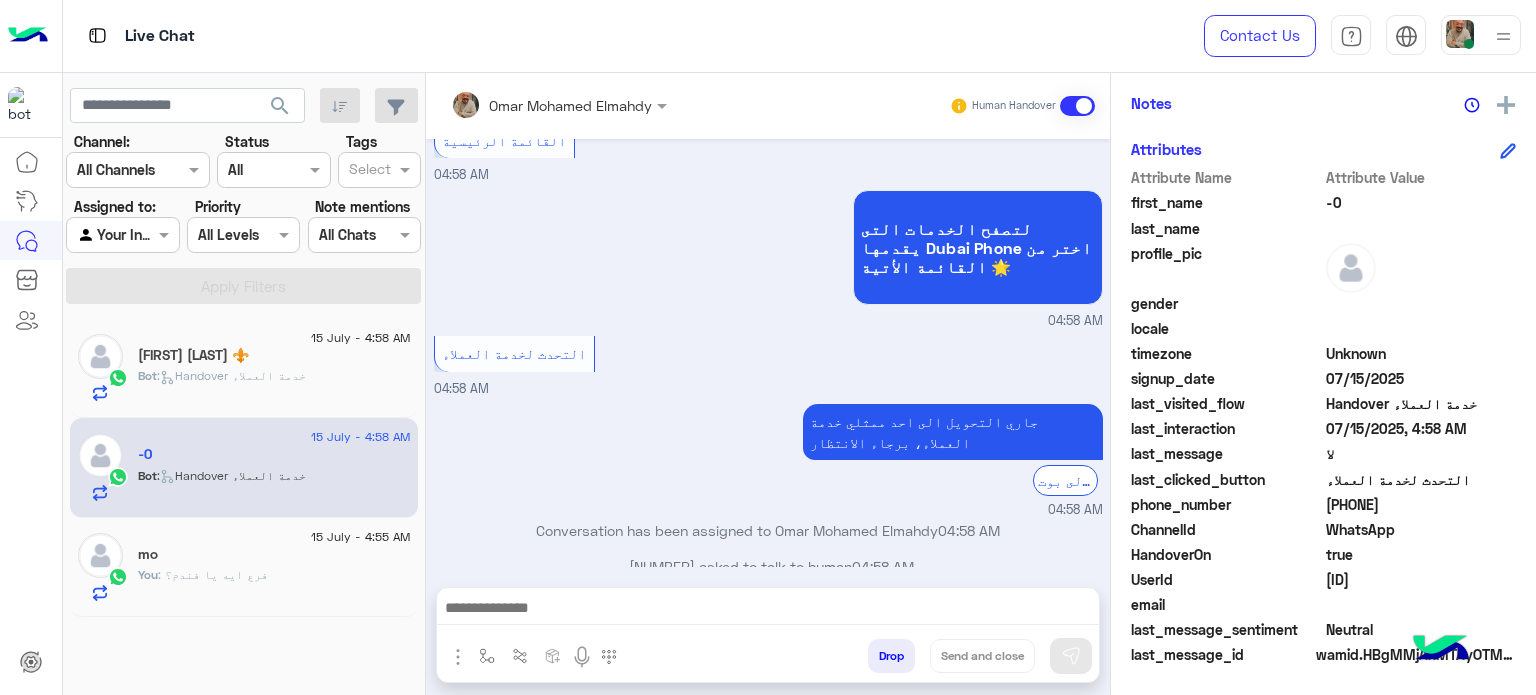click at bounding box center [768, 610] 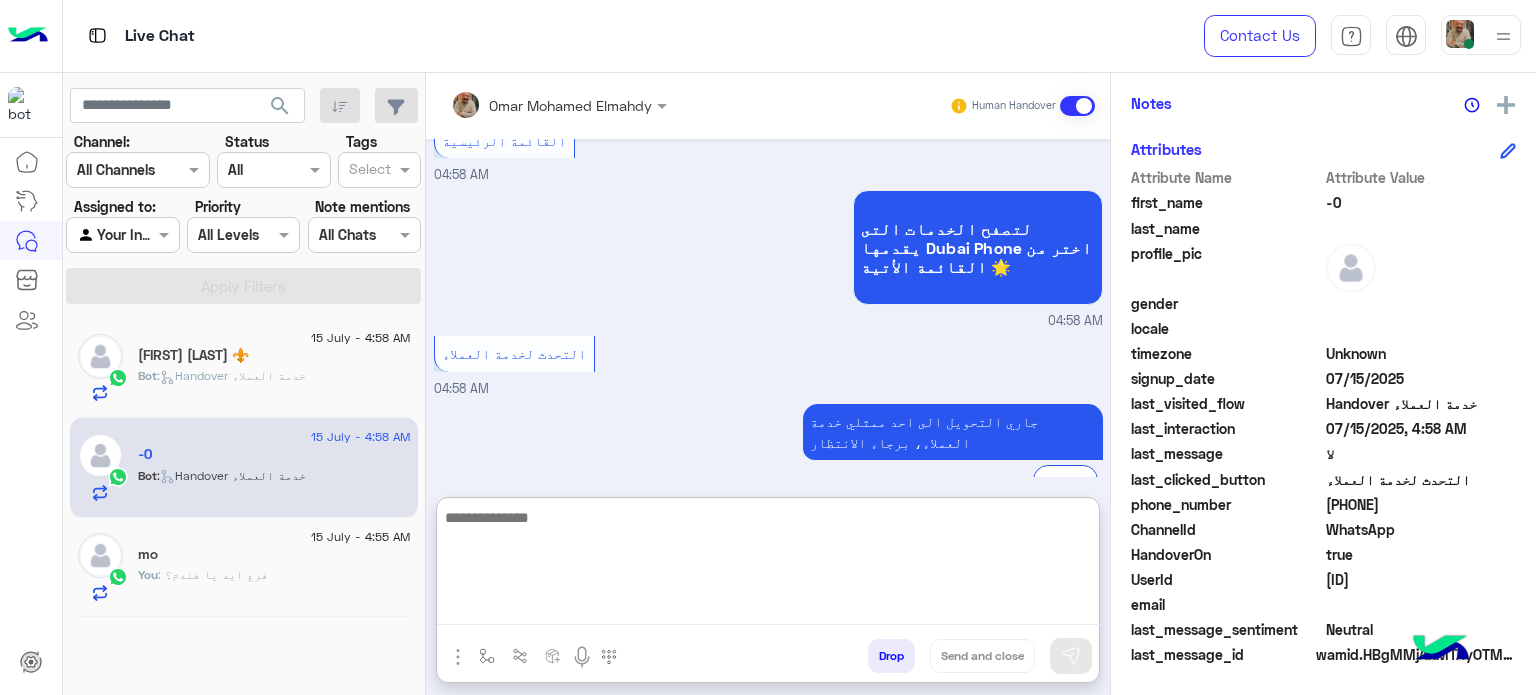 click at bounding box center (768, 565) 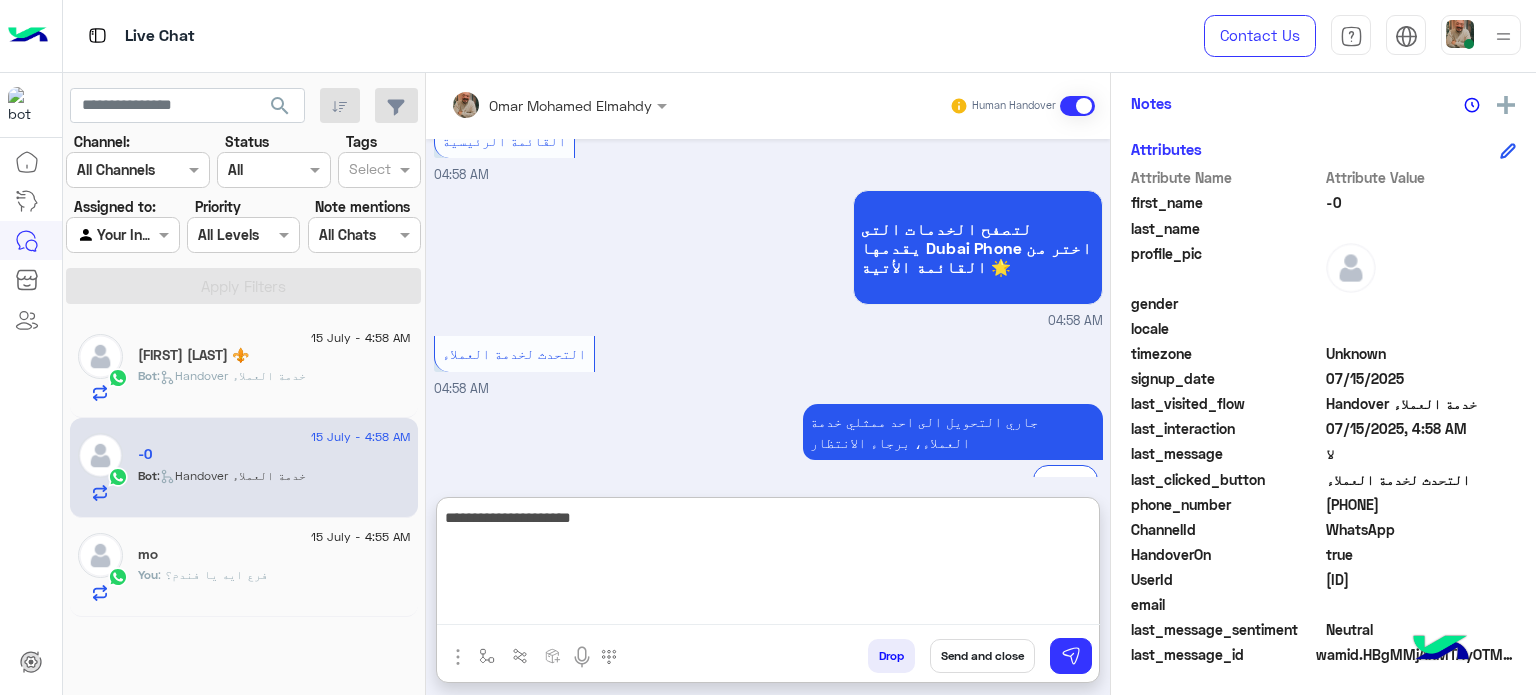 type on "**********" 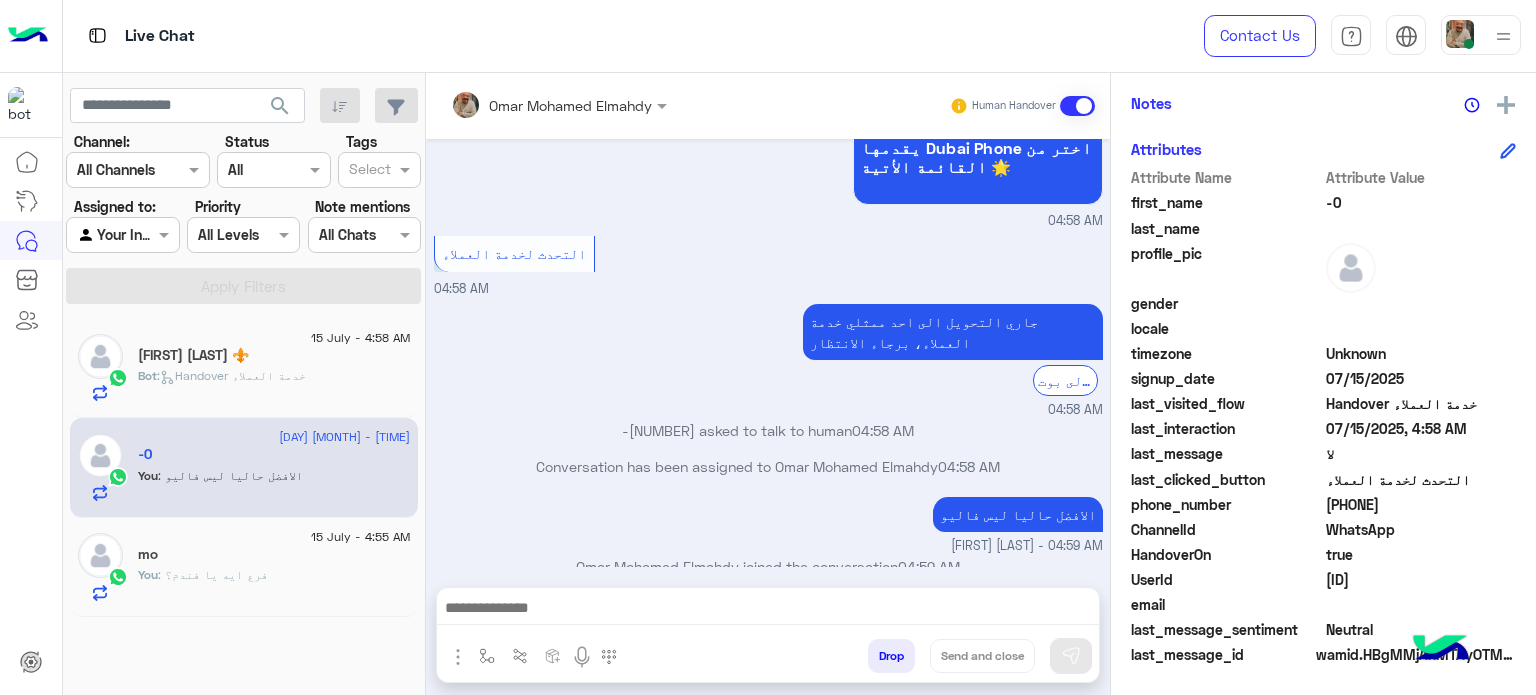 paste on "**********" 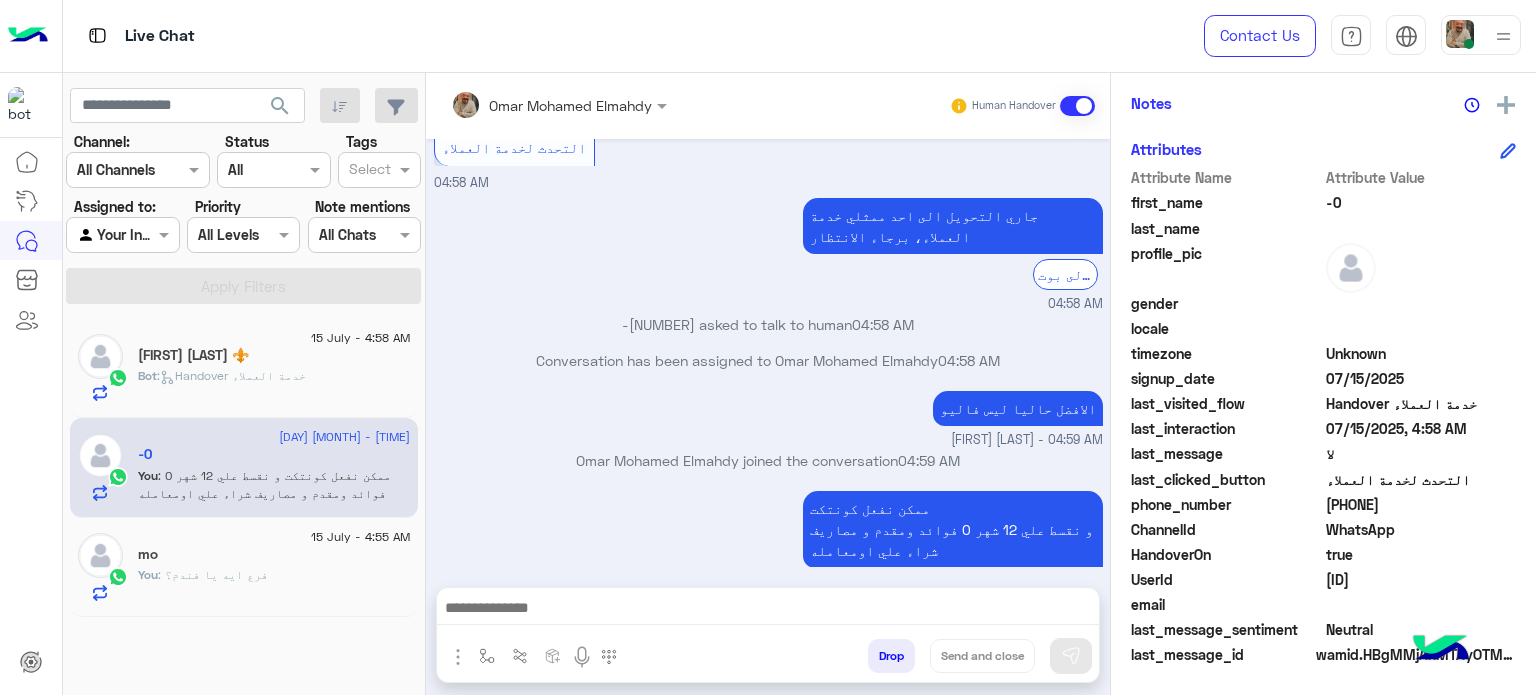 paste on "**********" 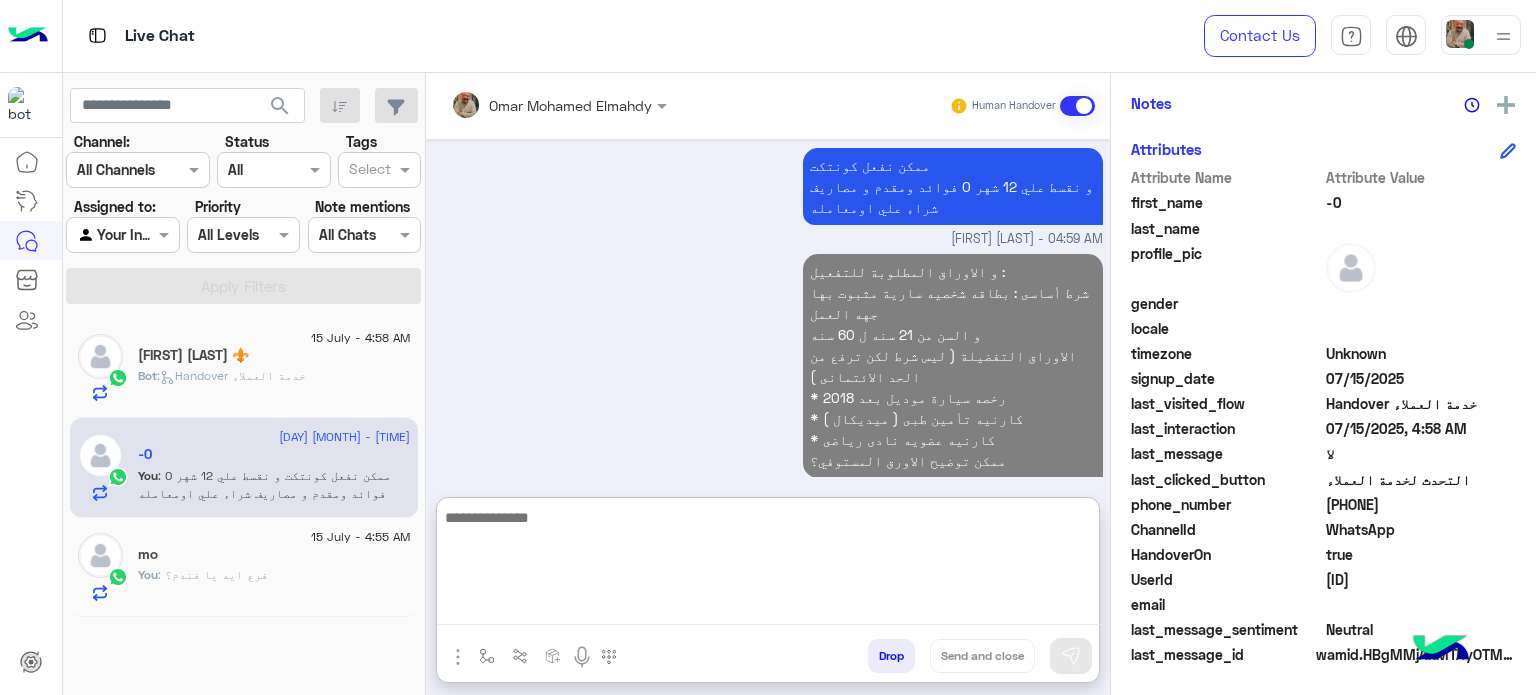 click on "[FIRST] [LAST] ⚜️" 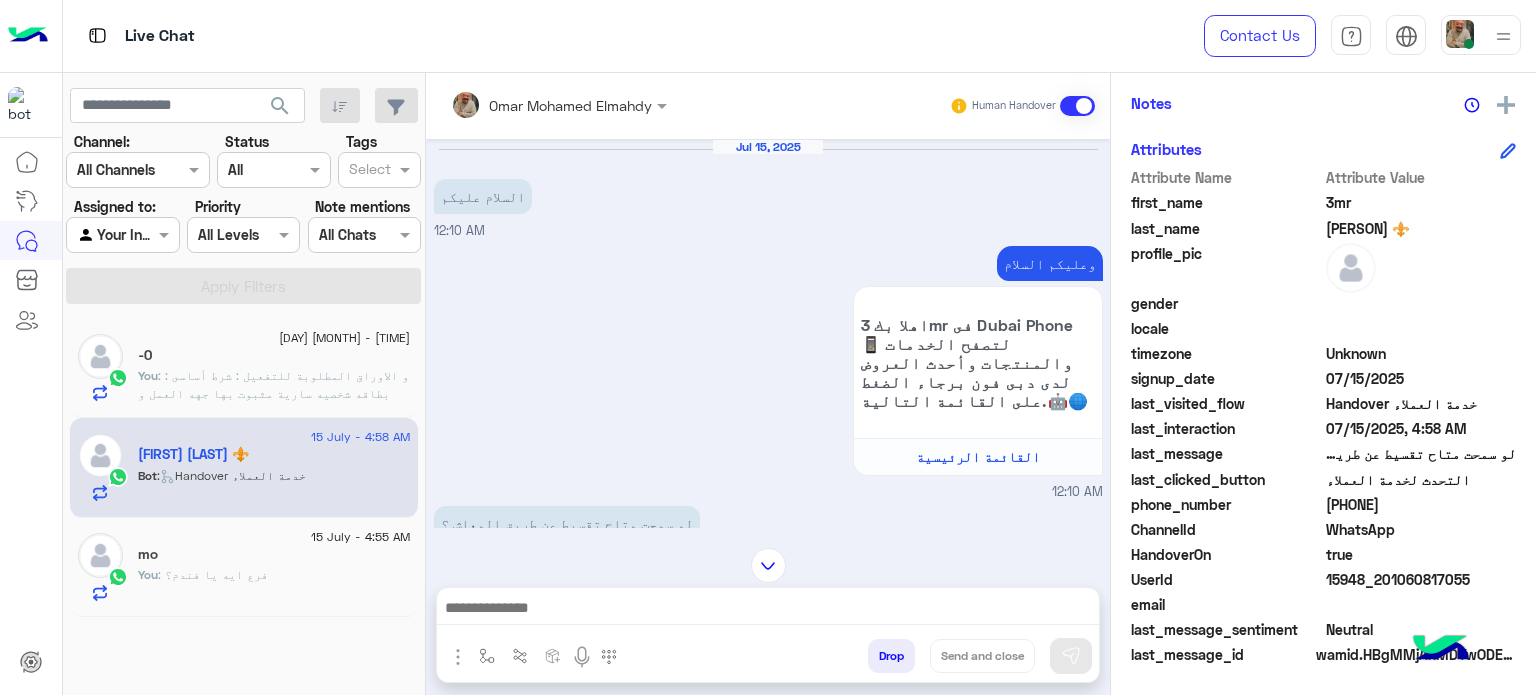 click on "You  : فرع ايه يا فندم؟" 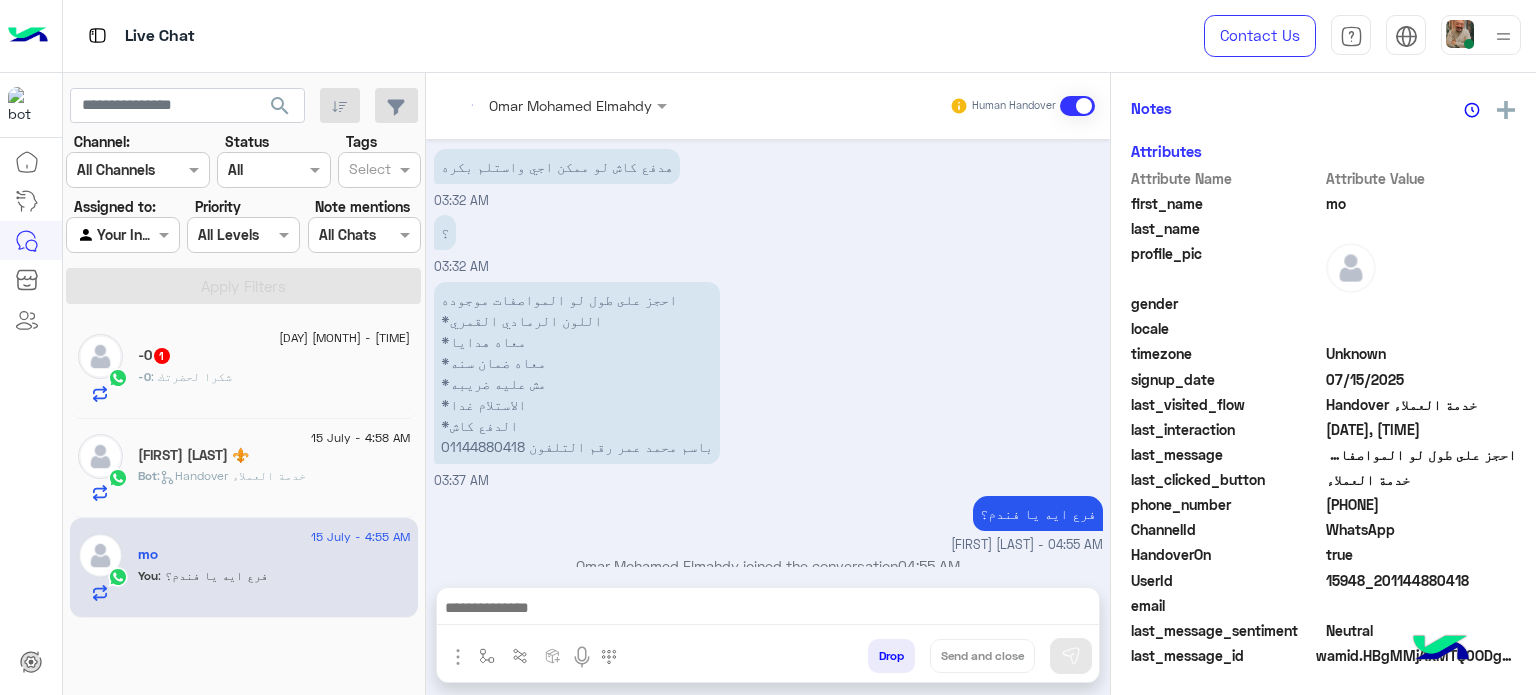 click on "-0   1" 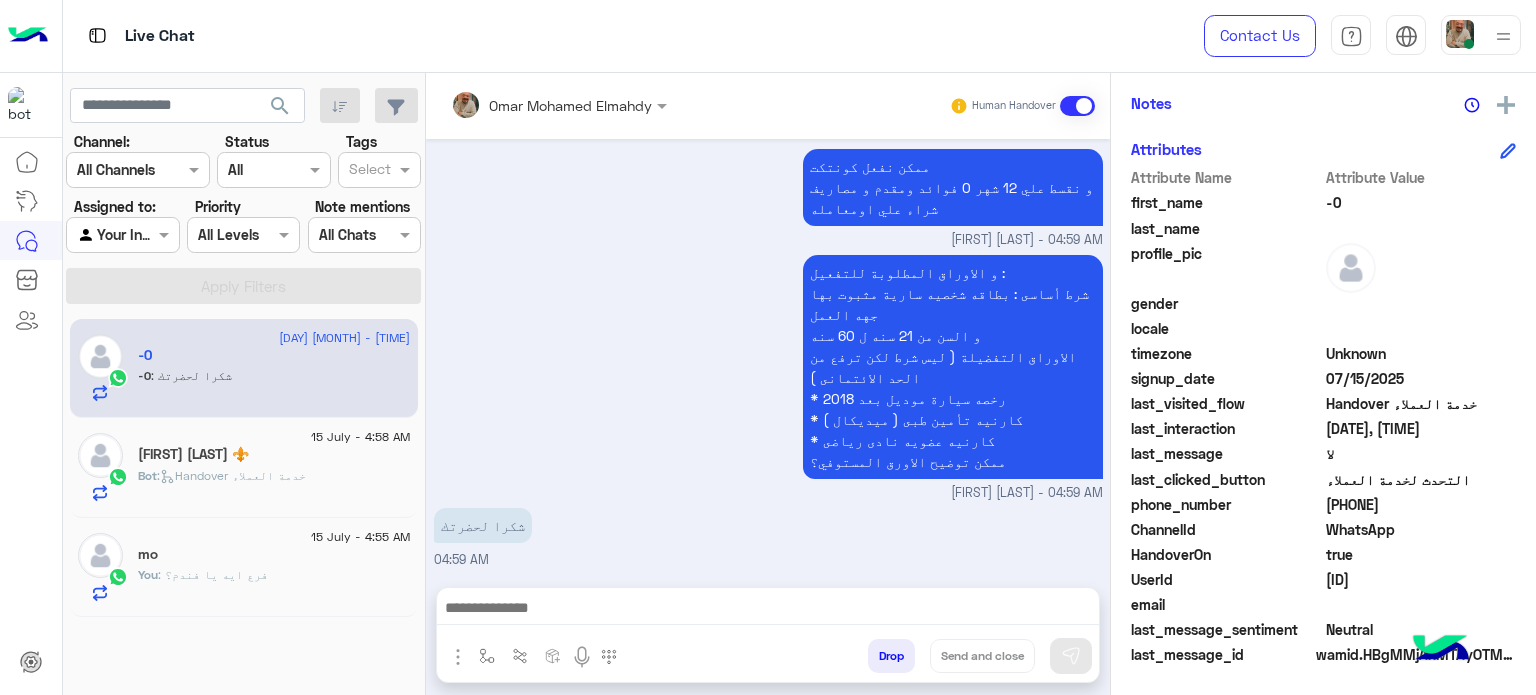 paste on "**********" 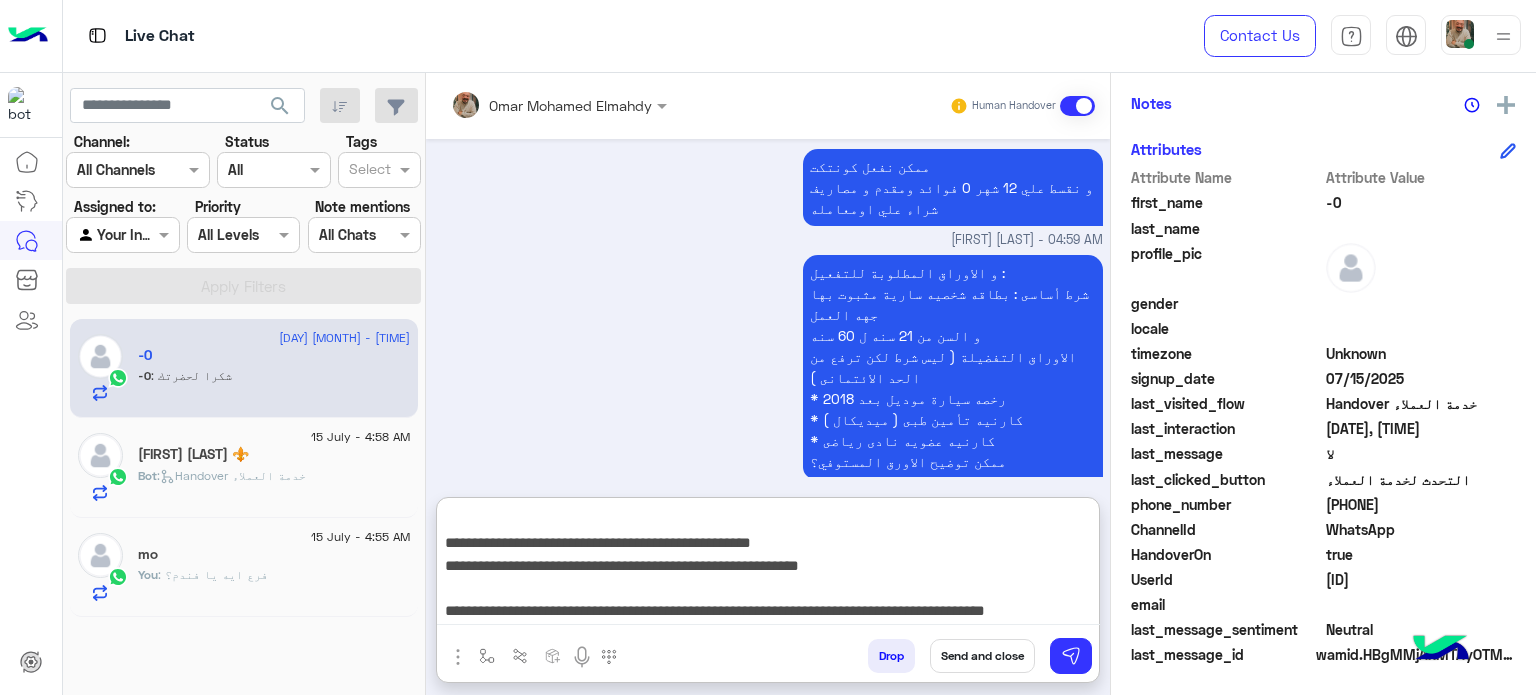 type on "**********" 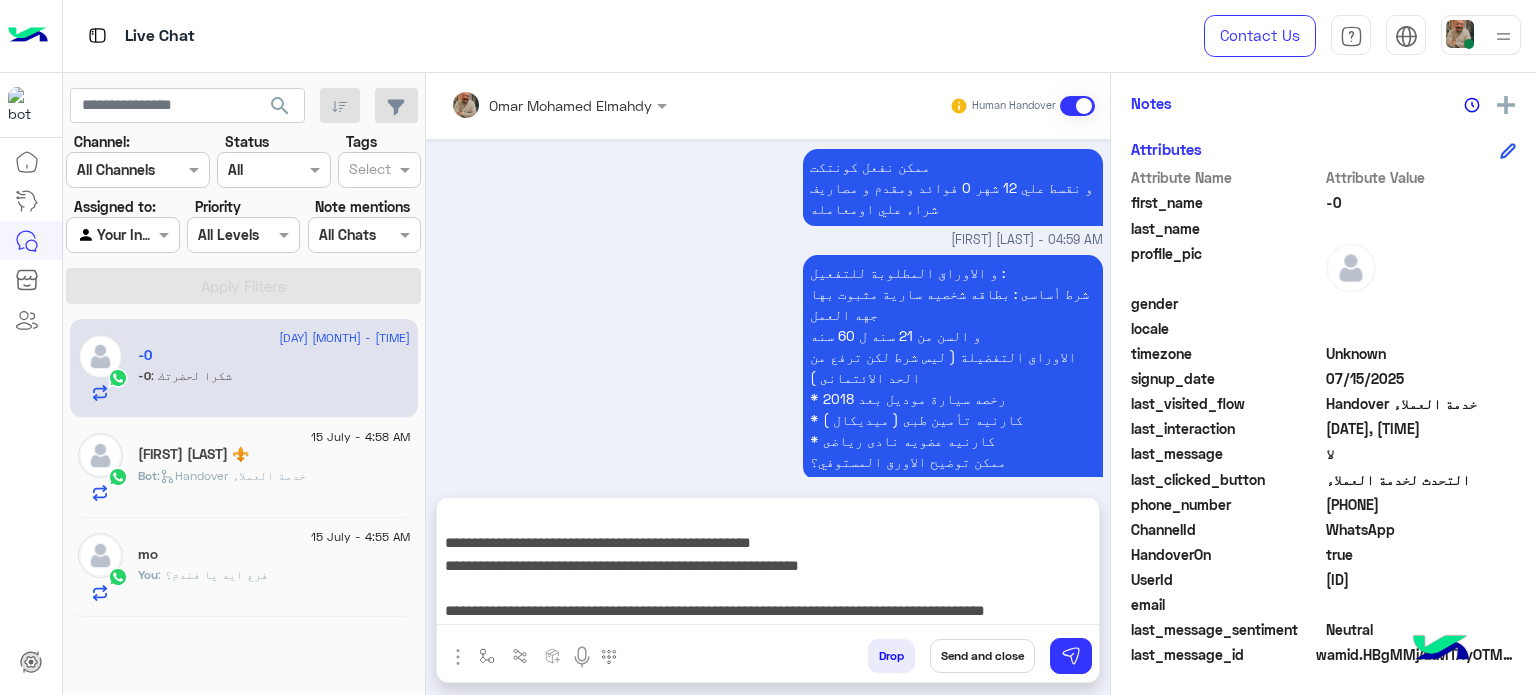 click on "Send and close" at bounding box center (982, 656) 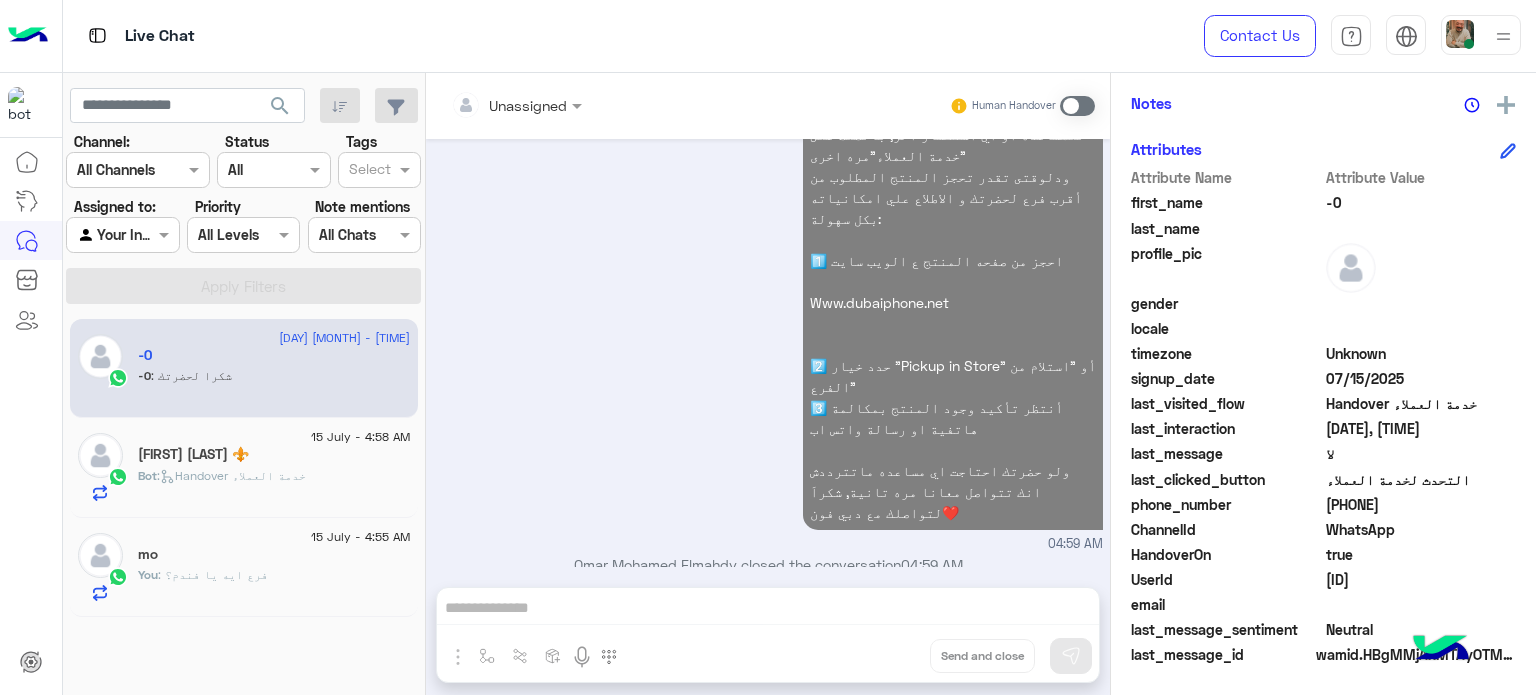 click on ":   Handover خدمة العملاء" 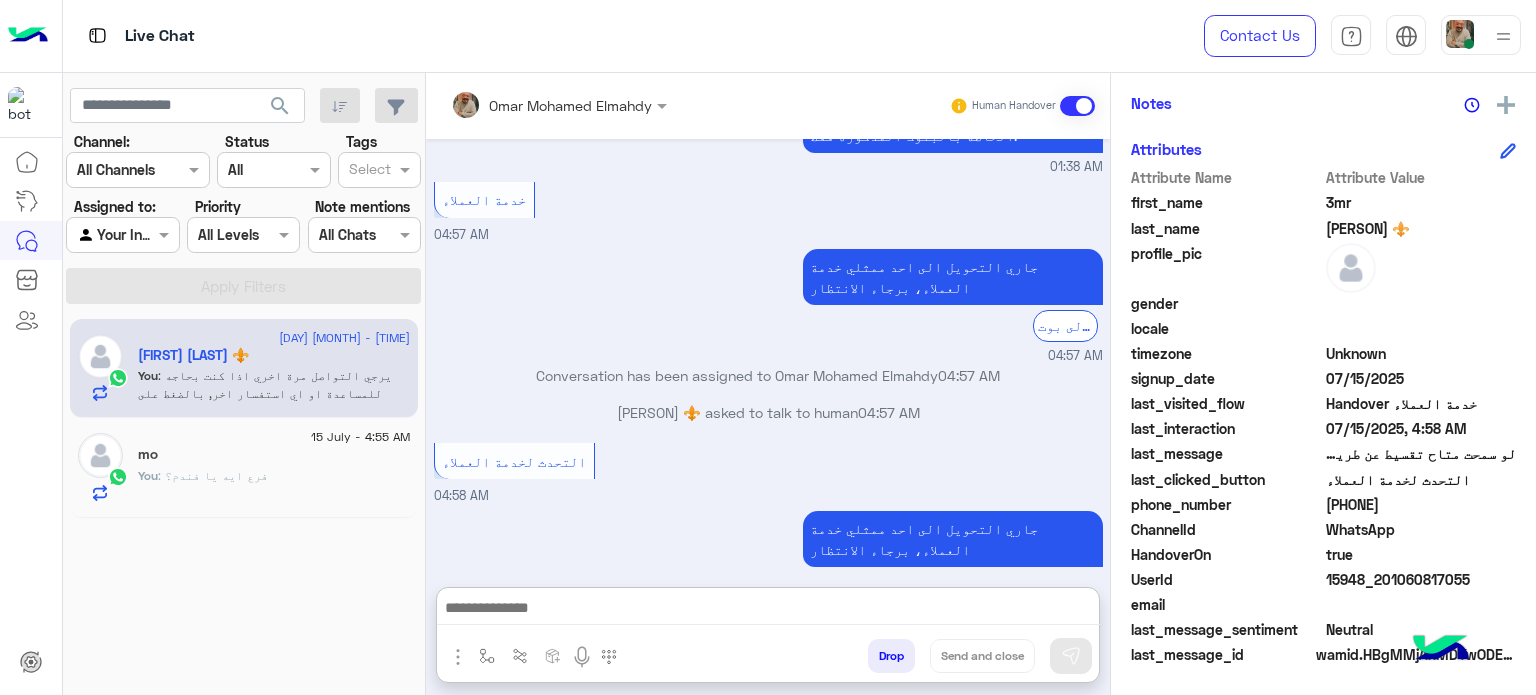 paste on "**********" 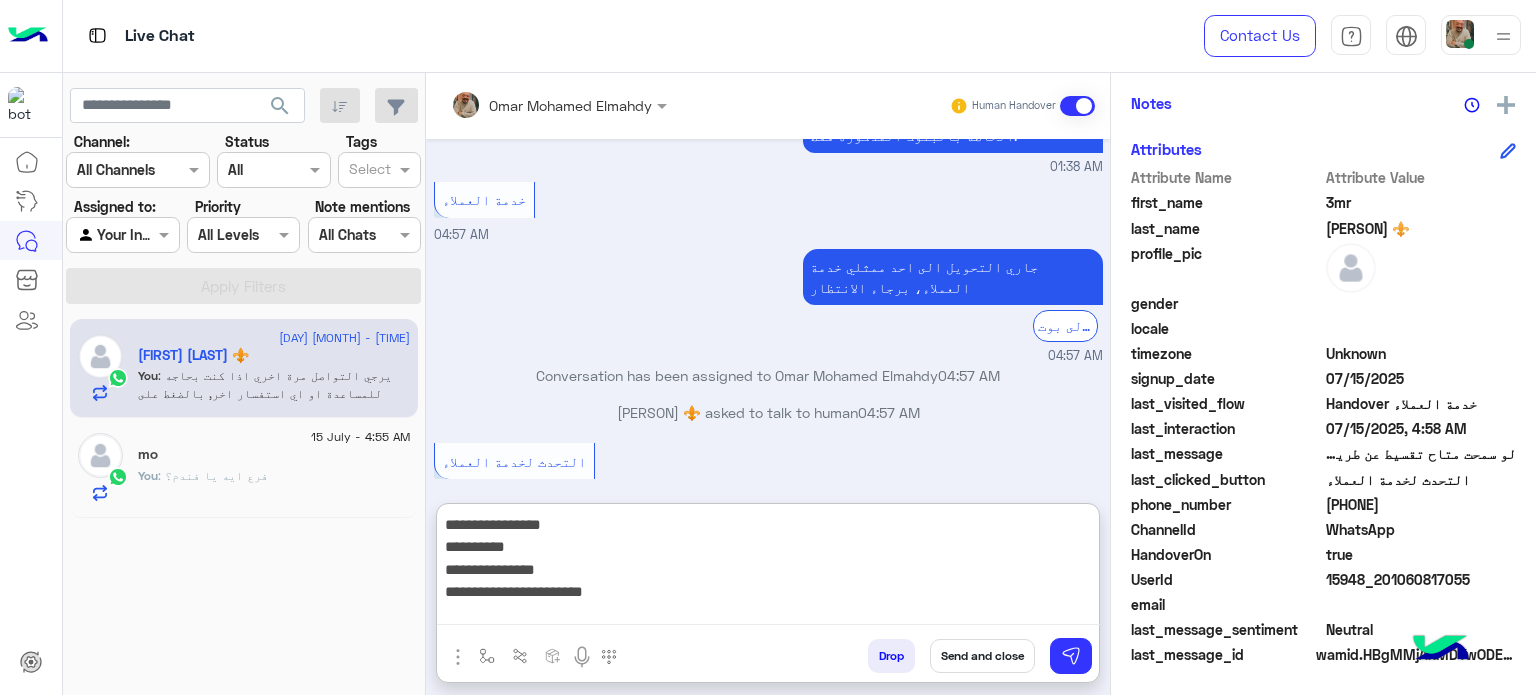 click on "**********" at bounding box center (768, 568) 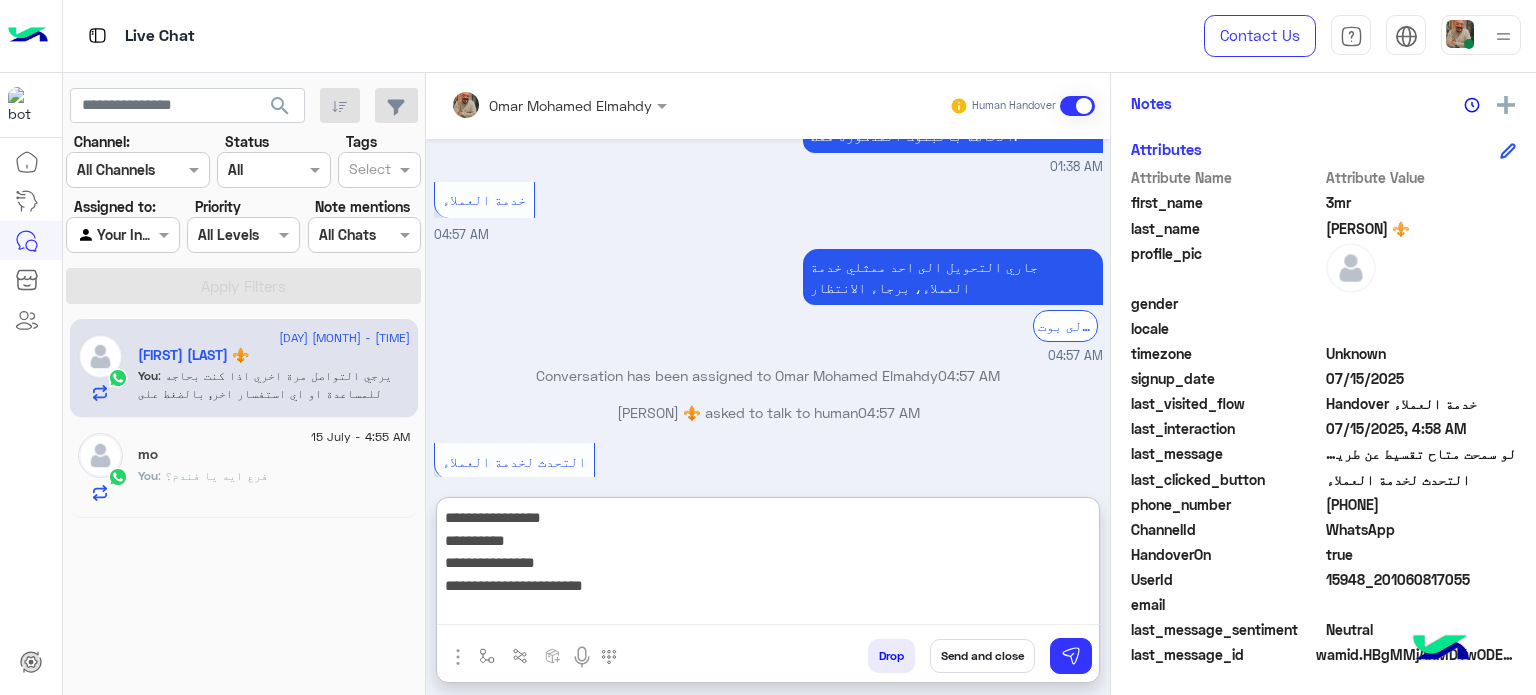 click on "**********" at bounding box center [768, 565] 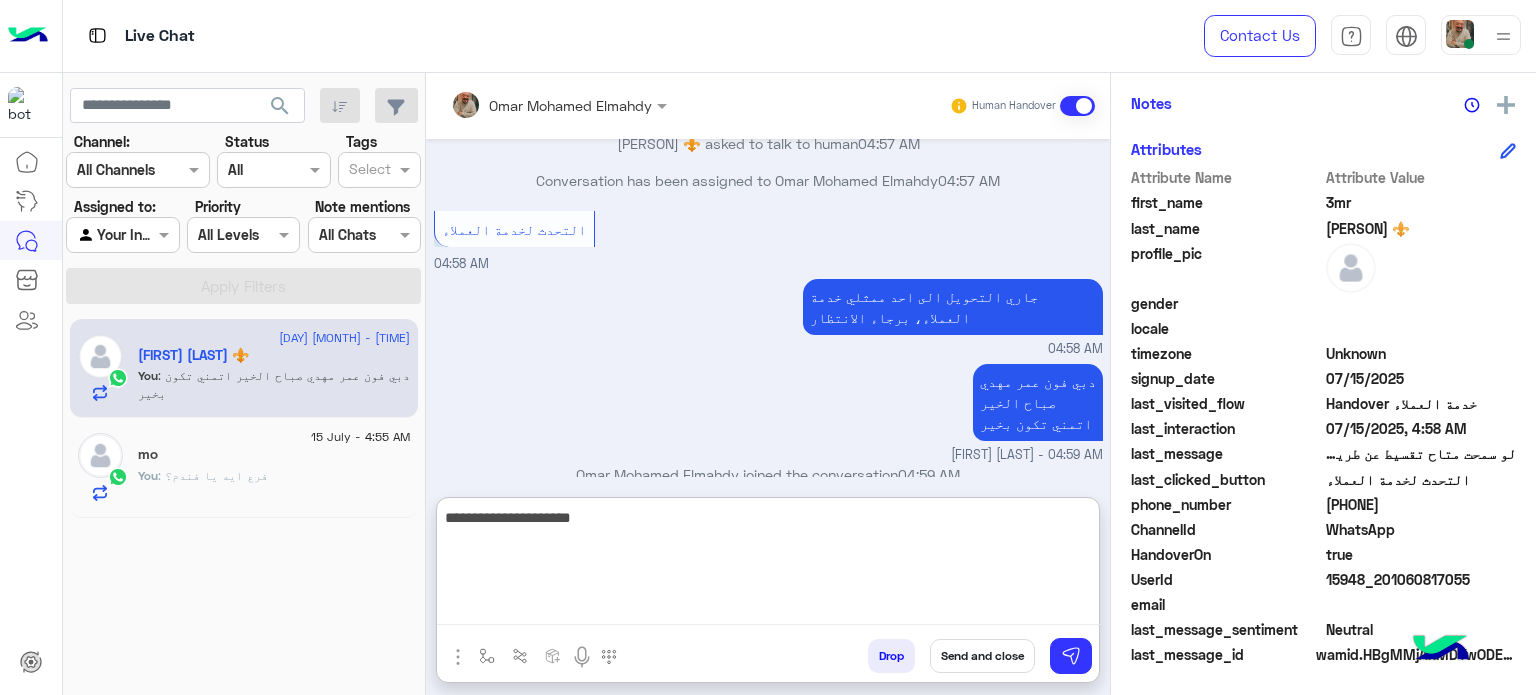type on "**********" 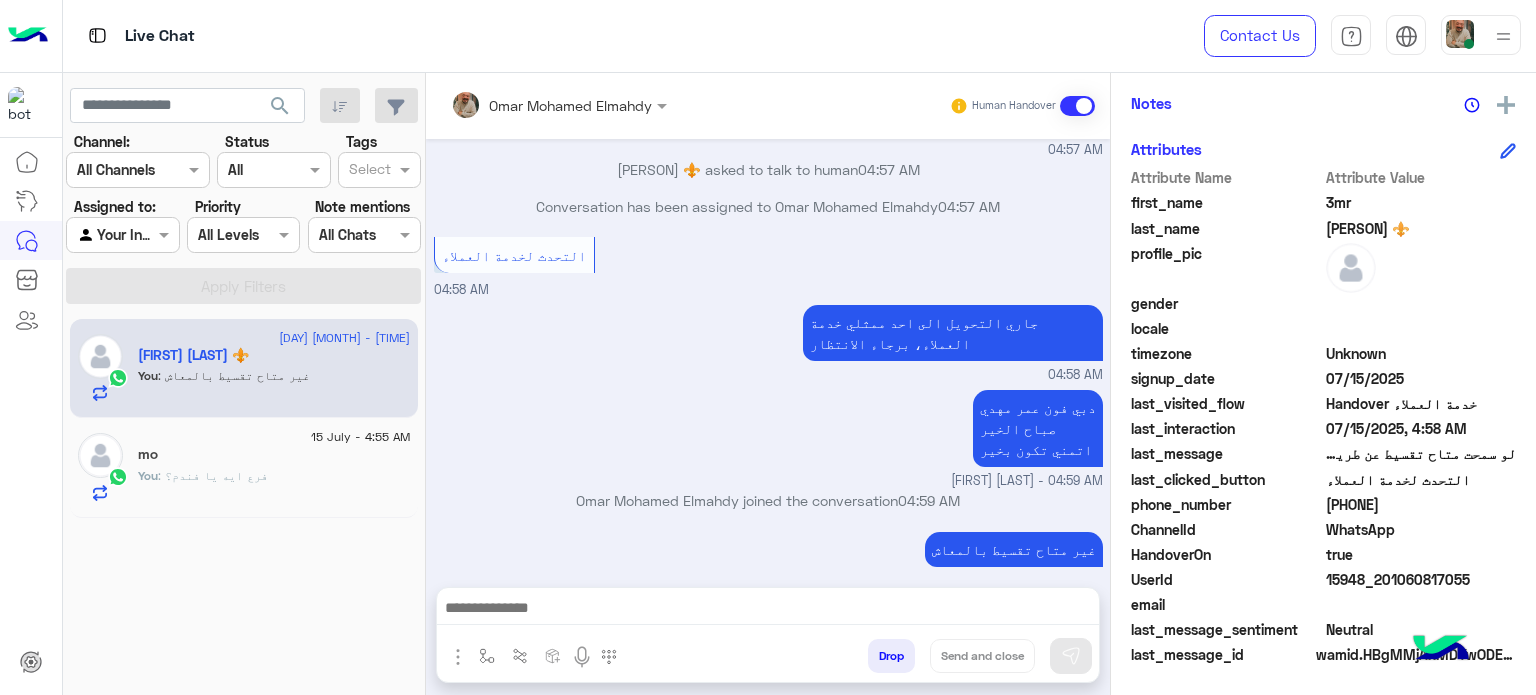 drag, startPoint x: 842, startPoint y: 599, endPoint x: 854, endPoint y: 600, distance: 12.0415945 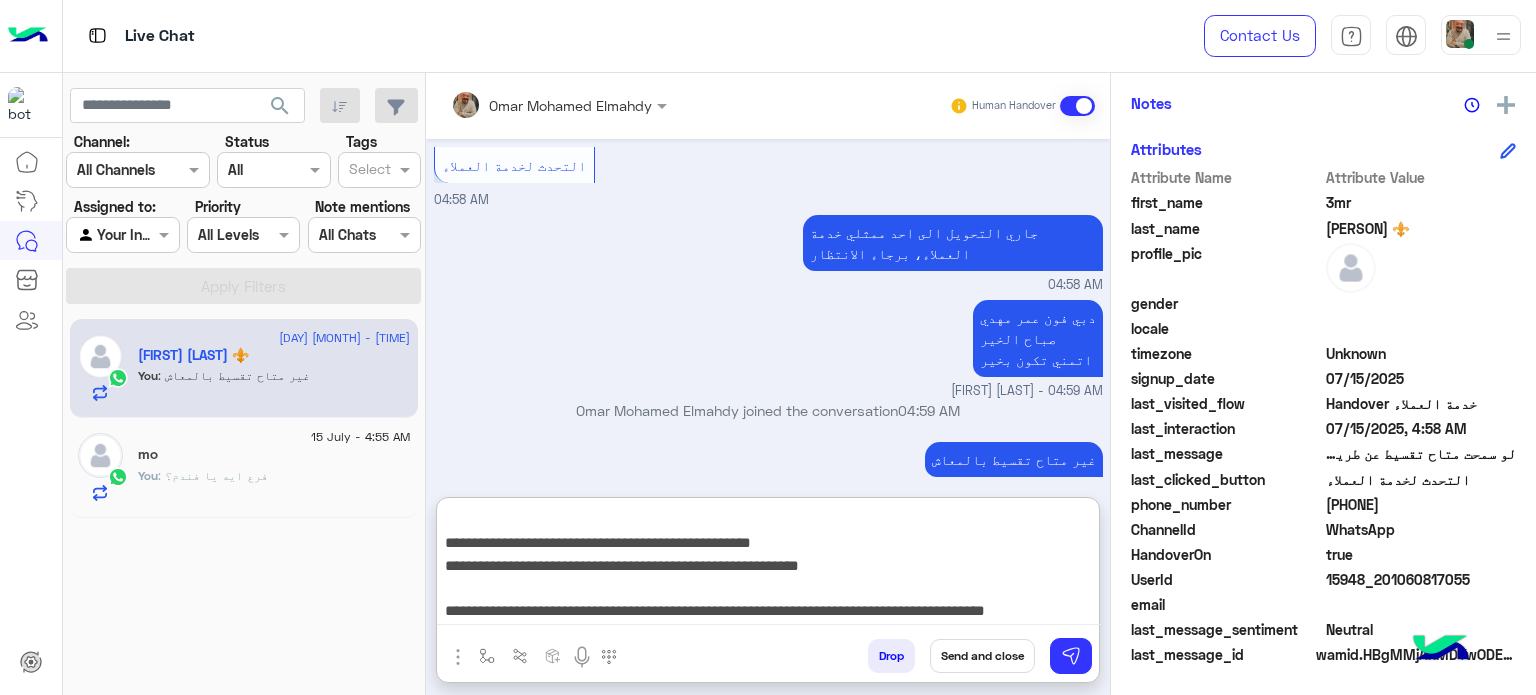 type on "**********" 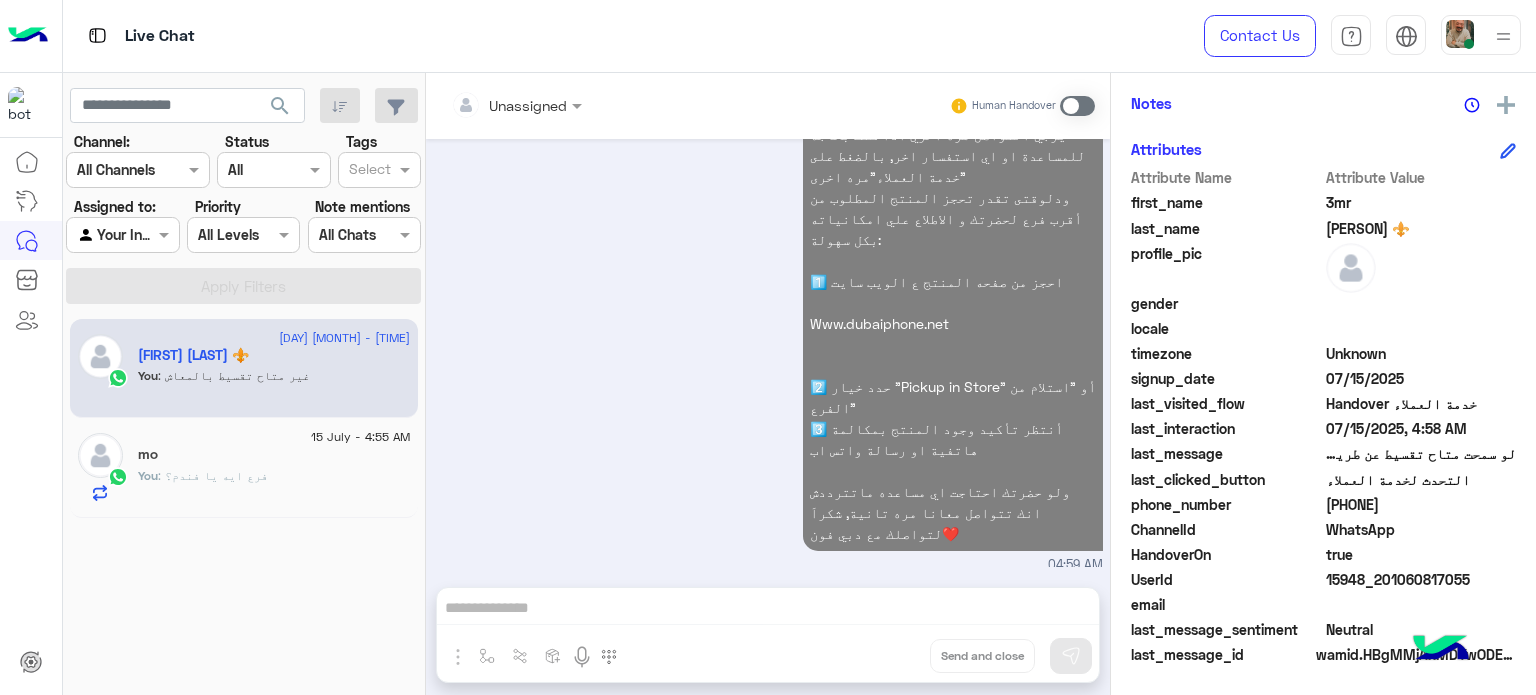 click on "mo" 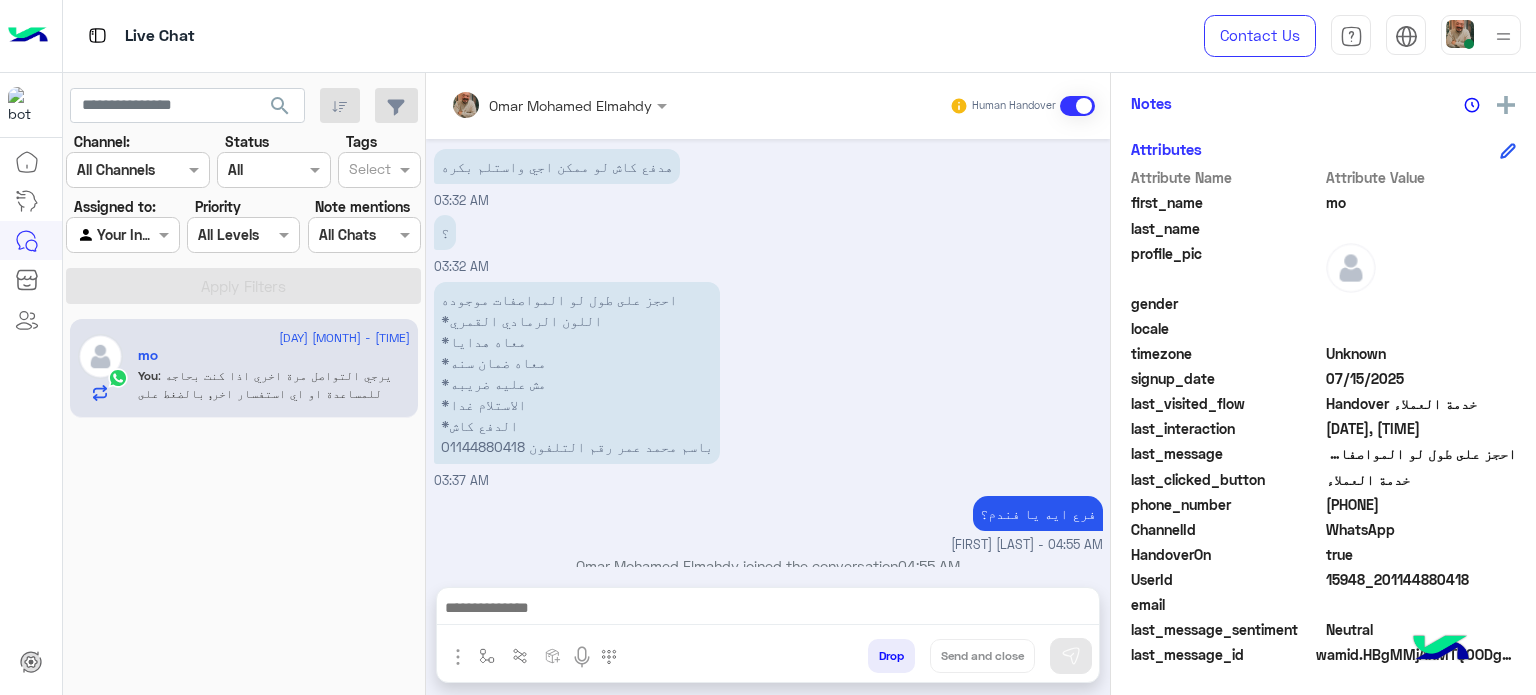 click at bounding box center (768, 610) 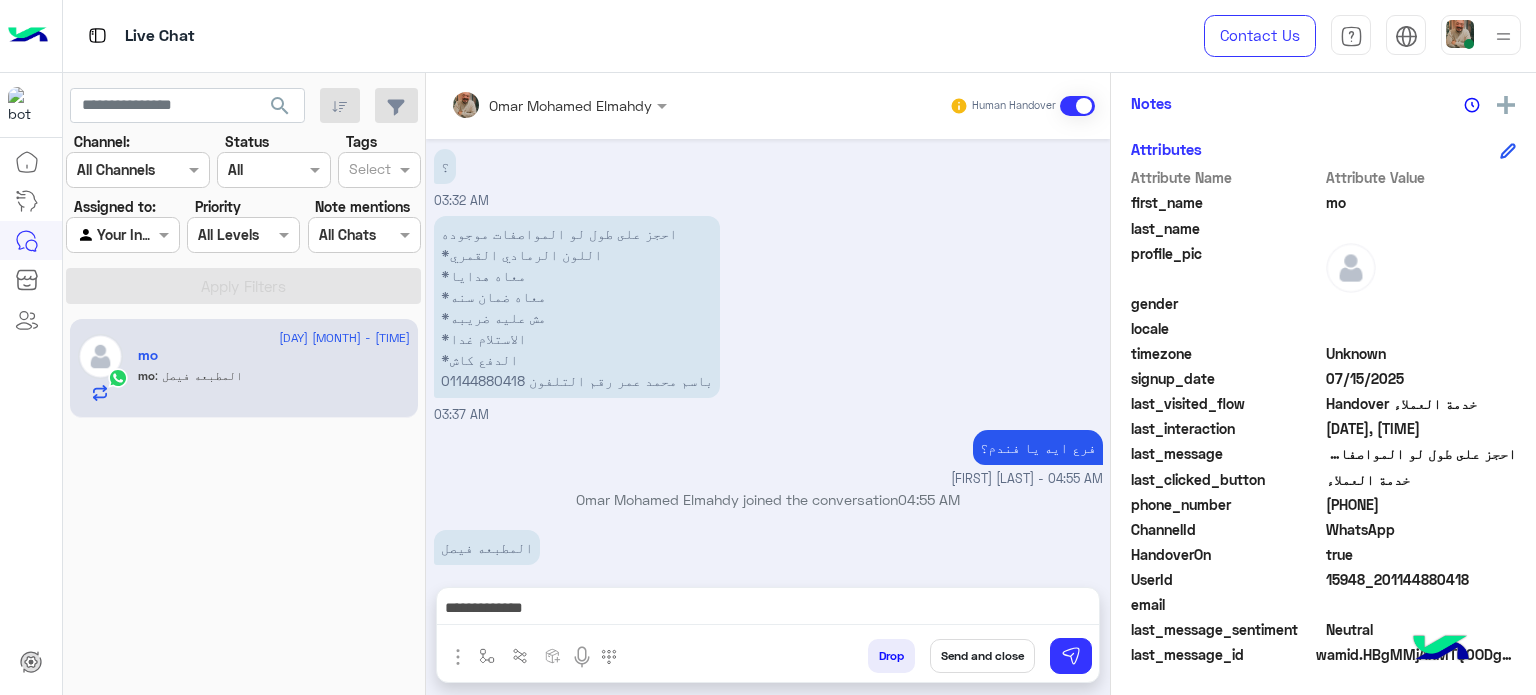 click on "**********" at bounding box center (768, 610) 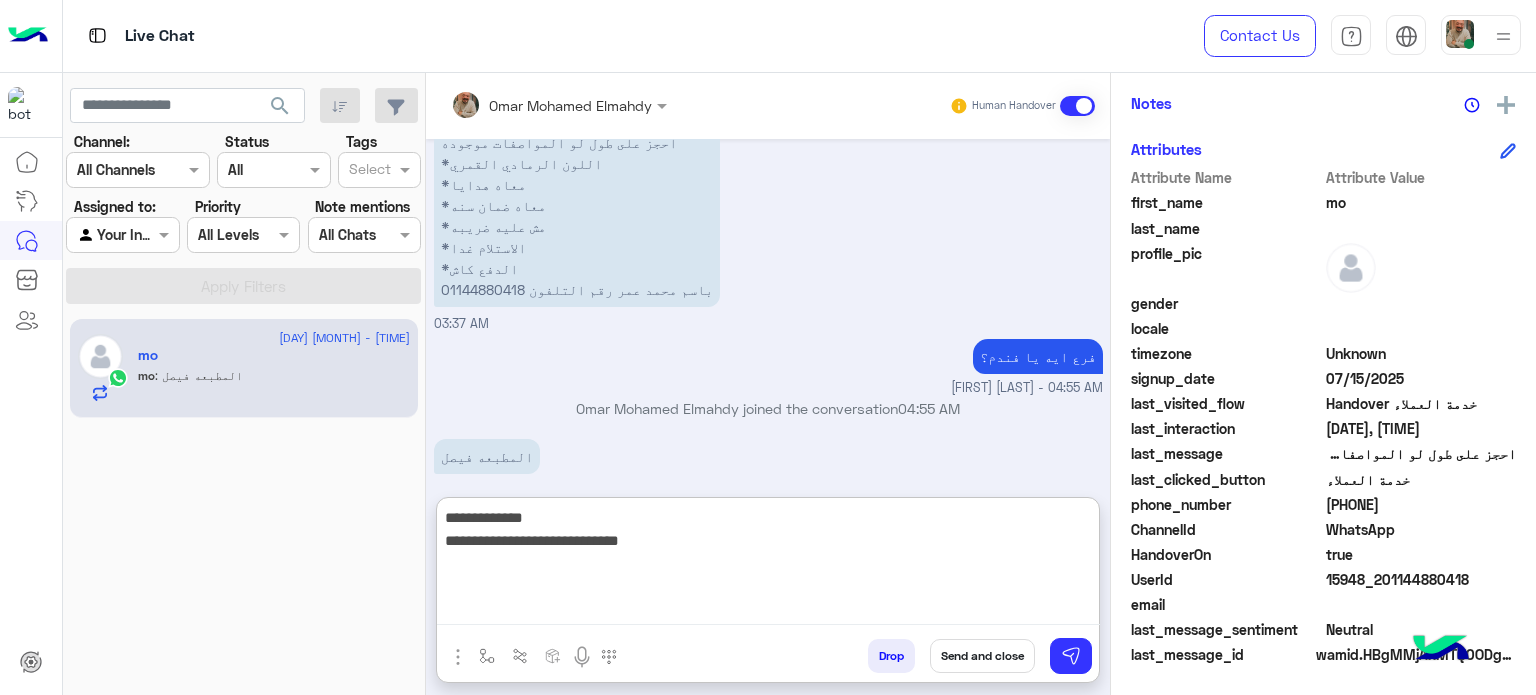 click on "**********" at bounding box center [768, 565] 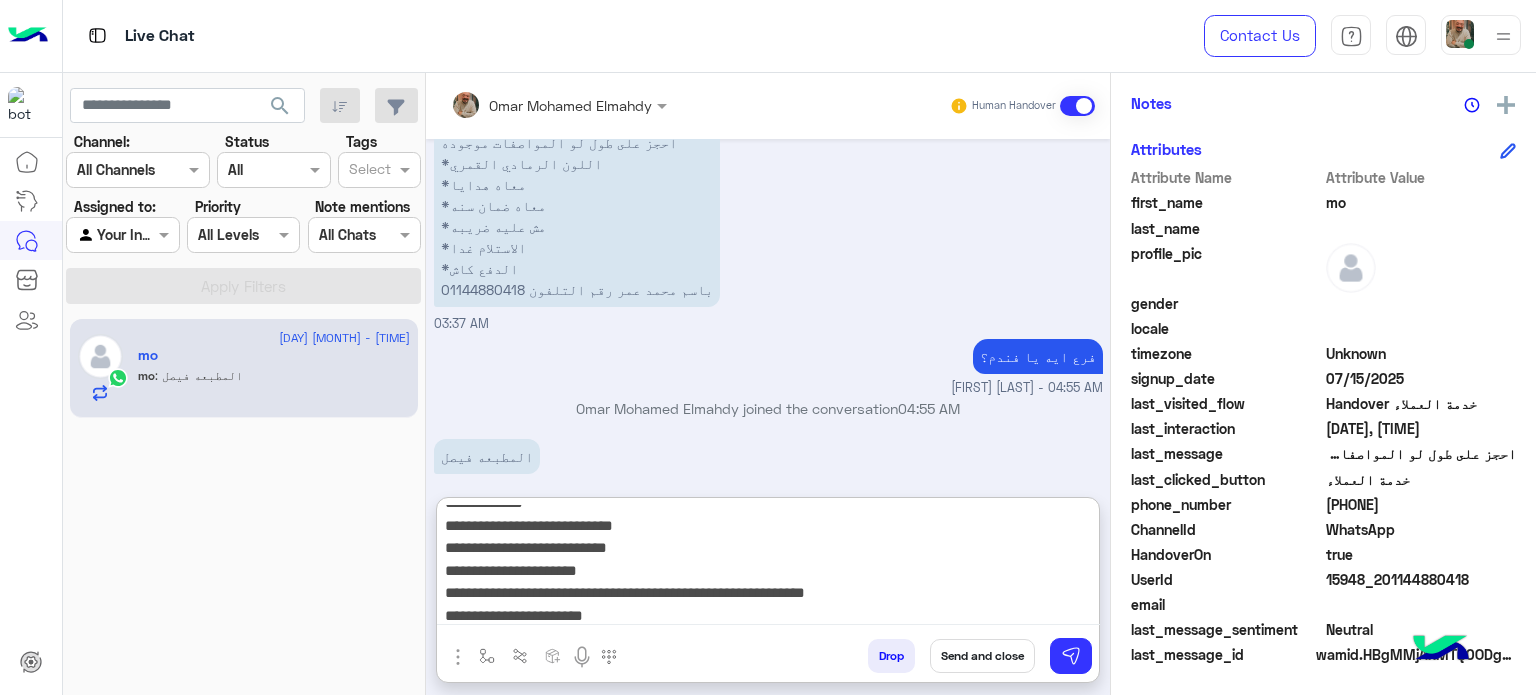 click on "**********" at bounding box center (768, 565) 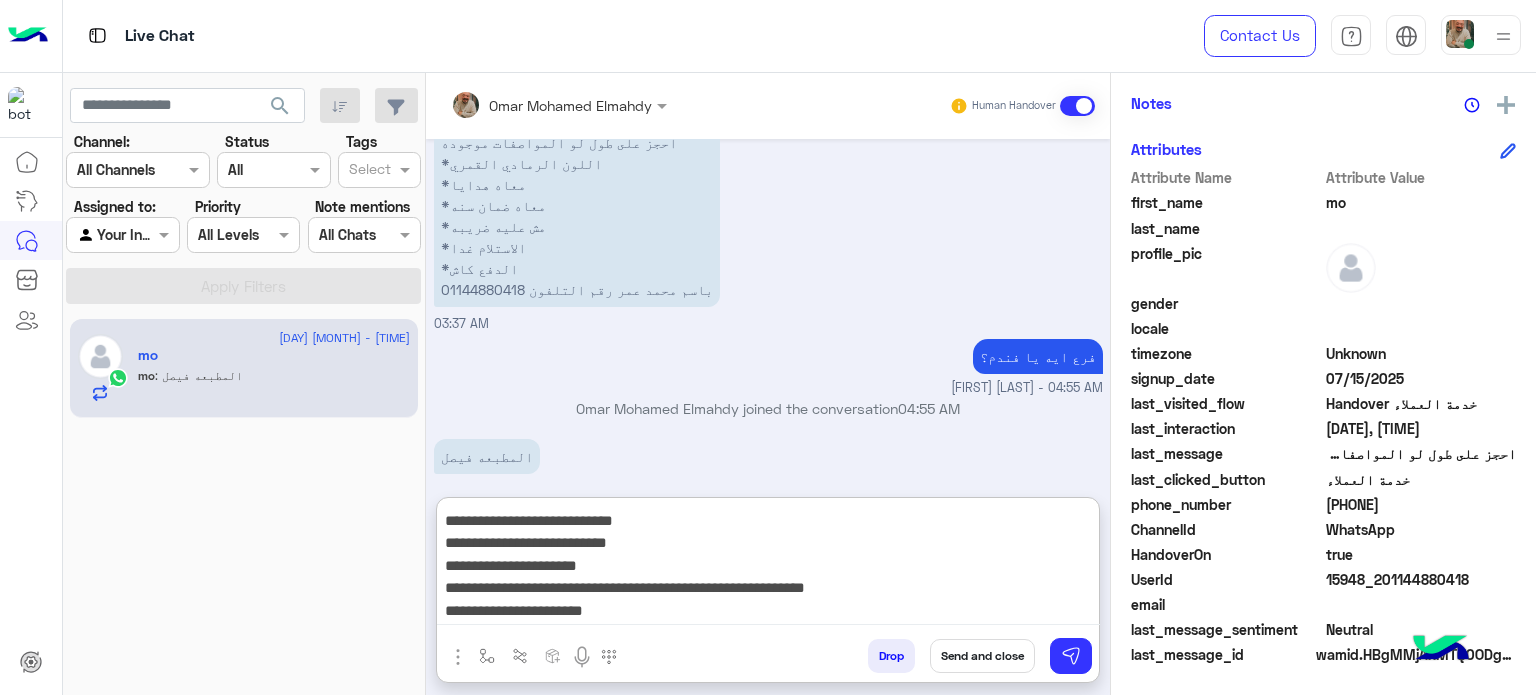 drag, startPoint x: 1009, startPoint y: 567, endPoint x: 1003, endPoint y: 624, distance: 57.31492 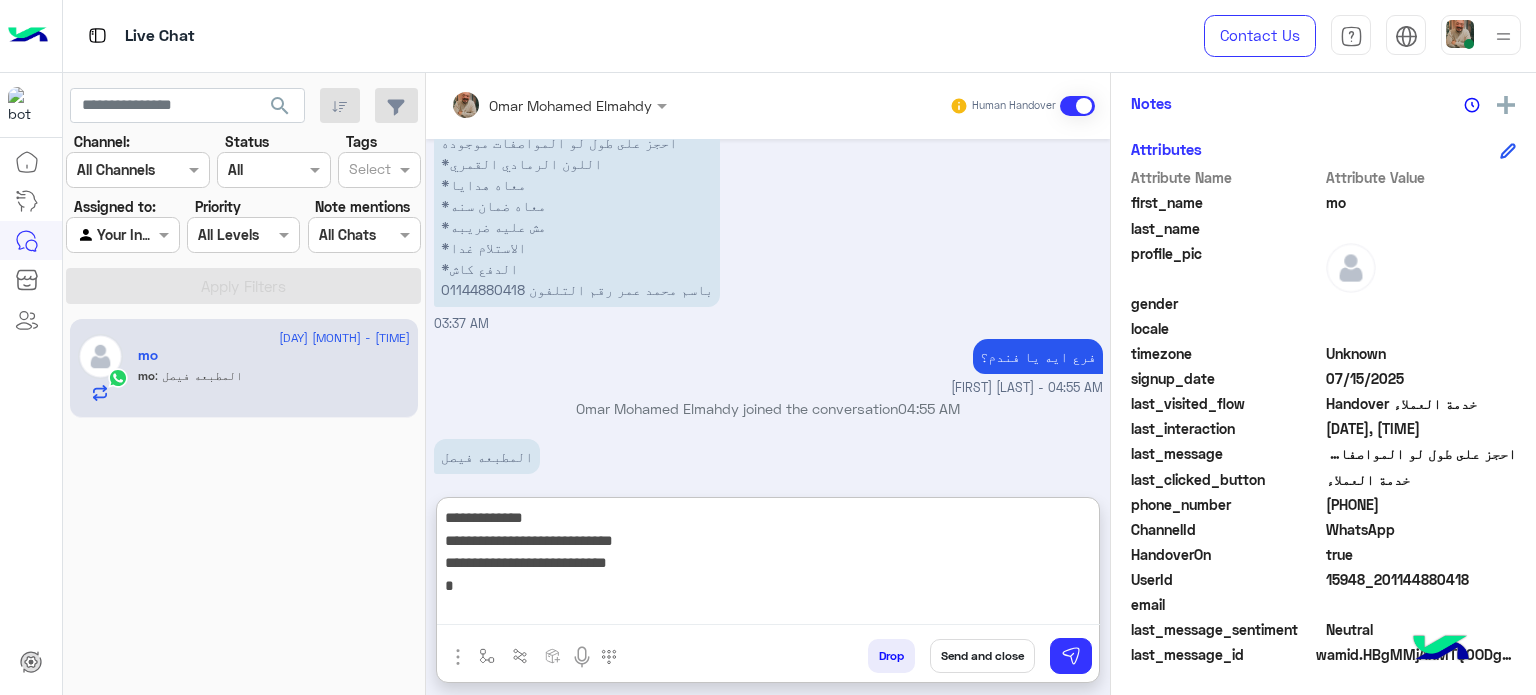 type on "**********" 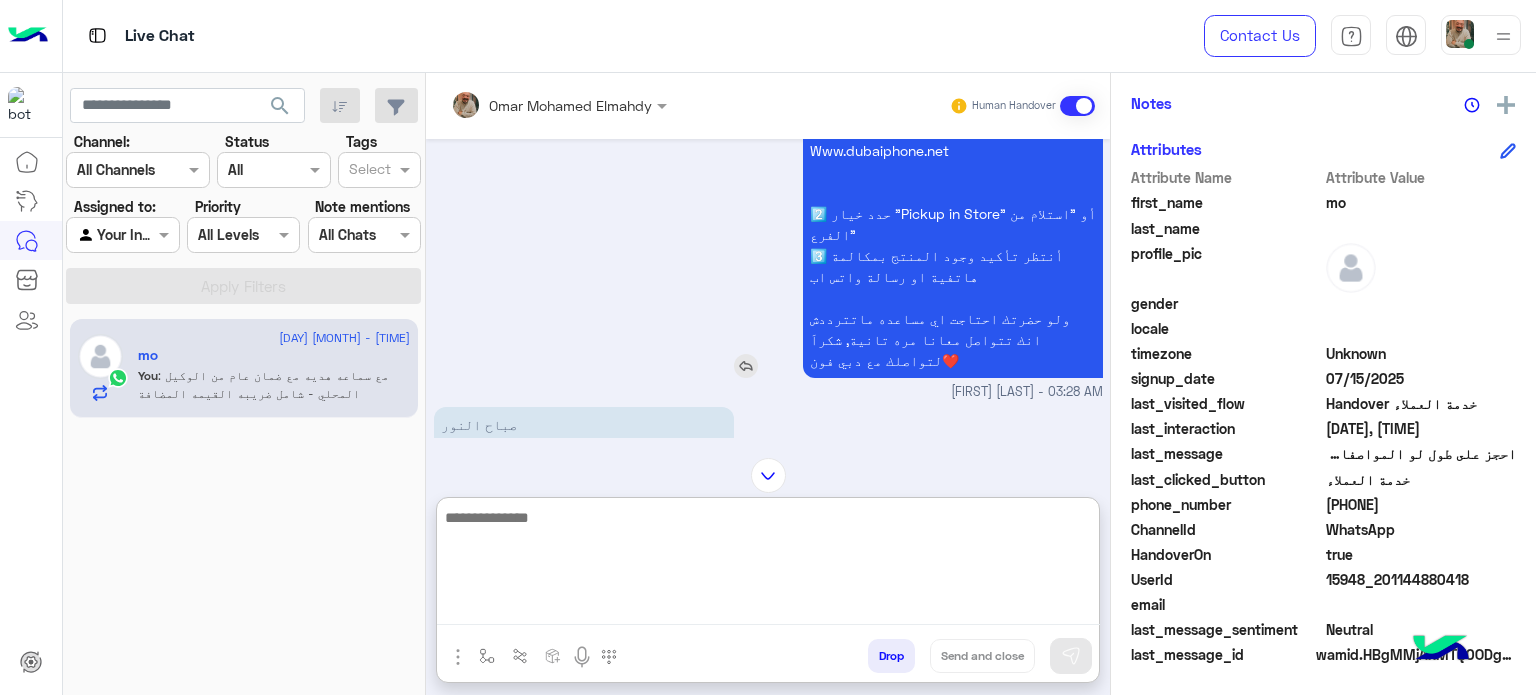 scroll, scrollTop: 354, scrollLeft: 0, axis: vertical 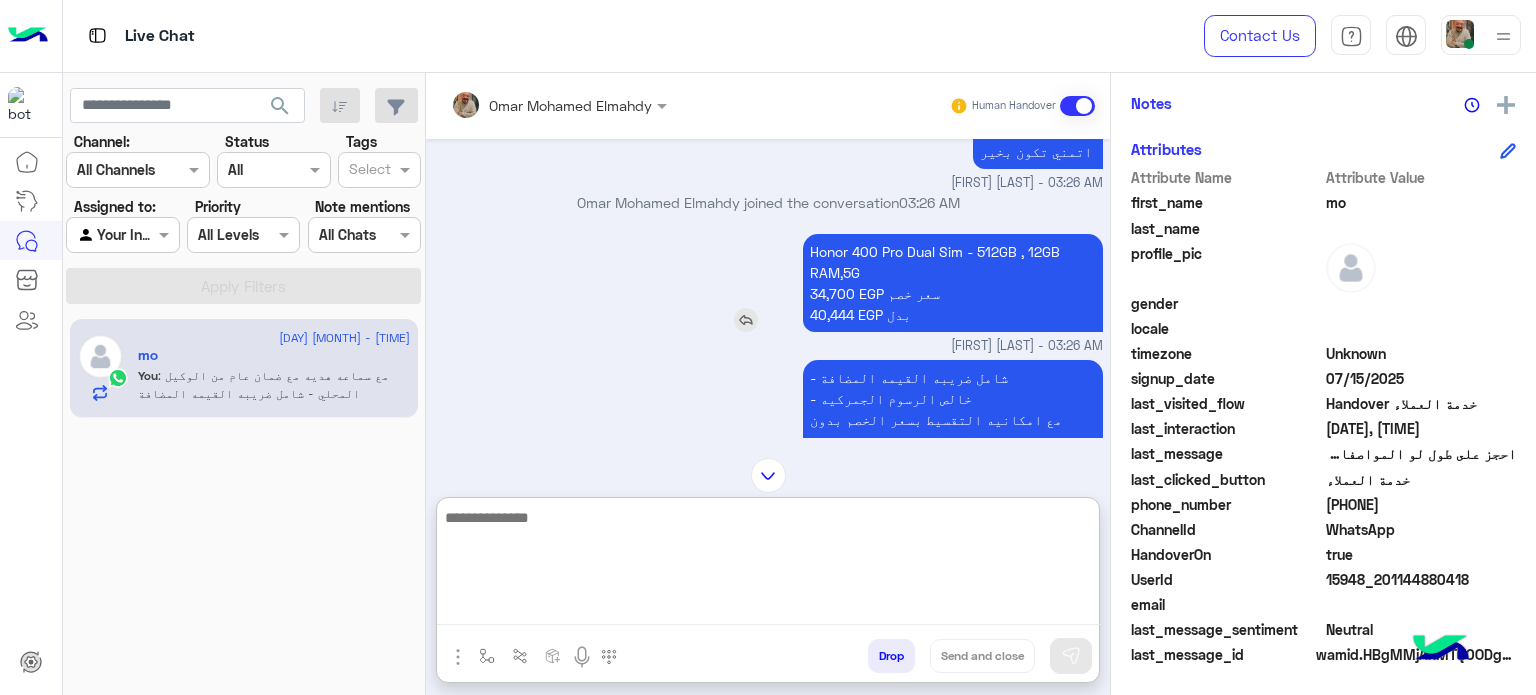 click on "[PERSON] [LASTNAME] joined the conversation   [TIME]" at bounding box center (768, 3390) 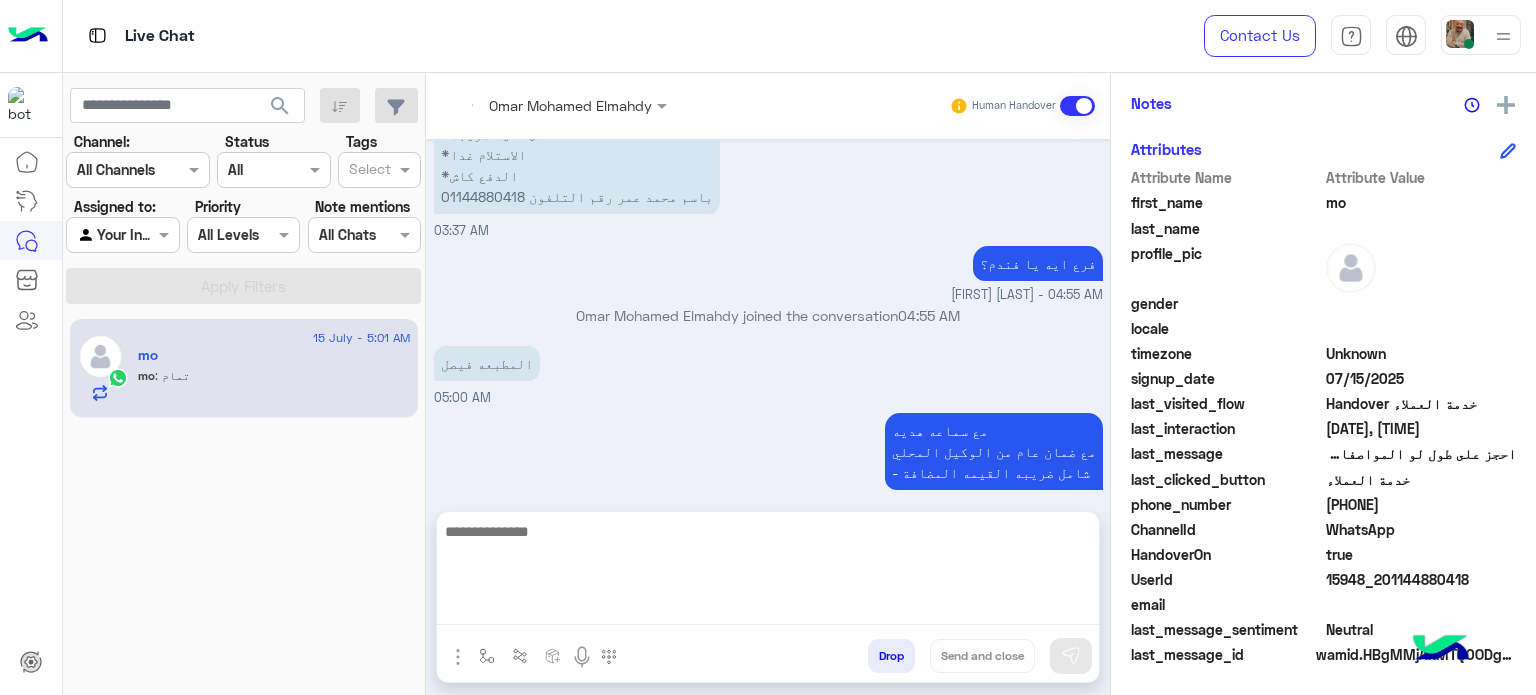 click on "فرع ايه يا فندم؟ [FIRST] [LAST] -  [TIME]" at bounding box center (768, 273) 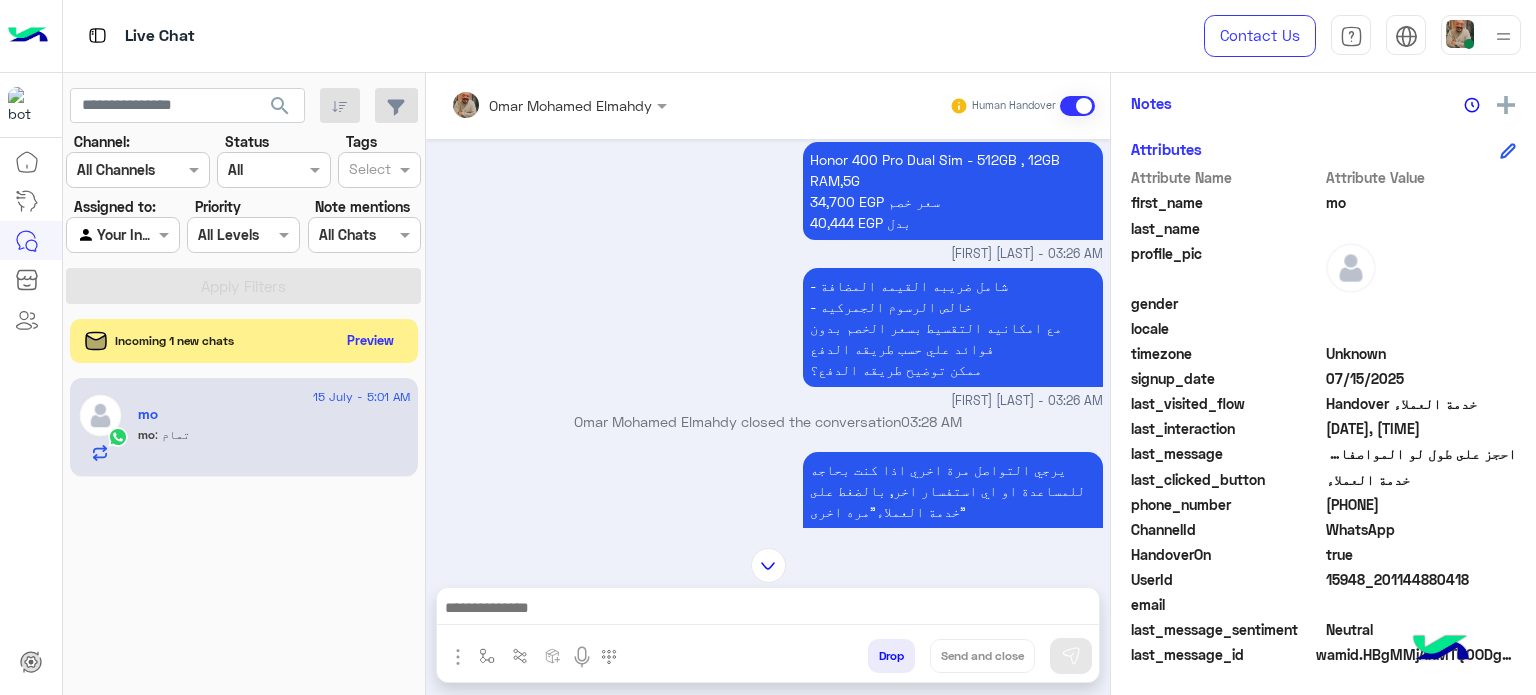 scroll, scrollTop: 245, scrollLeft: 0, axis: vertical 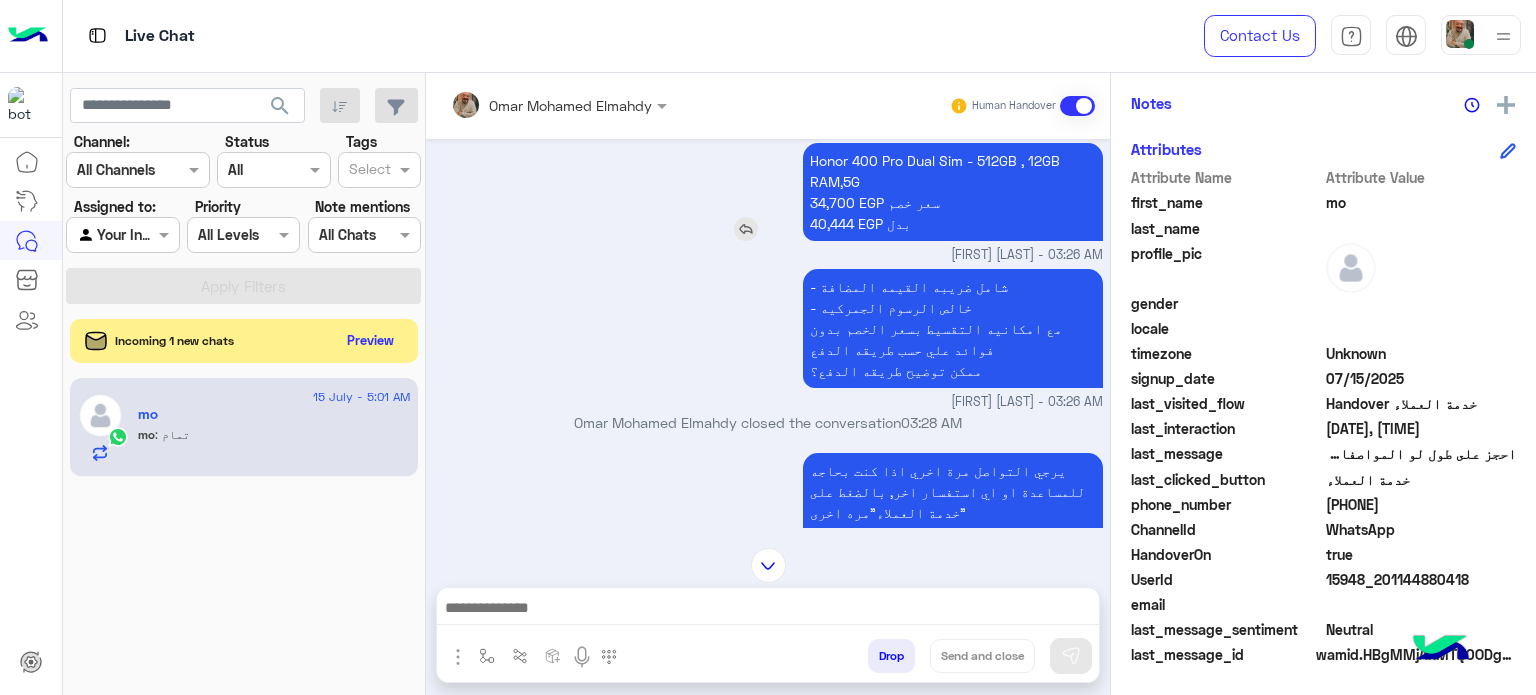 click on "Honor 400 Pro Dual Sim - 512GB , 12GB RAM,5G 34,700 EGP  سعر خصم  40,444 EGP بدل" at bounding box center (953, 192) 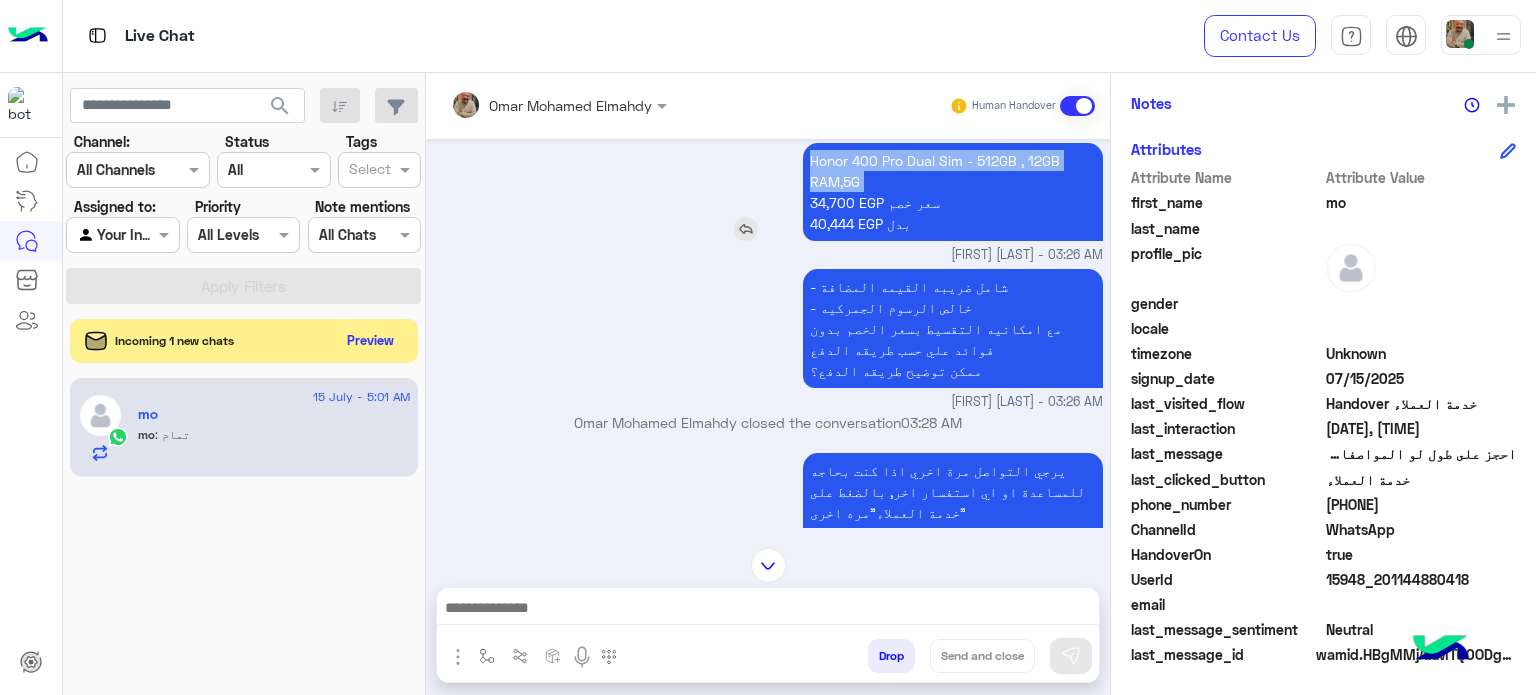 click on "Honor 400 Pro Dual Sim - 512GB , 12GB RAM,5G 34,700 EGP  سعر خصم  40,444 EGP بدل" at bounding box center [953, 192] 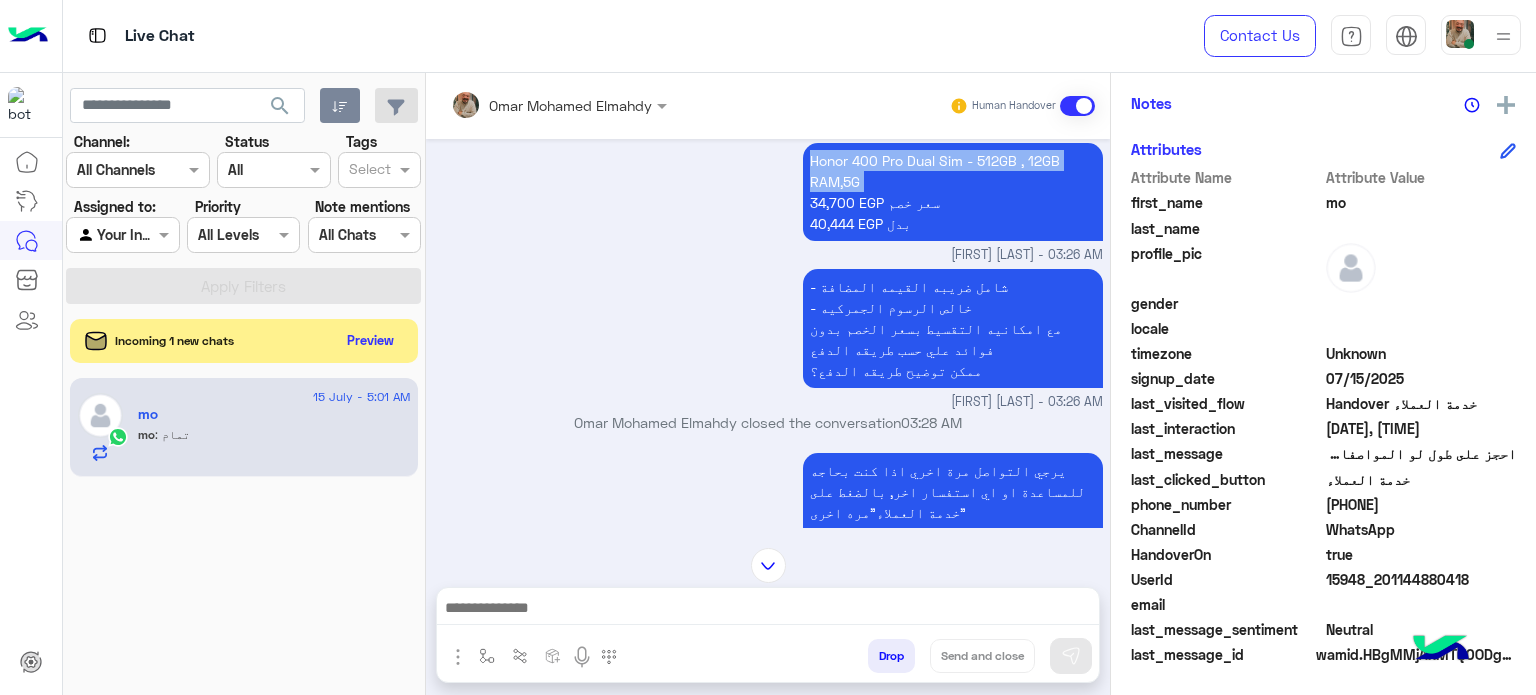 copy on "Honor 400 Pro Dual Sim - 512GB , 12GB RAM,5G" 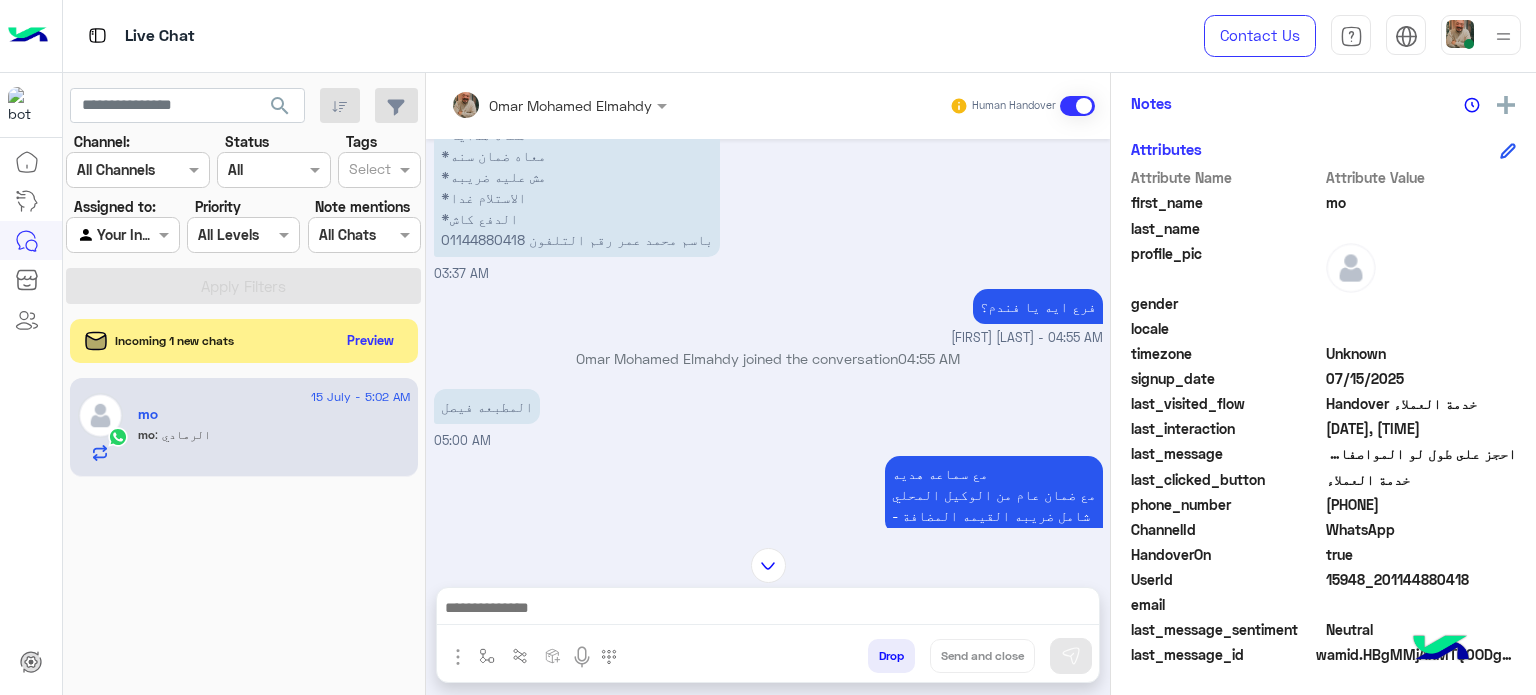 scroll, scrollTop: 2978, scrollLeft: 0, axis: vertical 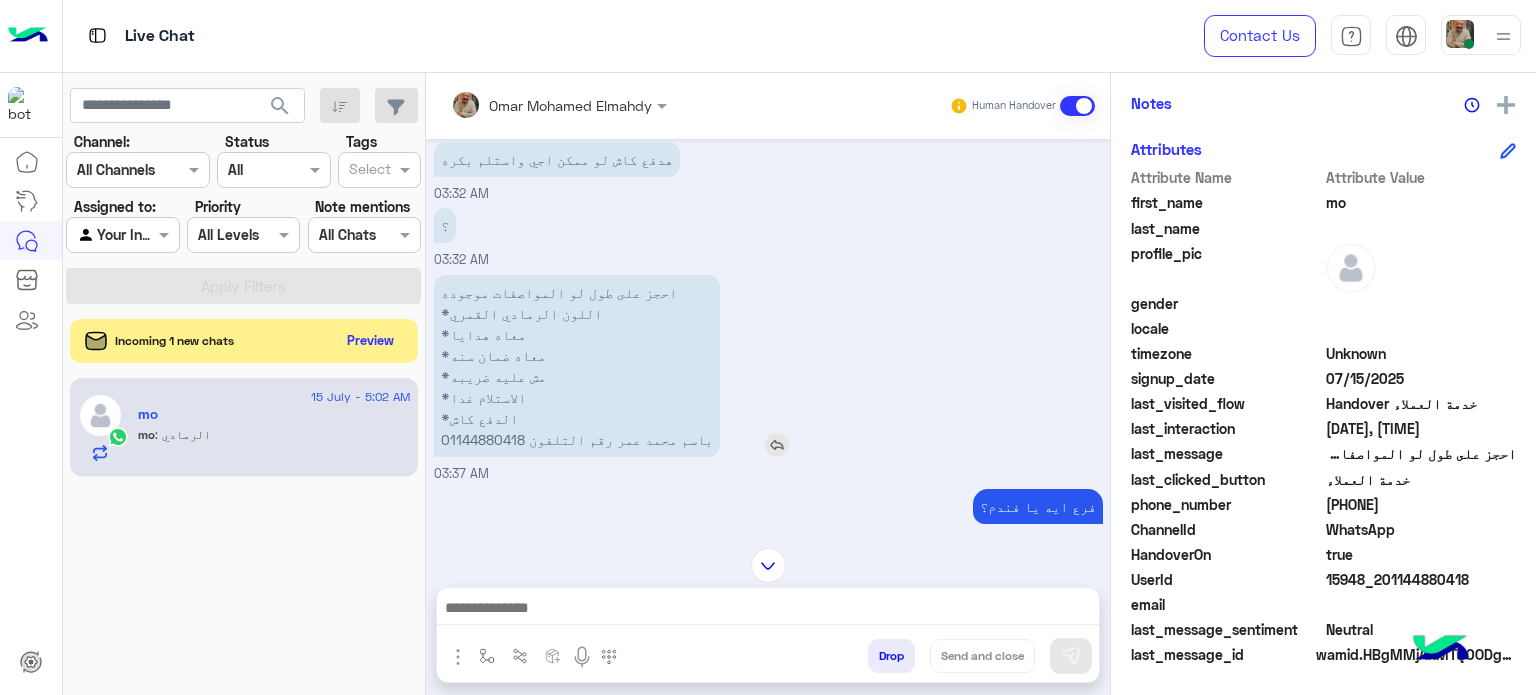 click on "احجز على طول لو المواصفات موجوده *اللون الرمادي القمري *معاه هدايا *معاه ضمان سنه *مش عليه ضريبه *الاستلام غدا *الدفع كاش باسم محمد عمر رقم التلفون [PHONE]" at bounding box center [577, 366] 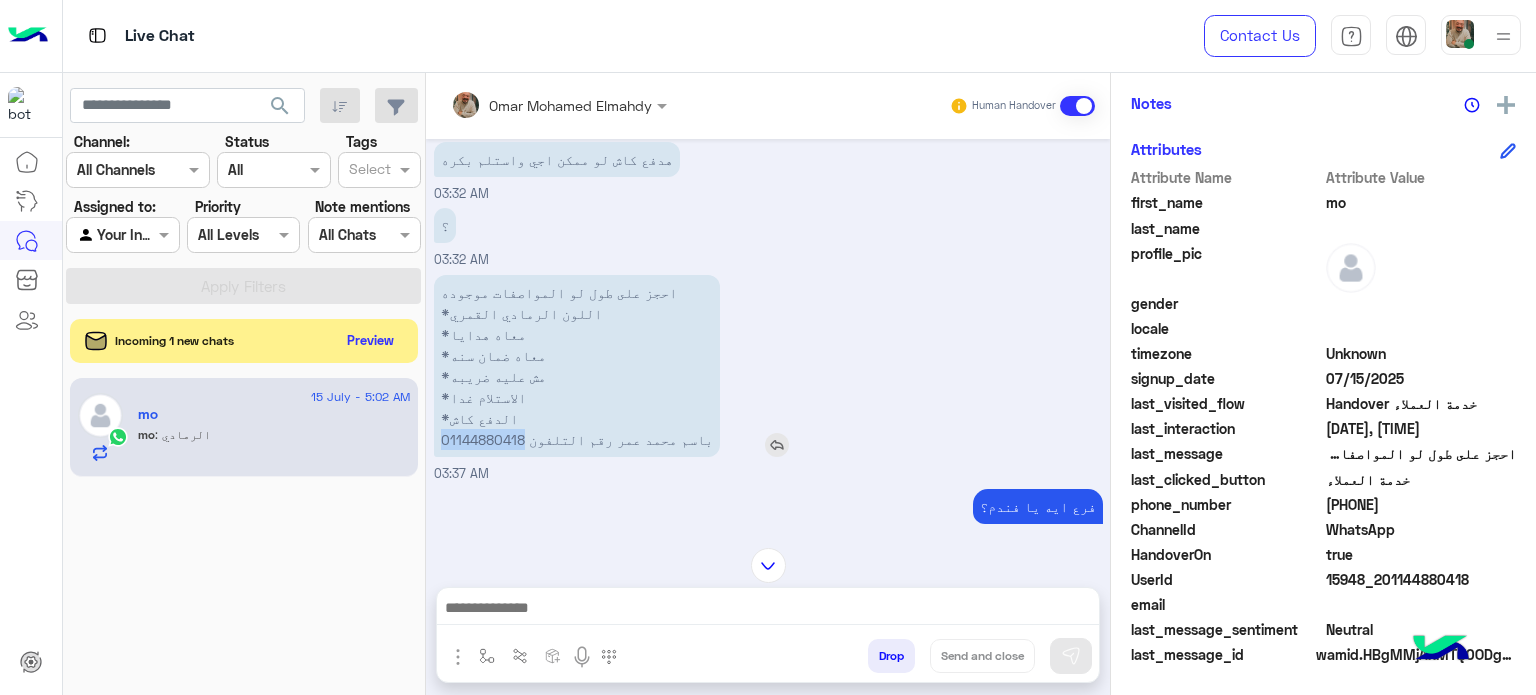 click on "احجز على طول لو المواصفات موجوده *اللون الرمادي القمري *معاه هدايا *معاه ضمان سنه *مش عليه ضريبه *الاستلام غدا *الدفع كاش باسم محمد عمر رقم التلفون [PHONE]" at bounding box center (577, 366) 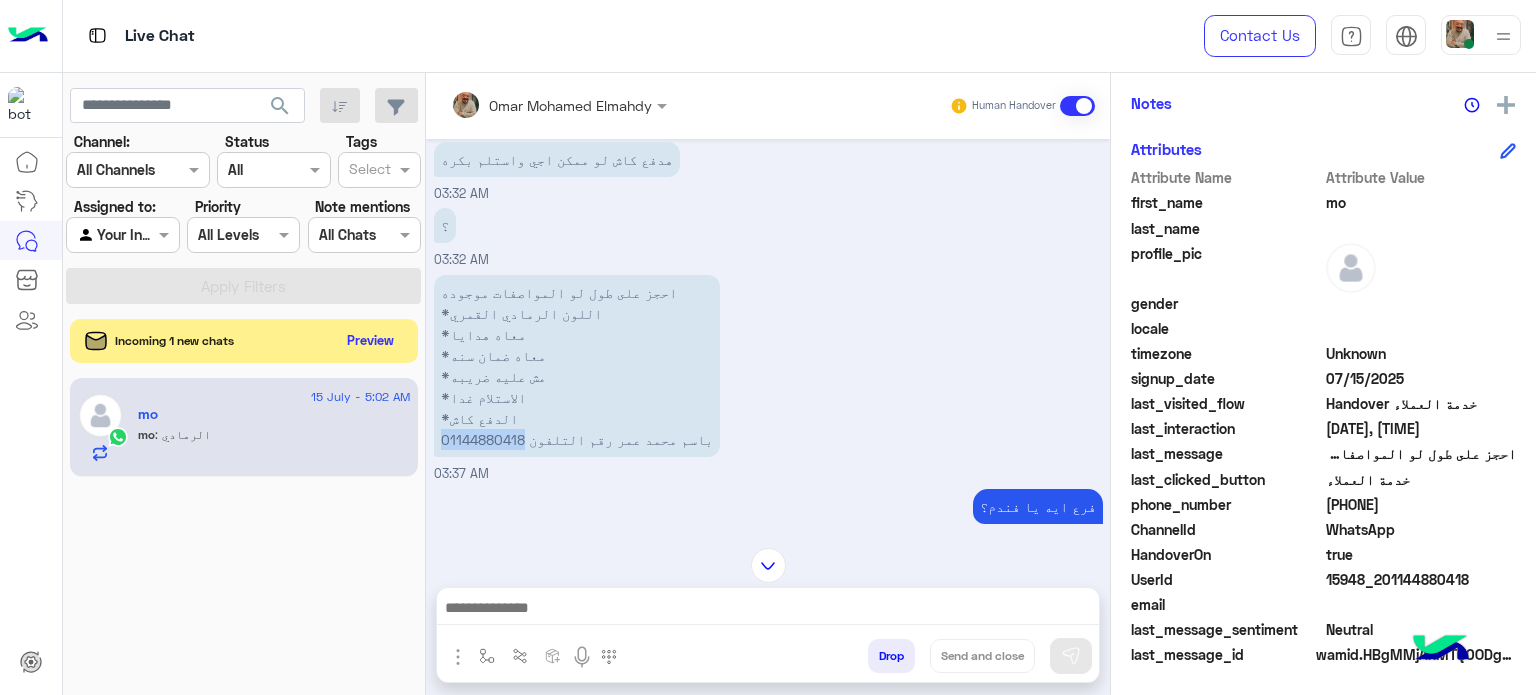 copy on "[PHONE]" 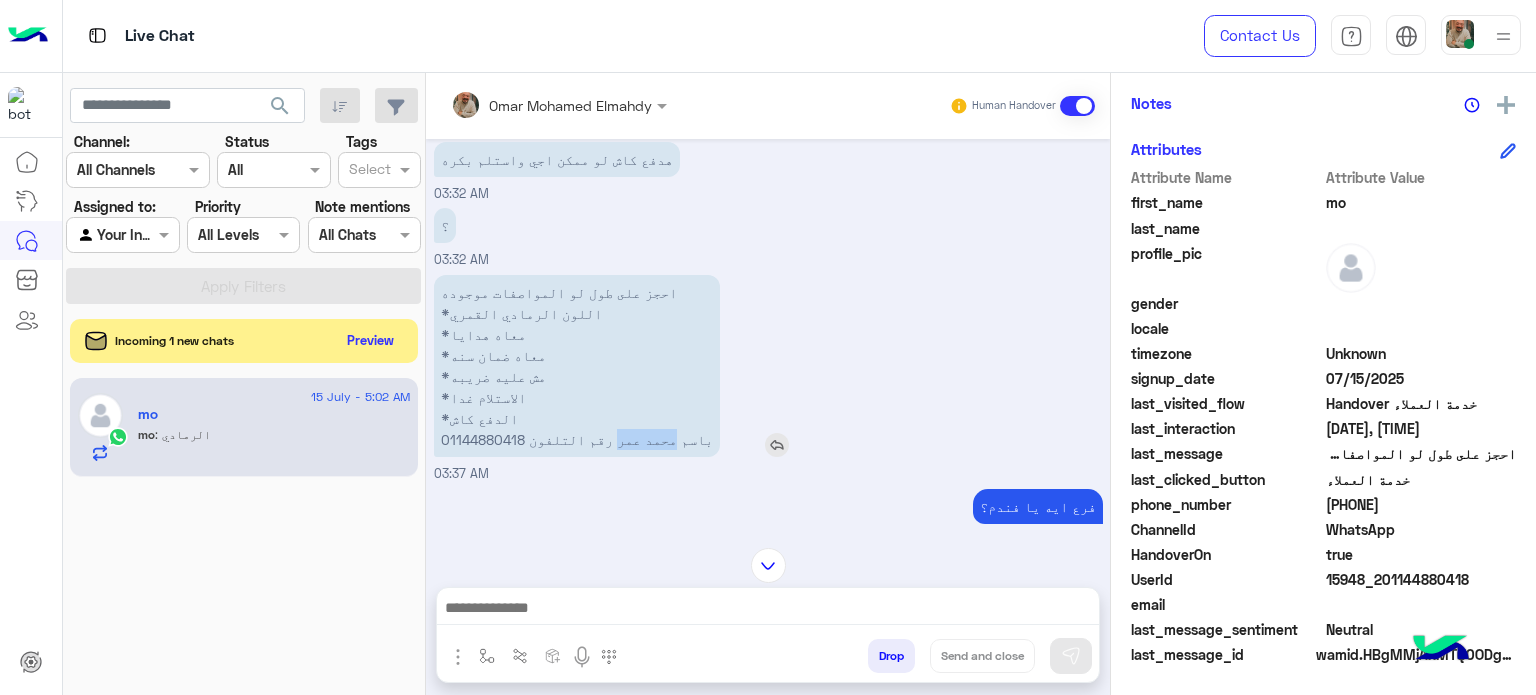copy on "[PERSON] [LASTNAME]" 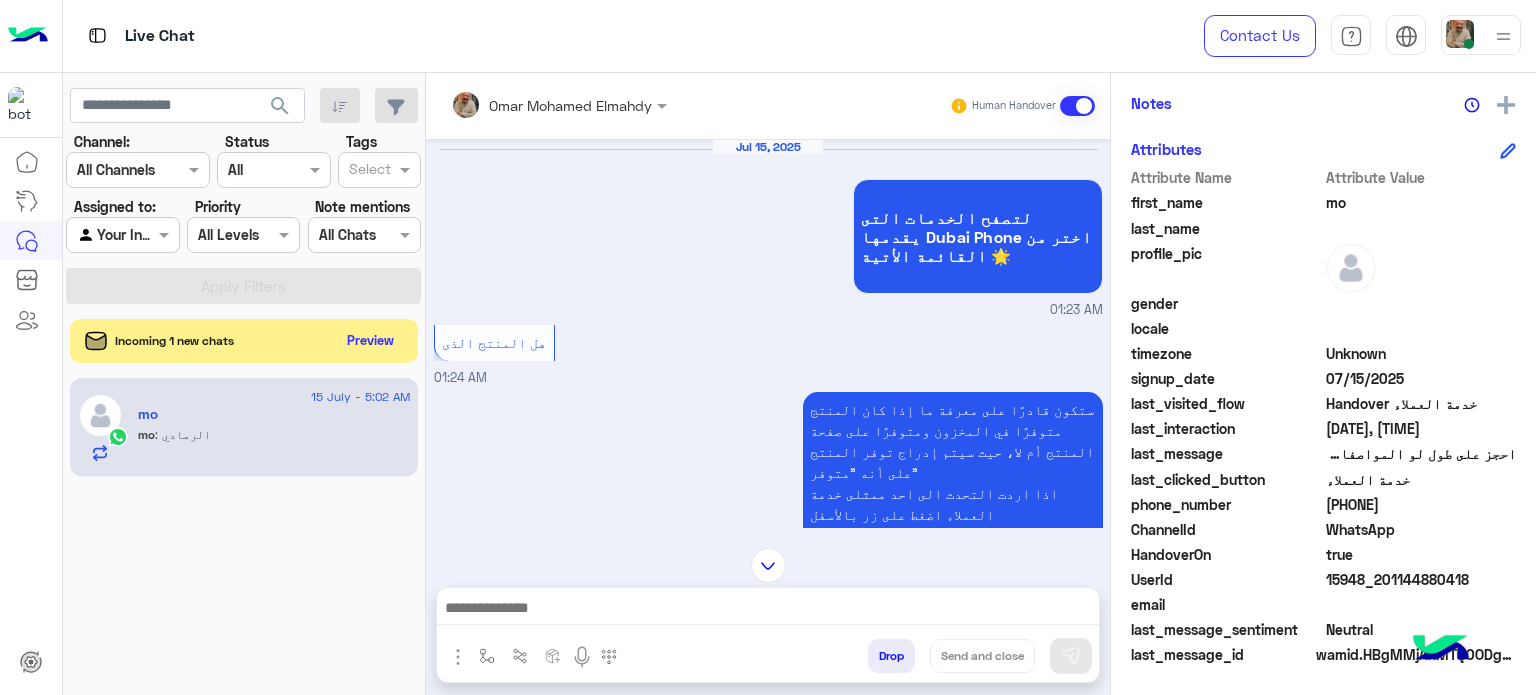 scroll, scrollTop: 648, scrollLeft: 0, axis: vertical 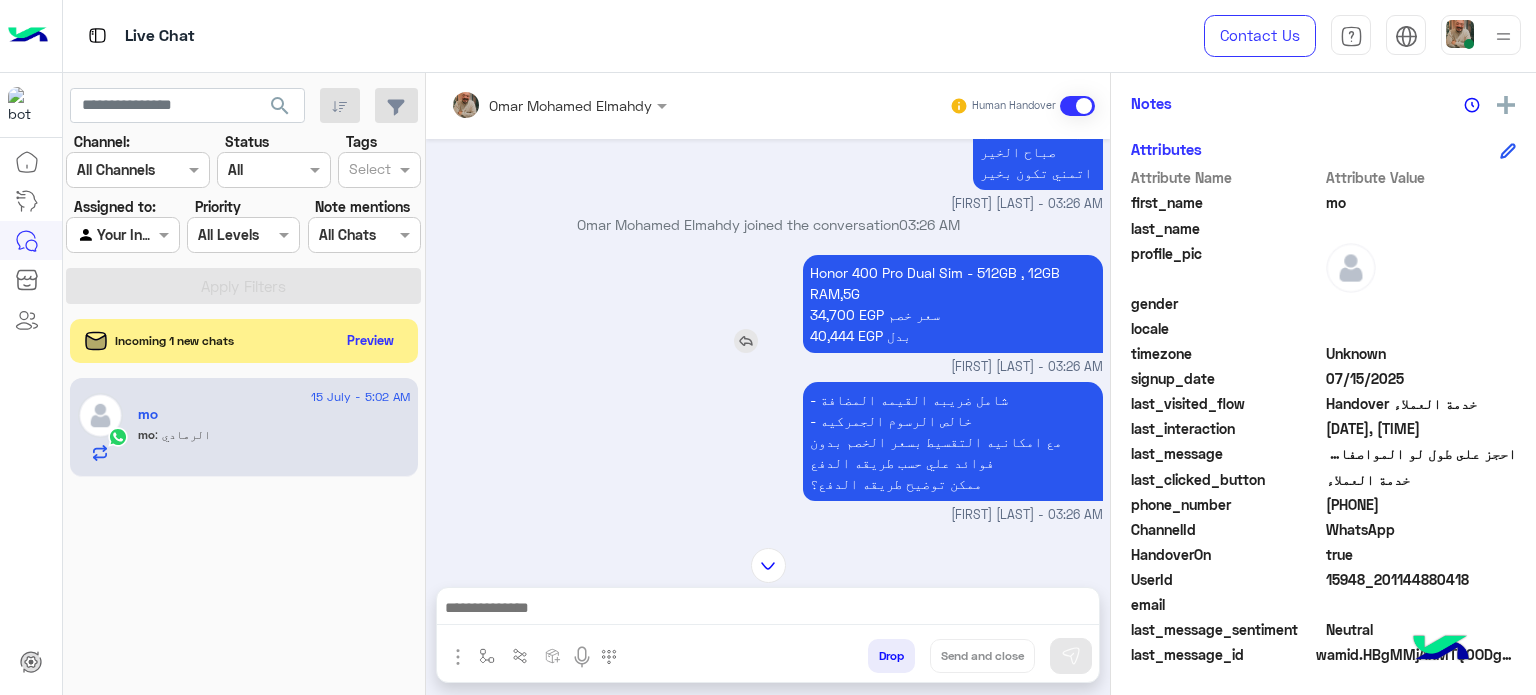 click on "Honor 400 Pro Dual Sim - 512GB , 12GB RAM,5G 34,700 EGP  سعر خصم  40,444 EGP بدل" at bounding box center (953, 304) 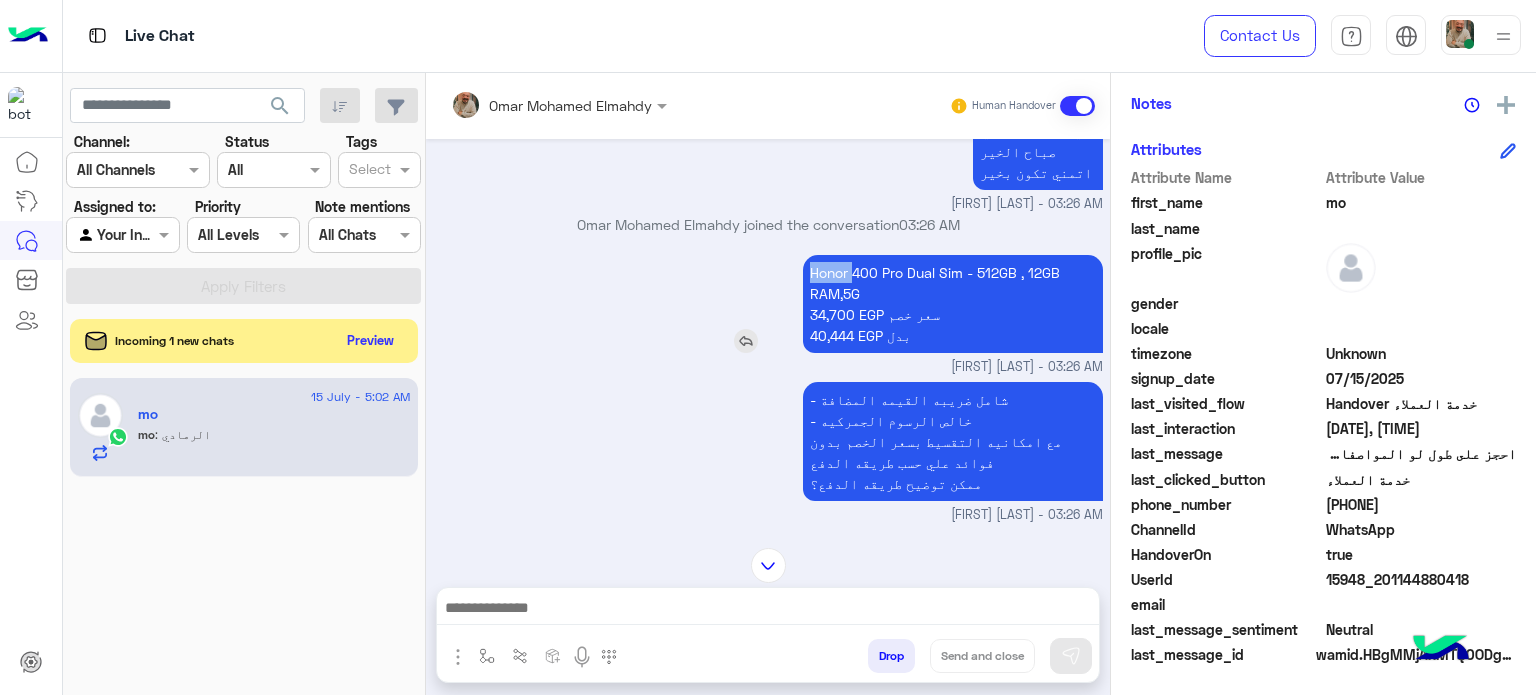 click on "Honor 400 Pro Dual Sim - 512GB , 12GB RAM,5G 34,700 EGP  سعر خصم  40,444 EGP بدل" at bounding box center [953, 304] 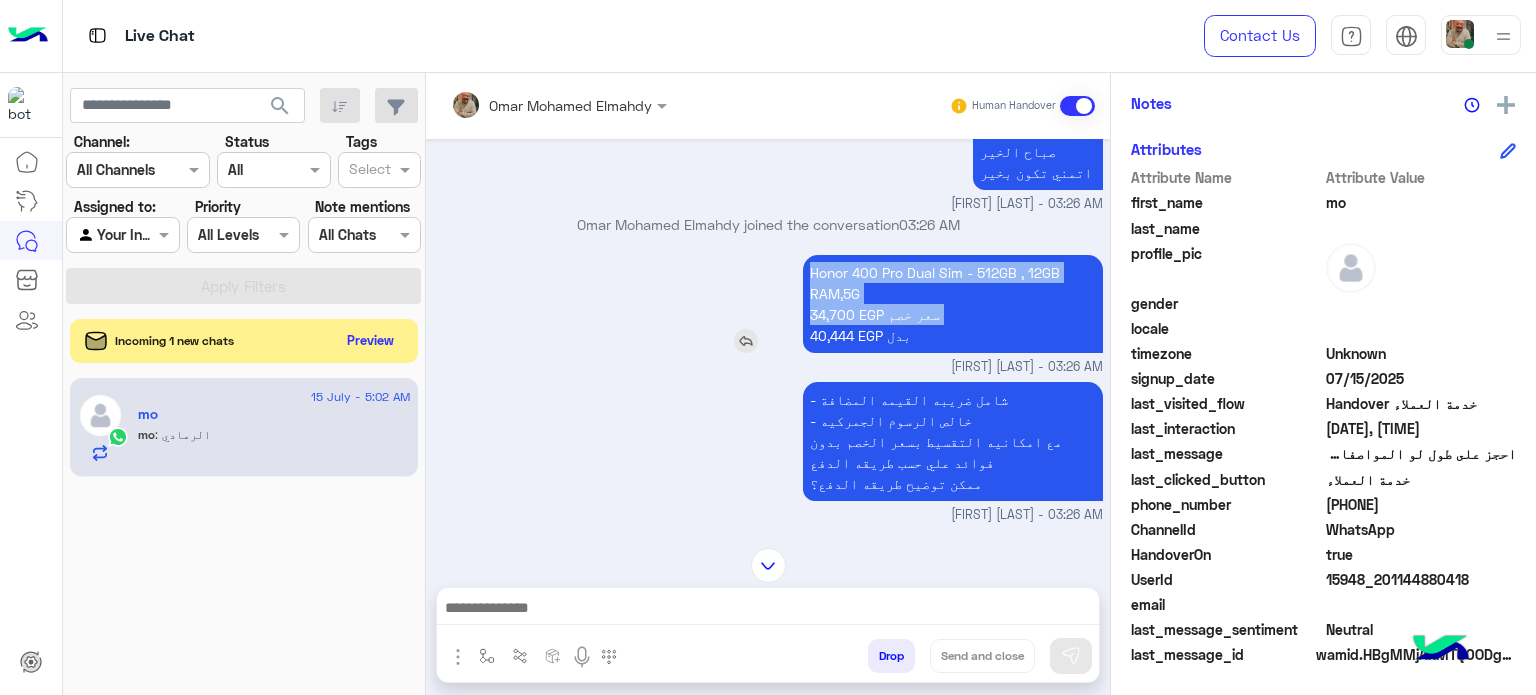 drag, startPoint x: 824, startPoint y: 251, endPoint x: 831, endPoint y: 294, distance: 43.56604 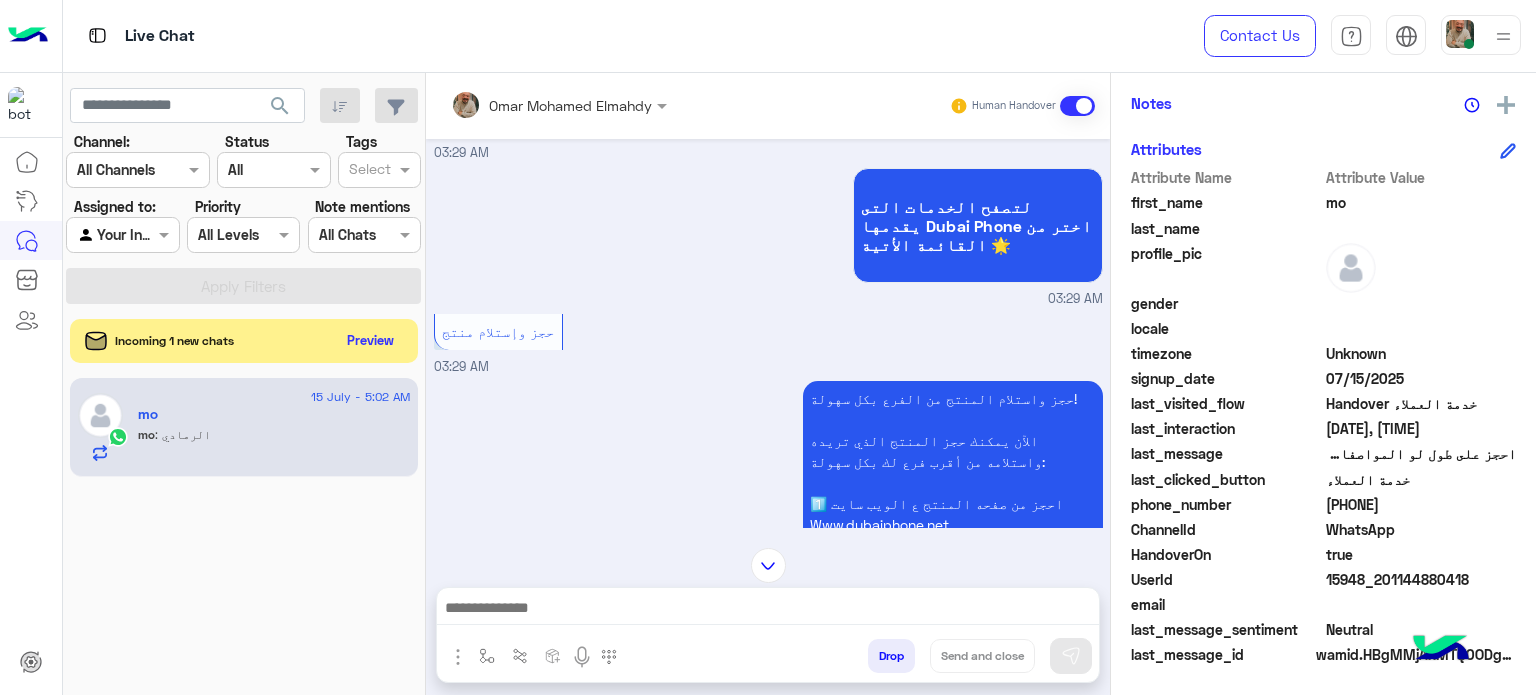 scroll, scrollTop: 2748, scrollLeft: 0, axis: vertical 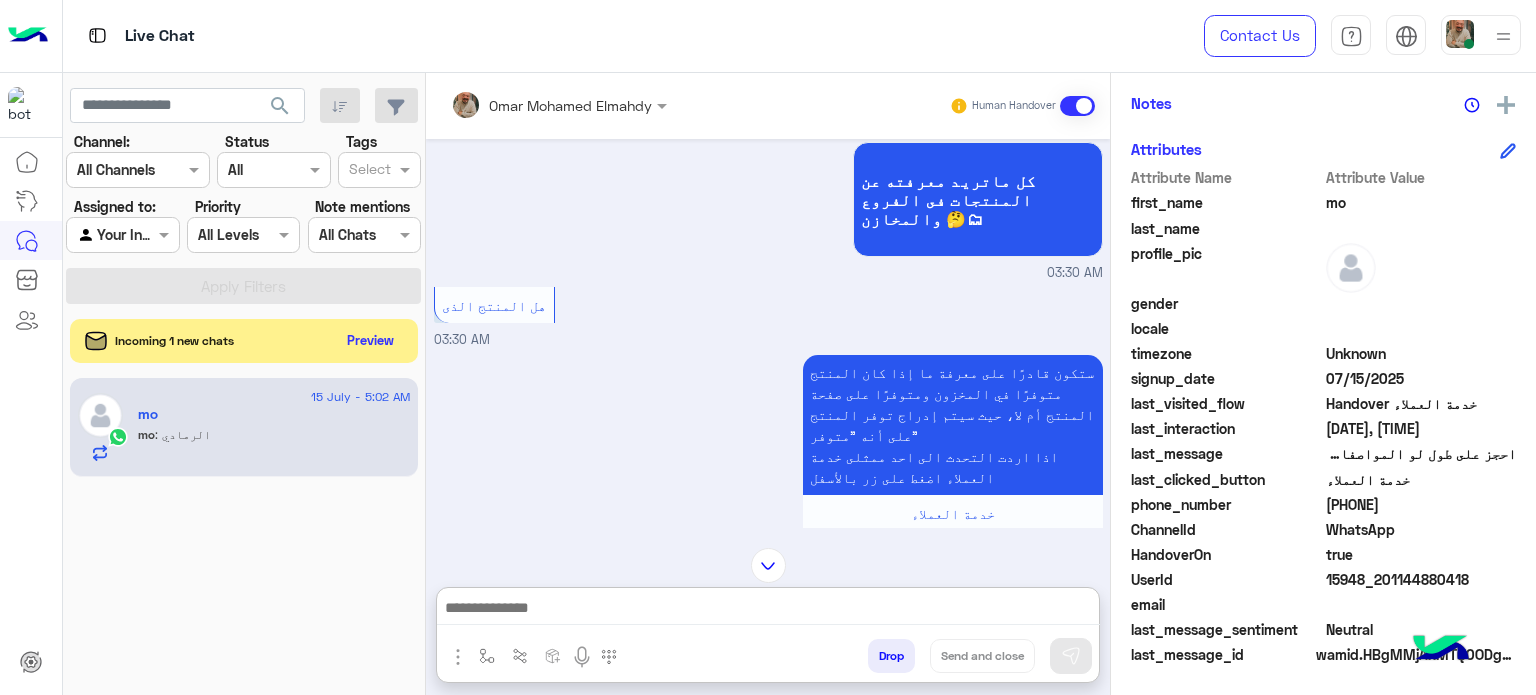 click at bounding box center (768, 610) 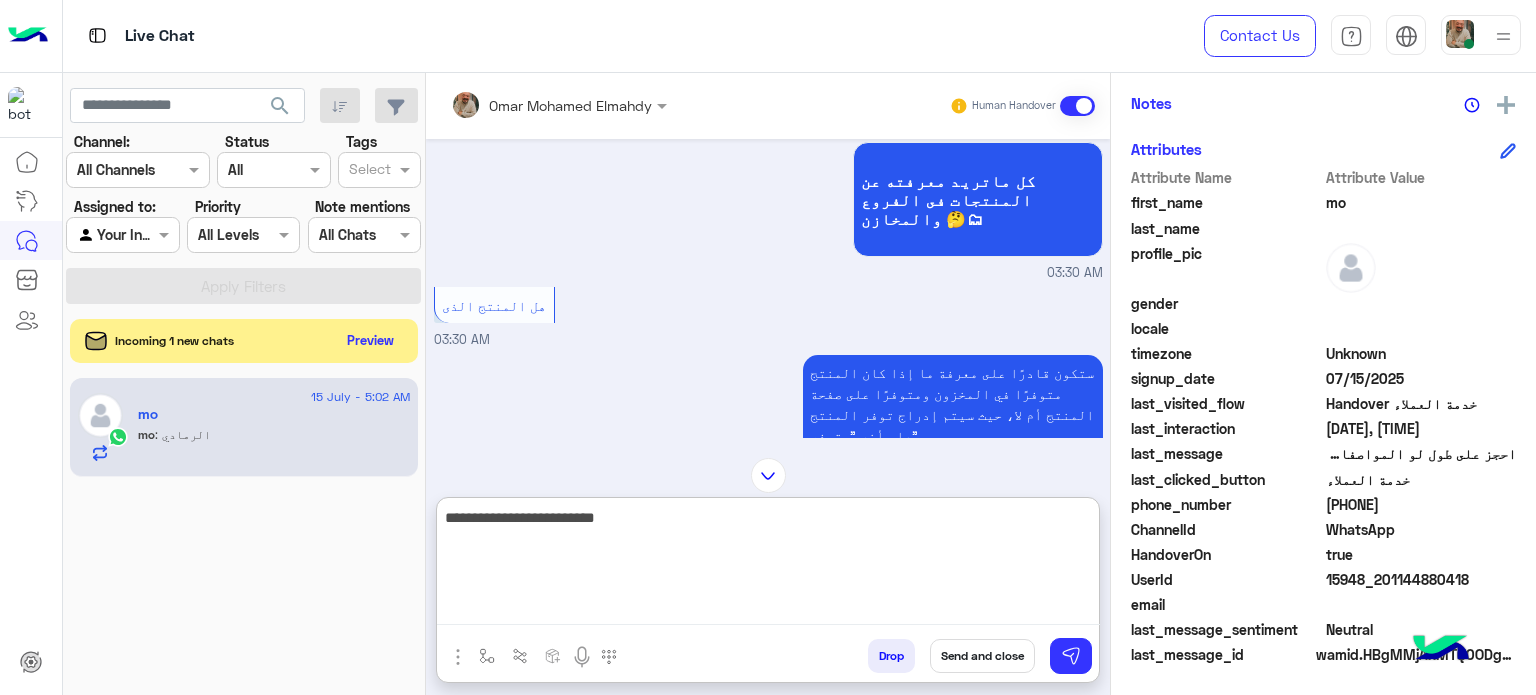 type on "**********" 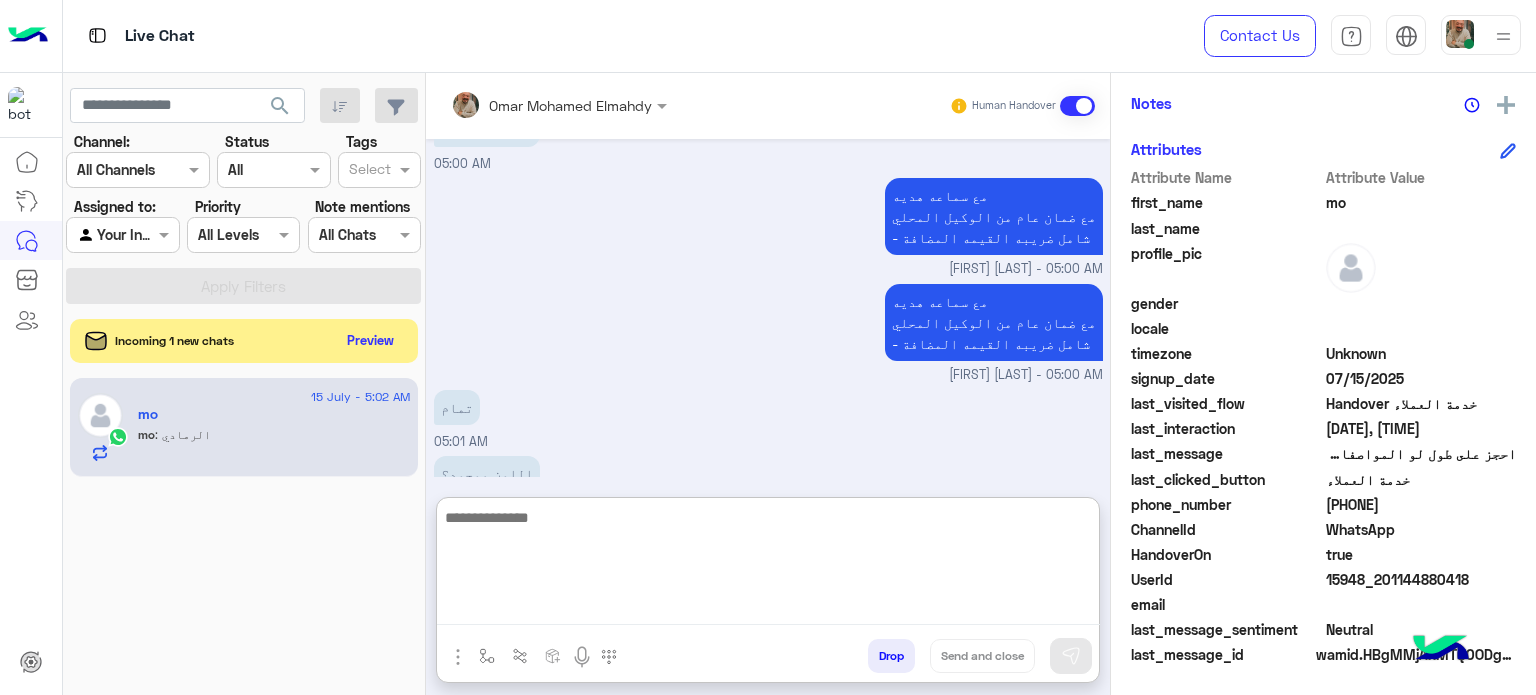 scroll, scrollTop: 4232, scrollLeft: 0, axis: vertical 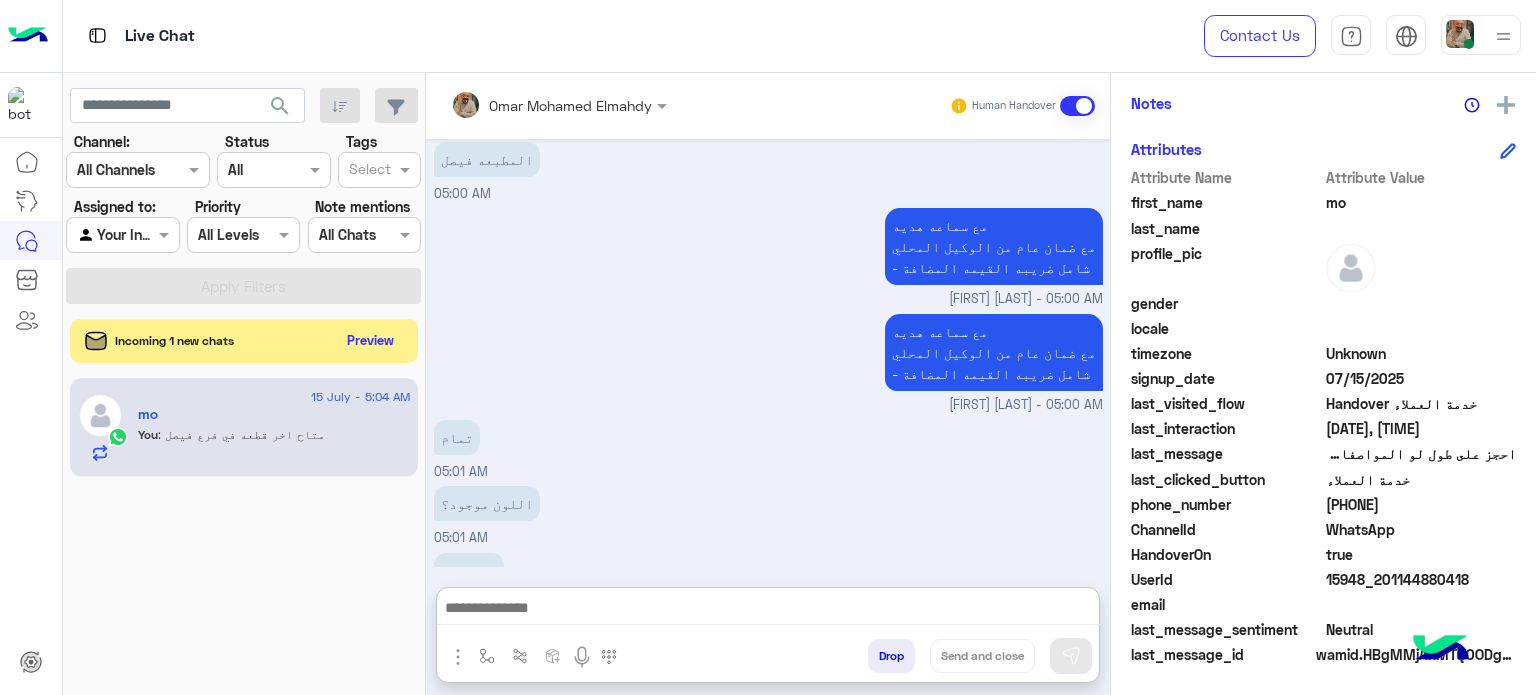 click at bounding box center (768, 610) 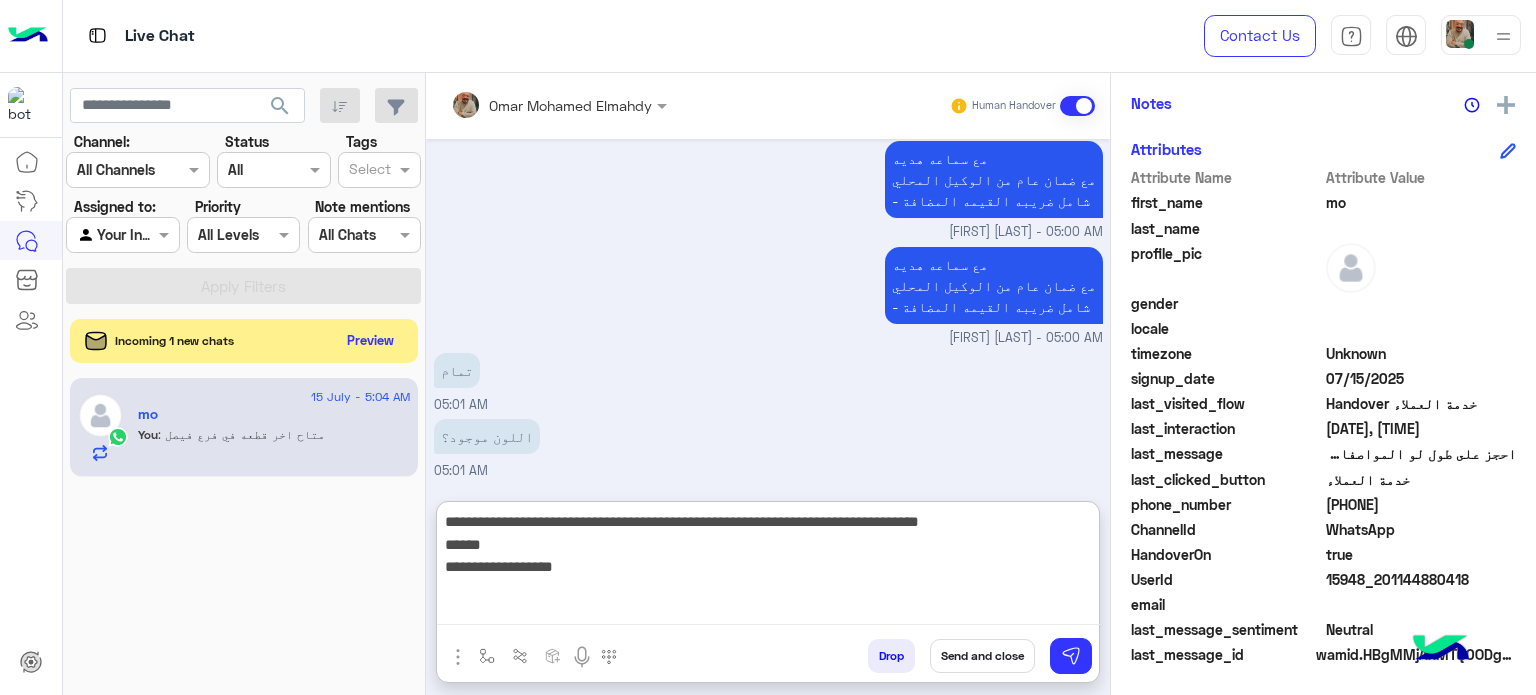 scroll, scrollTop: 0, scrollLeft: 0, axis: both 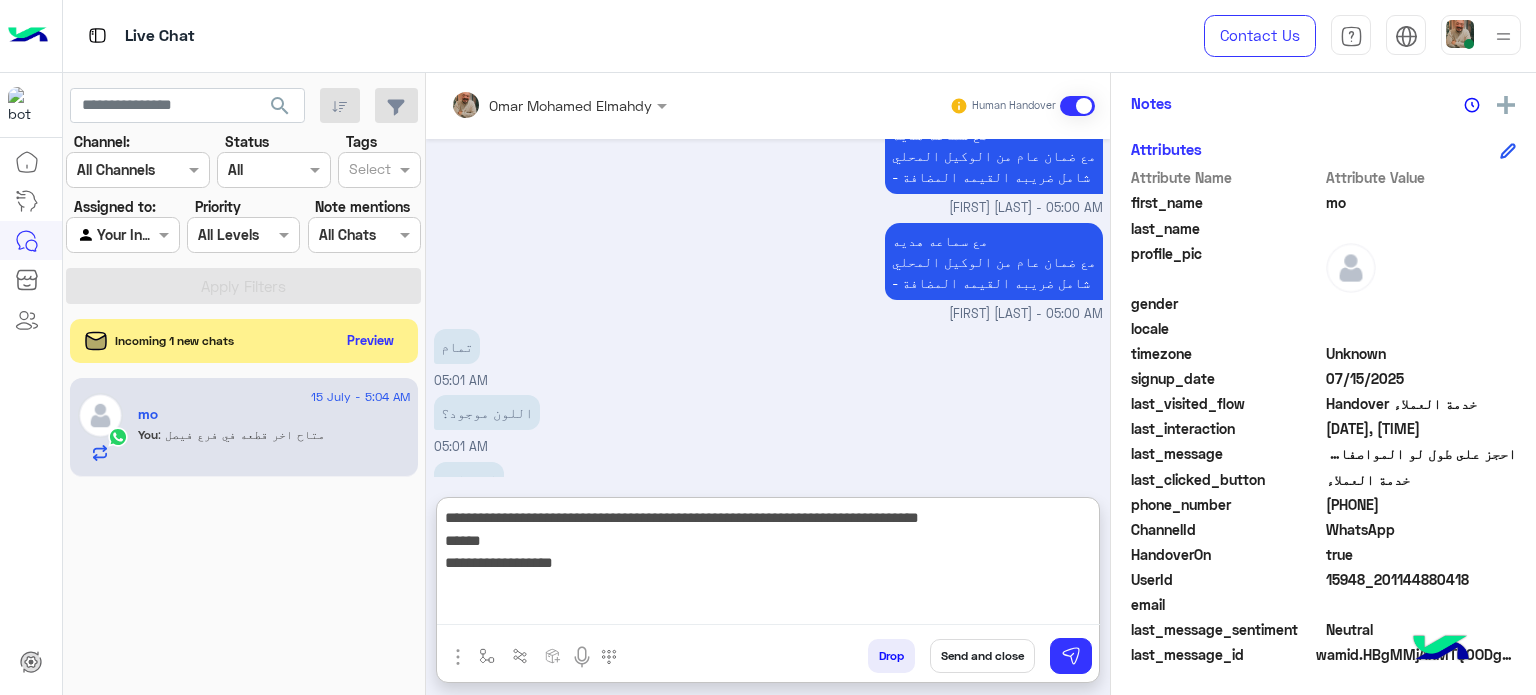 click on "**********" at bounding box center [768, 565] 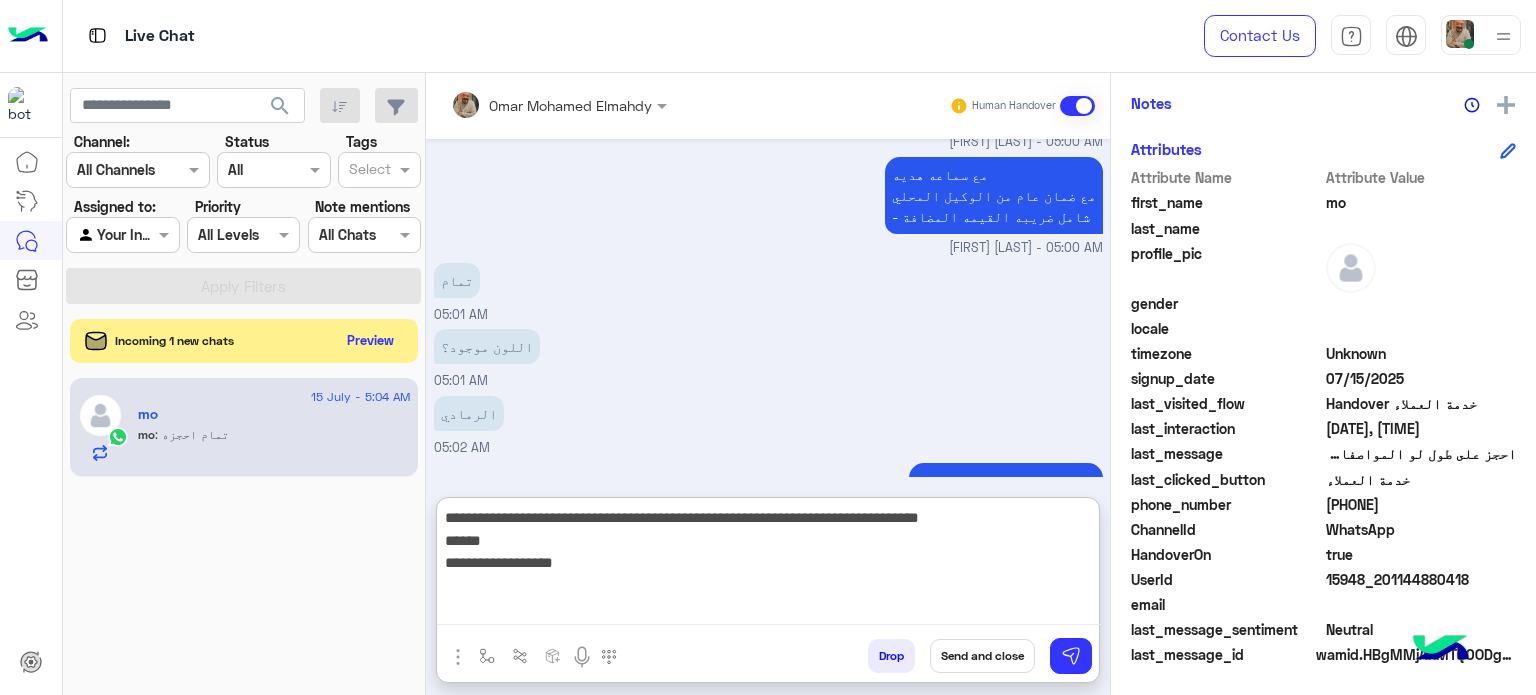 click on "**********" at bounding box center (768, 565) 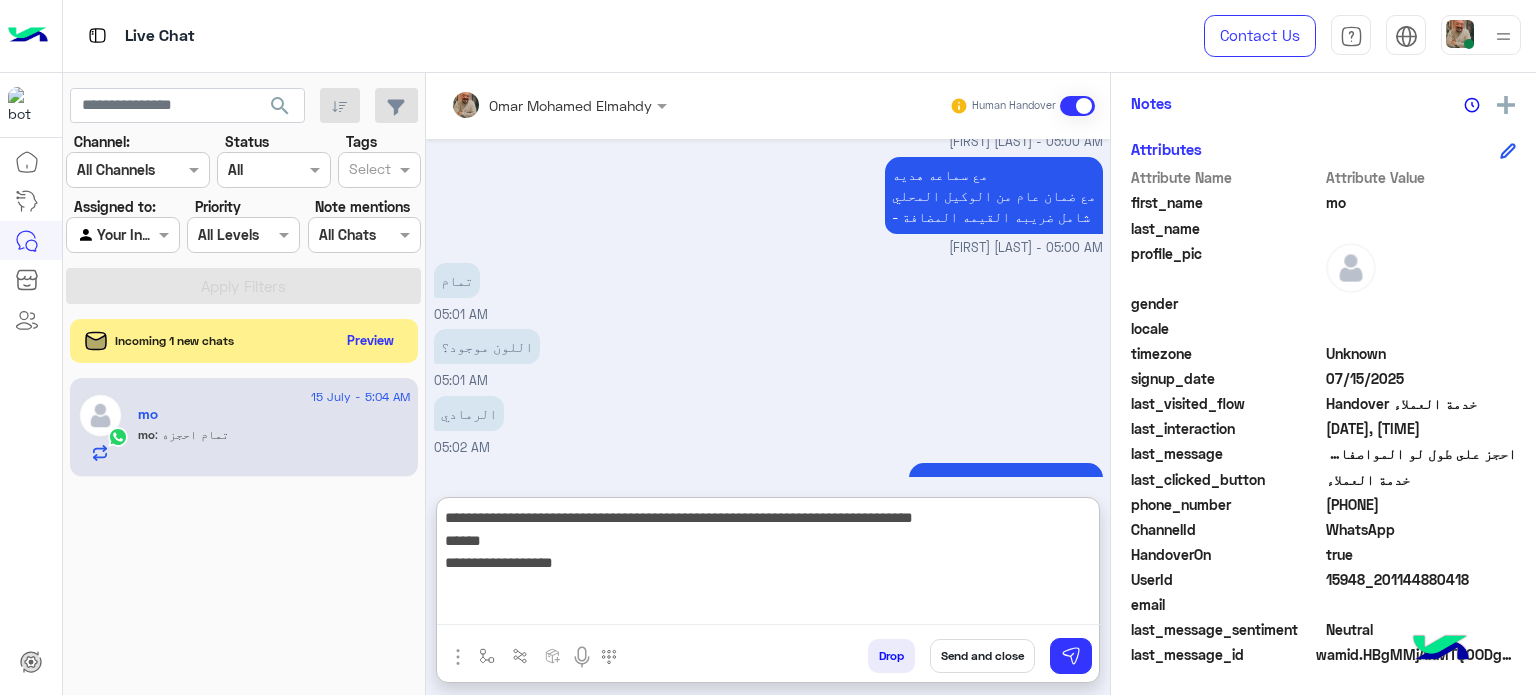click on "**********" at bounding box center (768, 565) 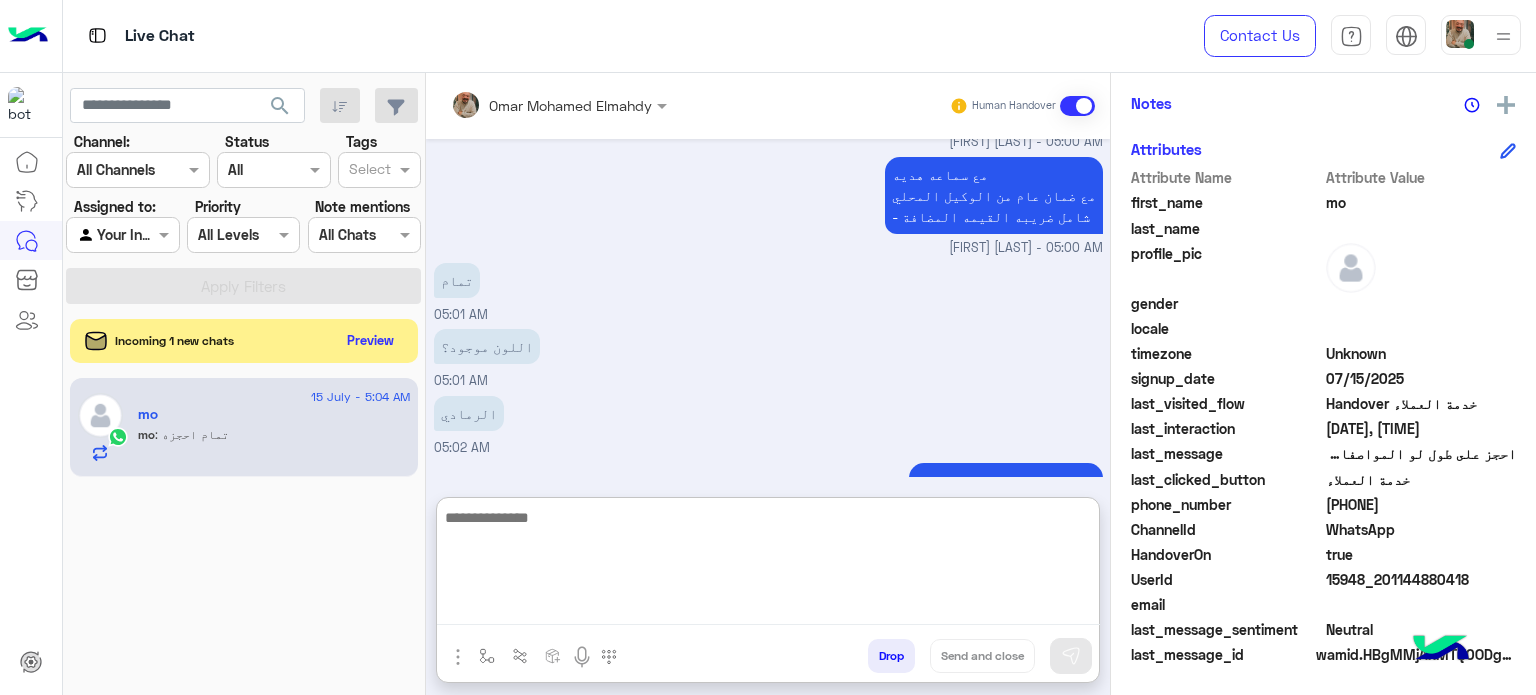scroll, scrollTop: 4424, scrollLeft: 0, axis: vertical 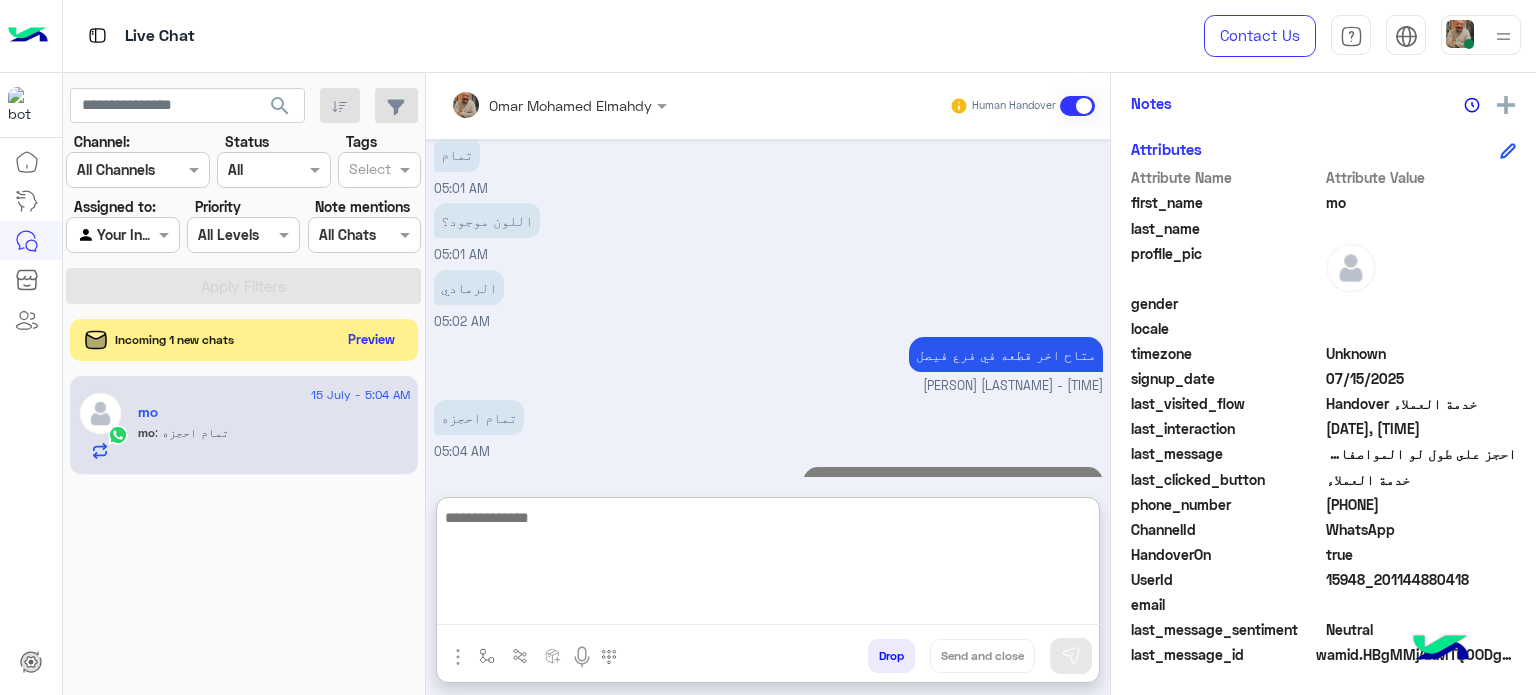 click on "Incoming 1 new chats    Preview" 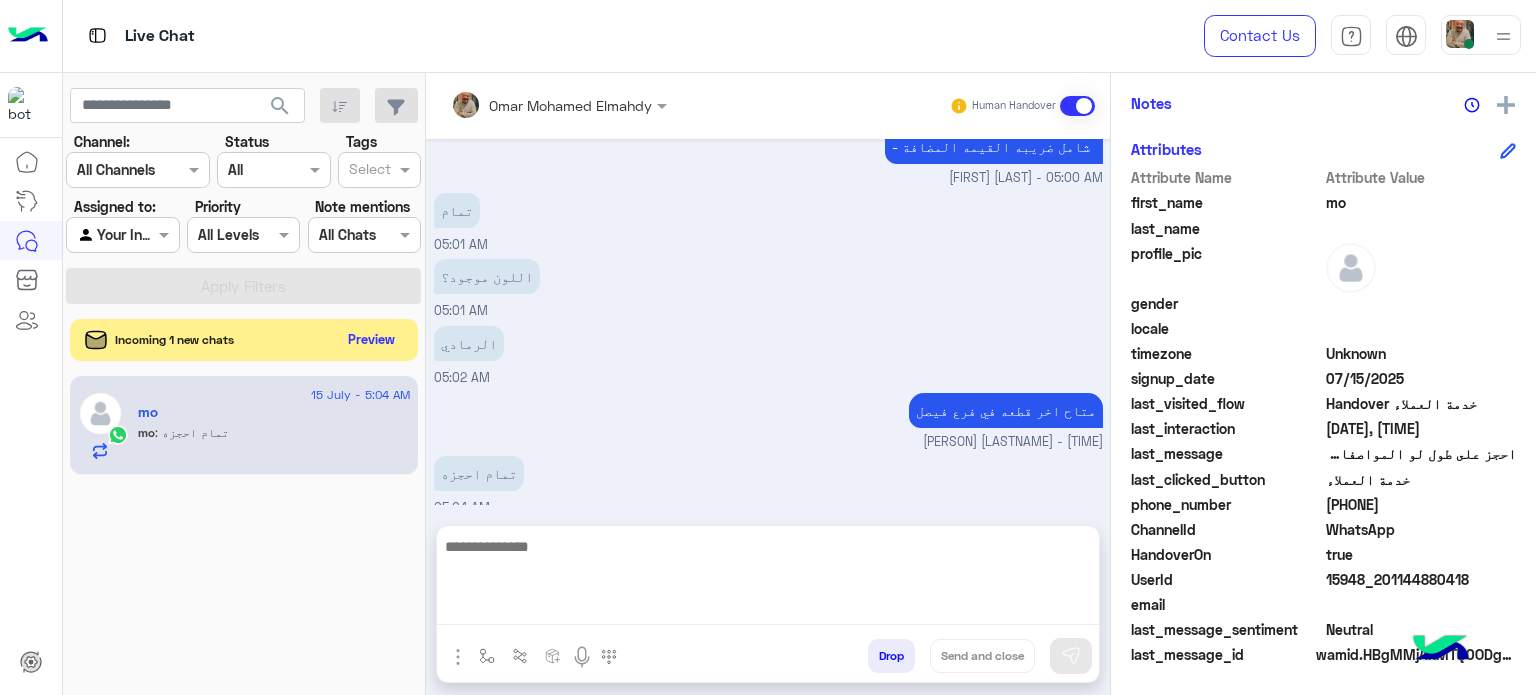 scroll, scrollTop: 4334, scrollLeft: 0, axis: vertical 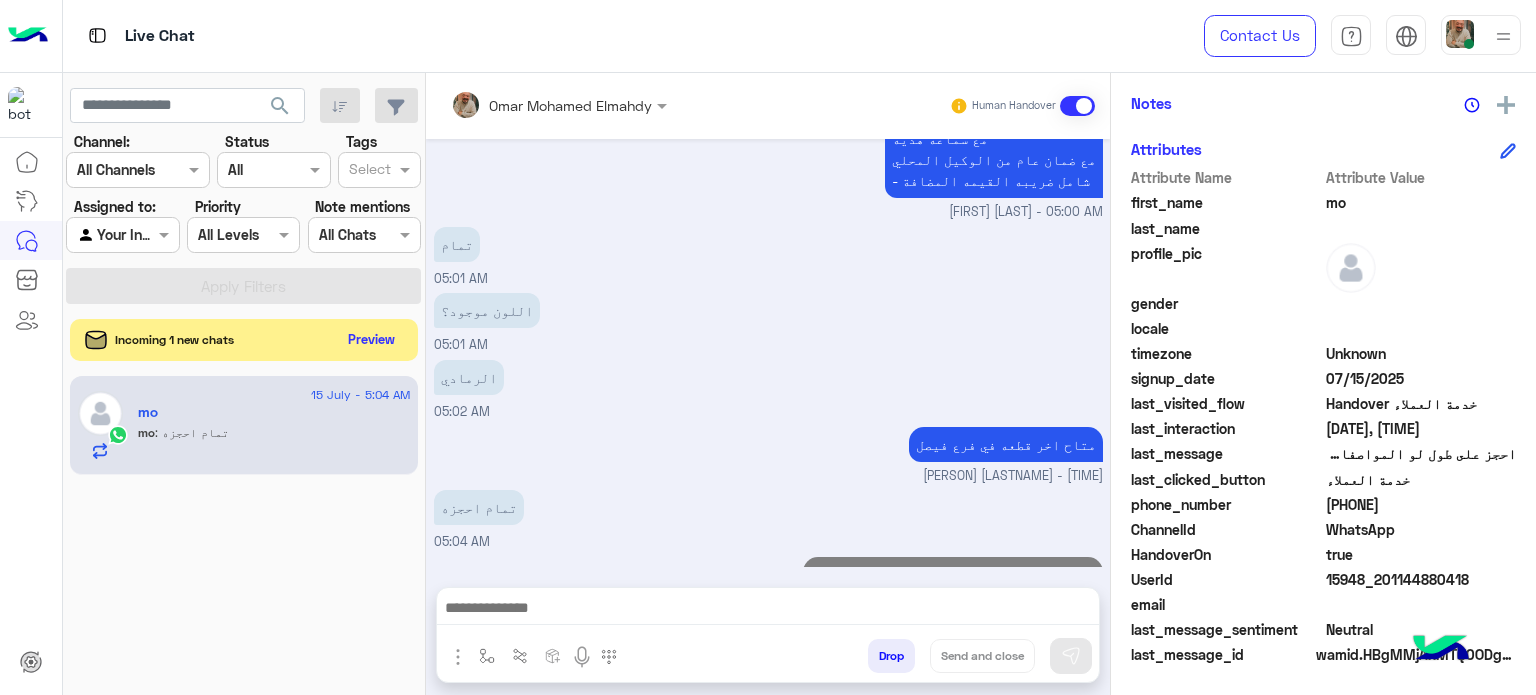 click on "Preview" 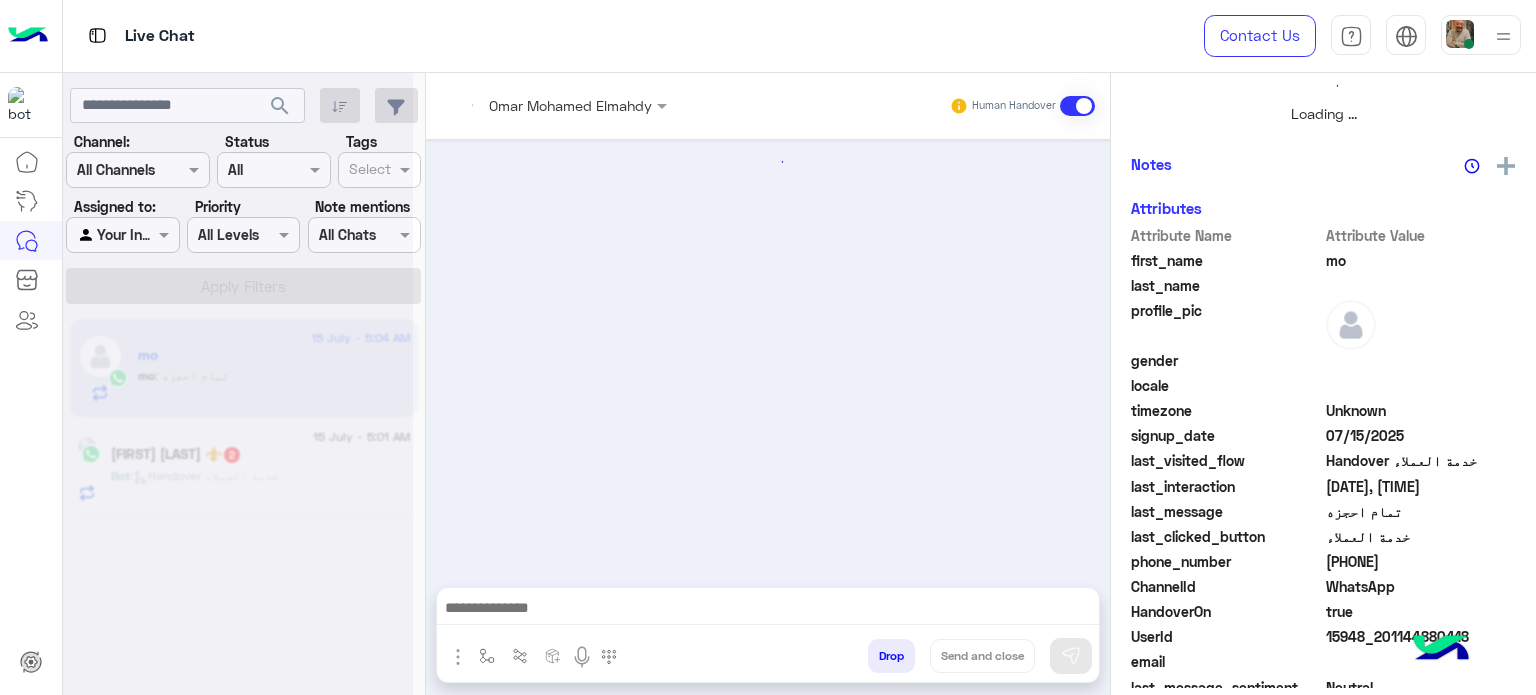 scroll, scrollTop: 464, scrollLeft: 0, axis: vertical 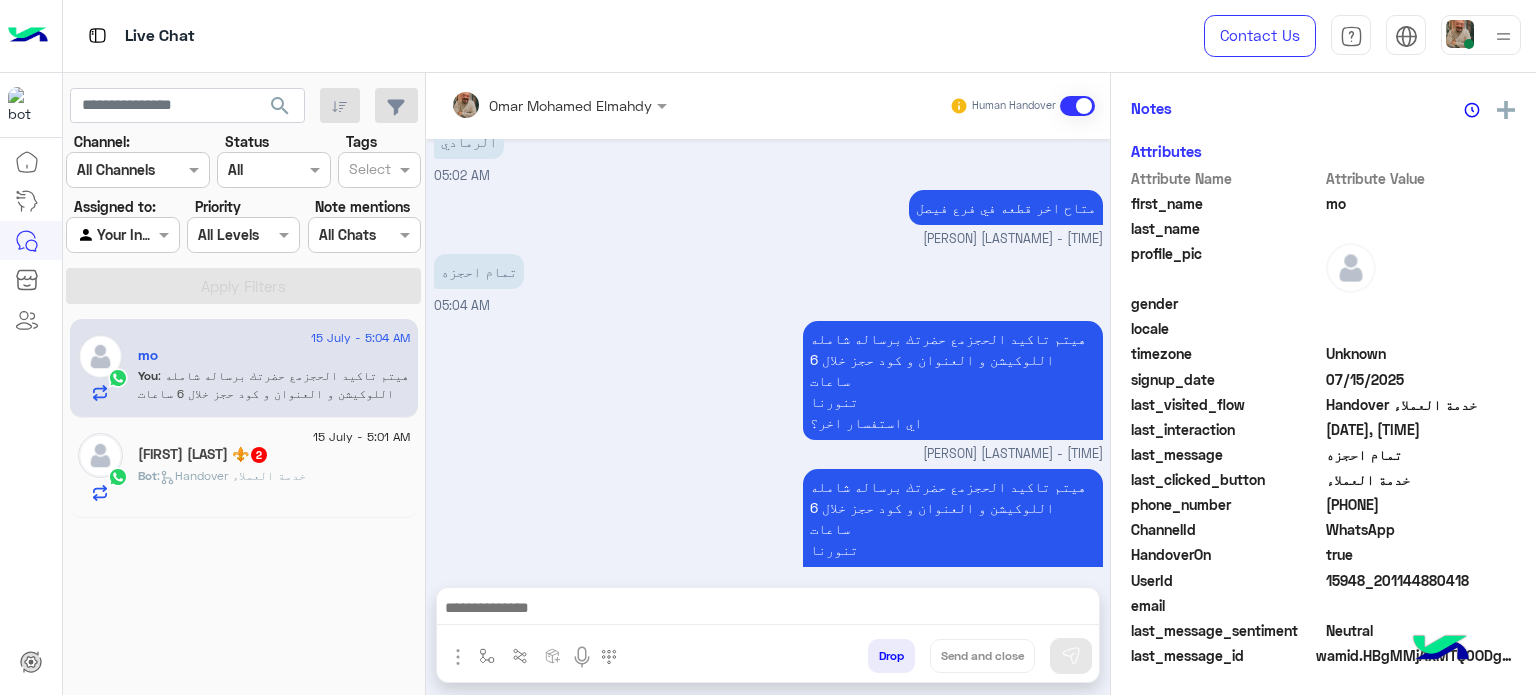 click on ":   Handover خدمة العملاء" 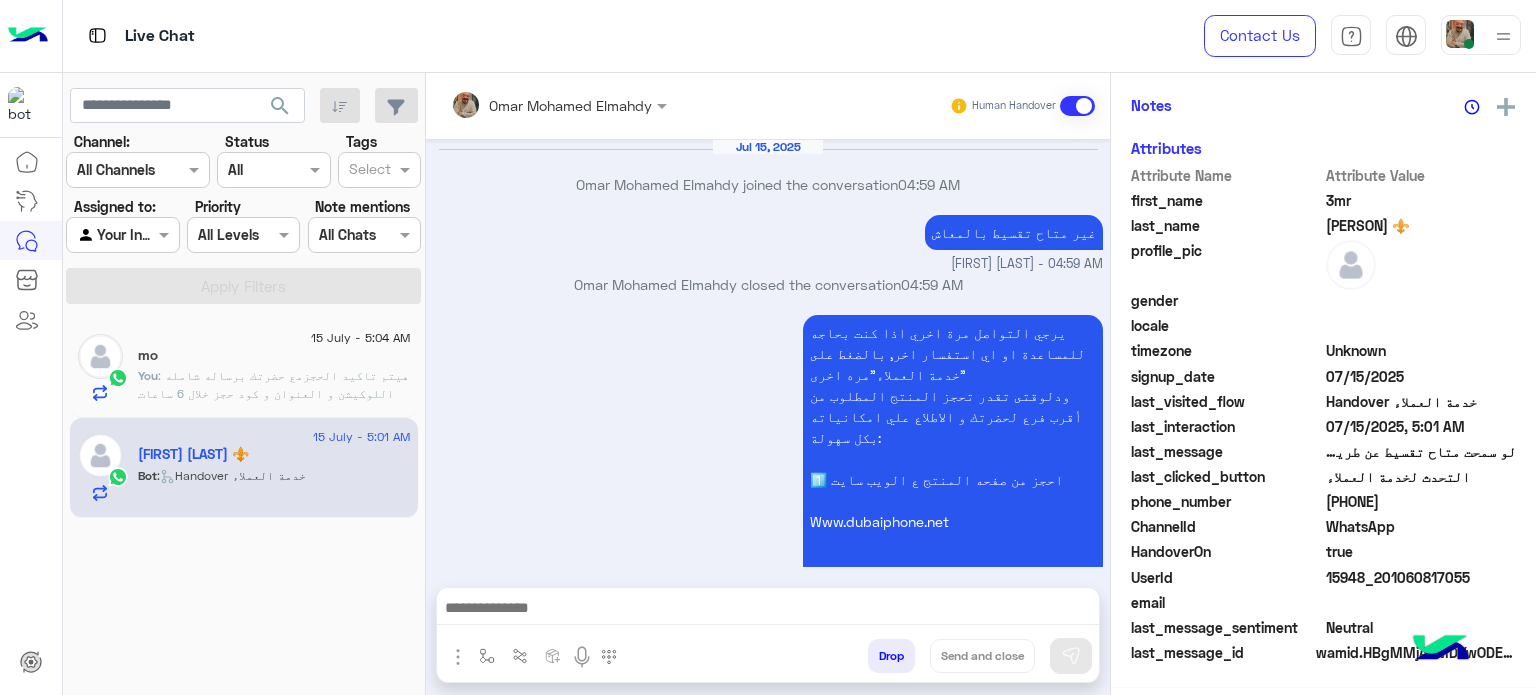 scroll, scrollTop: 658, scrollLeft: 0, axis: vertical 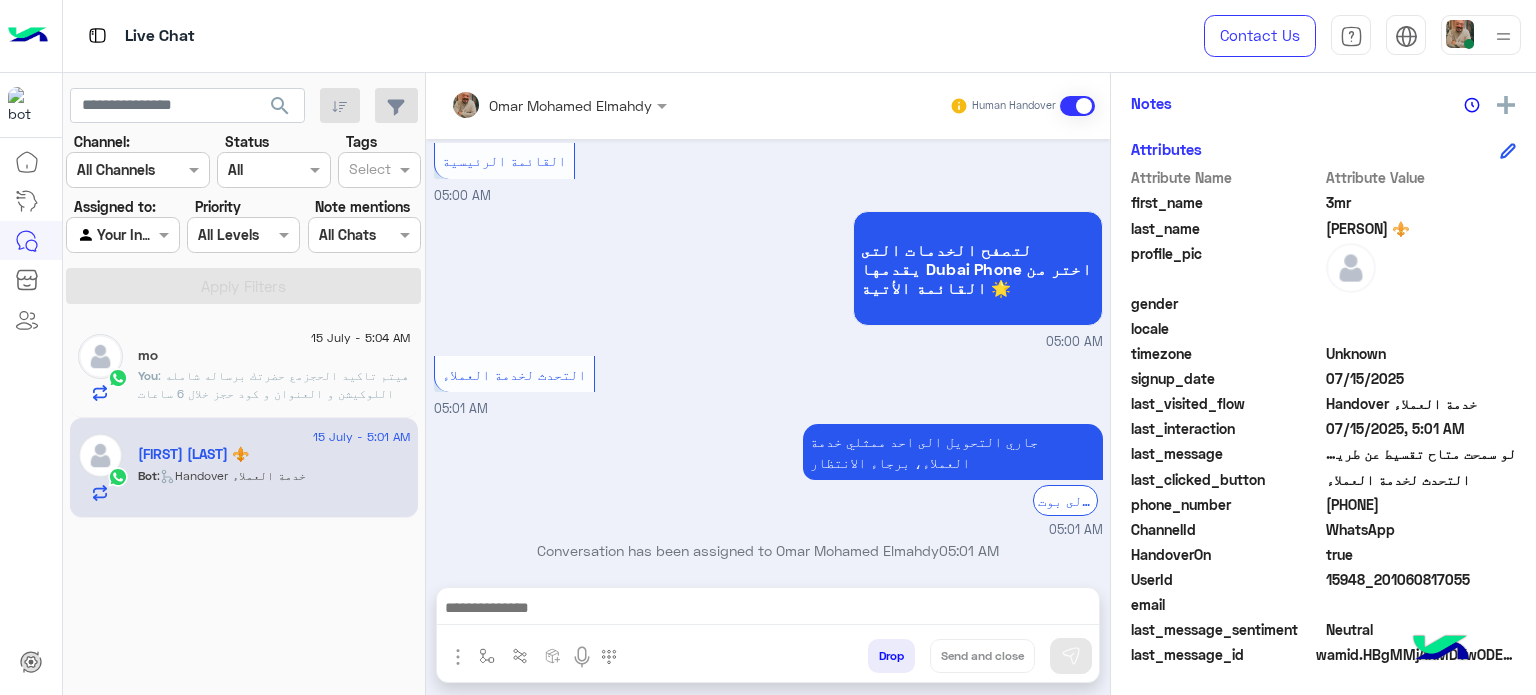 drag, startPoint x: 755, startPoint y: 611, endPoint x: 923, endPoint y: 620, distance: 168.2409 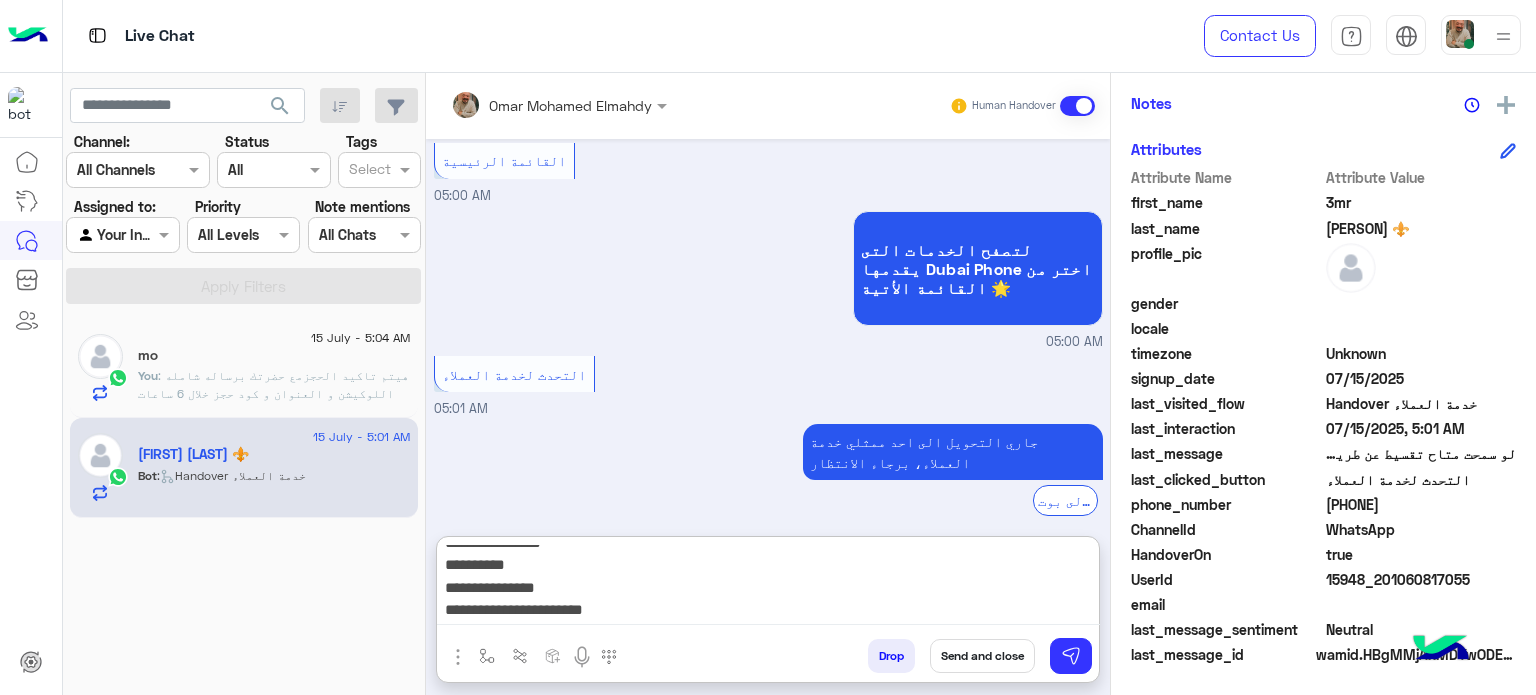 scroll, scrollTop: 0, scrollLeft: 0, axis: both 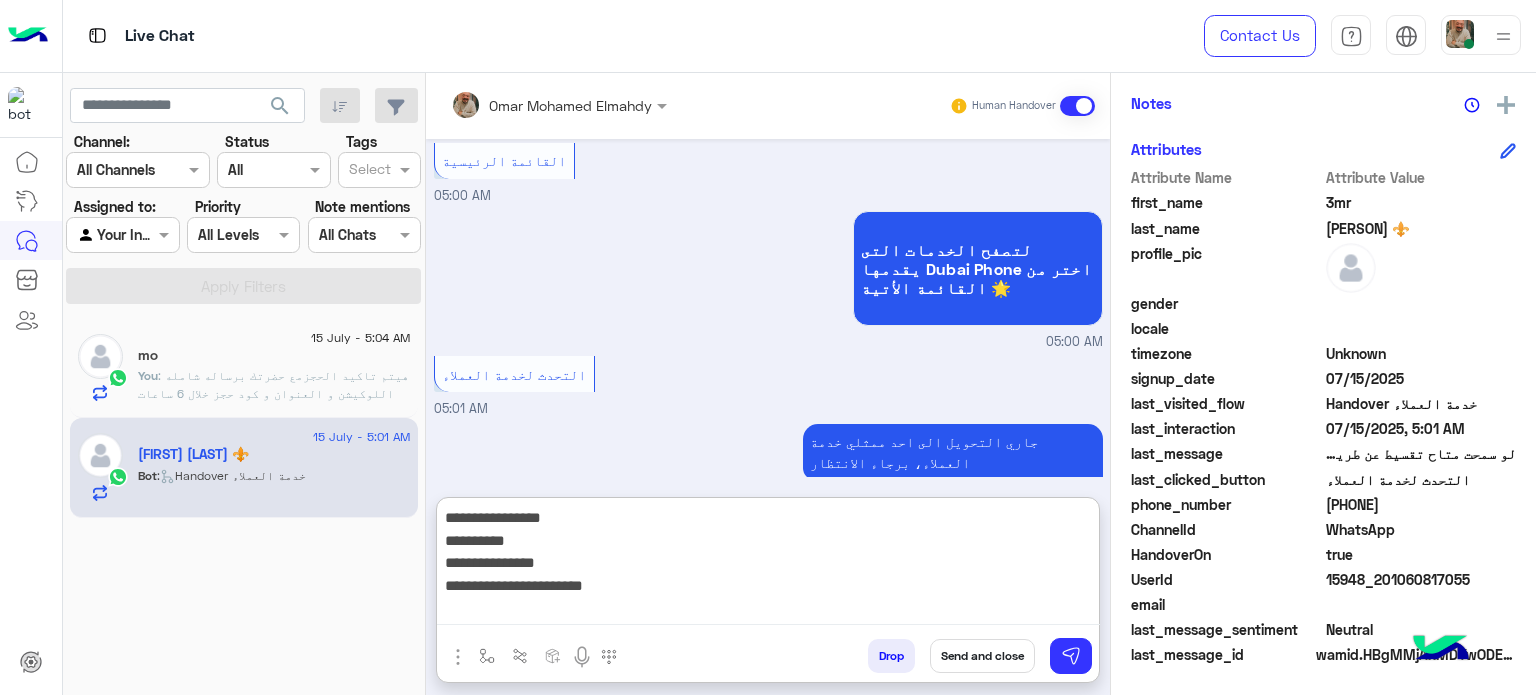 click on "**********" at bounding box center [768, 565] 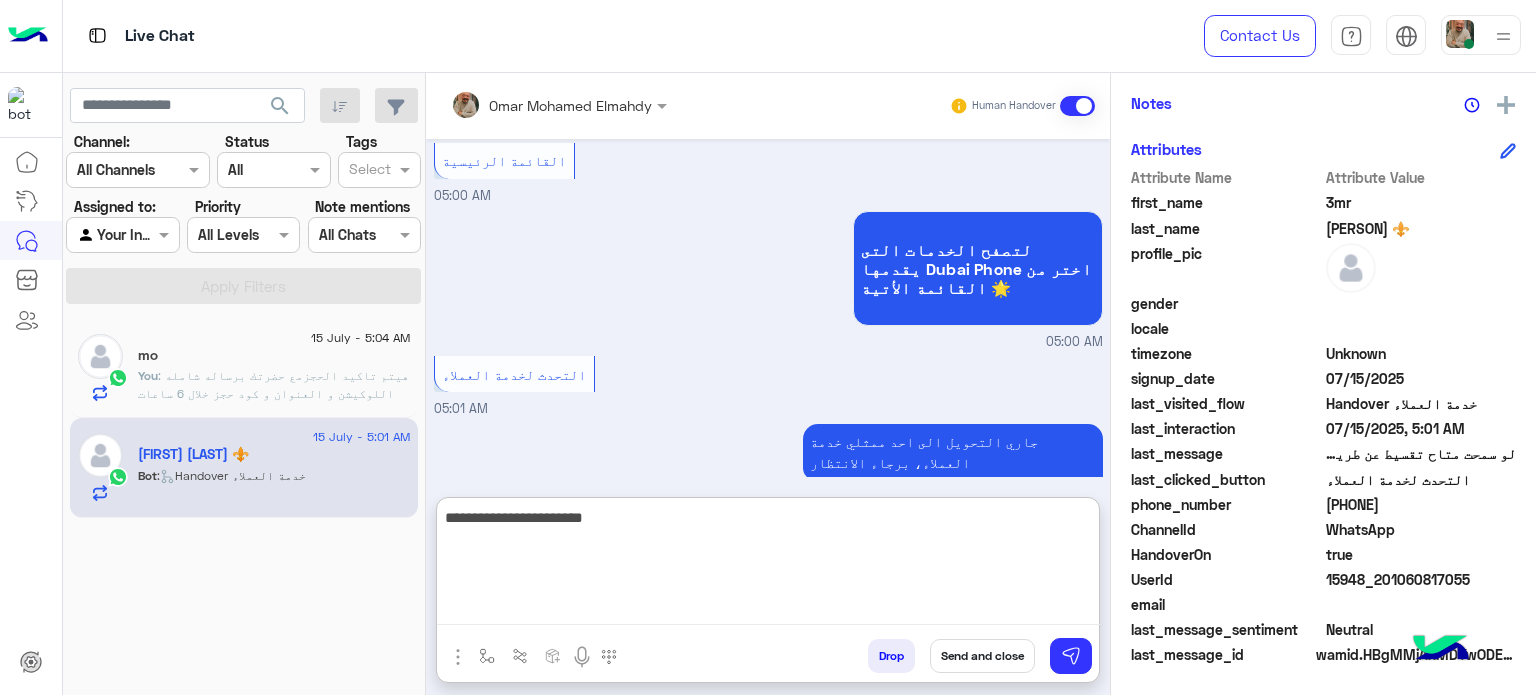 drag, startPoint x: 1004, startPoint y: 568, endPoint x: 1028, endPoint y: 511, distance: 61.846584 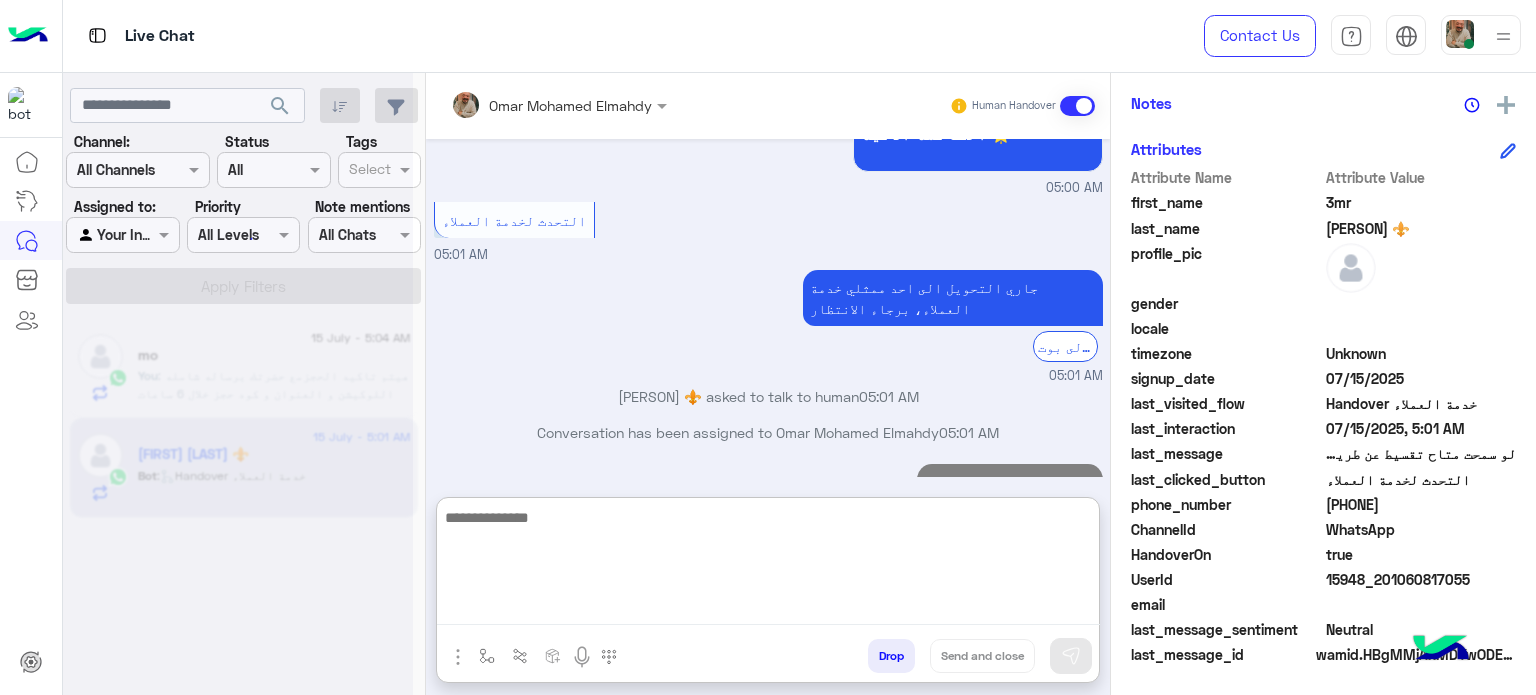 scroll, scrollTop: 2872, scrollLeft: 0, axis: vertical 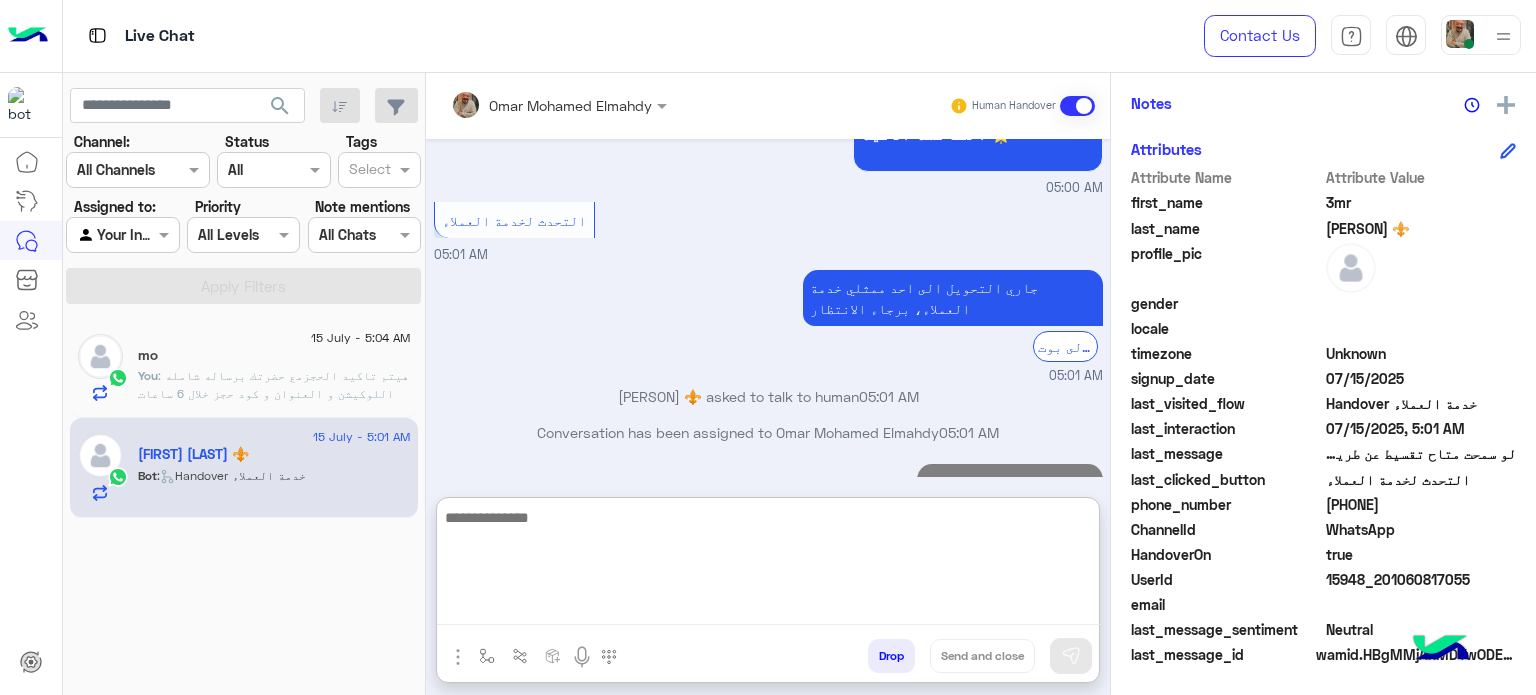 click on ": هيتم تاكيد الحجزمع حضرتك برساله شامله اللوكيشن و العنوان و كود حجز خلال 6 ساعات
تنورنا
اي استفسار اخر؟" 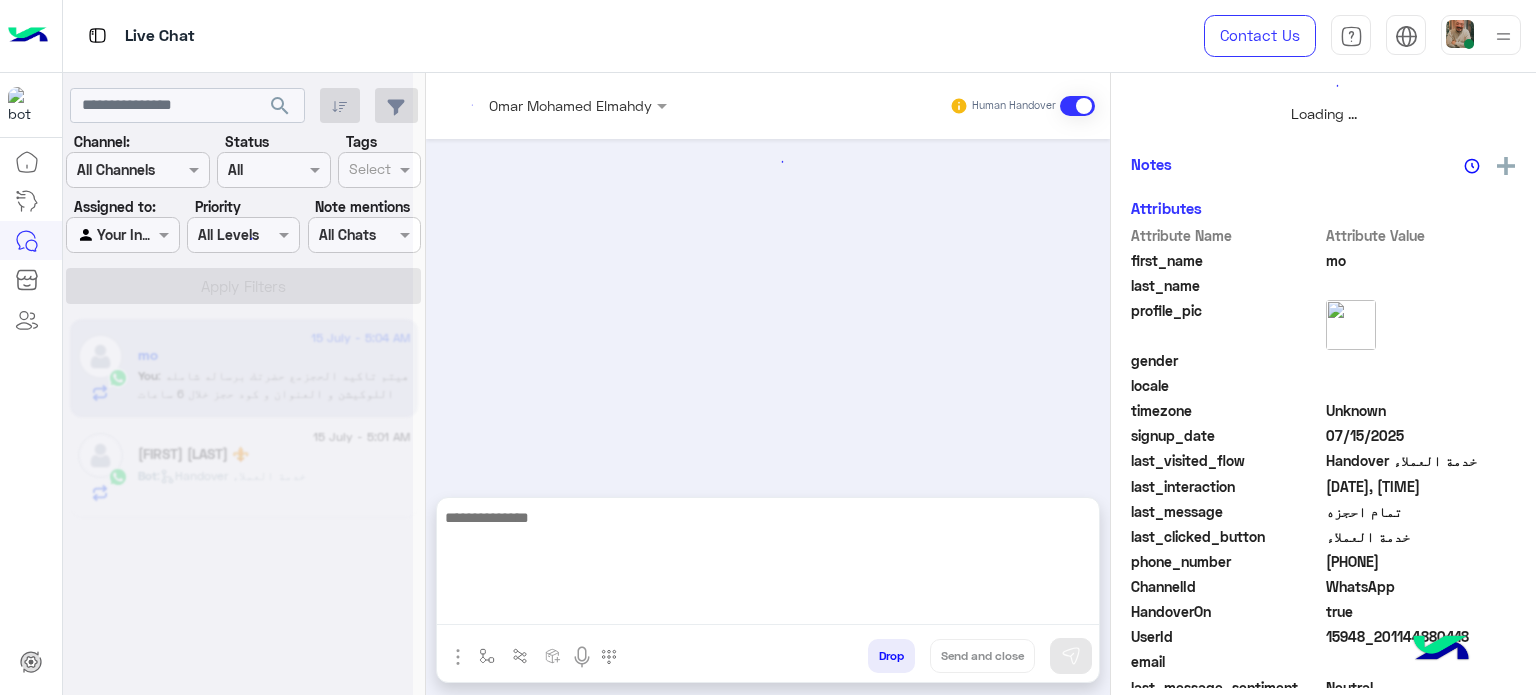 scroll, scrollTop: 0, scrollLeft: 0, axis: both 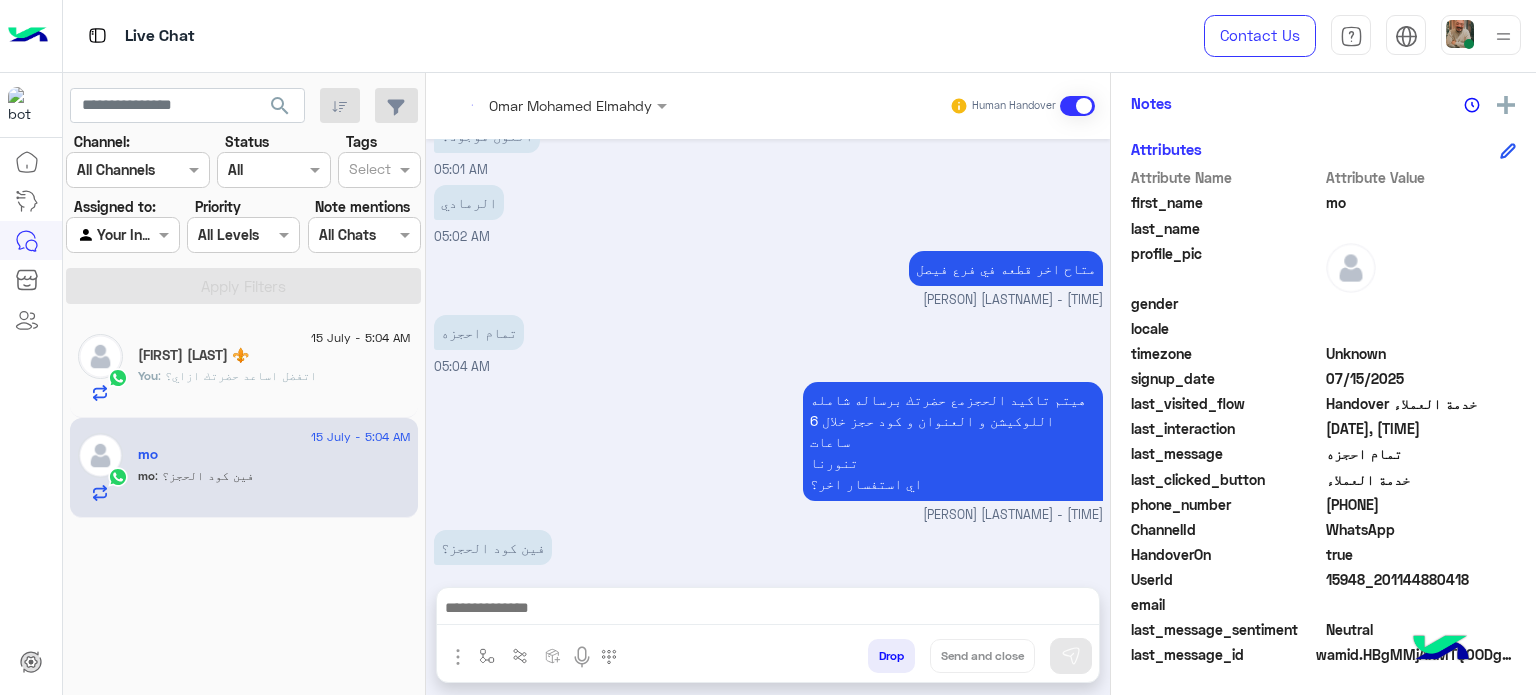 click at bounding box center [768, 613] 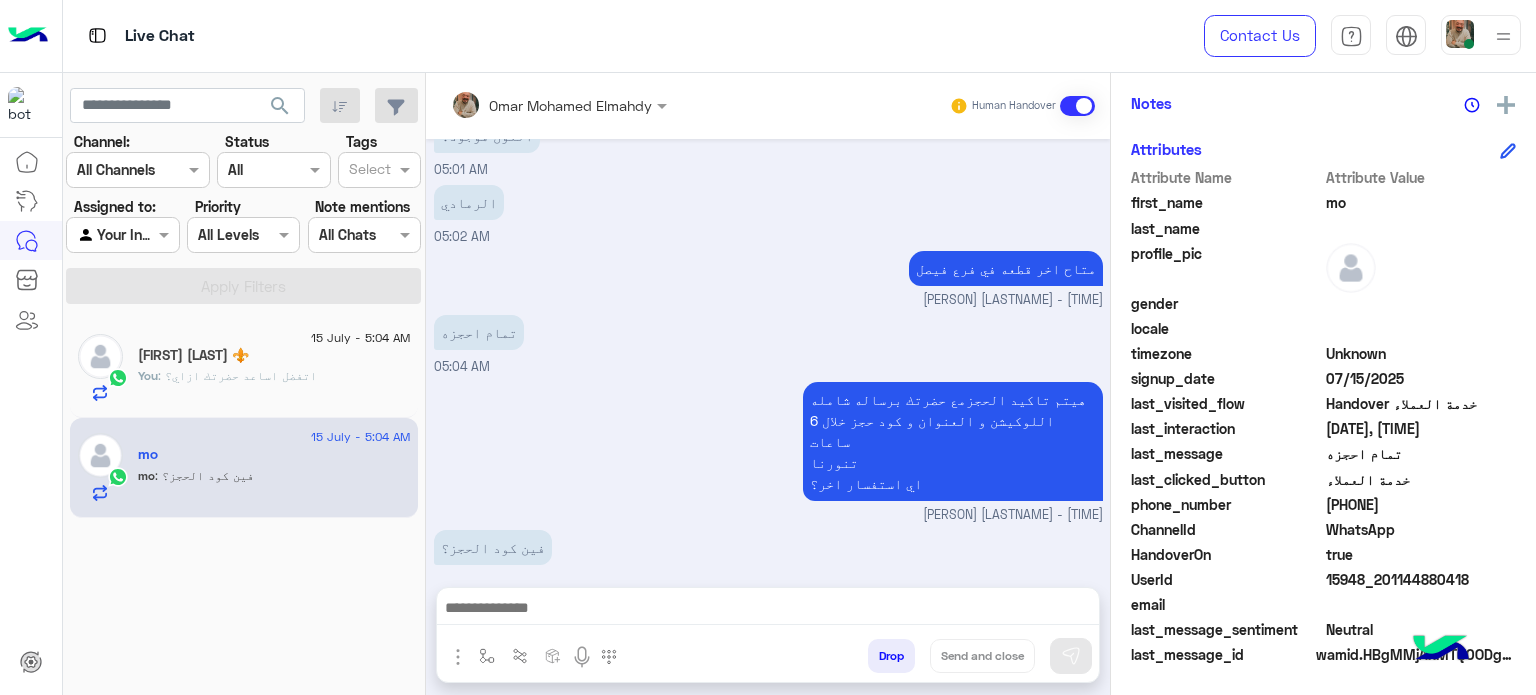 click on "فين كود الحجز؟   05:04 AM" at bounding box center [768, 558] 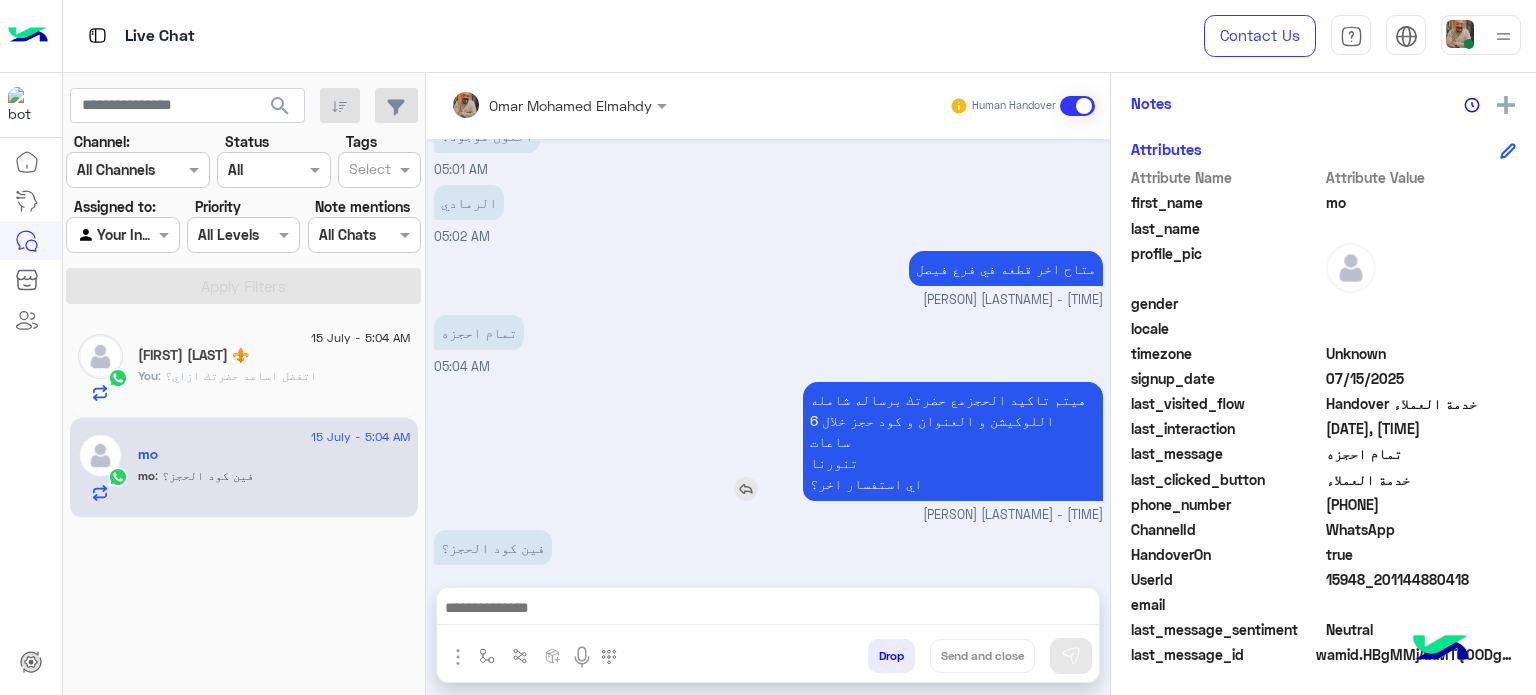 click at bounding box center (746, 489) 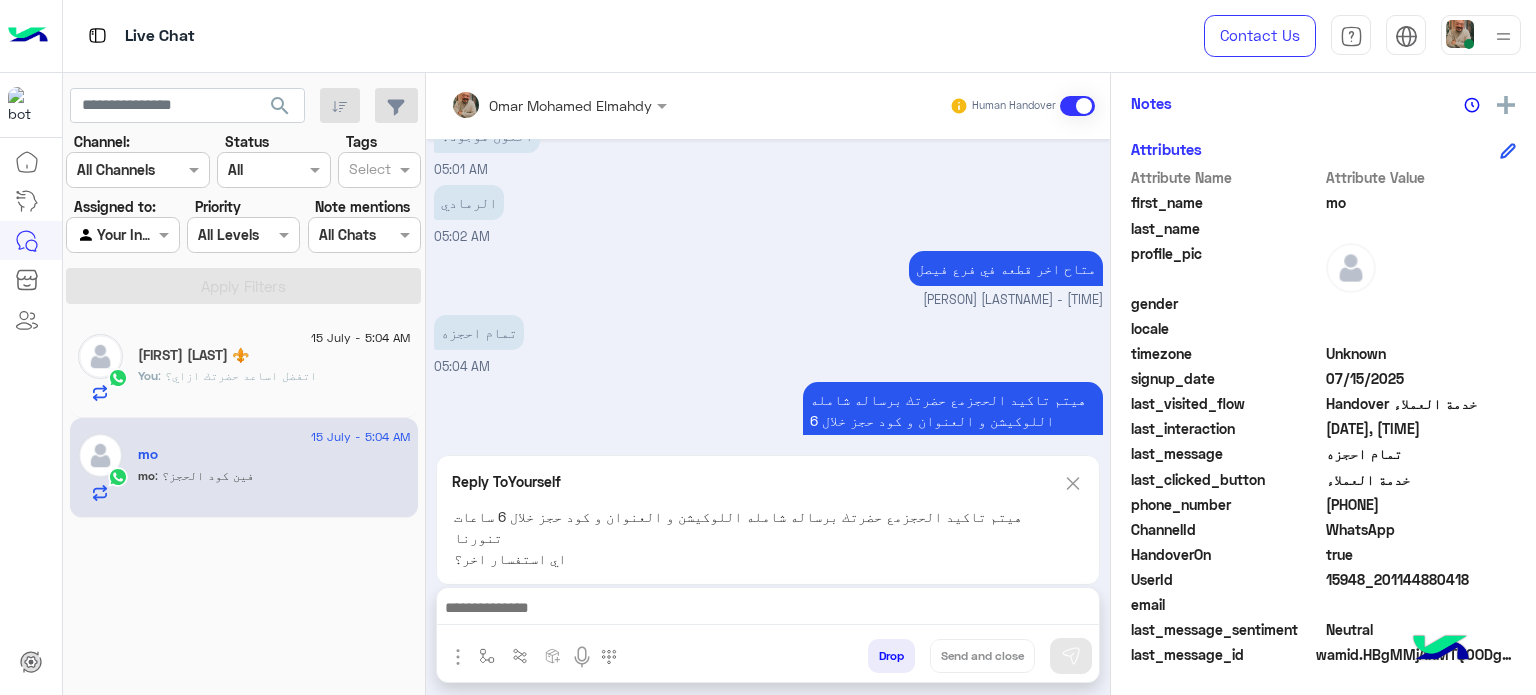 click at bounding box center [768, 610] 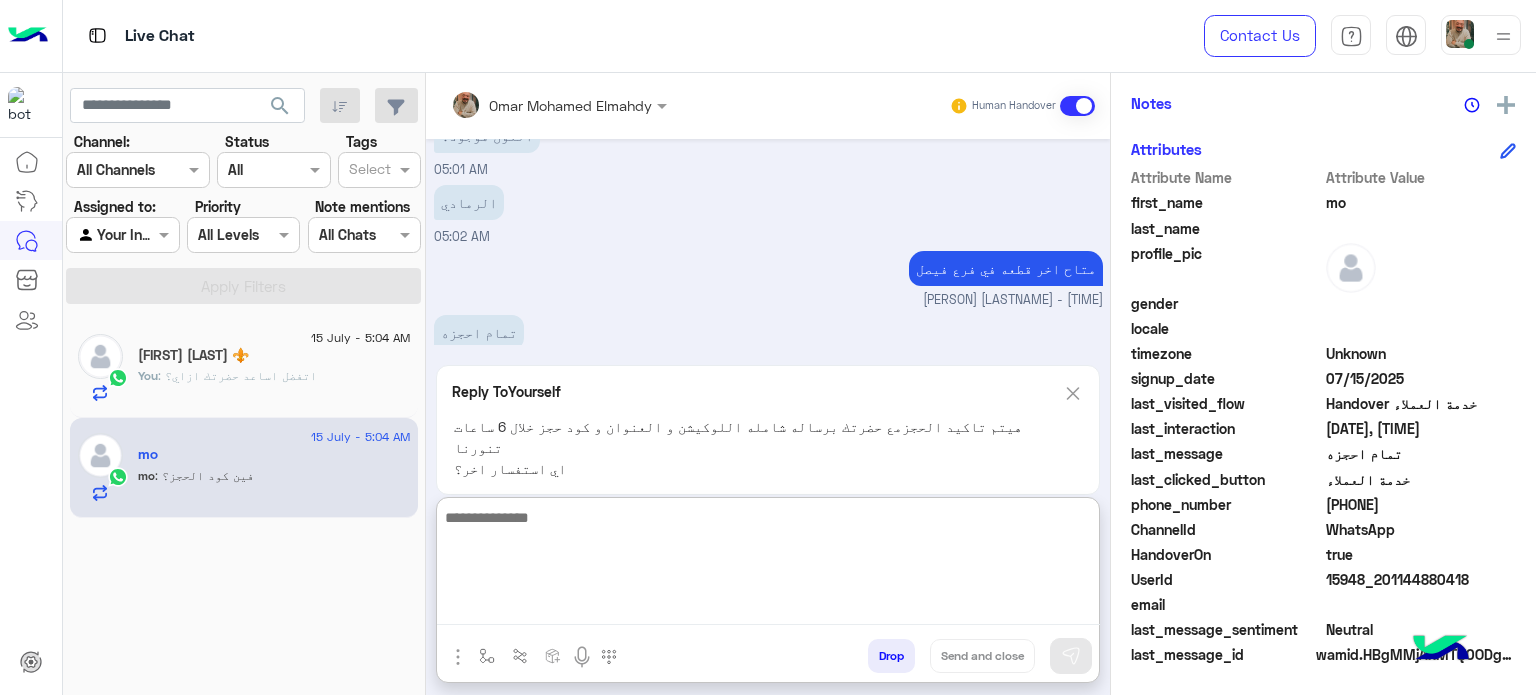 type on "*" 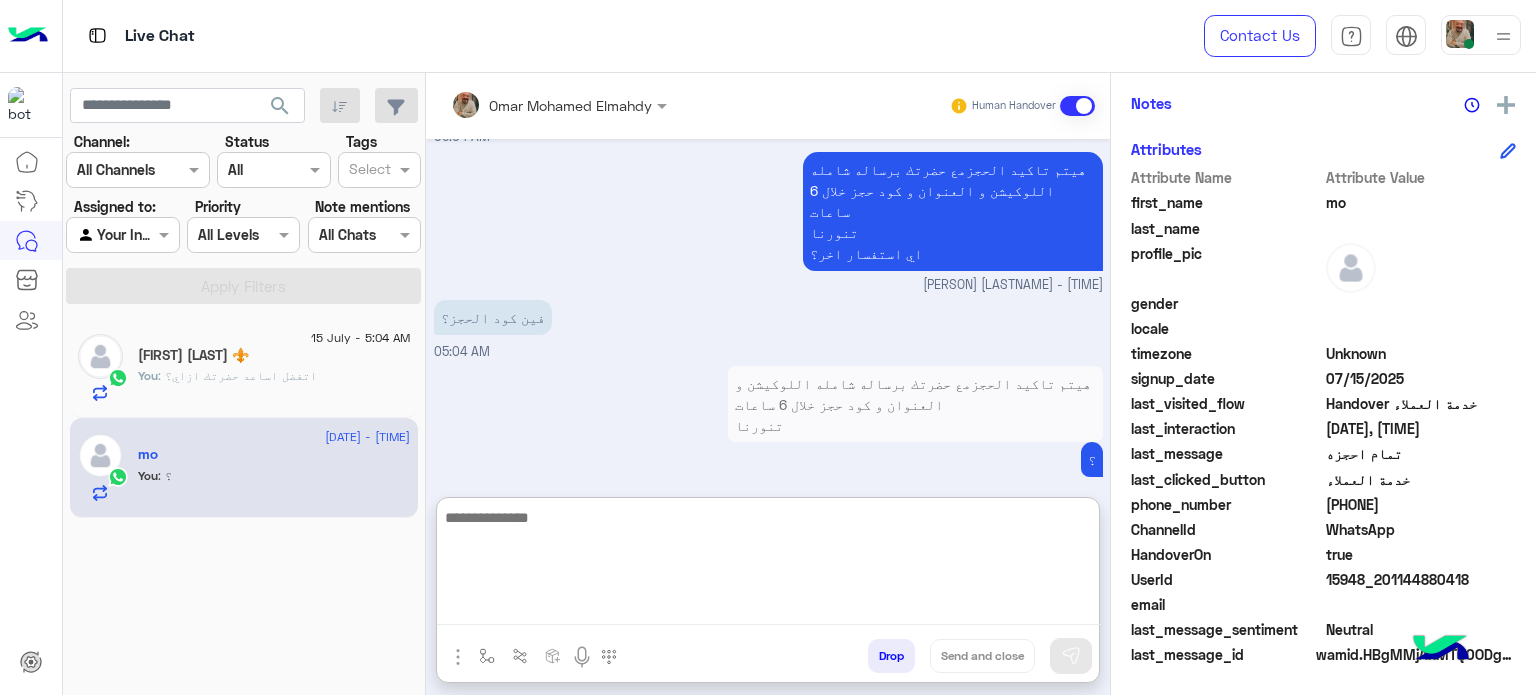 click at bounding box center (768, 565) 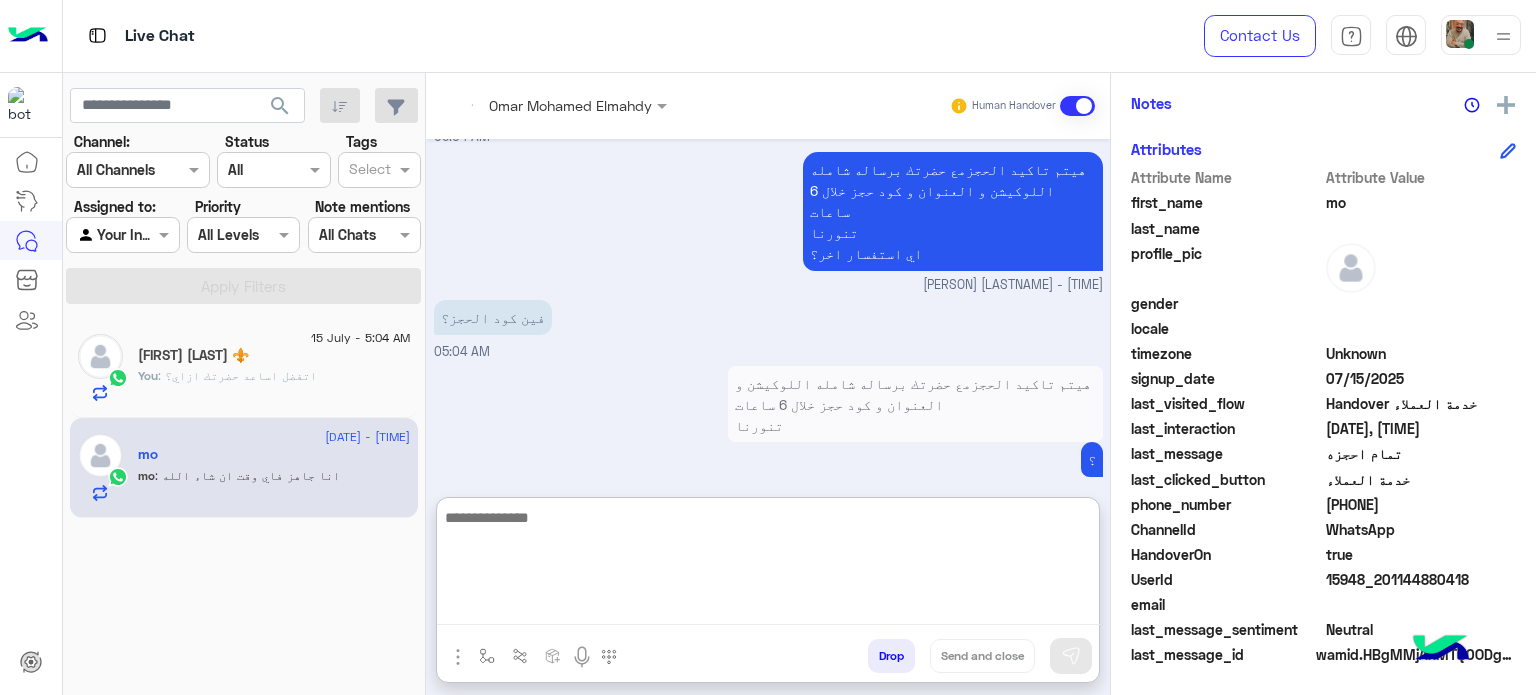 scroll, scrollTop: 696, scrollLeft: 0, axis: vertical 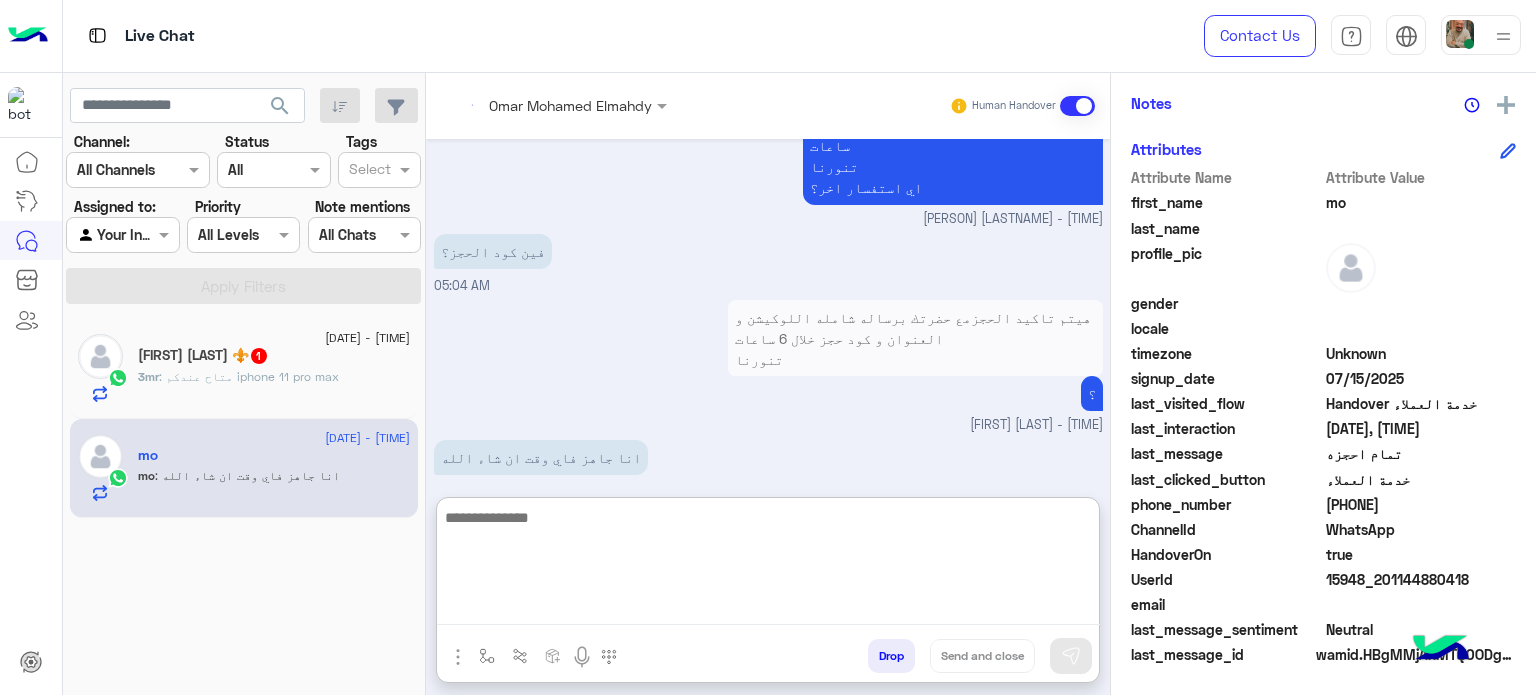 click at bounding box center (768, 565) 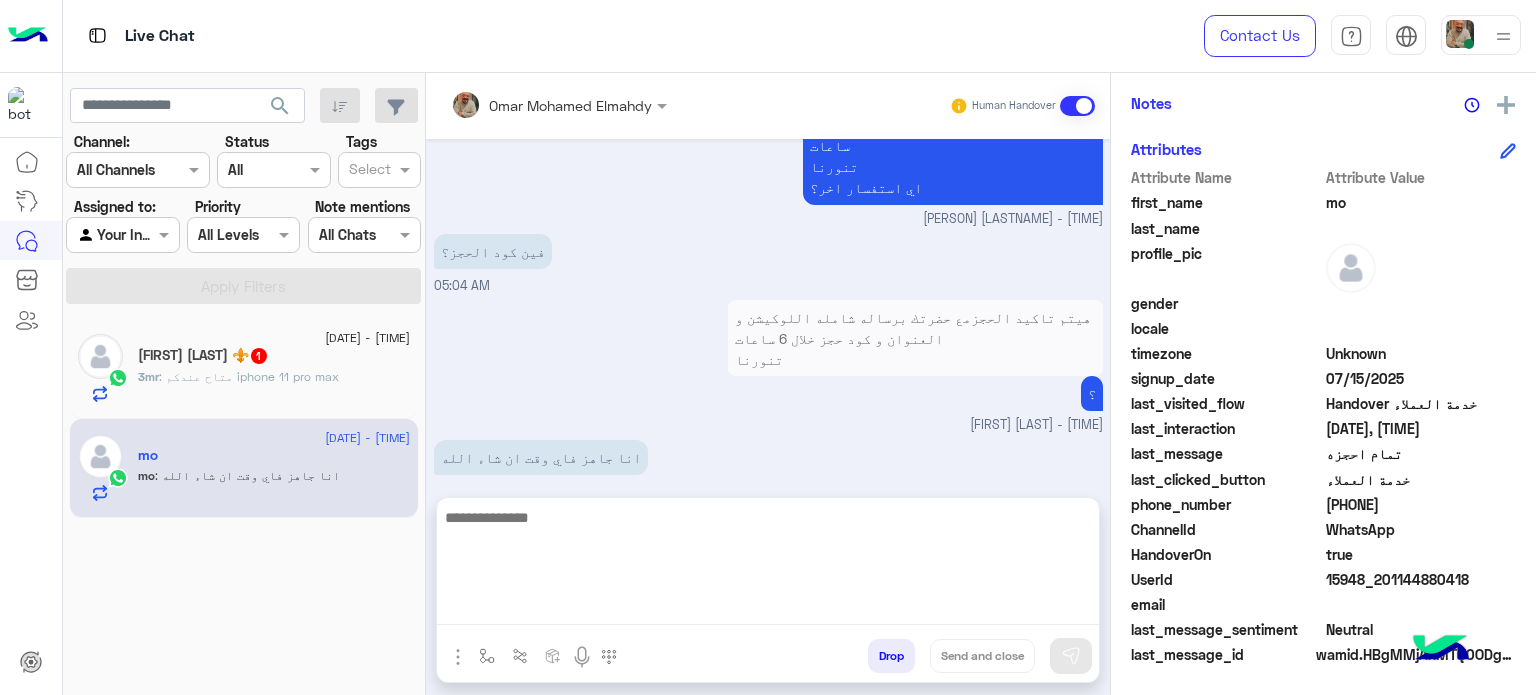 click on ": متاح عندكم iphone 11 pro max" 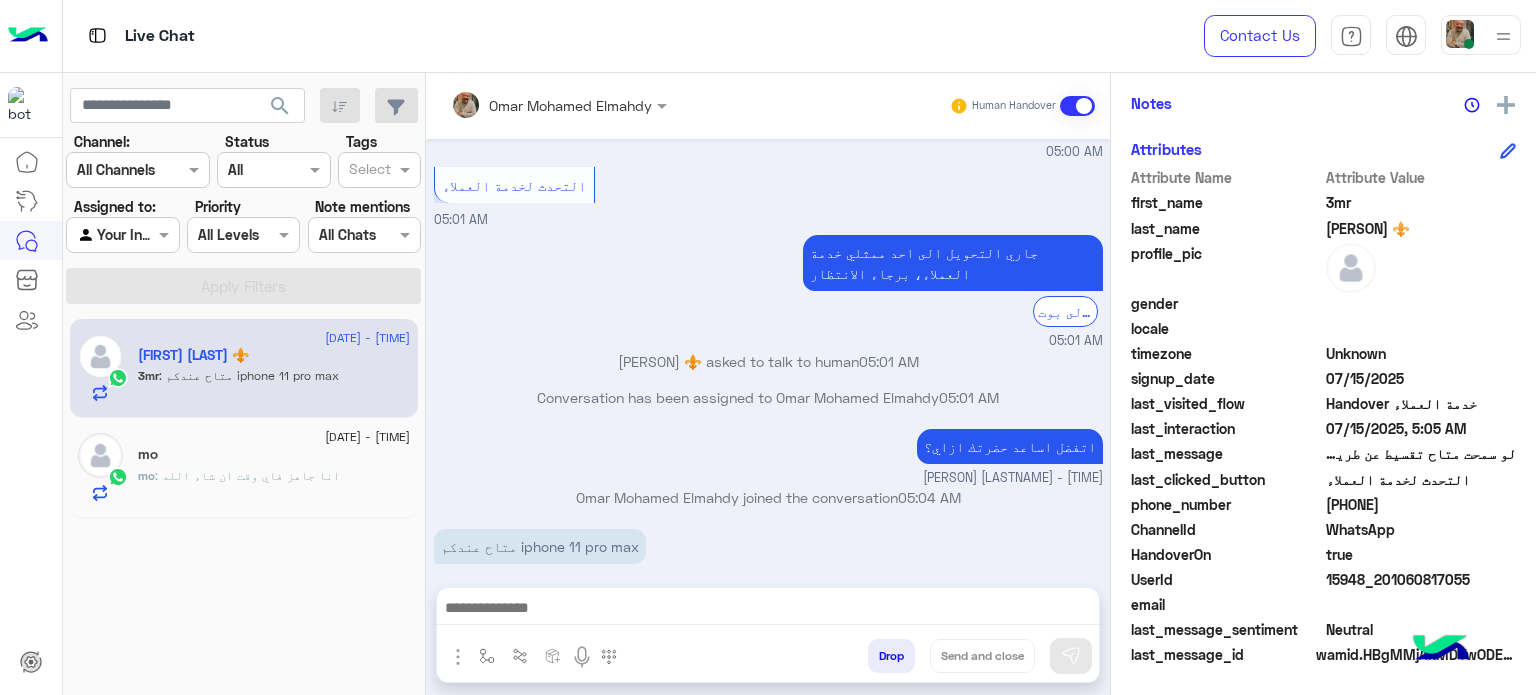 drag, startPoint x: 651, startPoint y: 497, endPoint x: 867, endPoint y: 593, distance: 236.37259 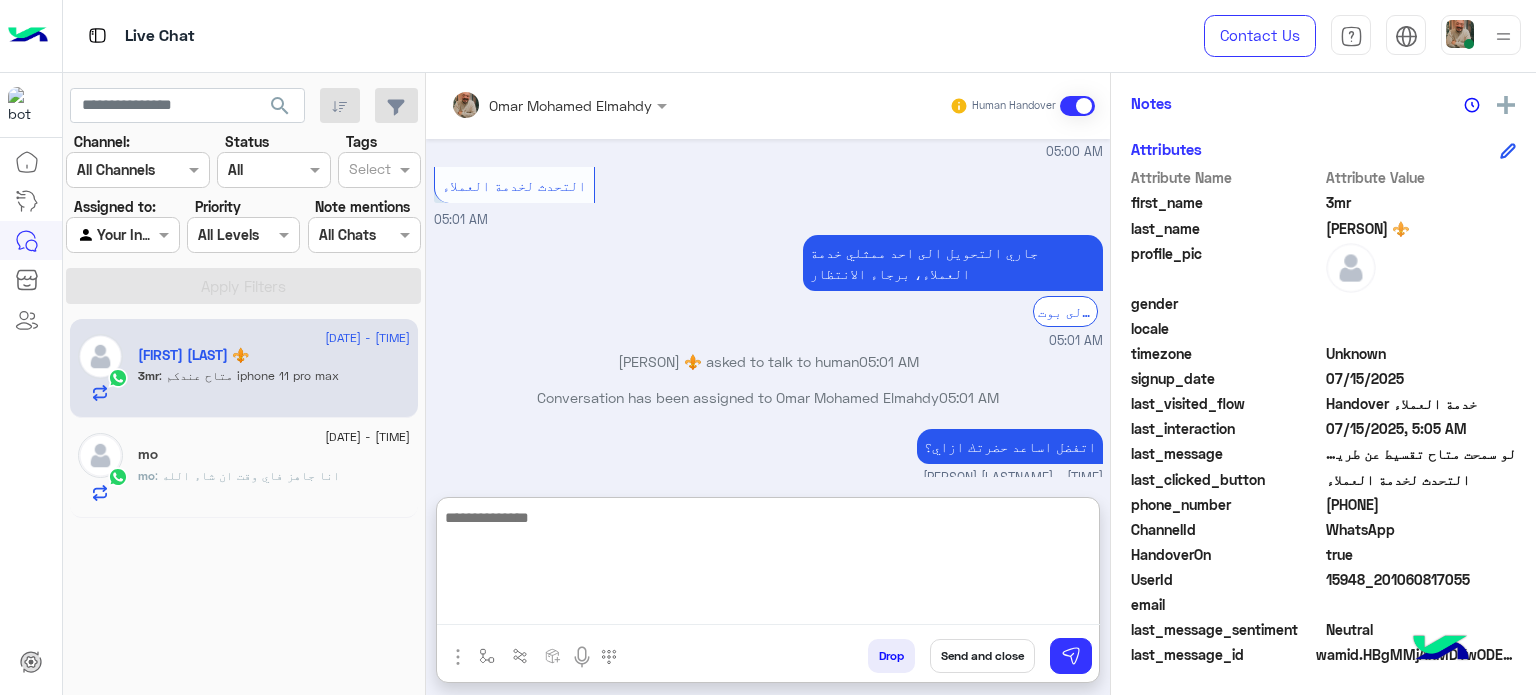scroll, scrollTop: 0, scrollLeft: 0, axis: both 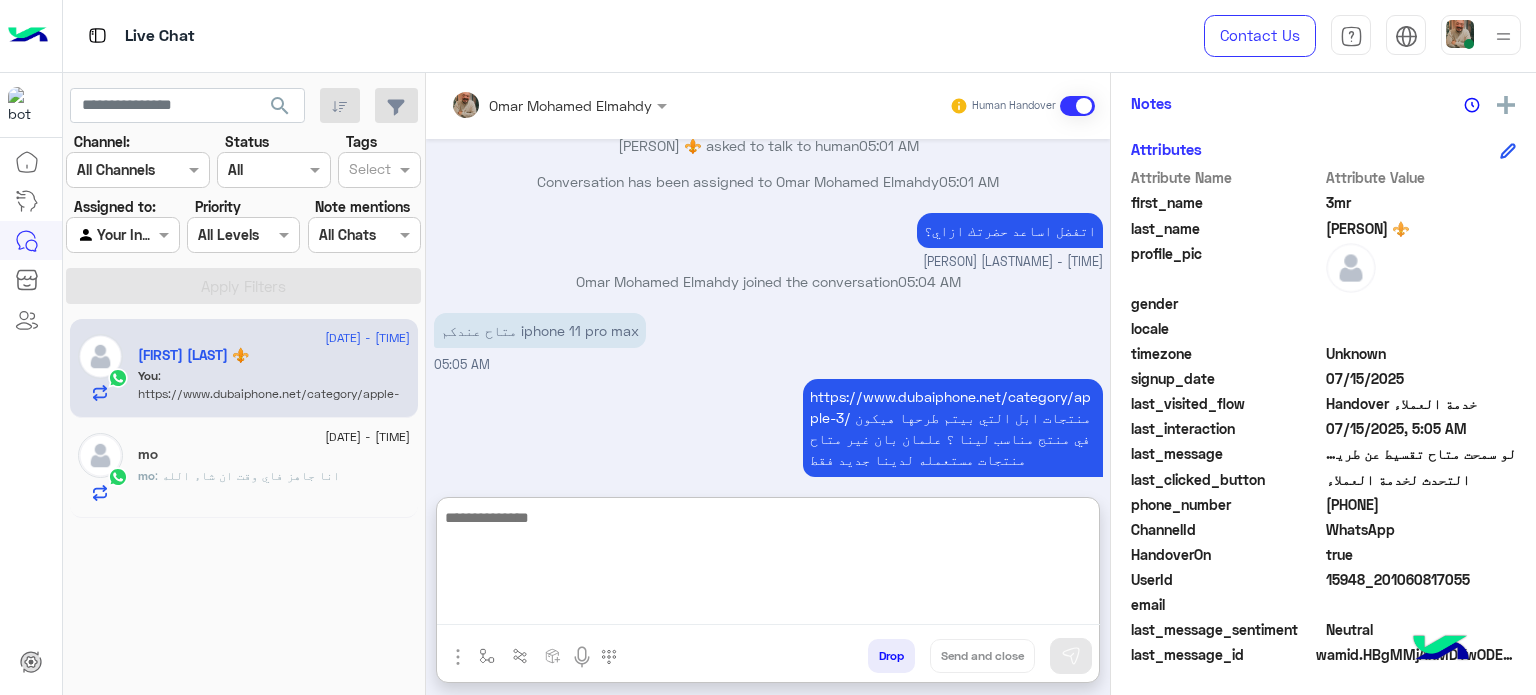 click on "mo : انا جاهز فاي وقت ان شاء الله" 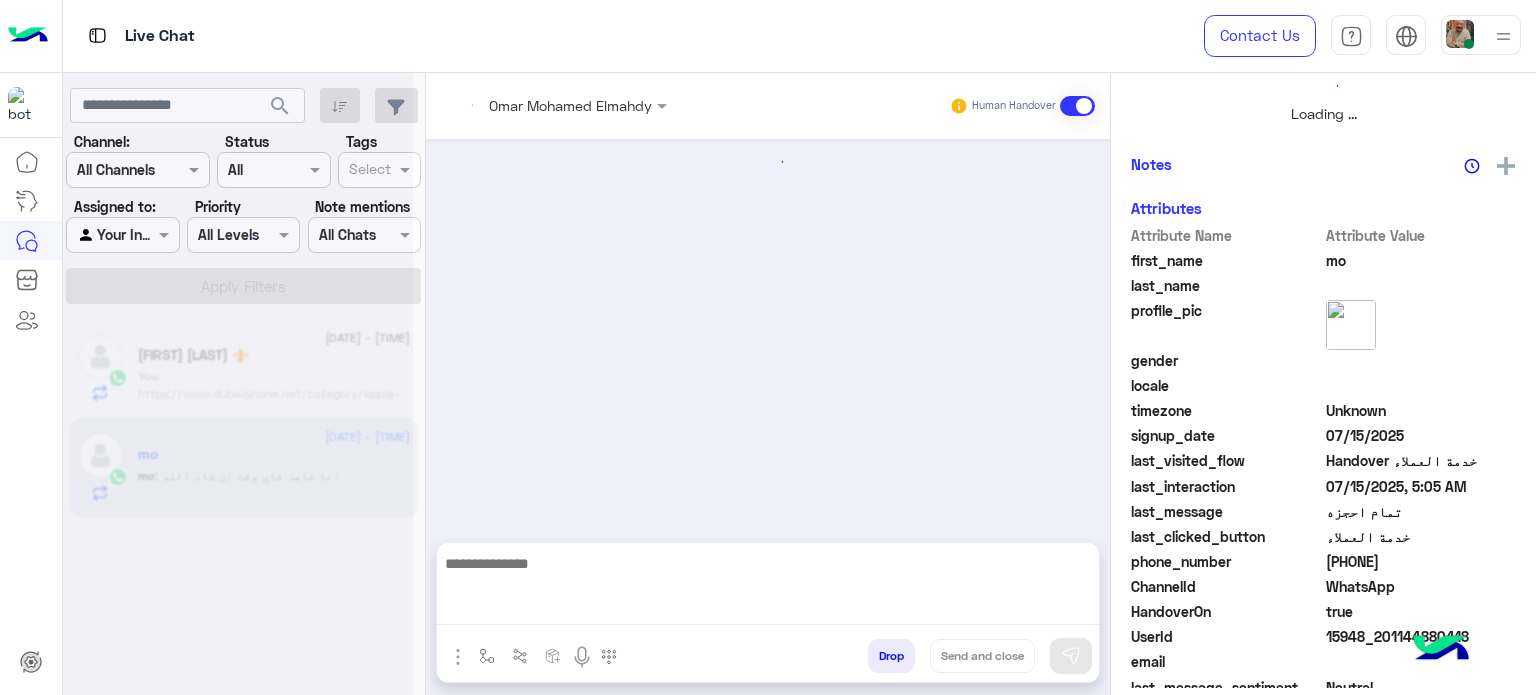 scroll, scrollTop: 0, scrollLeft: 0, axis: both 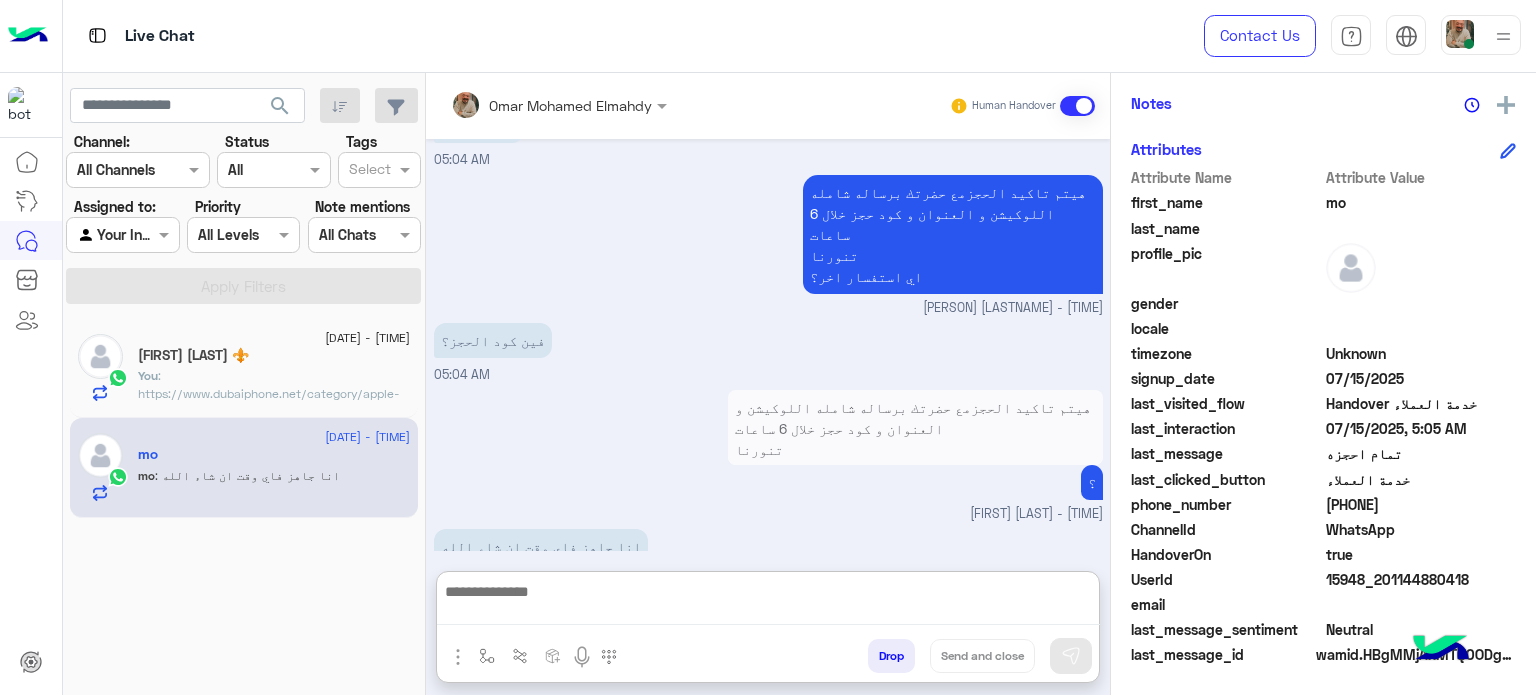 click at bounding box center [768, 602] 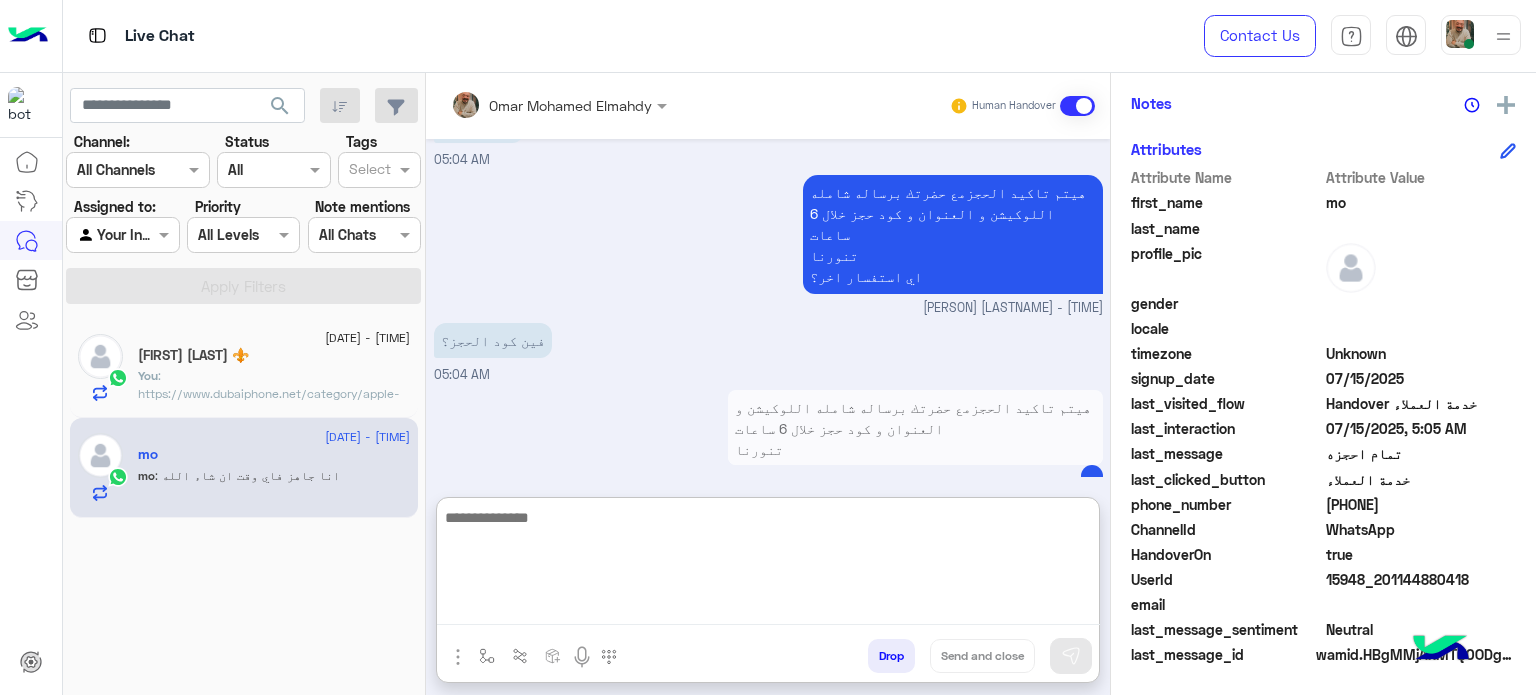 click at bounding box center [768, 565] 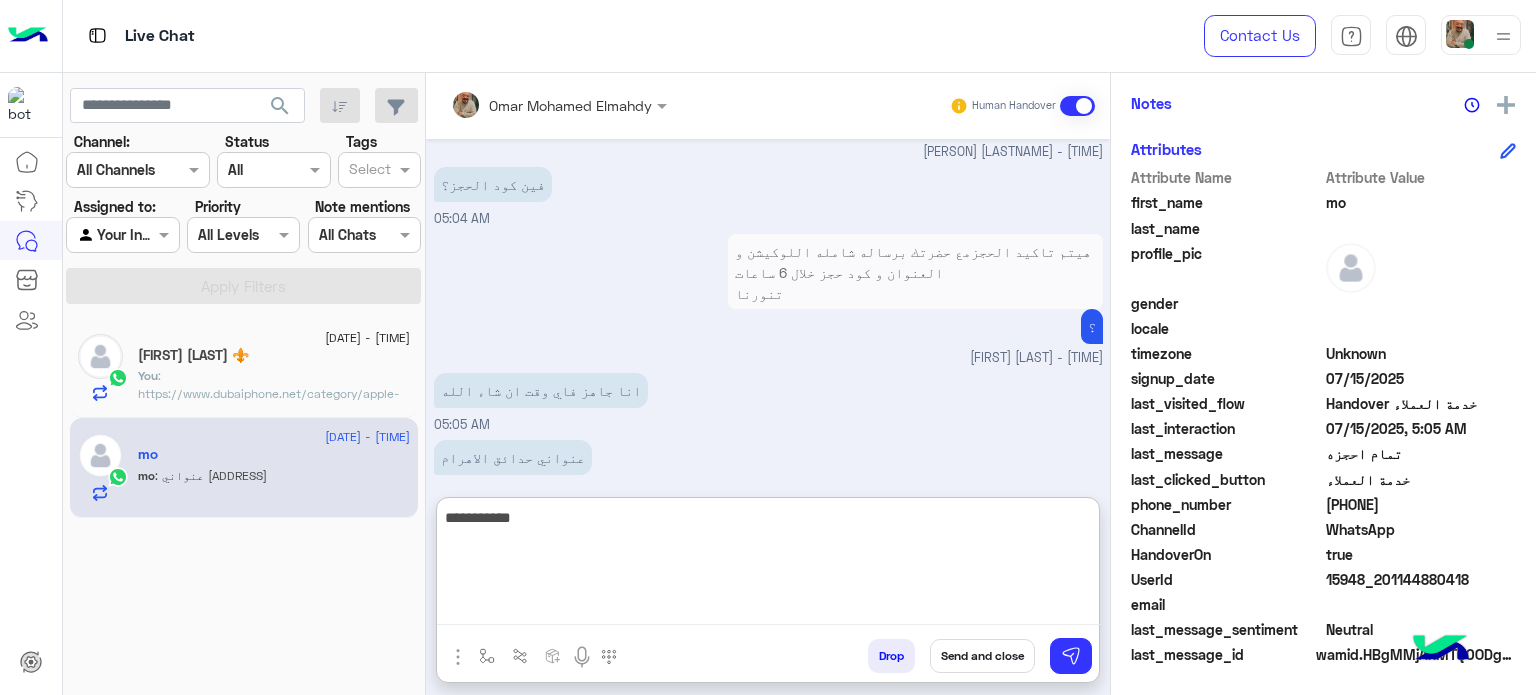 type on "**********" 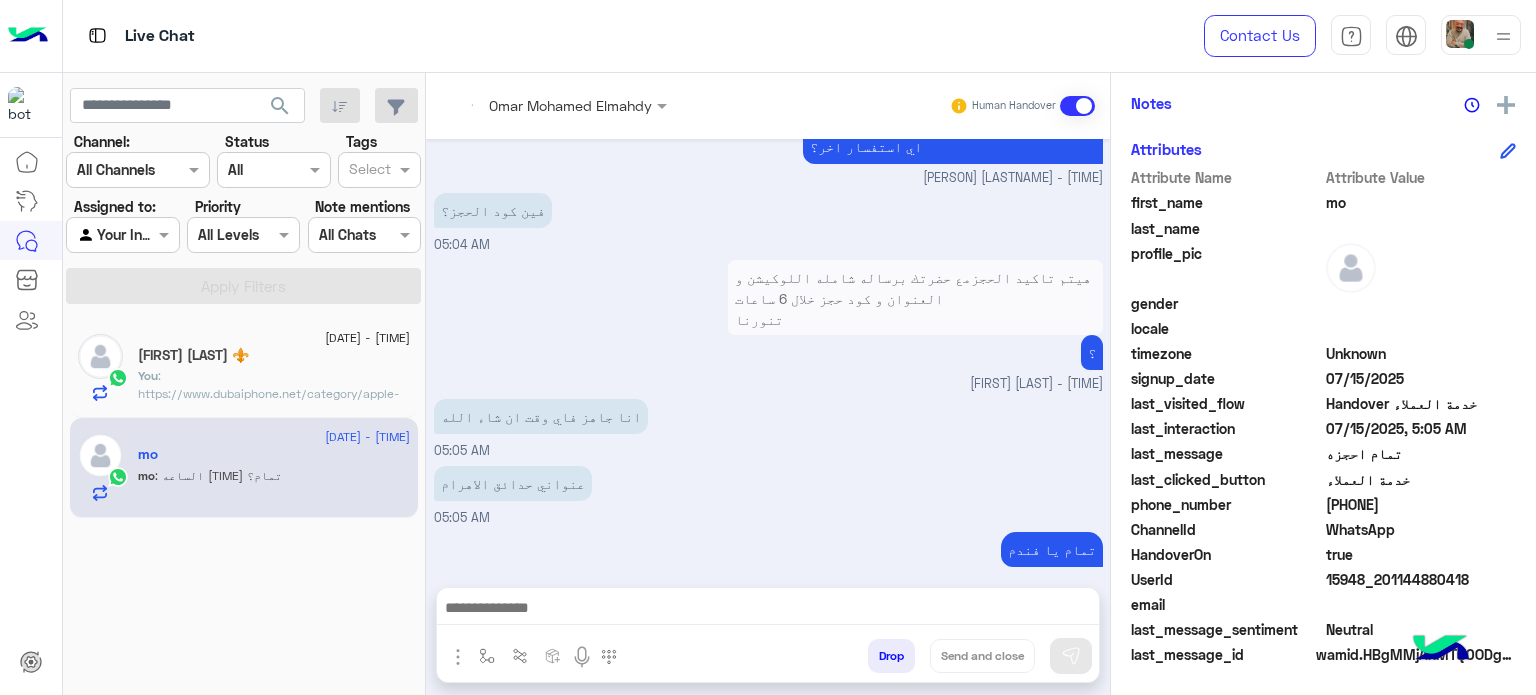 scroll, scrollTop: 636, scrollLeft: 0, axis: vertical 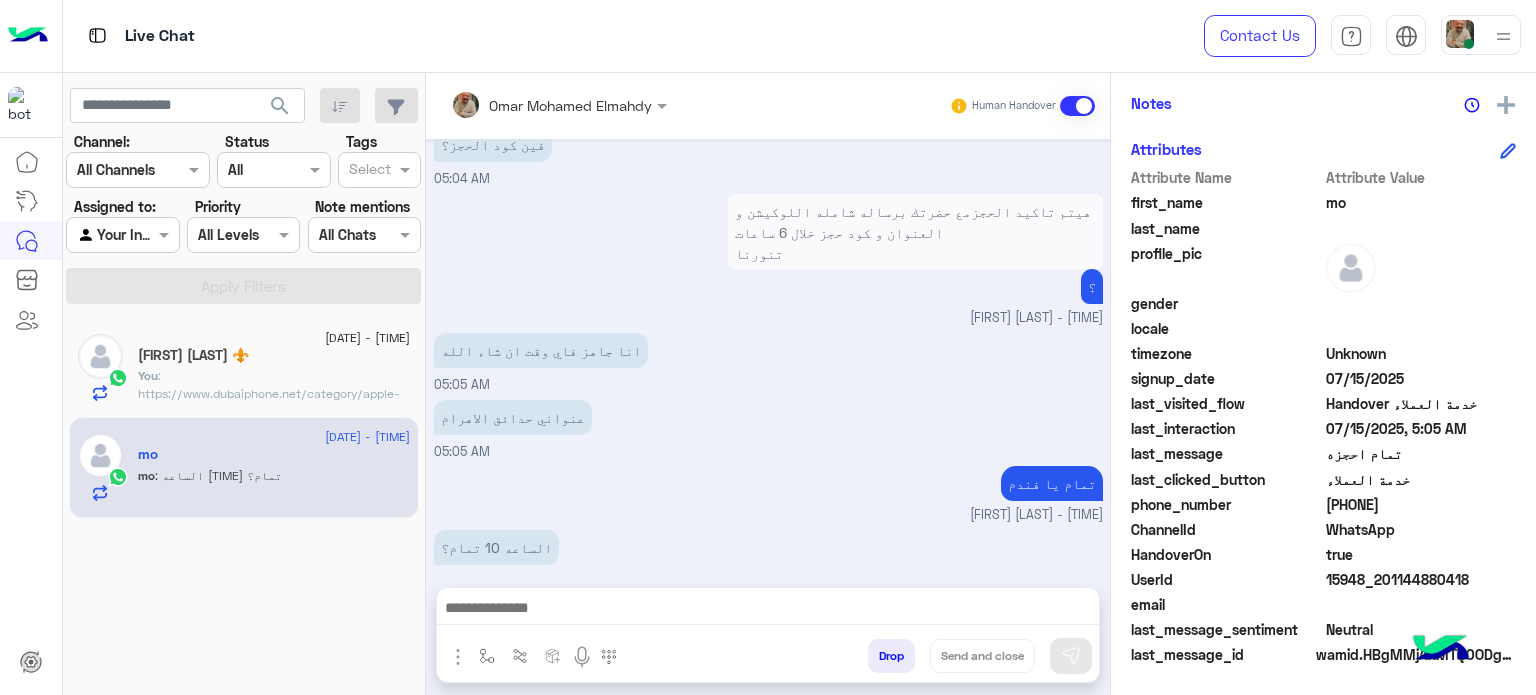 click at bounding box center (768, 613) 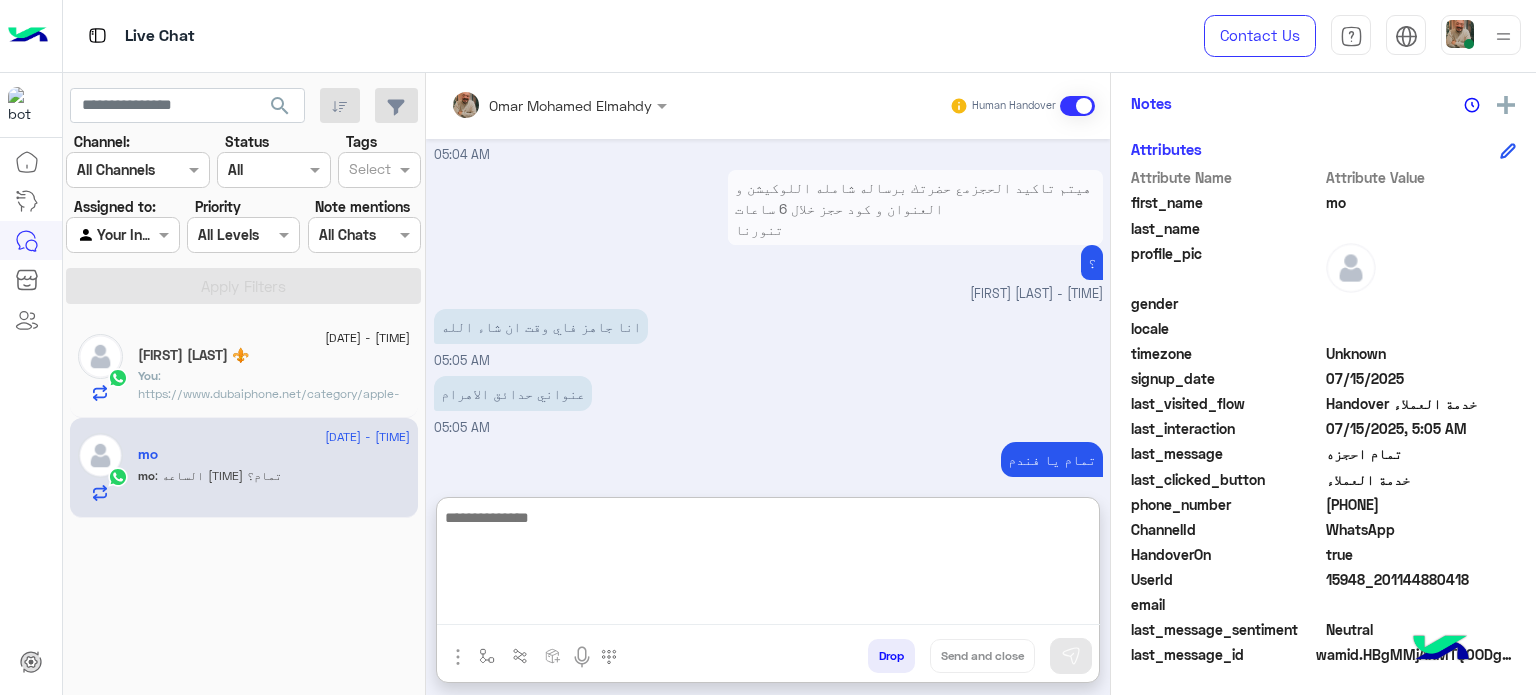 scroll, scrollTop: 727, scrollLeft: 0, axis: vertical 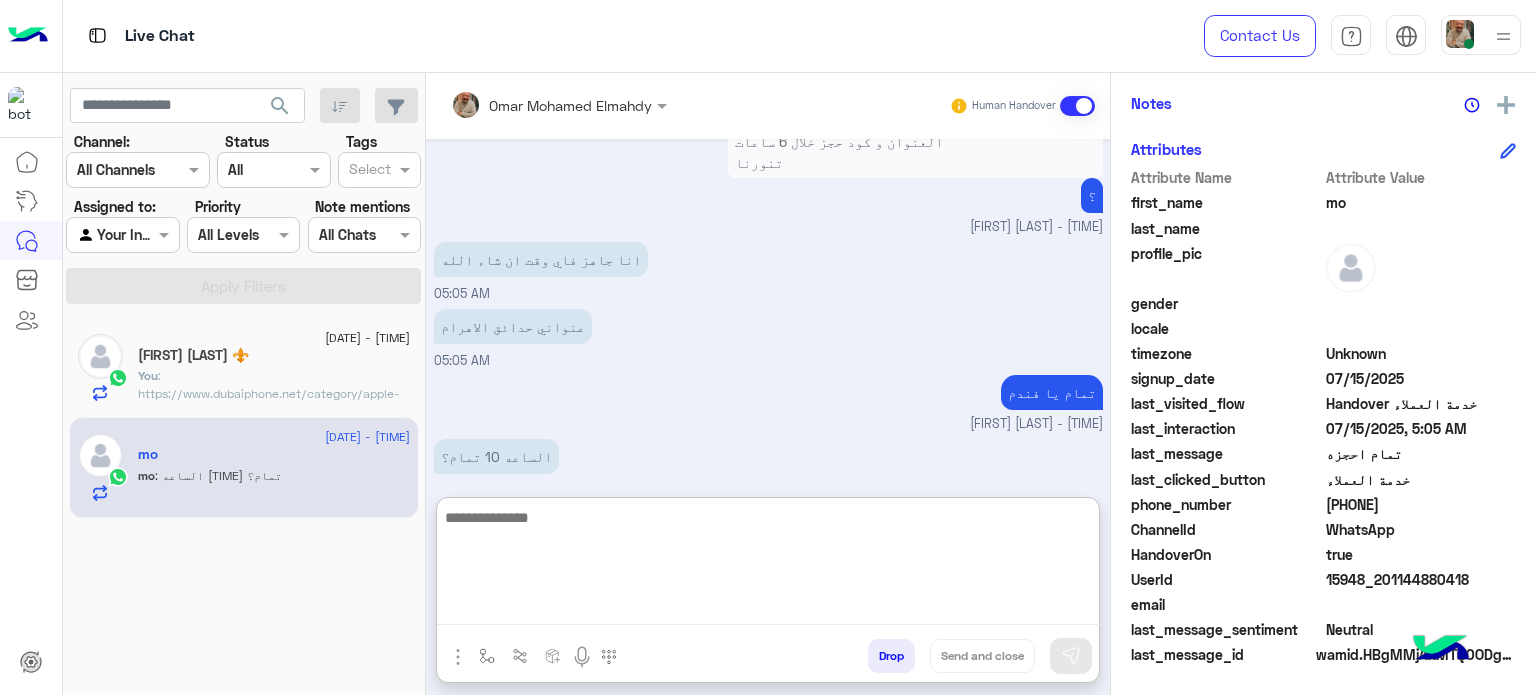 click at bounding box center (768, 565) 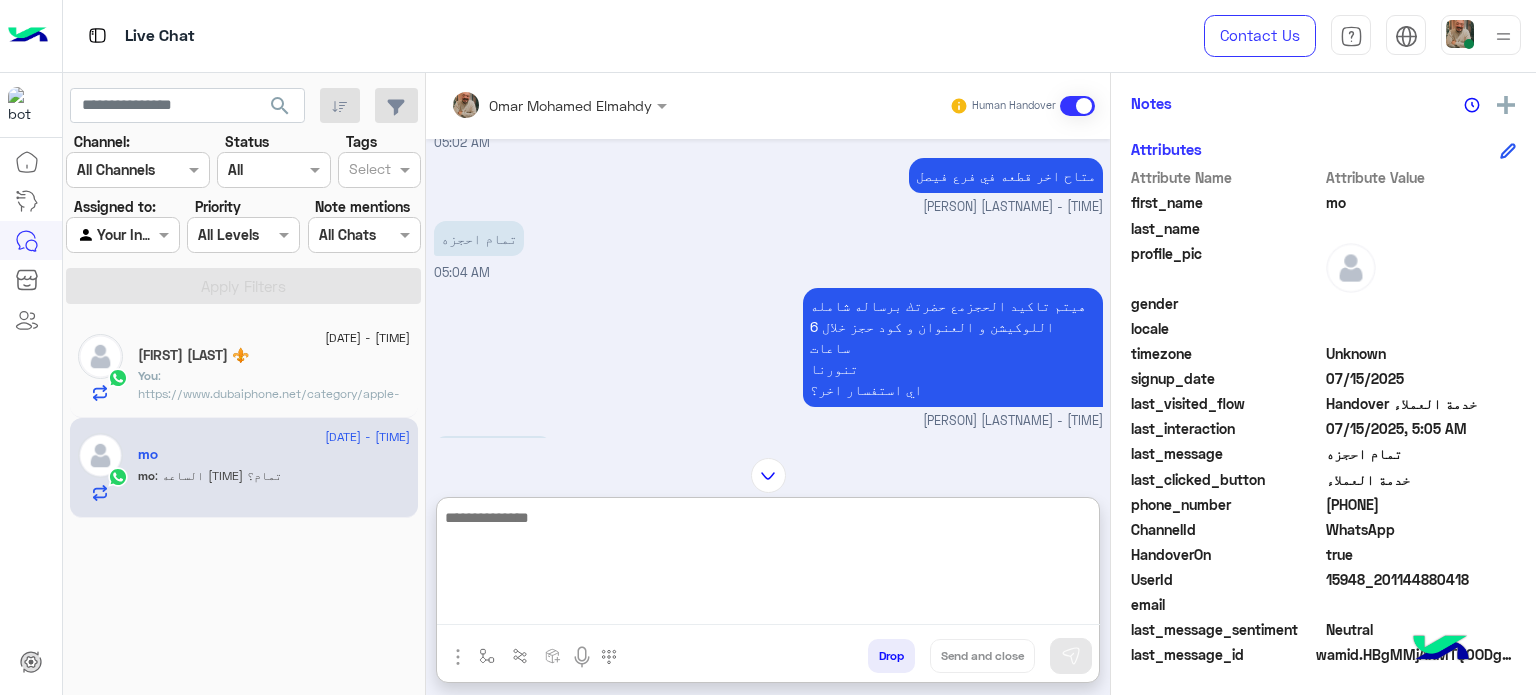 click at bounding box center [768, 565] 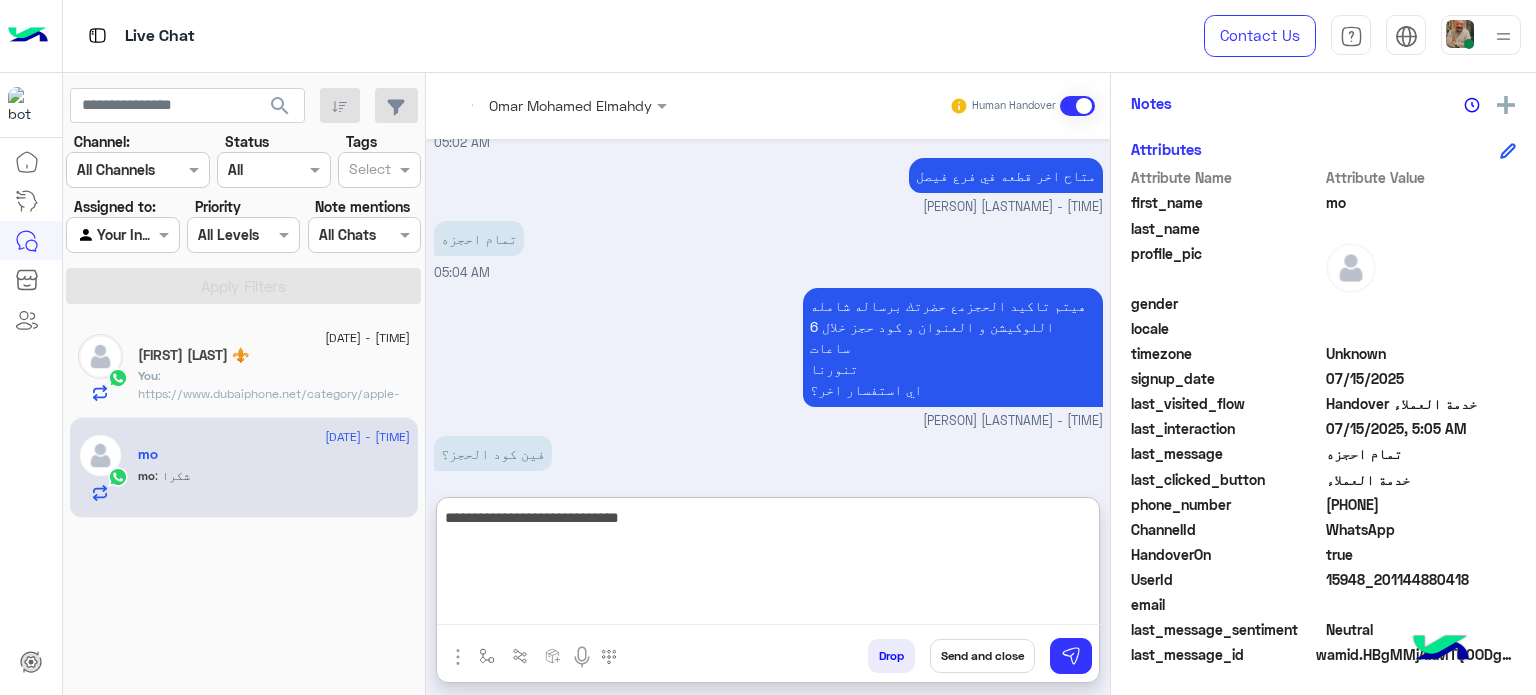 scroll, scrollTop: 793, scrollLeft: 0, axis: vertical 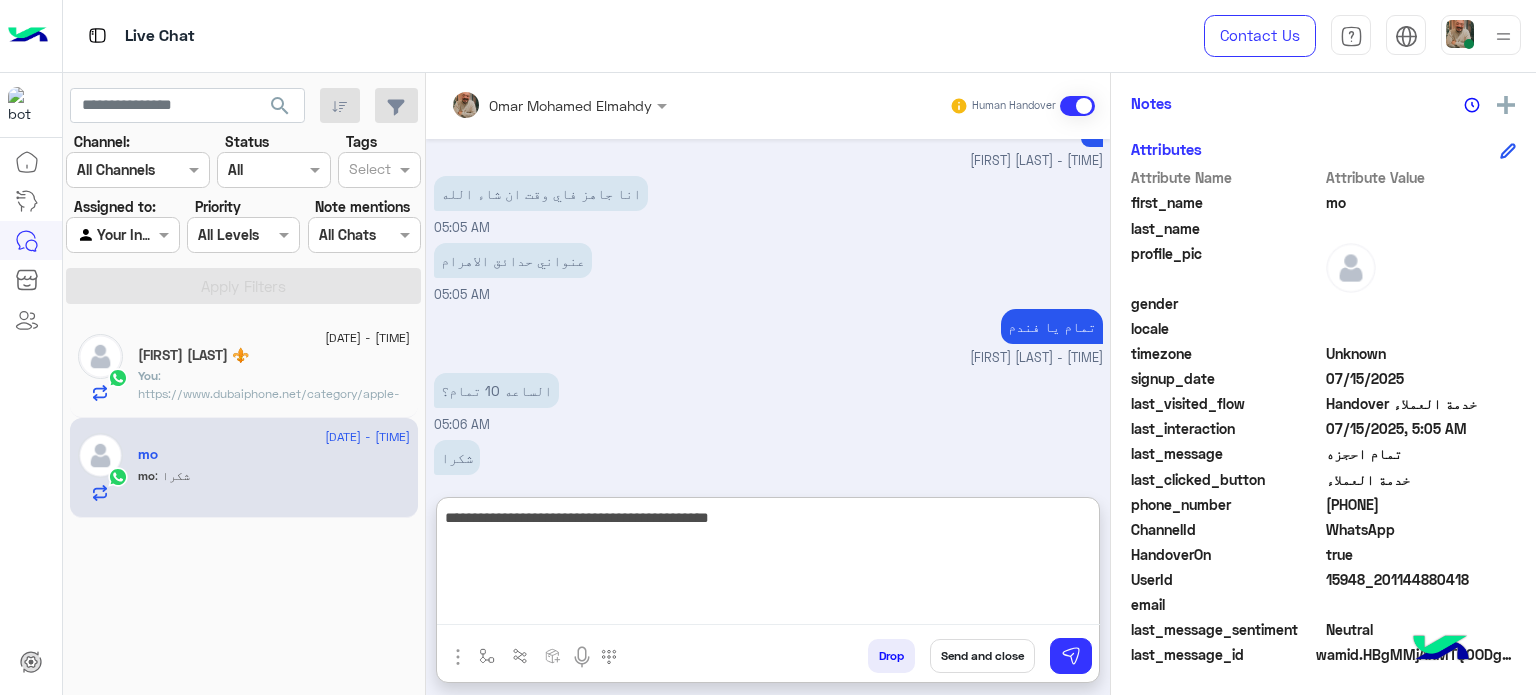 type on "**********" 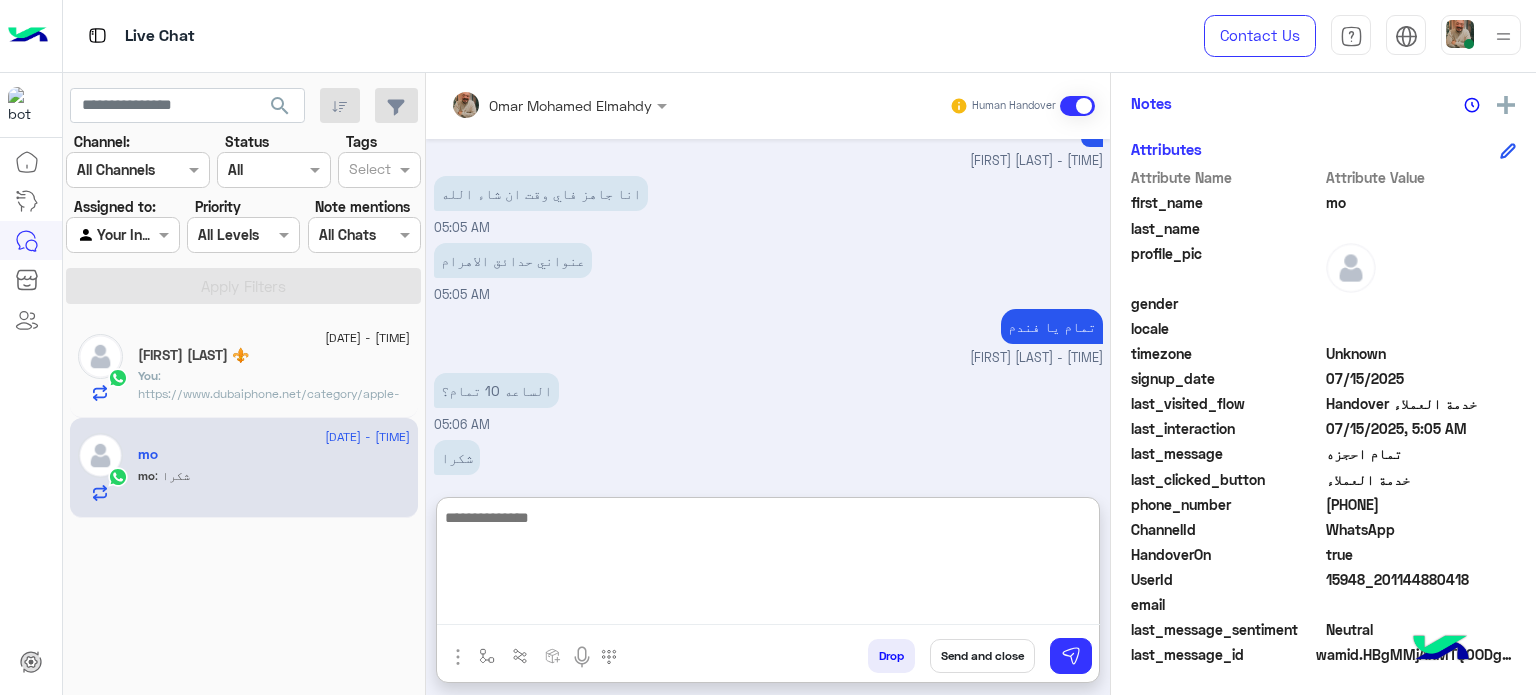 scroll, scrollTop: 856, scrollLeft: 0, axis: vertical 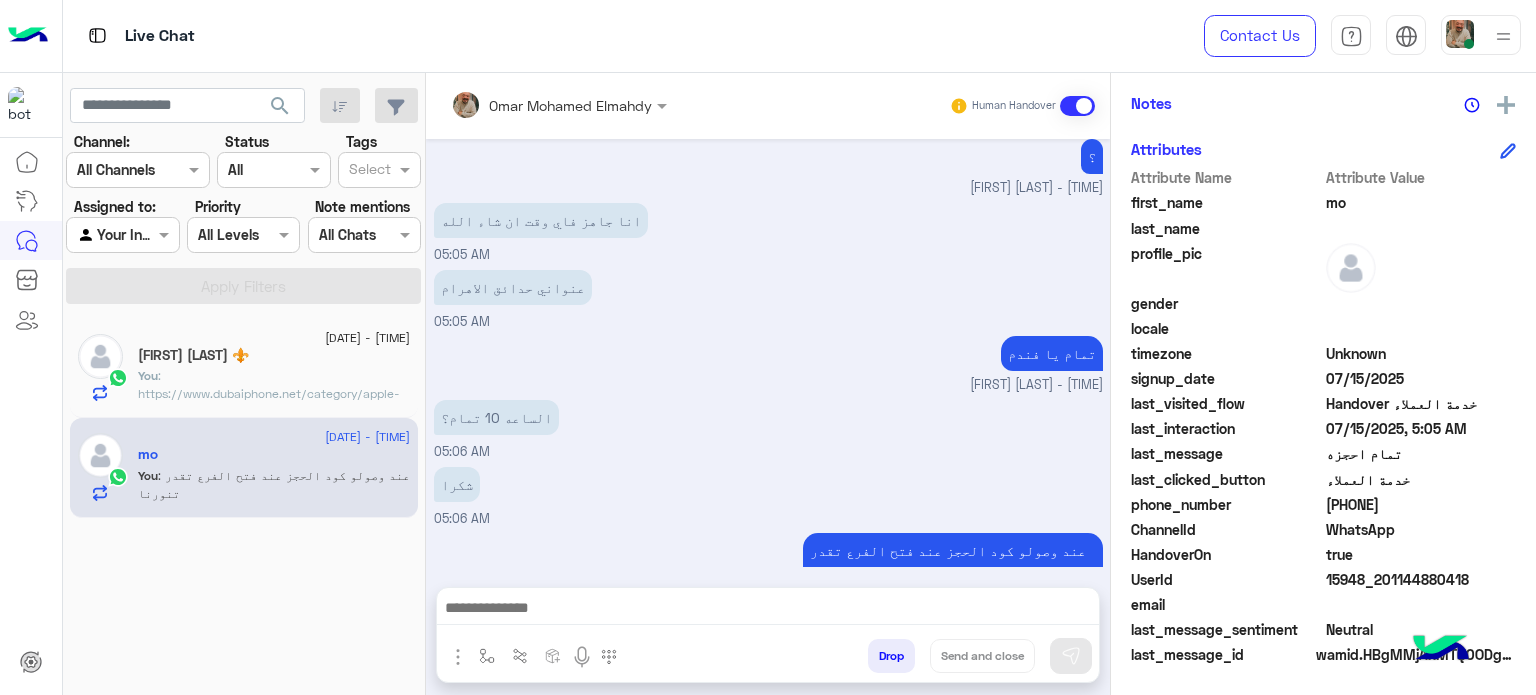 click at bounding box center [768, 610] 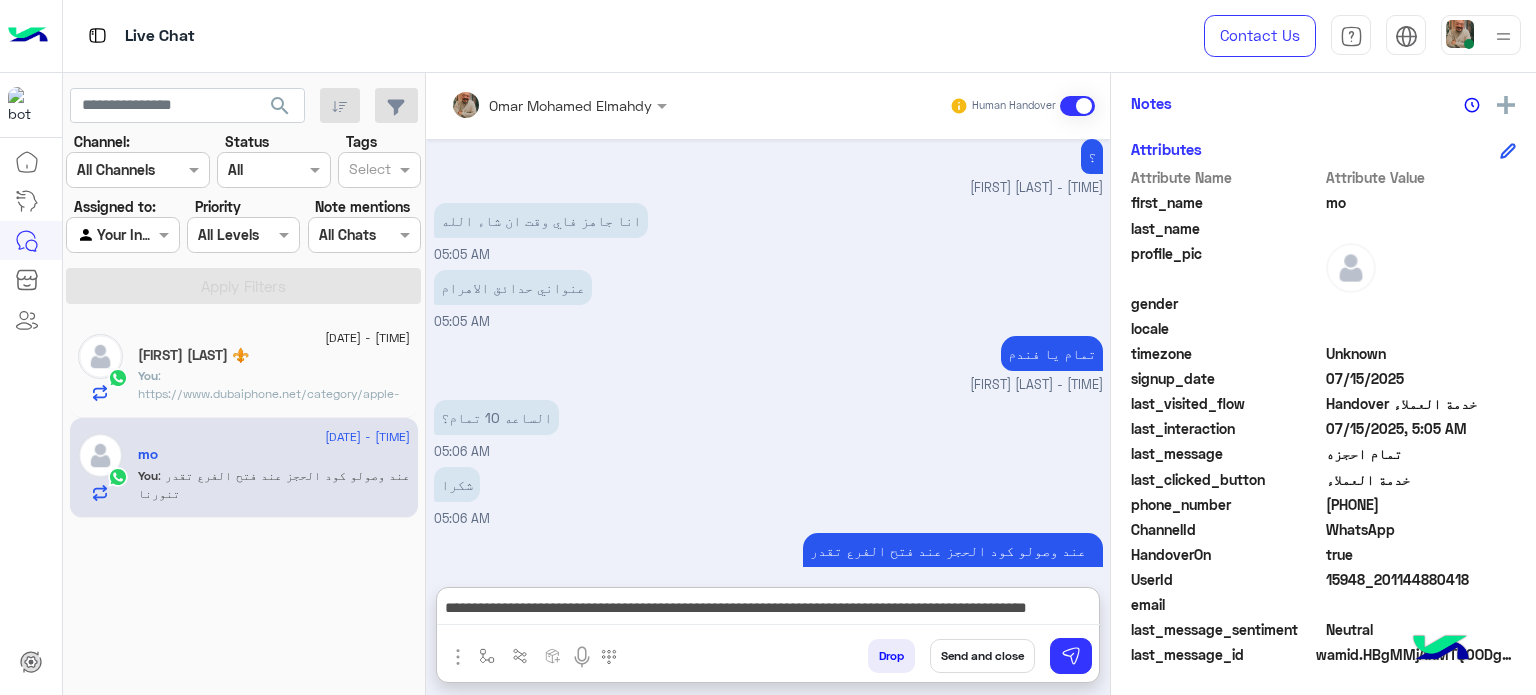 scroll, scrollTop: 846, scrollLeft: 0, axis: vertical 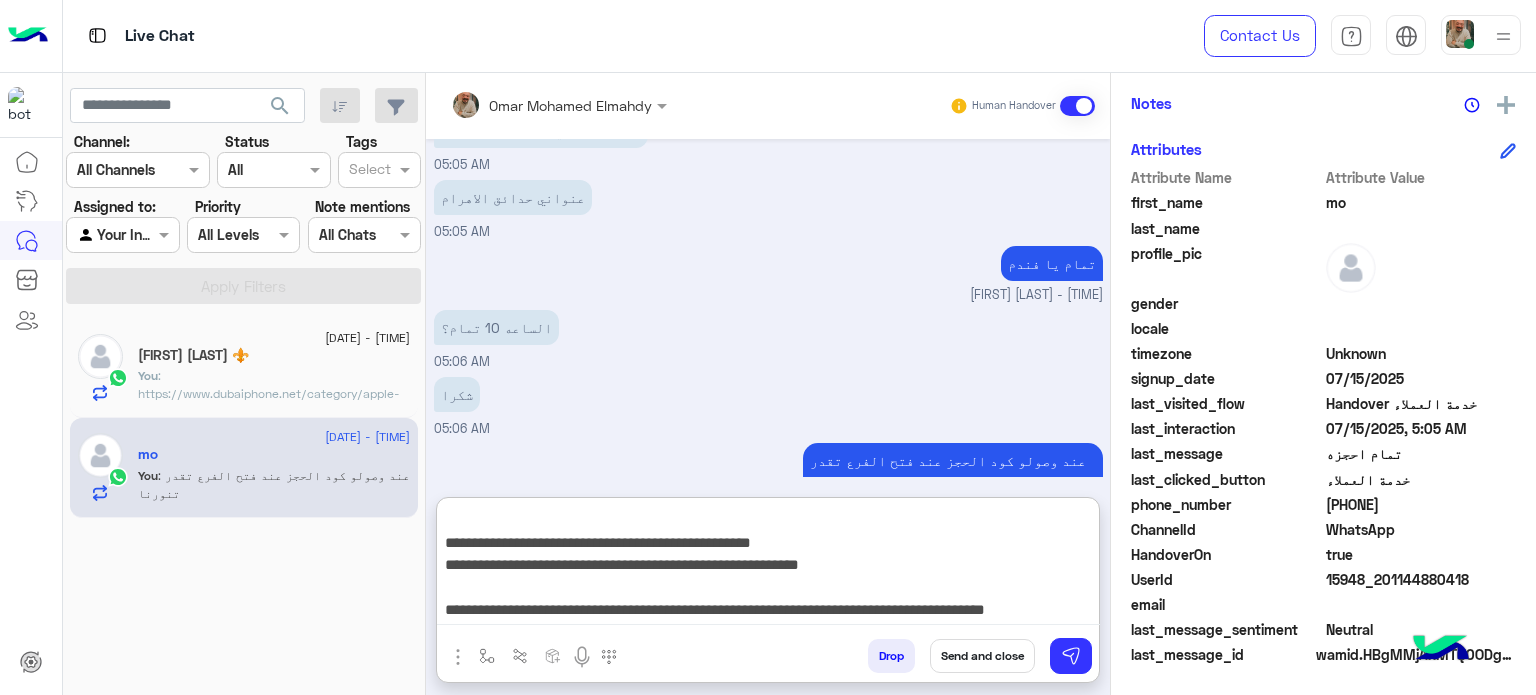 type on "**********" 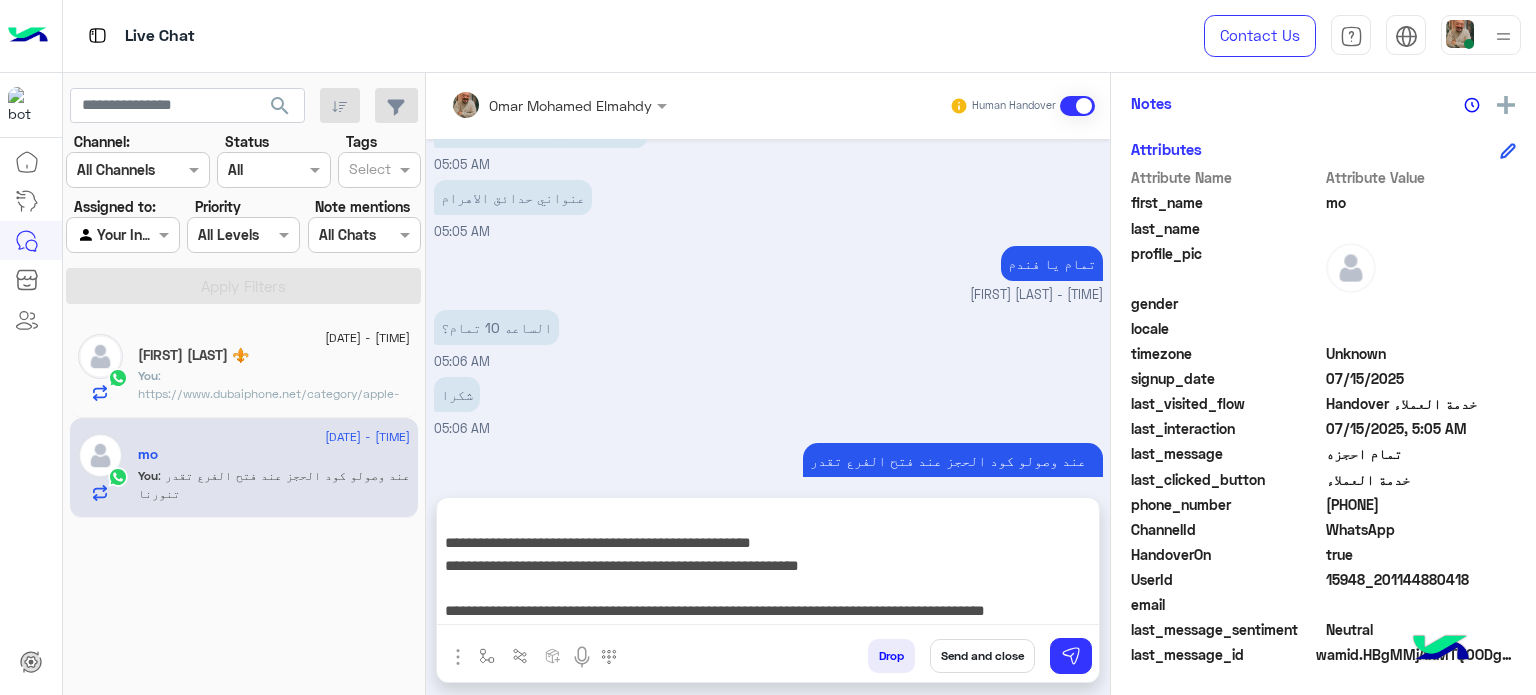 click on "Send and close" at bounding box center (982, 656) 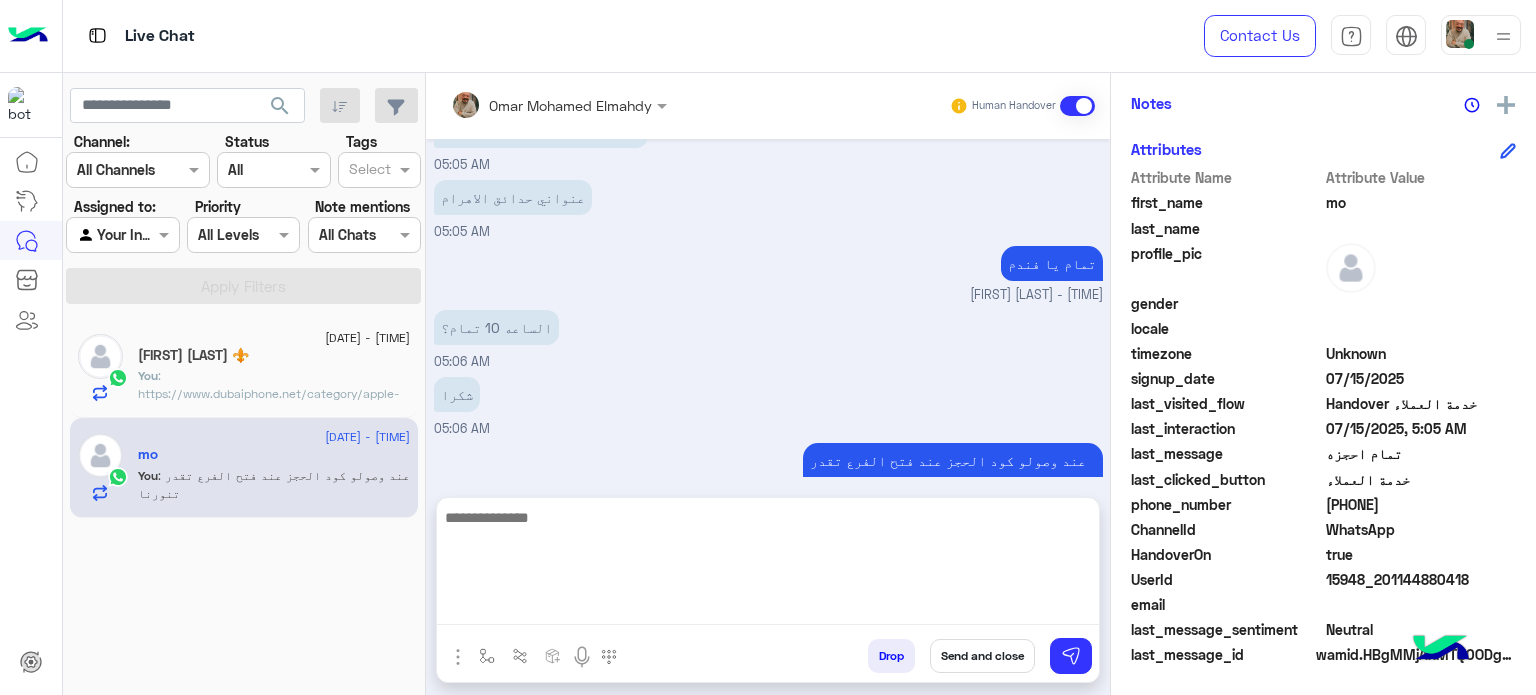 scroll, scrollTop: 1232, scrollLeft: 0, axis: vertical 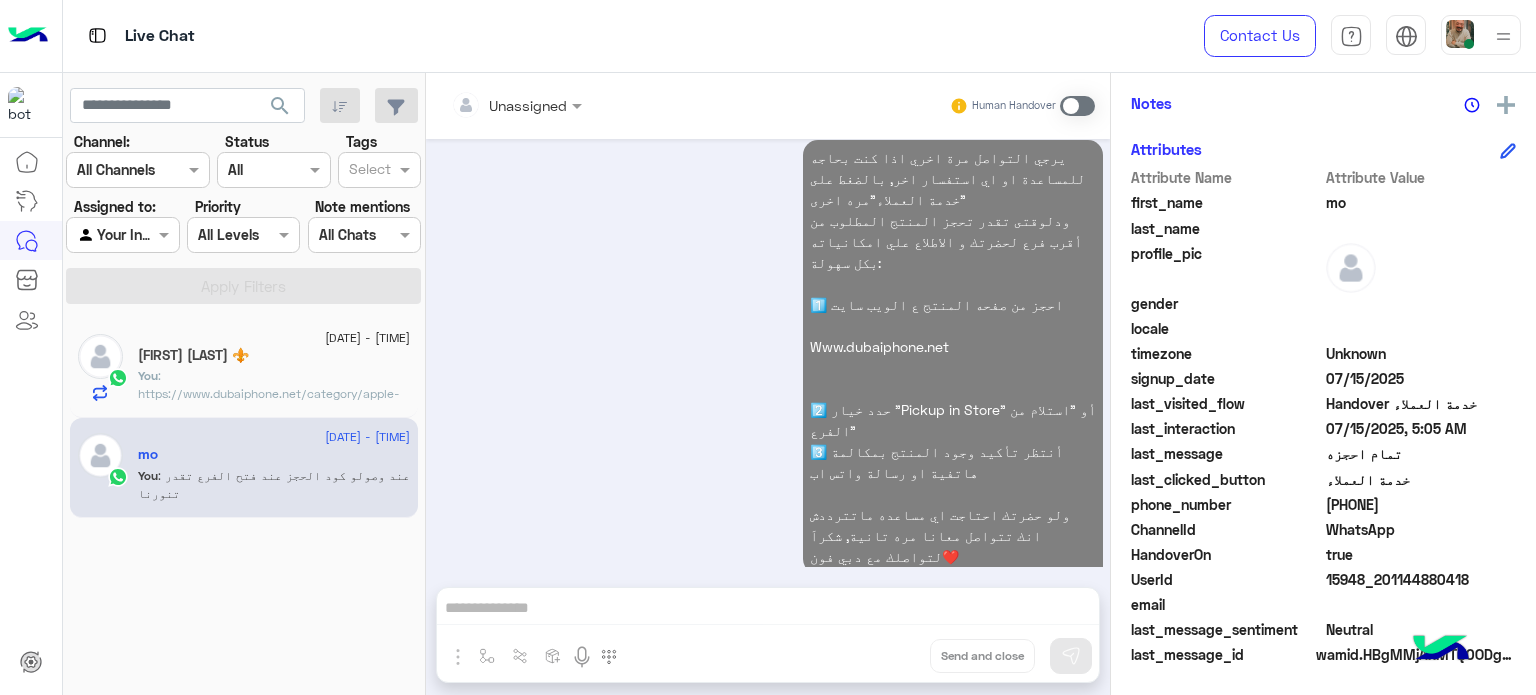 click on "[FIRST] [LAST] ⚜️" 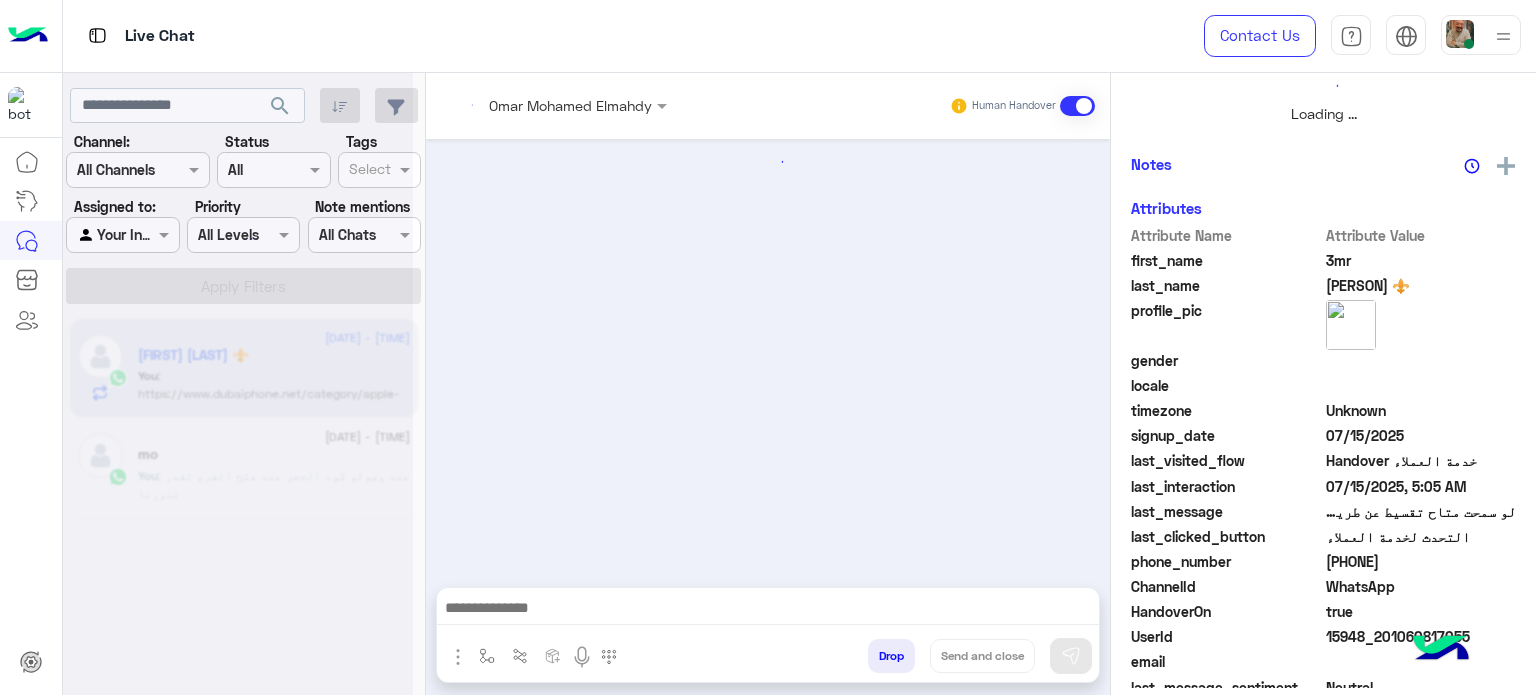 scroll, scrollTop: 464, scrollLeft: 0, axis: vertical 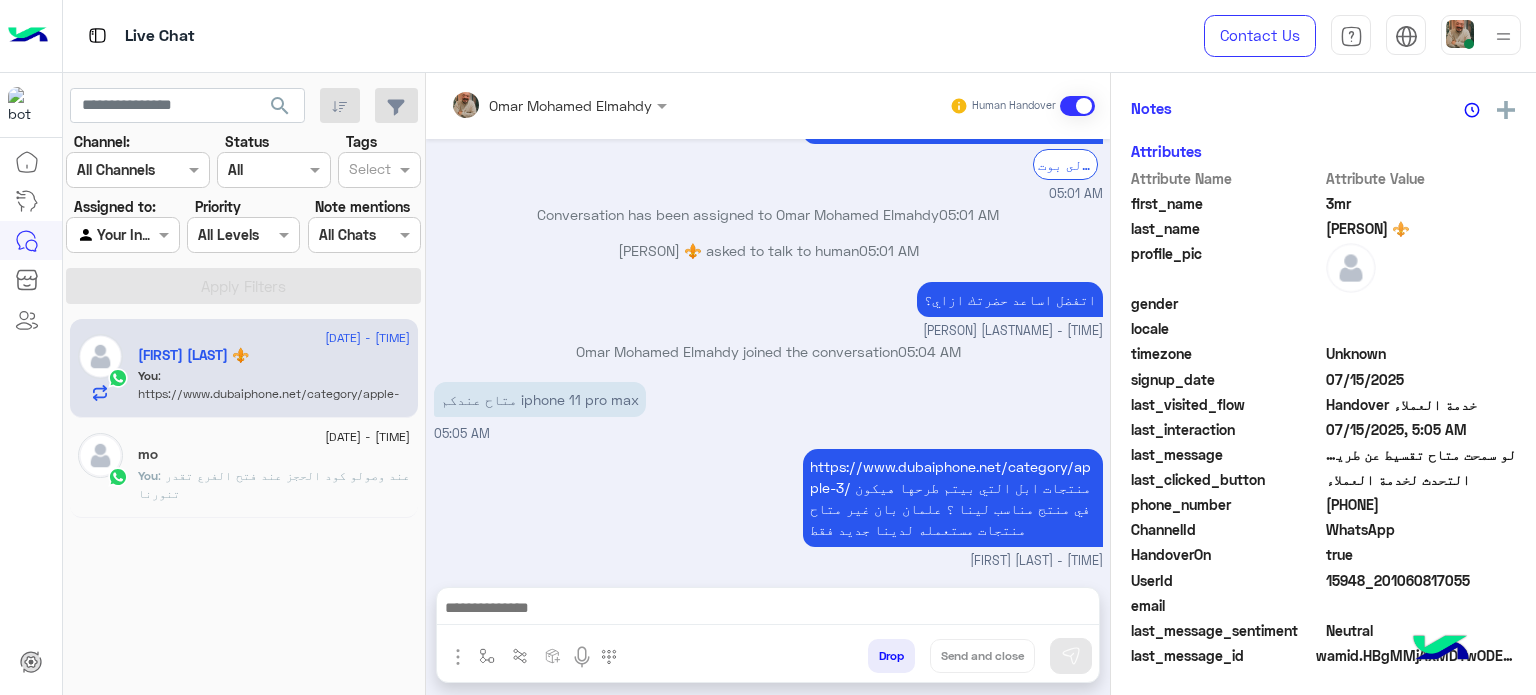 click at bounding box center (768, 610) 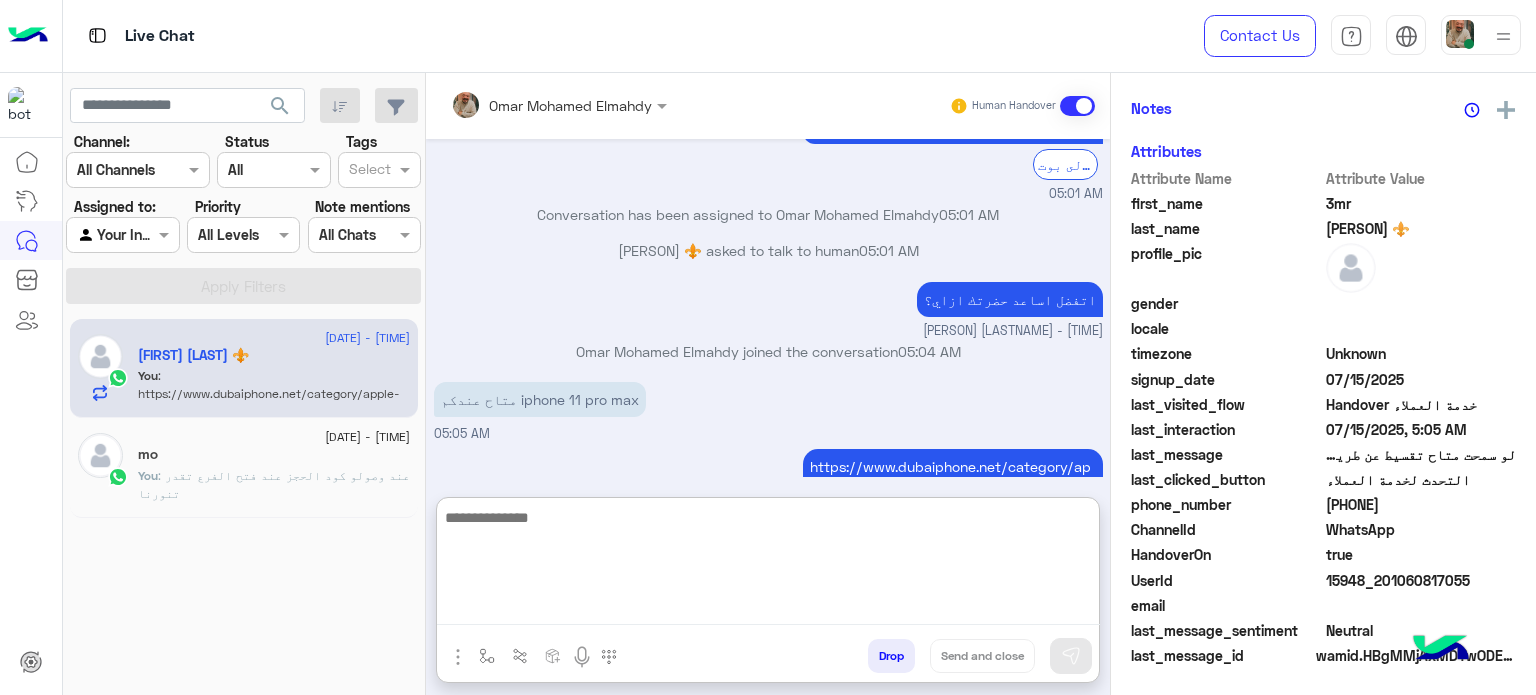 paste on "**********" 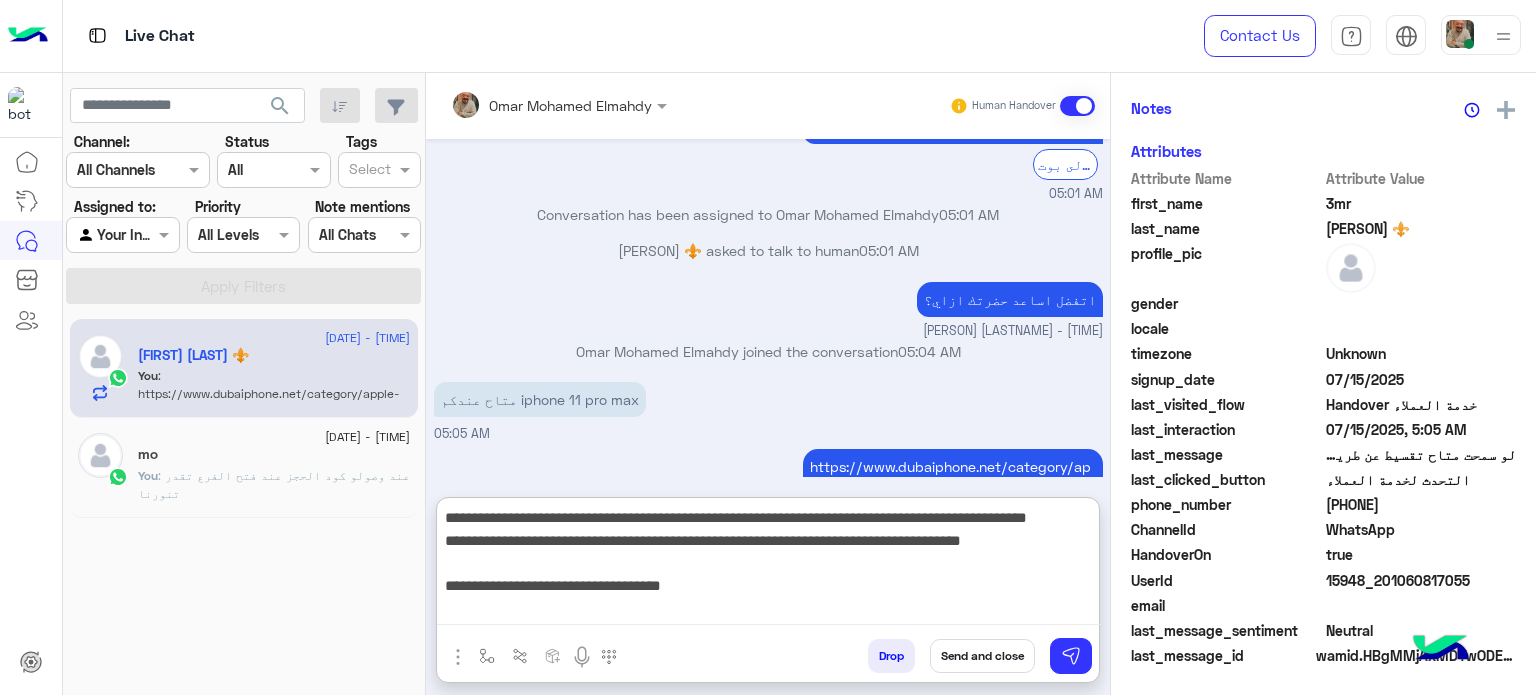 scroll, scrollTop: 172, scrollLeft: 0, axis: vertical 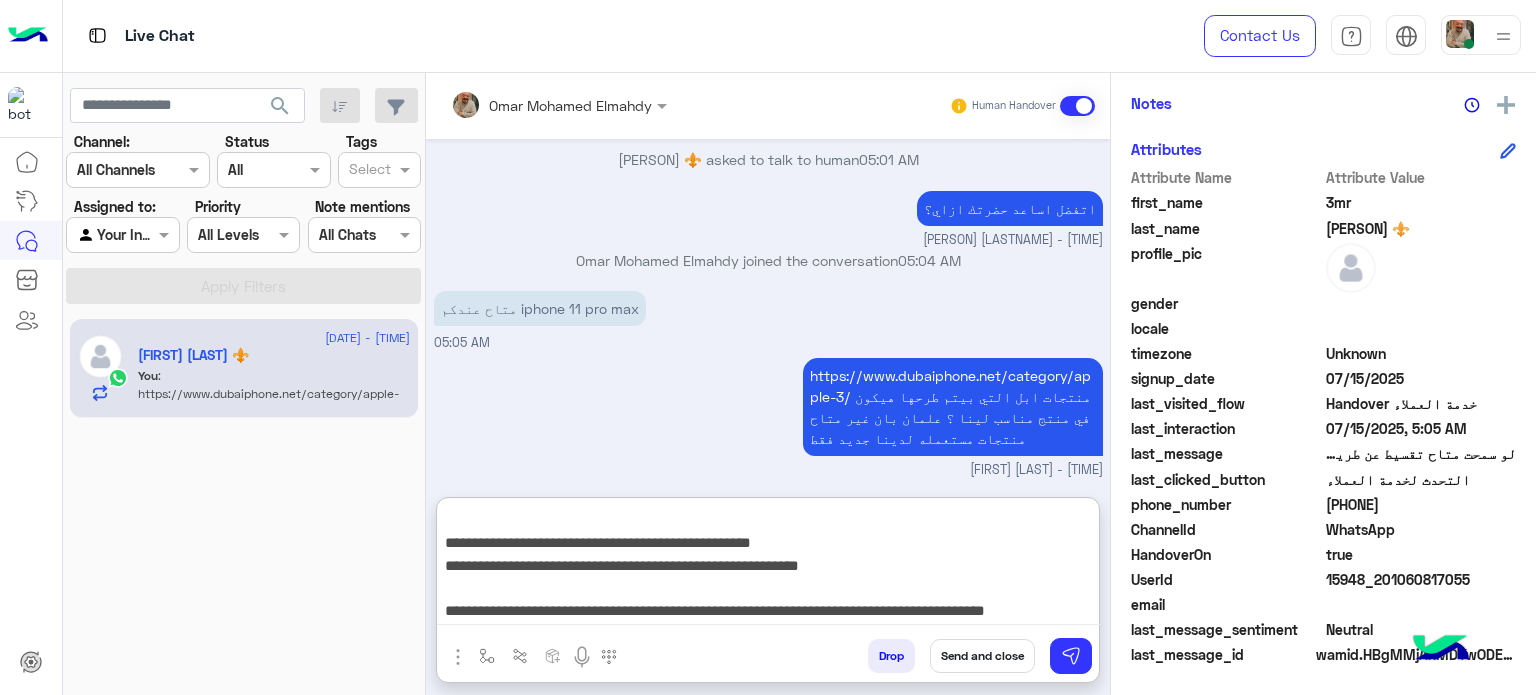 type on "**********" 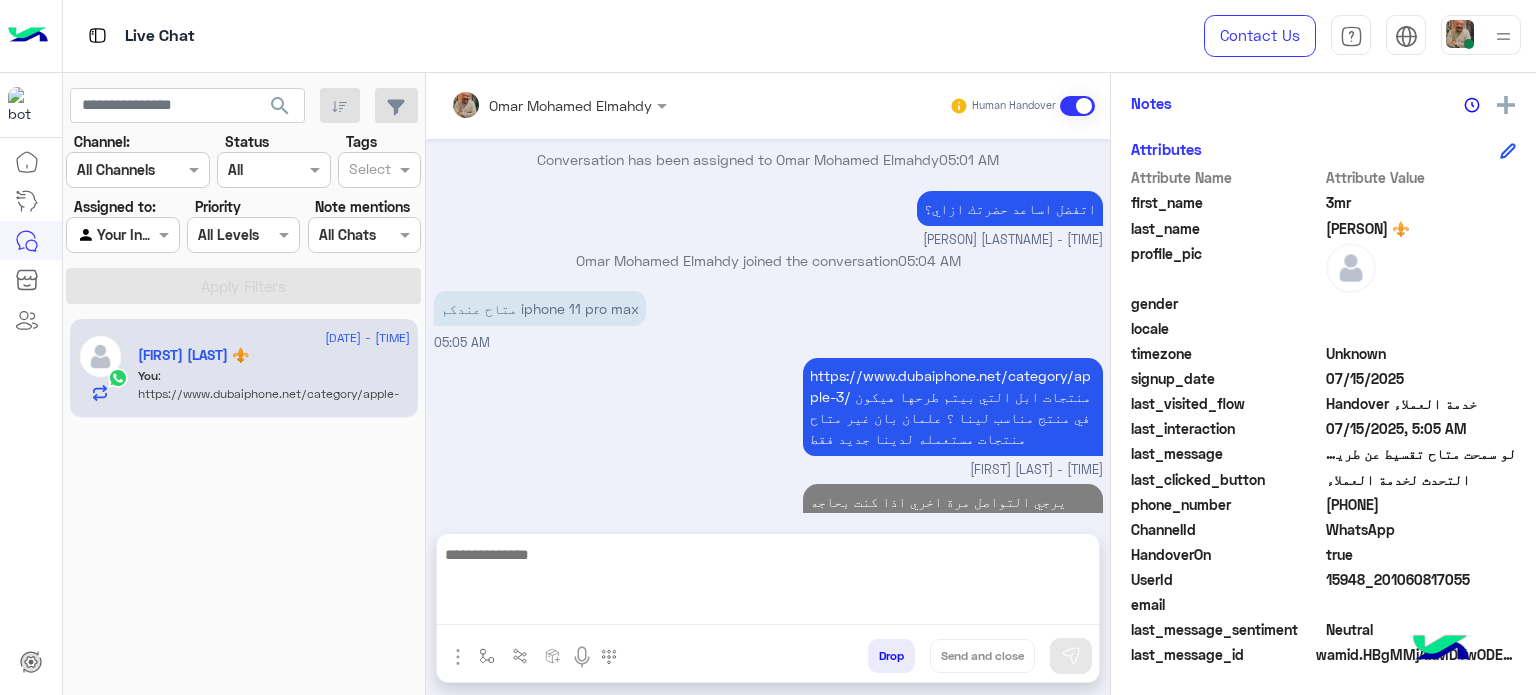 scroll, scrollTop: 814, scrollLeft: 0, axis: vertical 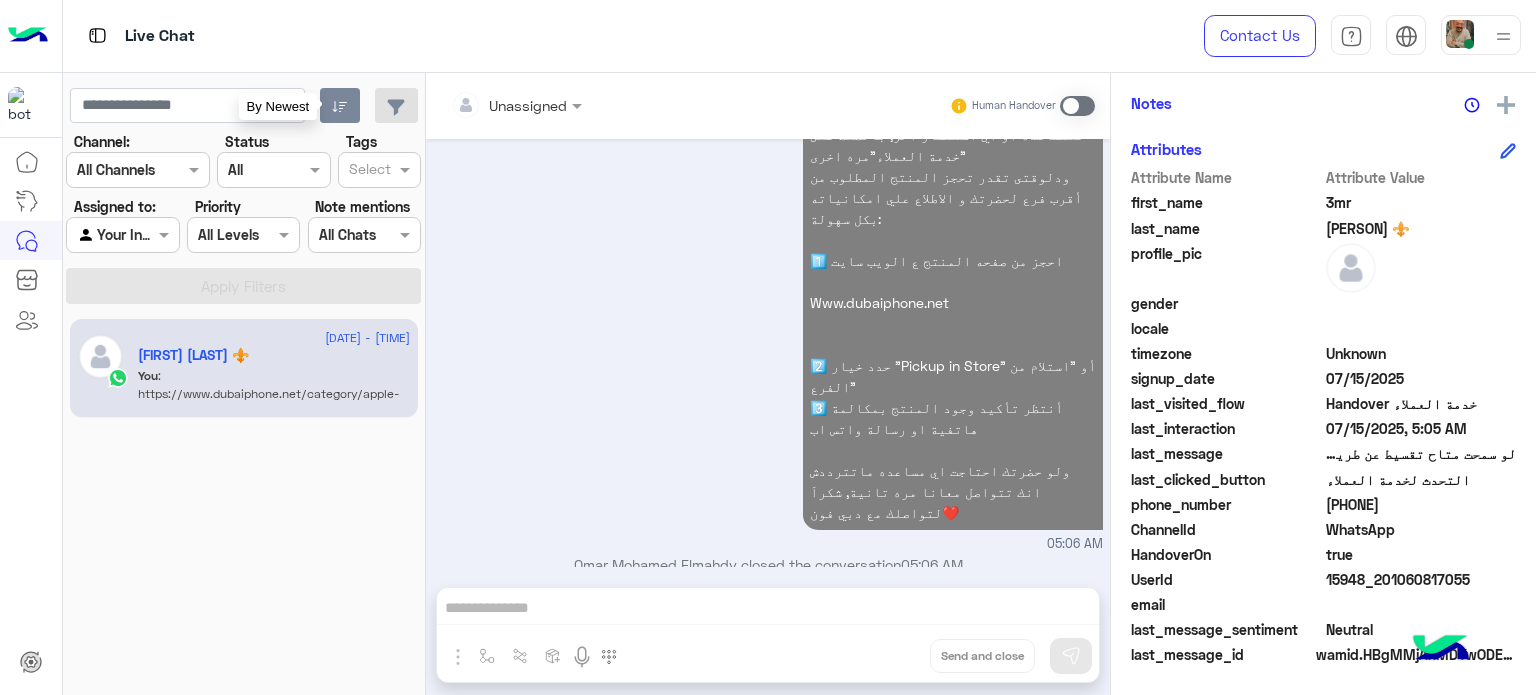 click 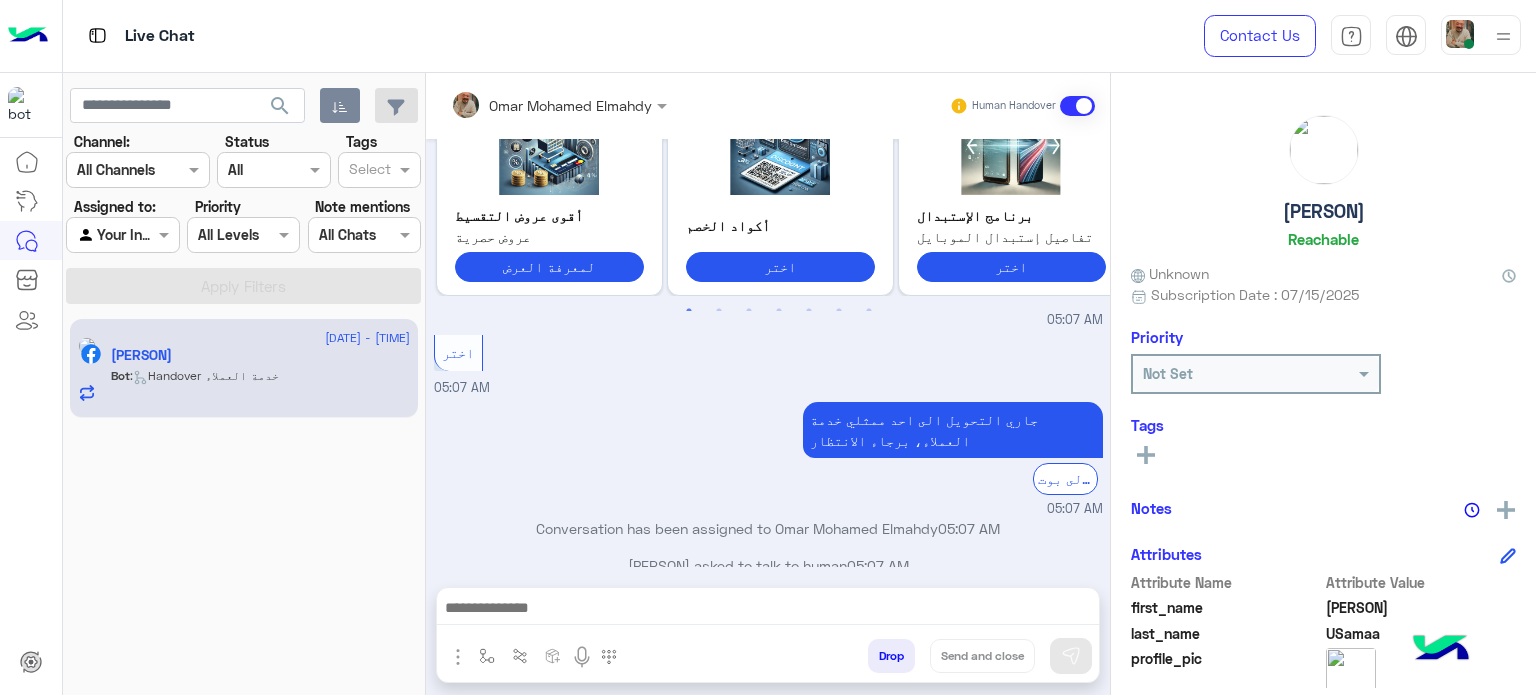 scroll, scrollTop: 1100, scrollLeft: 0, axis: vertical 